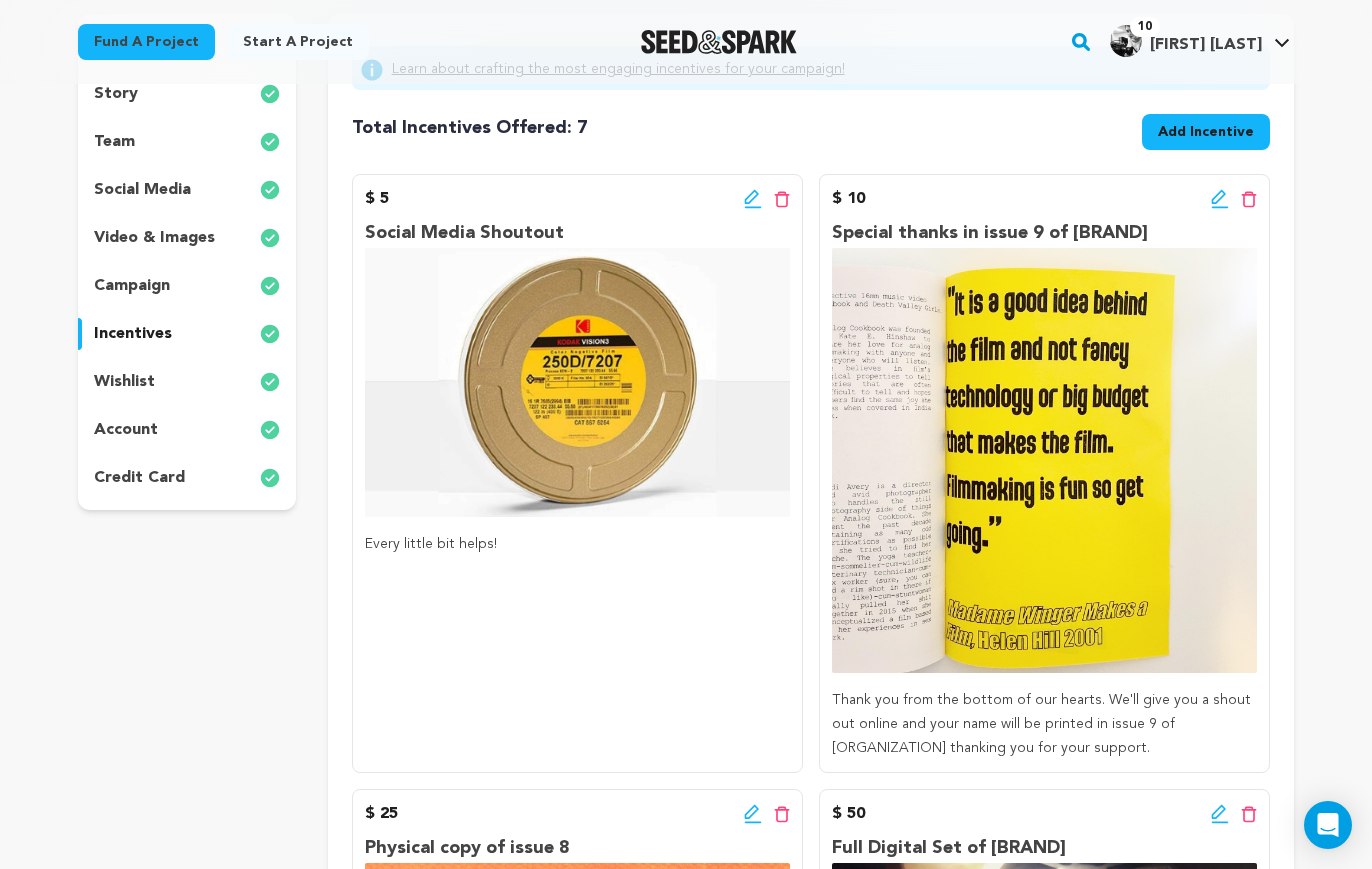 scroll, scrollTop: 0, scrollLeft: 0, axis: both 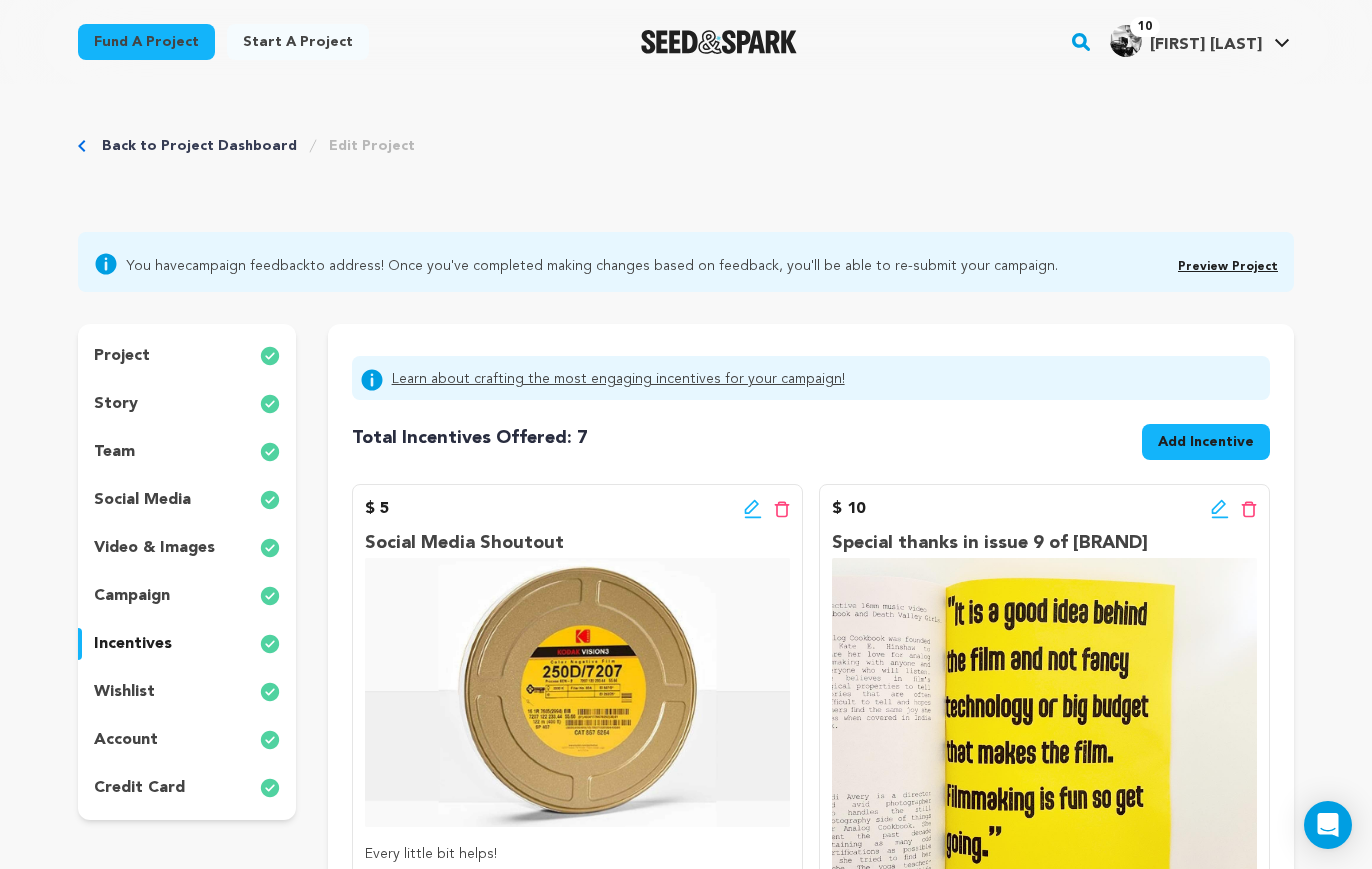 click on "Preview Project" at bounding box center (1228, 267) 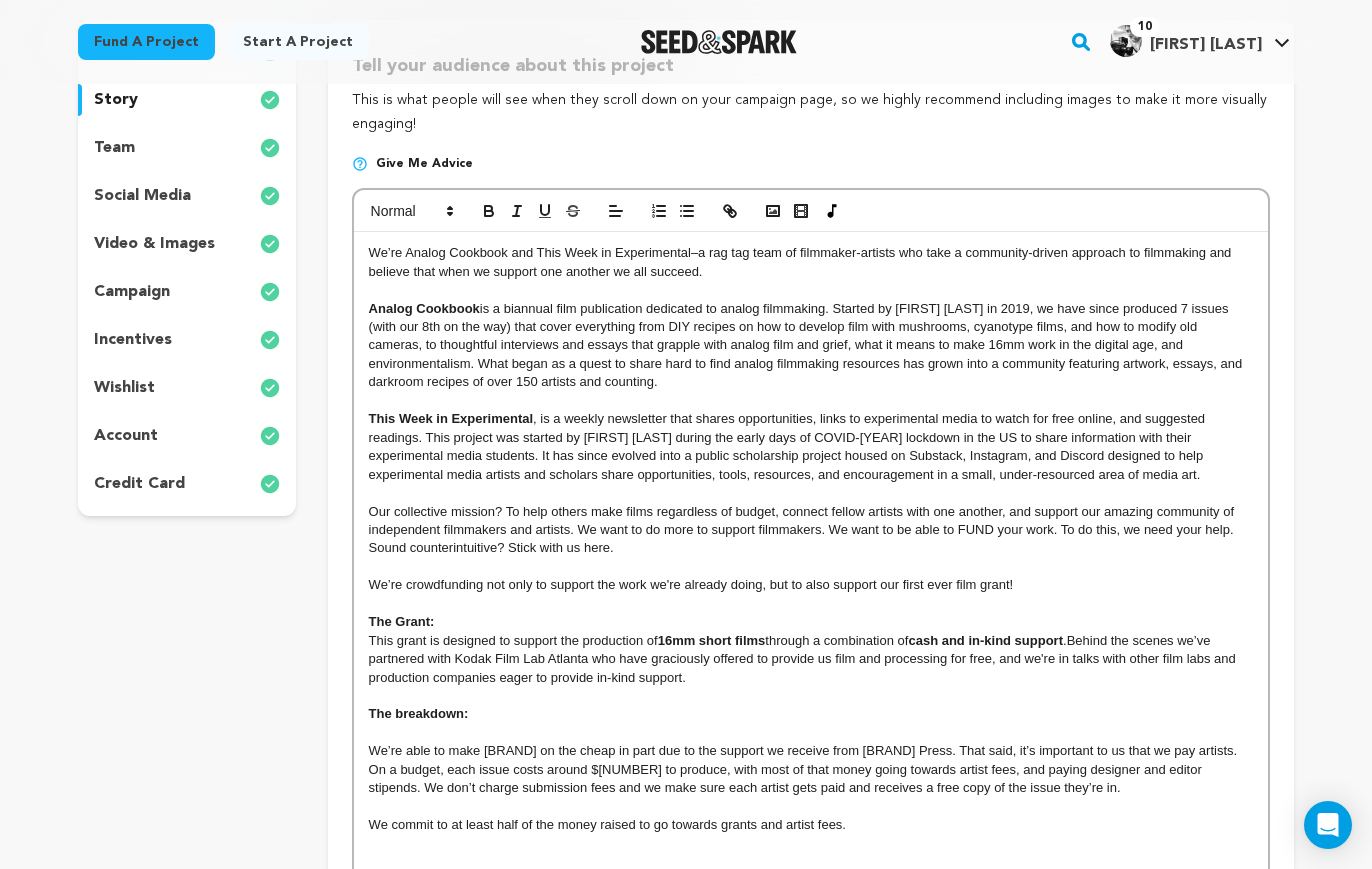 scroll, scrollTop: 297, scrollLeft: 0, axis: vertical 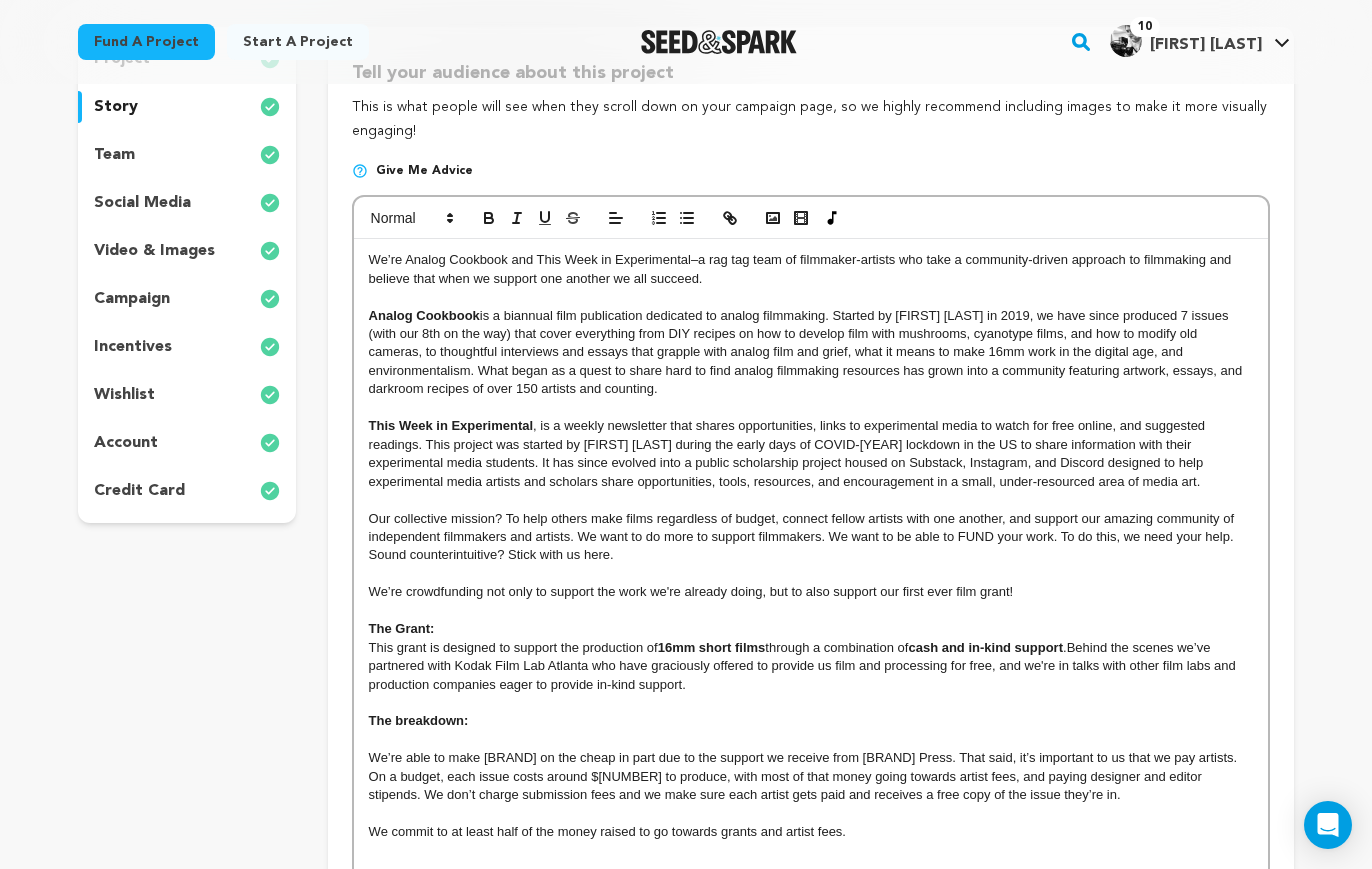 click on "Our collective mission? To help others make films regardless of budget, connect fellow artists with one another, and support our amazing community of independent filmmakers and artists. We want to do more to support filmmakers. We want to be able to FUND your work. To do this, we need your help. Sound counterintuitive? Stick with us here." at bounding box center (811, 537) 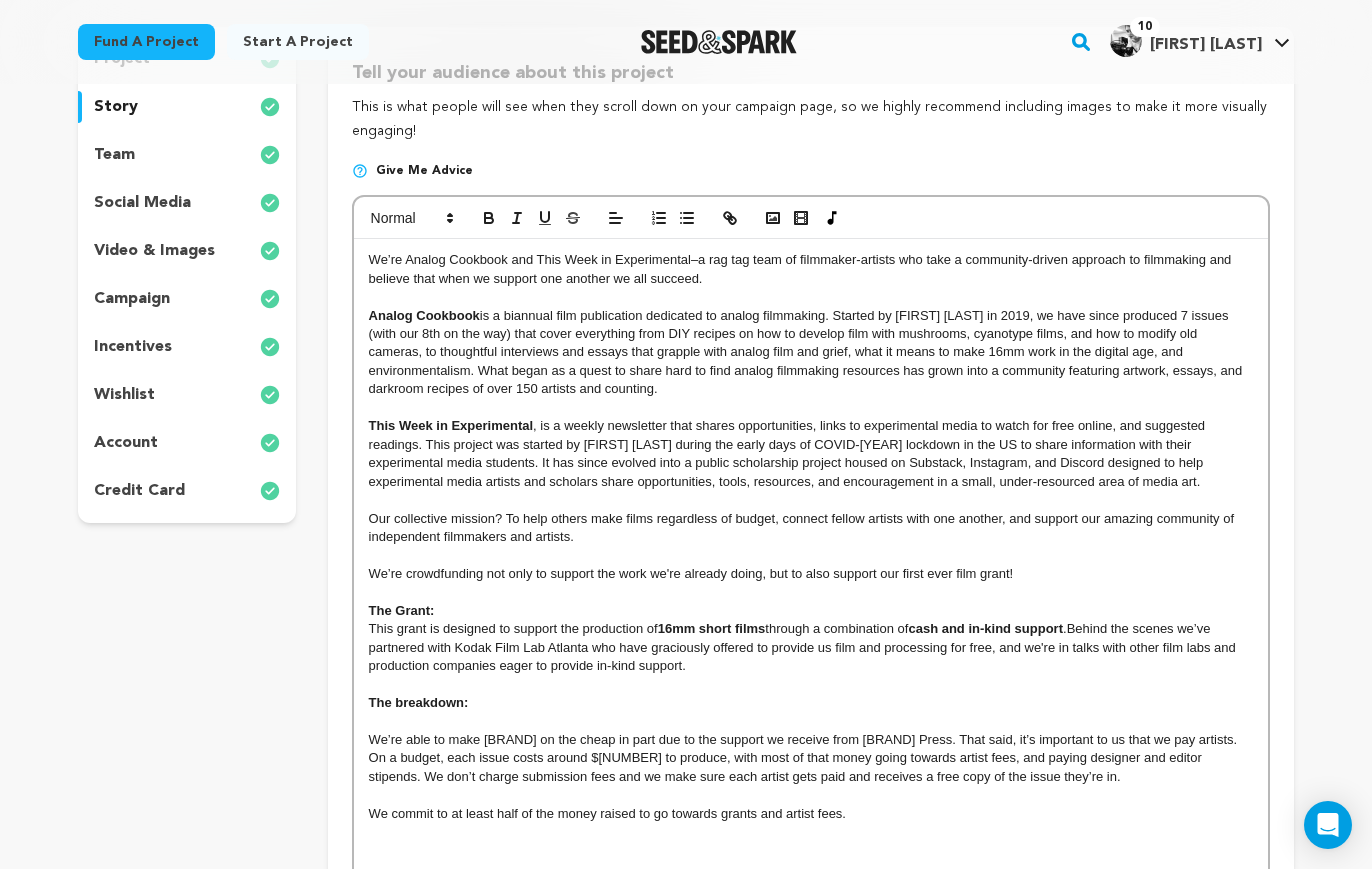 click on "We’re crowdfunding not only to support the work we're already doing, but to also support our first ever film grant!" at bounding box center (691, 573) 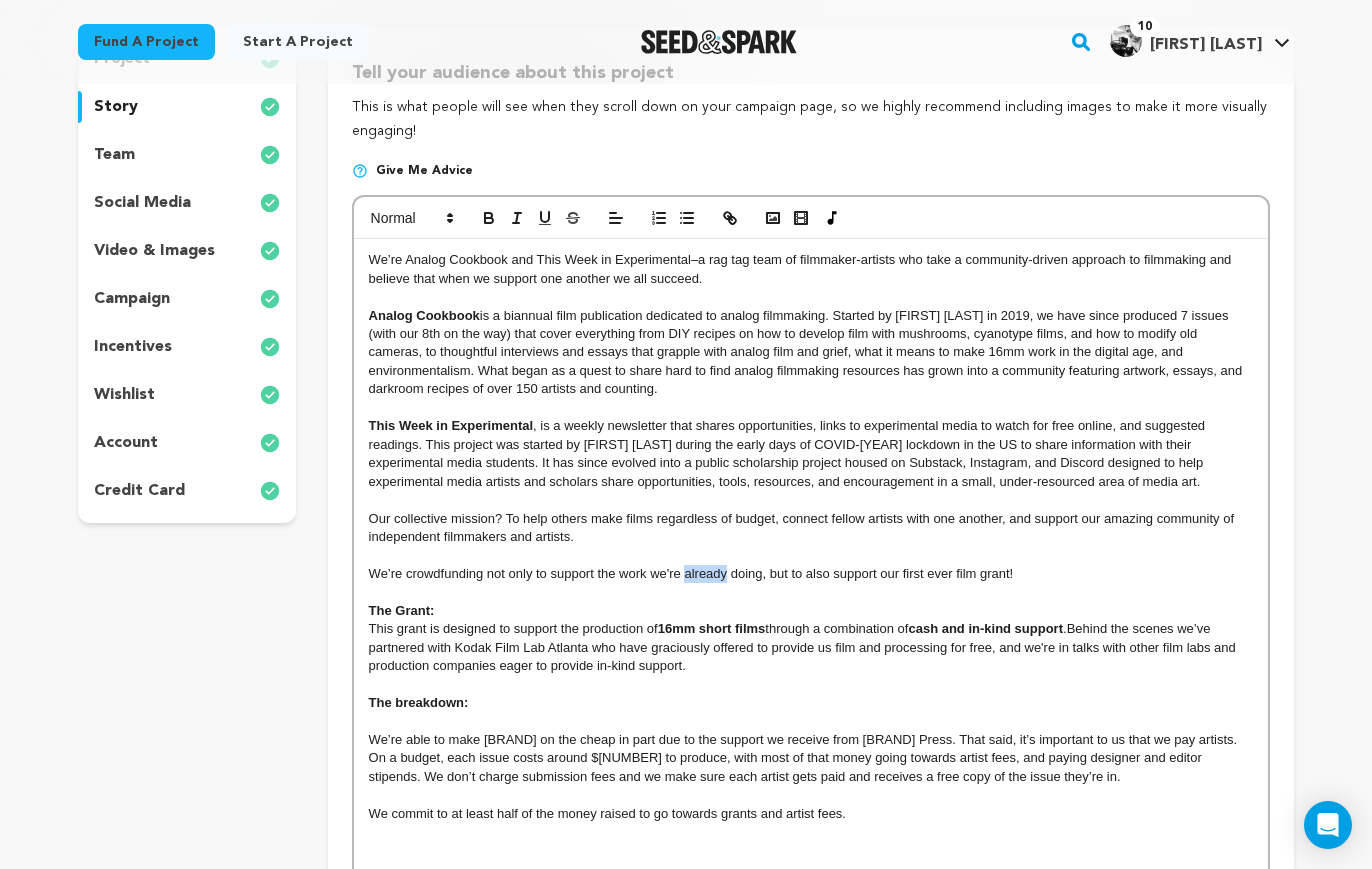 click on "We’re crowdfunding not only to support the work we're already doing, but to also support our first ever film grant!" at bounding box center (691, 573) 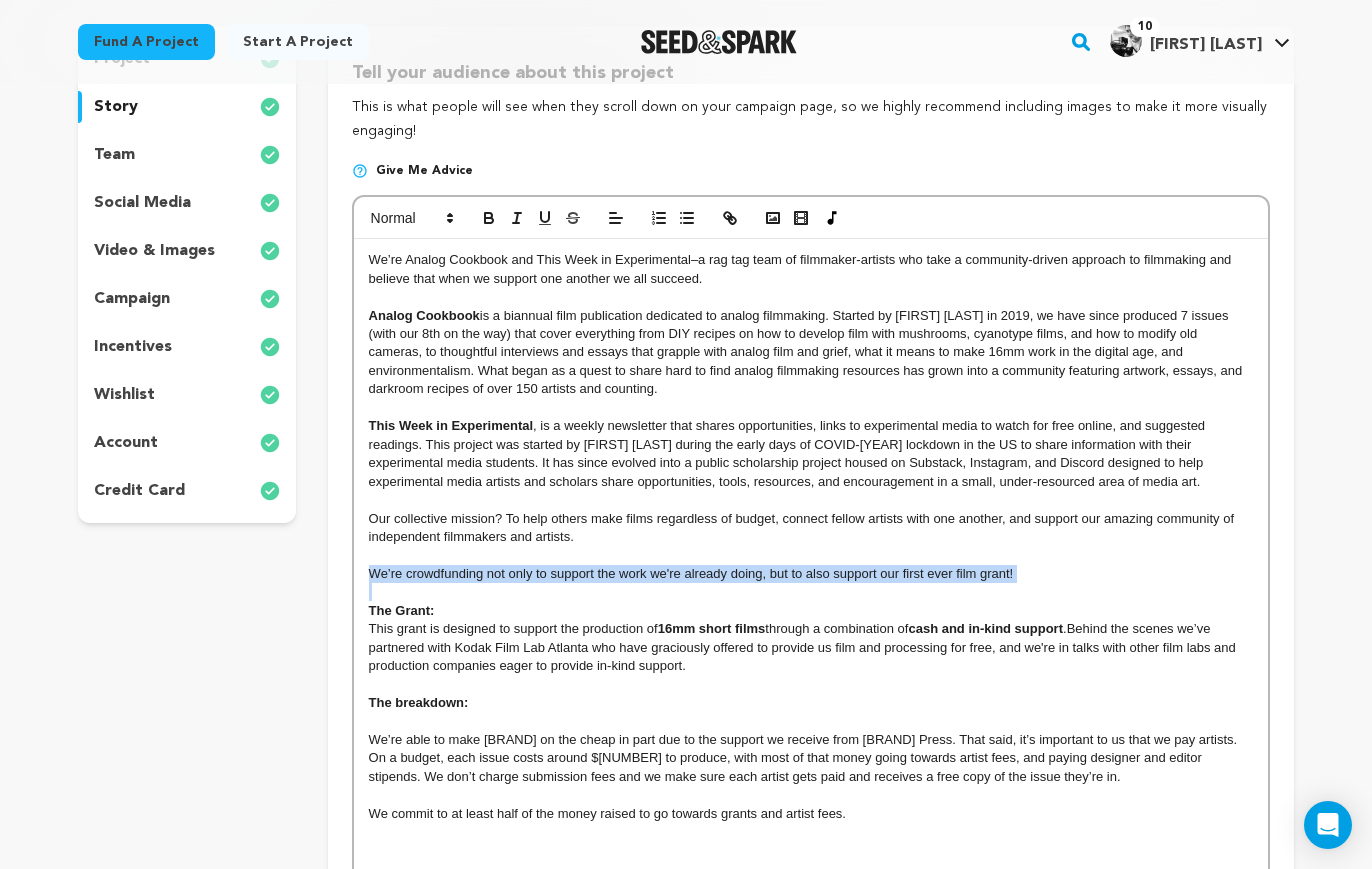click on "We’re crowdfunding not only to support the work we're already doing, but to also support our first ever film grant!" at bounding box center (691, 573) 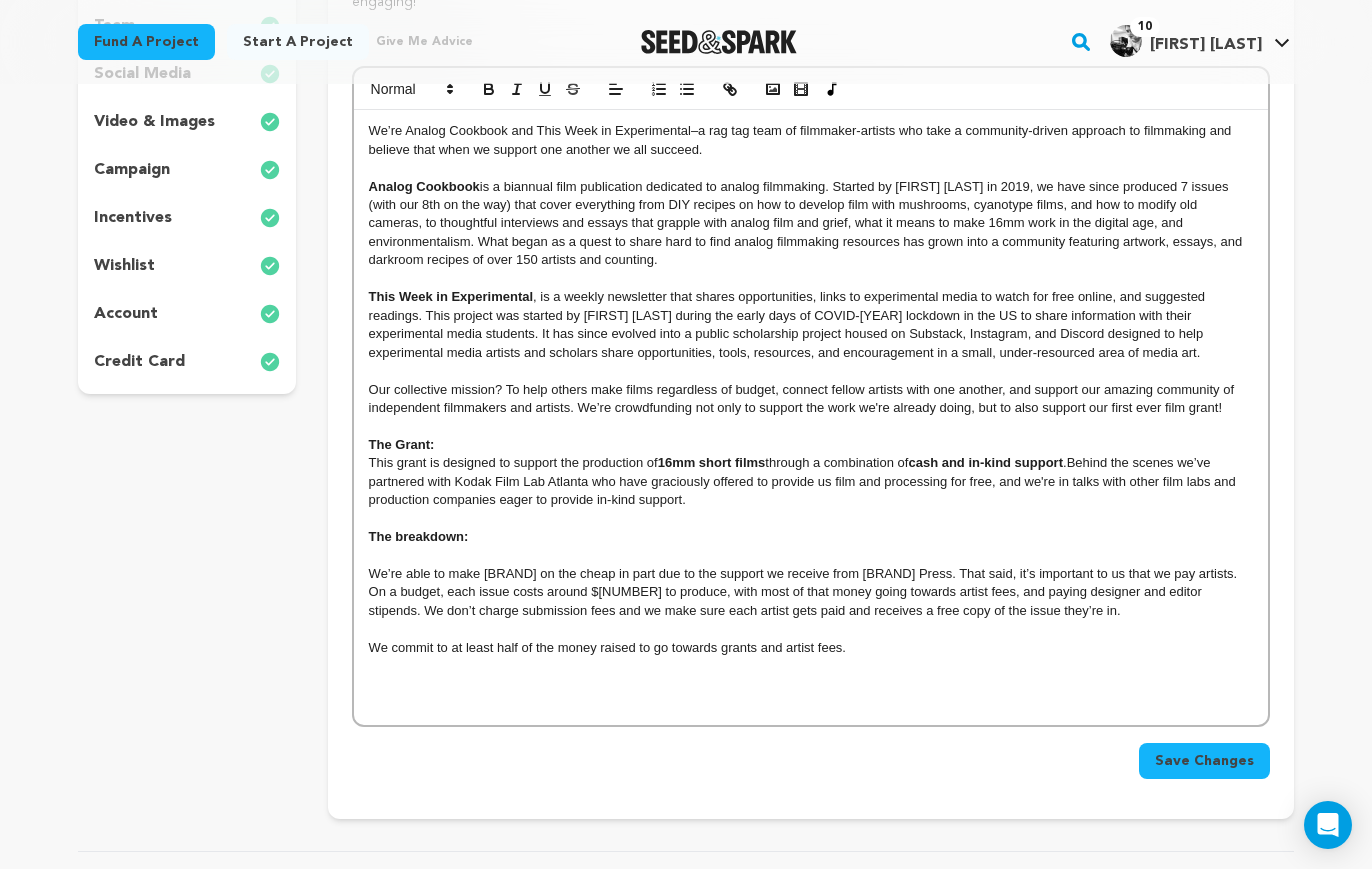 scroll, scrollTop: 405, scrollLeft: 0, axis: vertical 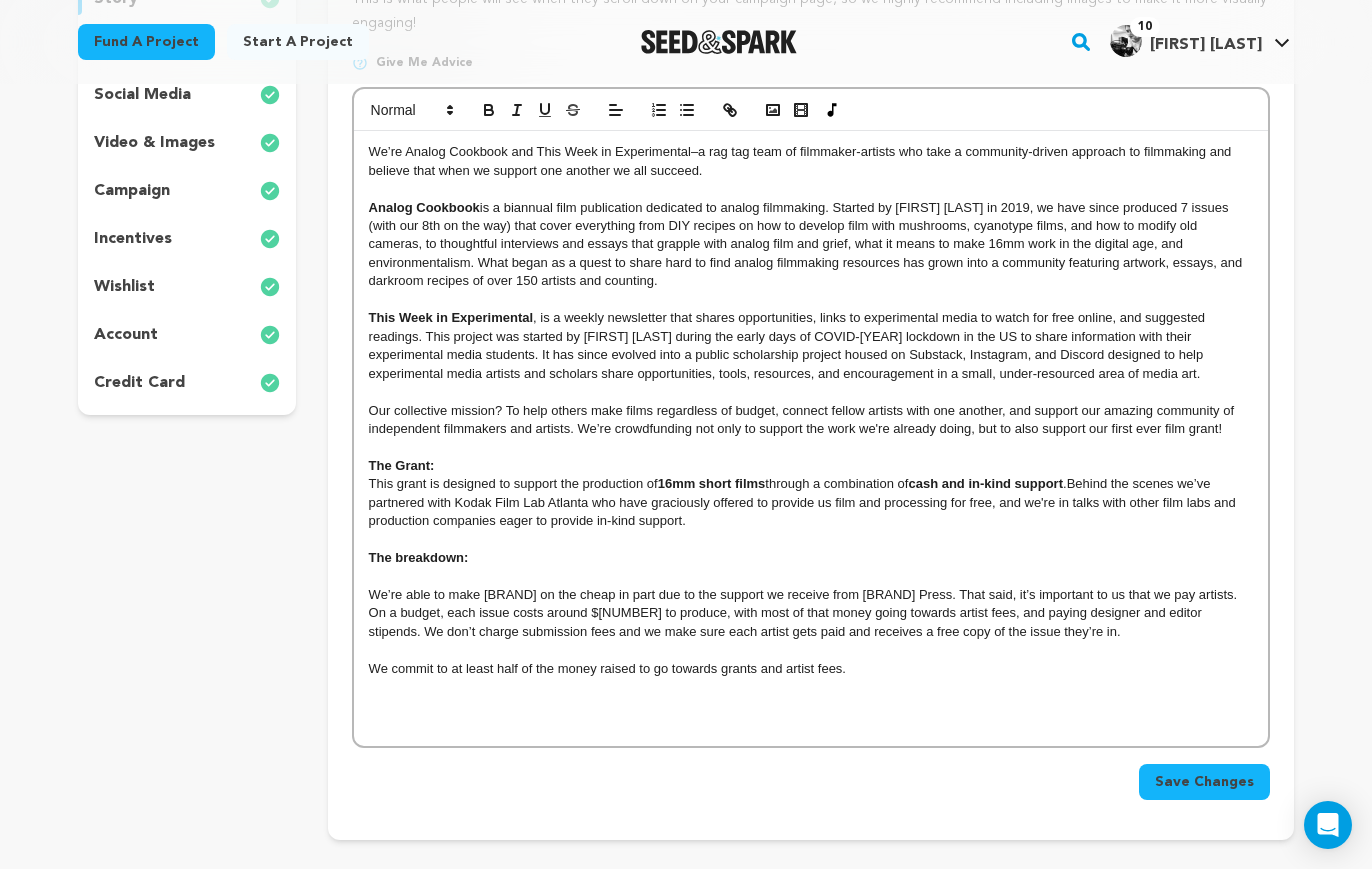 click at bounding box center (811, 447) 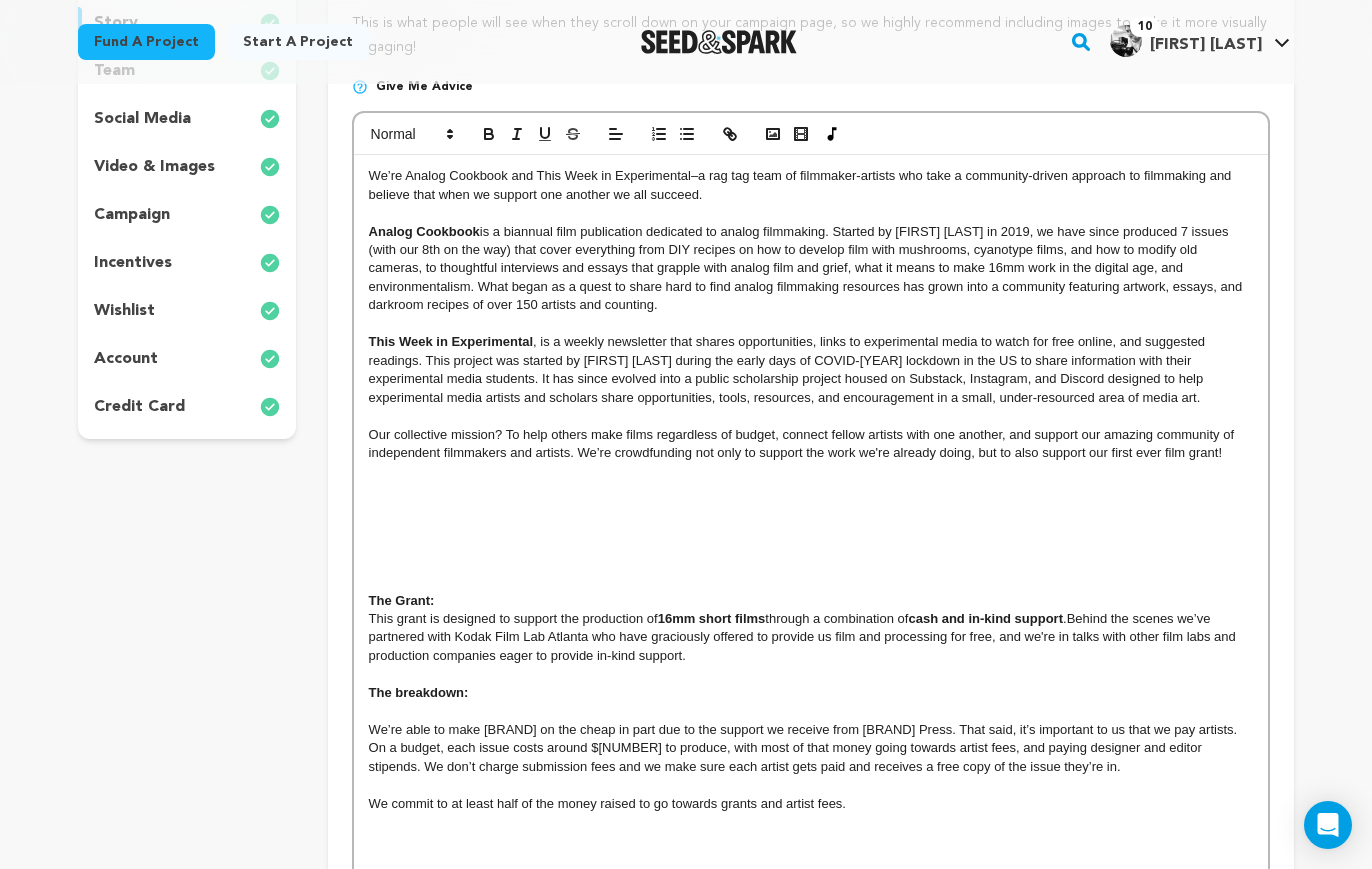 scroll, scrollTop: 365, scrollLeft: 0, axis: vertical 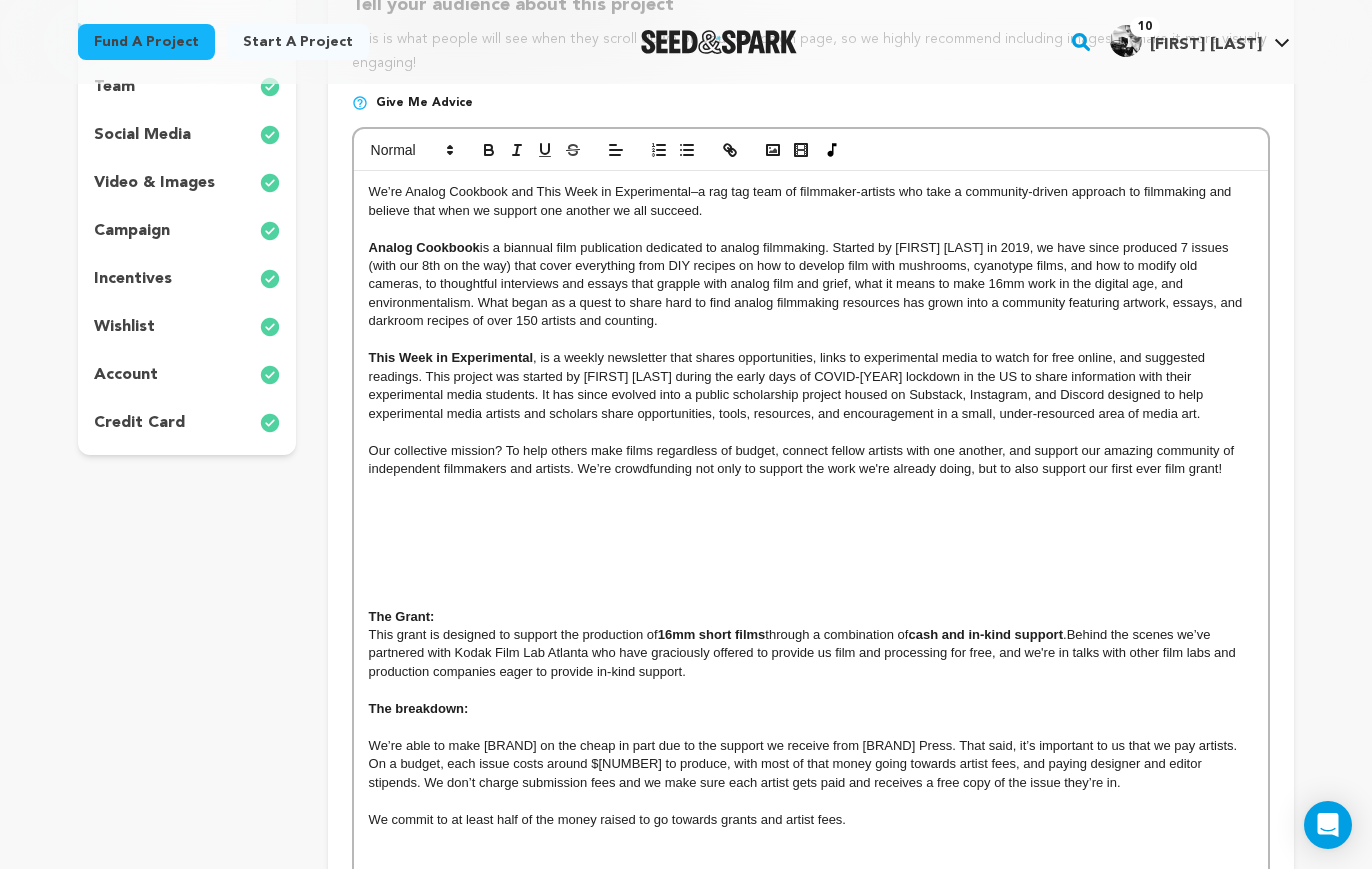 type 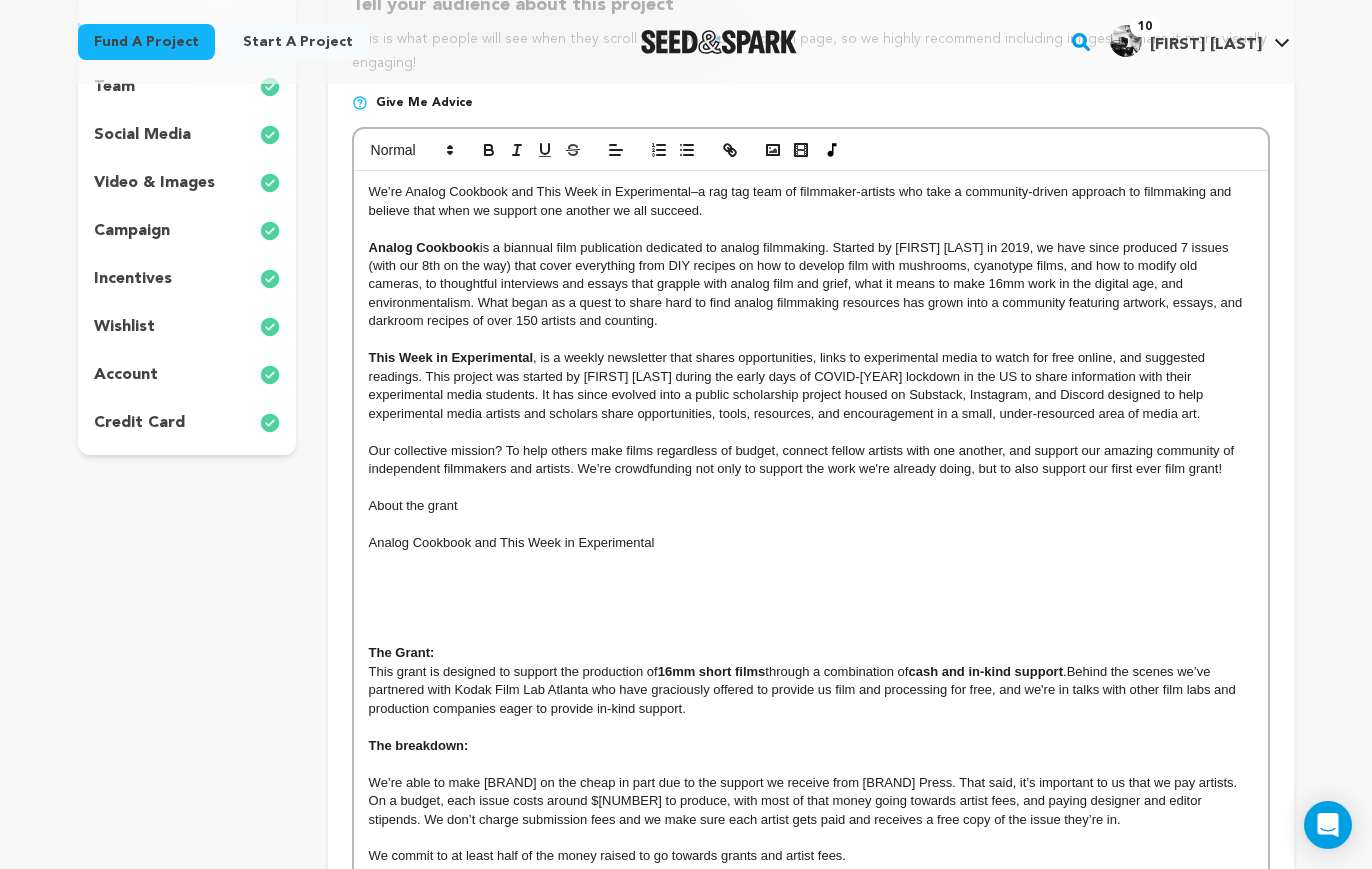 drag, startPoint x: 674, startPoint y: 548, endPoint x: 355, endPoint y: 545, distance: 319.0141 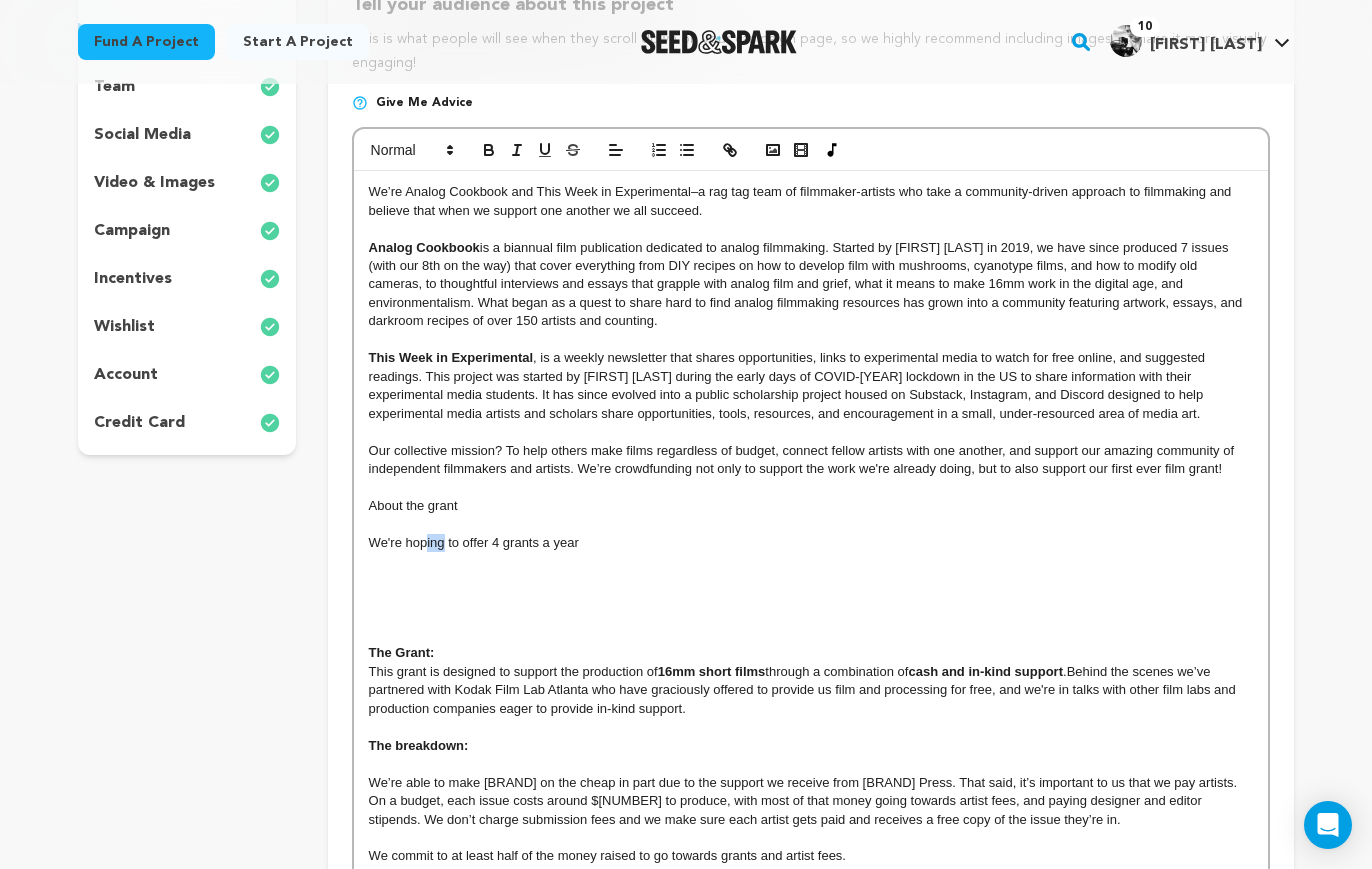 drag, startPoint x: 445, startPoint y: 546, endPoint x: 424, endPoint y: 546, distance: 21 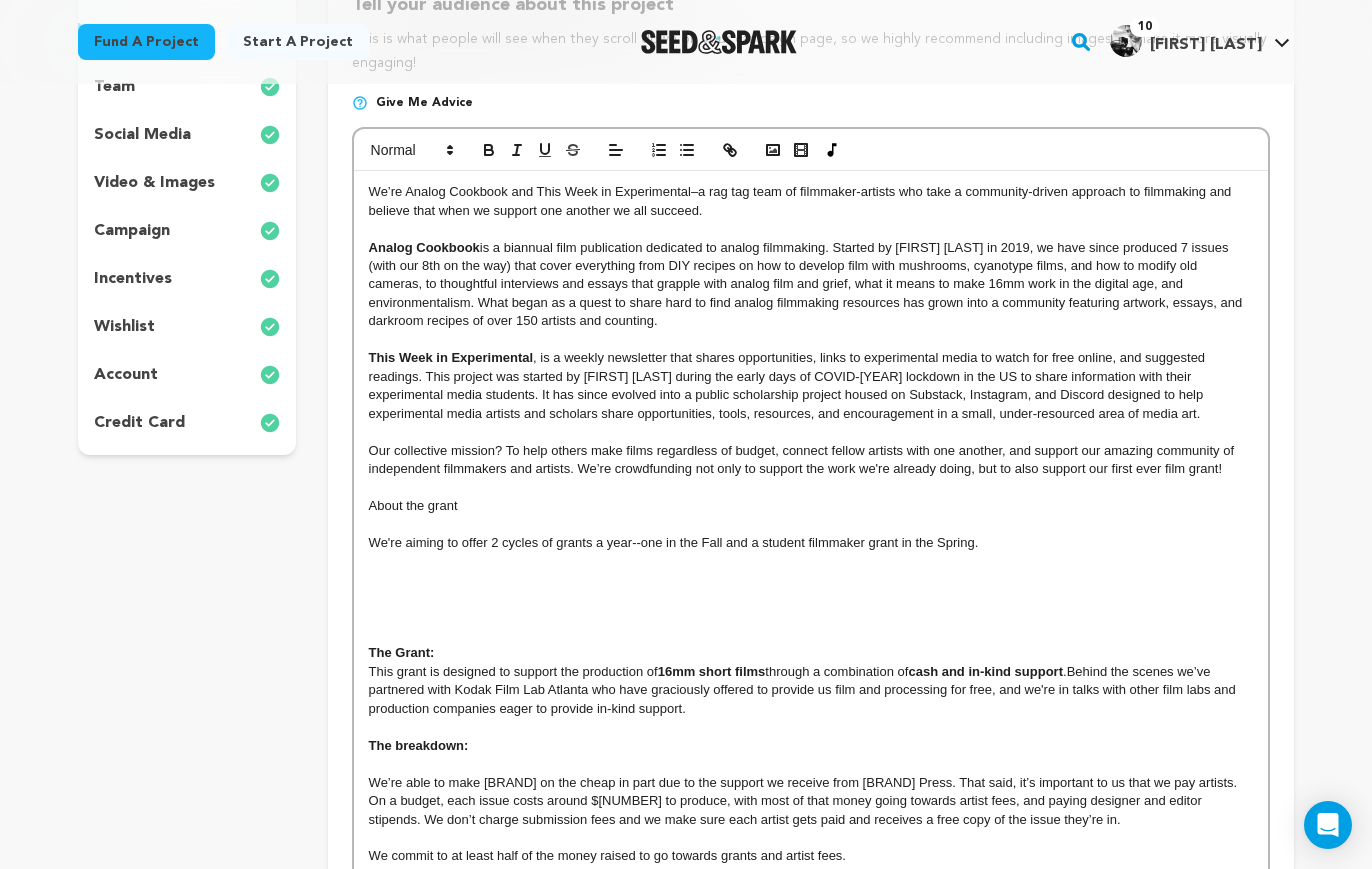 click on "We're aiming to offer 2 cycles of grants a year--one in the Fall and a student filmmaker grant in the Spring." at bounding box center (811, 543) 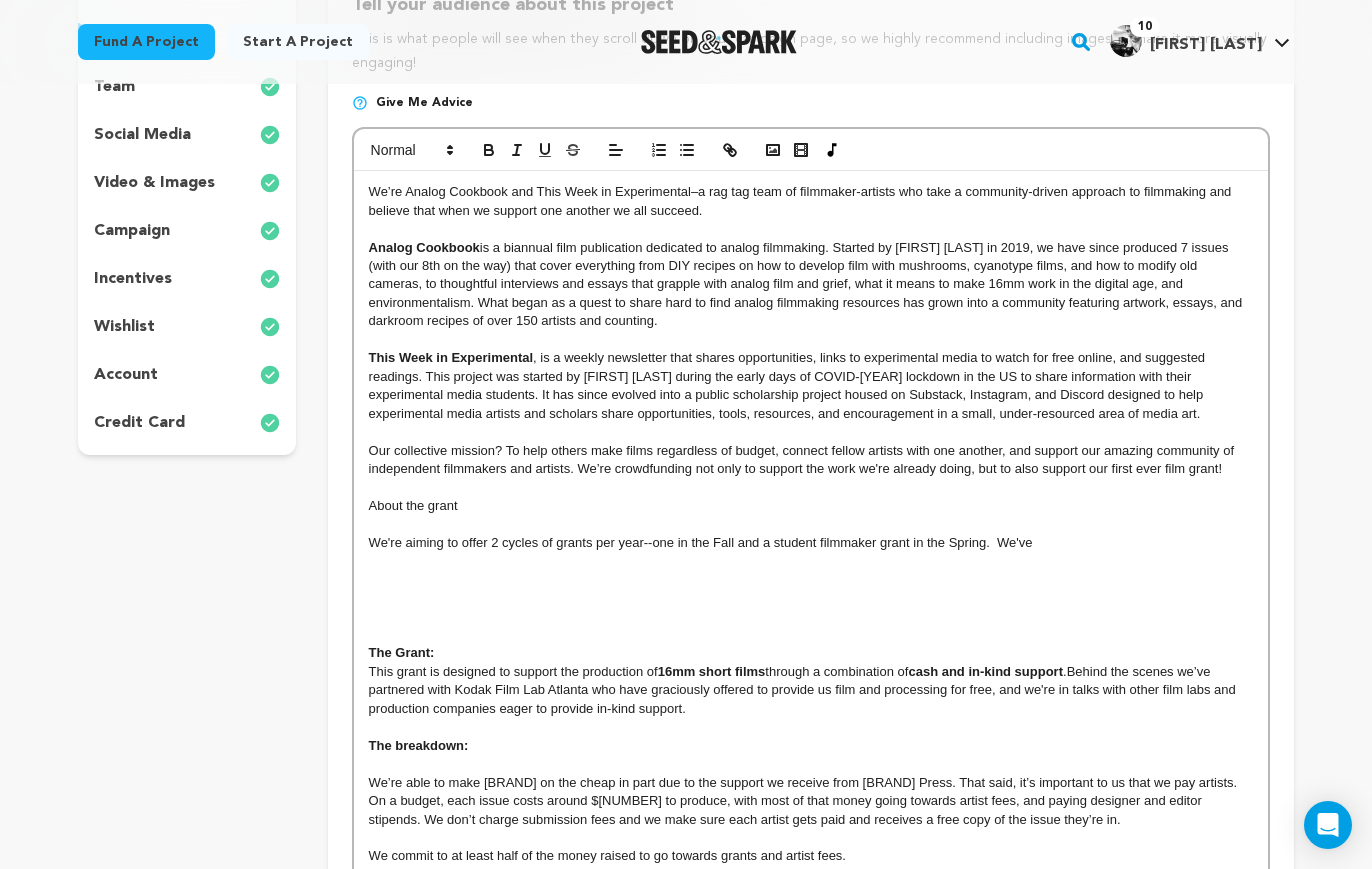 drag, startPoint x: 1050, startPoint y: 545, endPoint x: 1004, endPoint y: 545, distance: 46 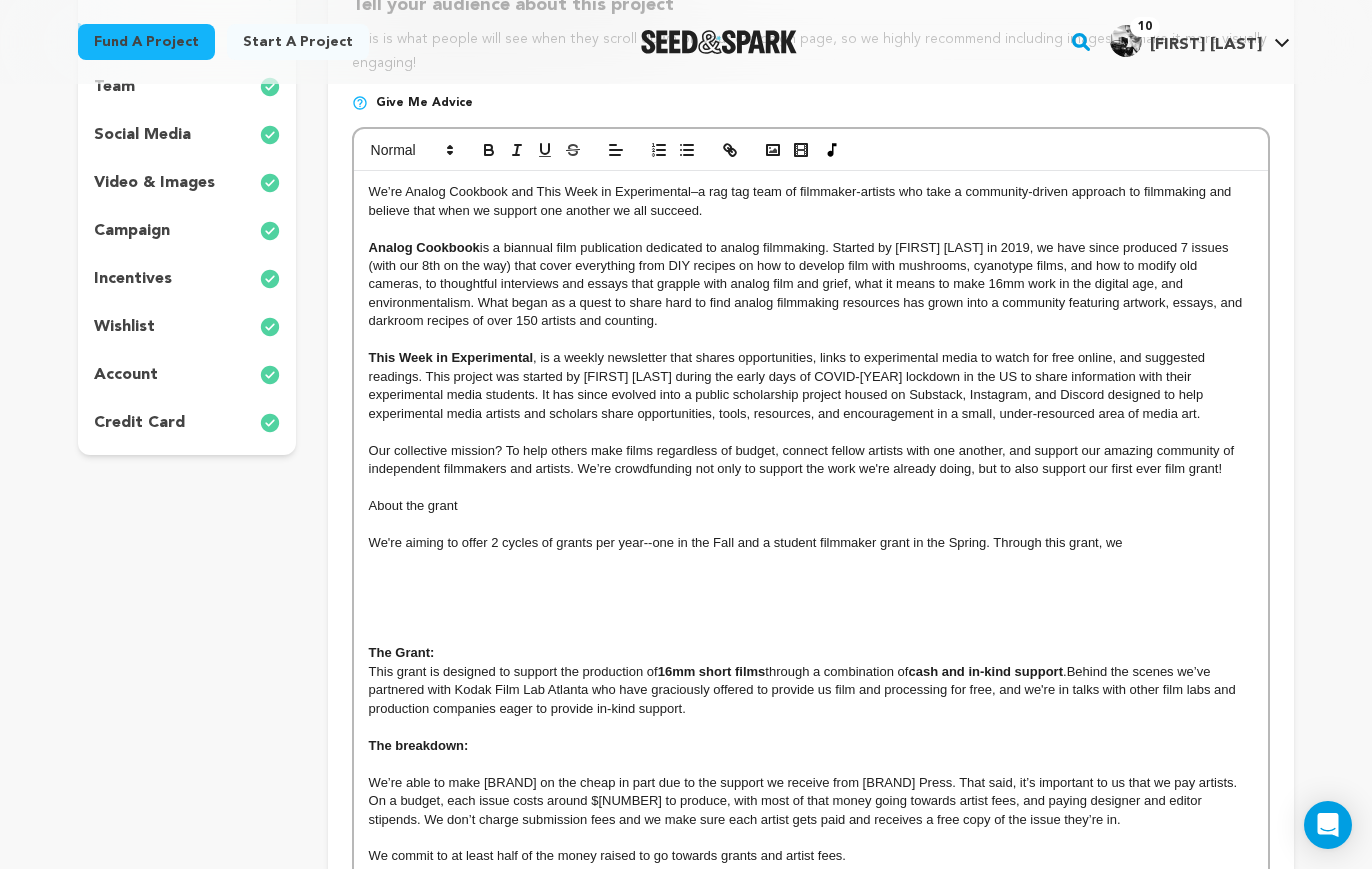 click on "We're aiming to offer 2 cycles of grants per year--one in the Fall and a student filmmaker grant in the Spring. Through this grant, we" at bounding box center [811, 543] 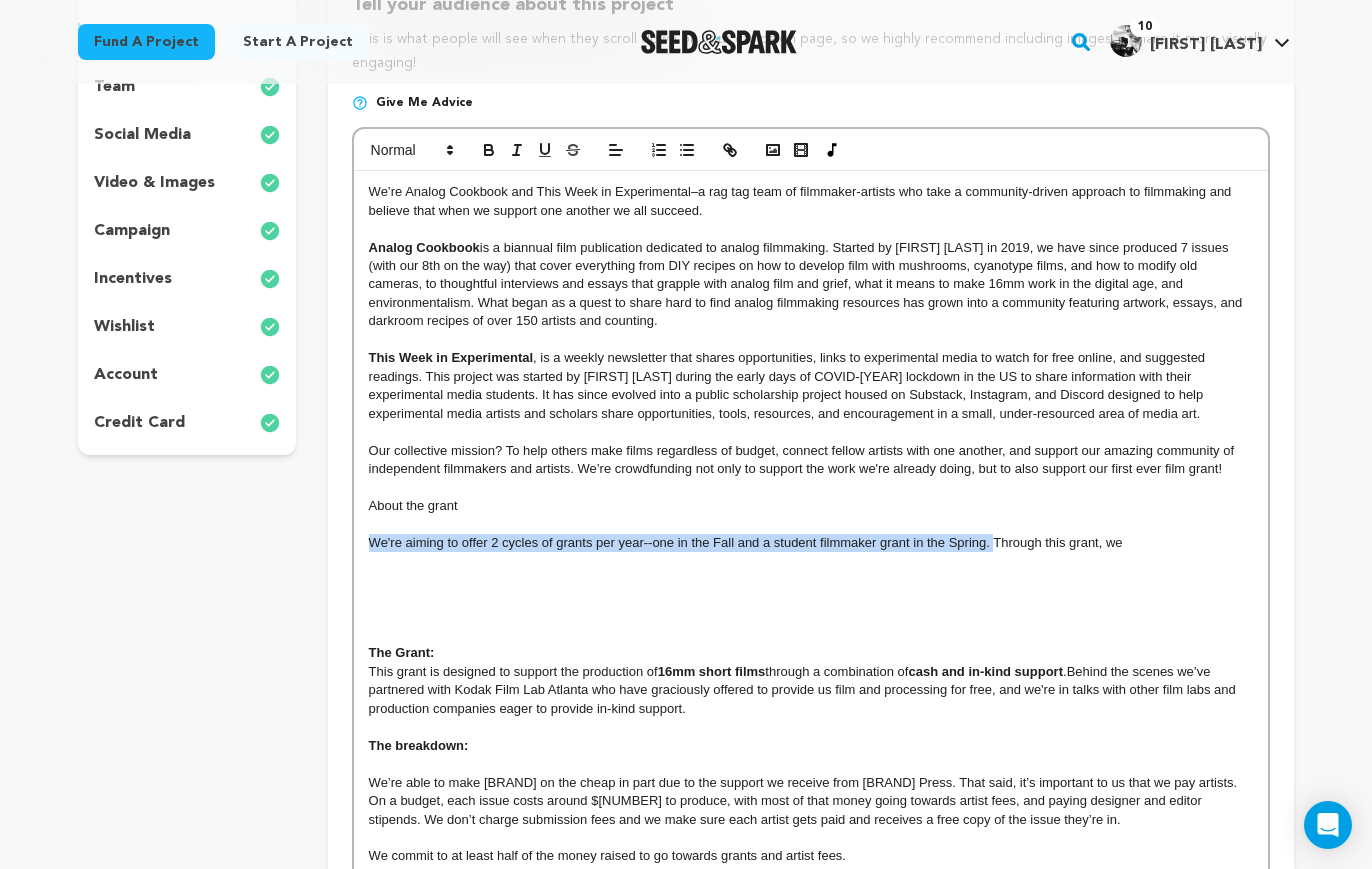 drag, startPoint x: 993, startPoint y: 545, endPoint x: 366, endPoint y: 550, distance: 627.01996 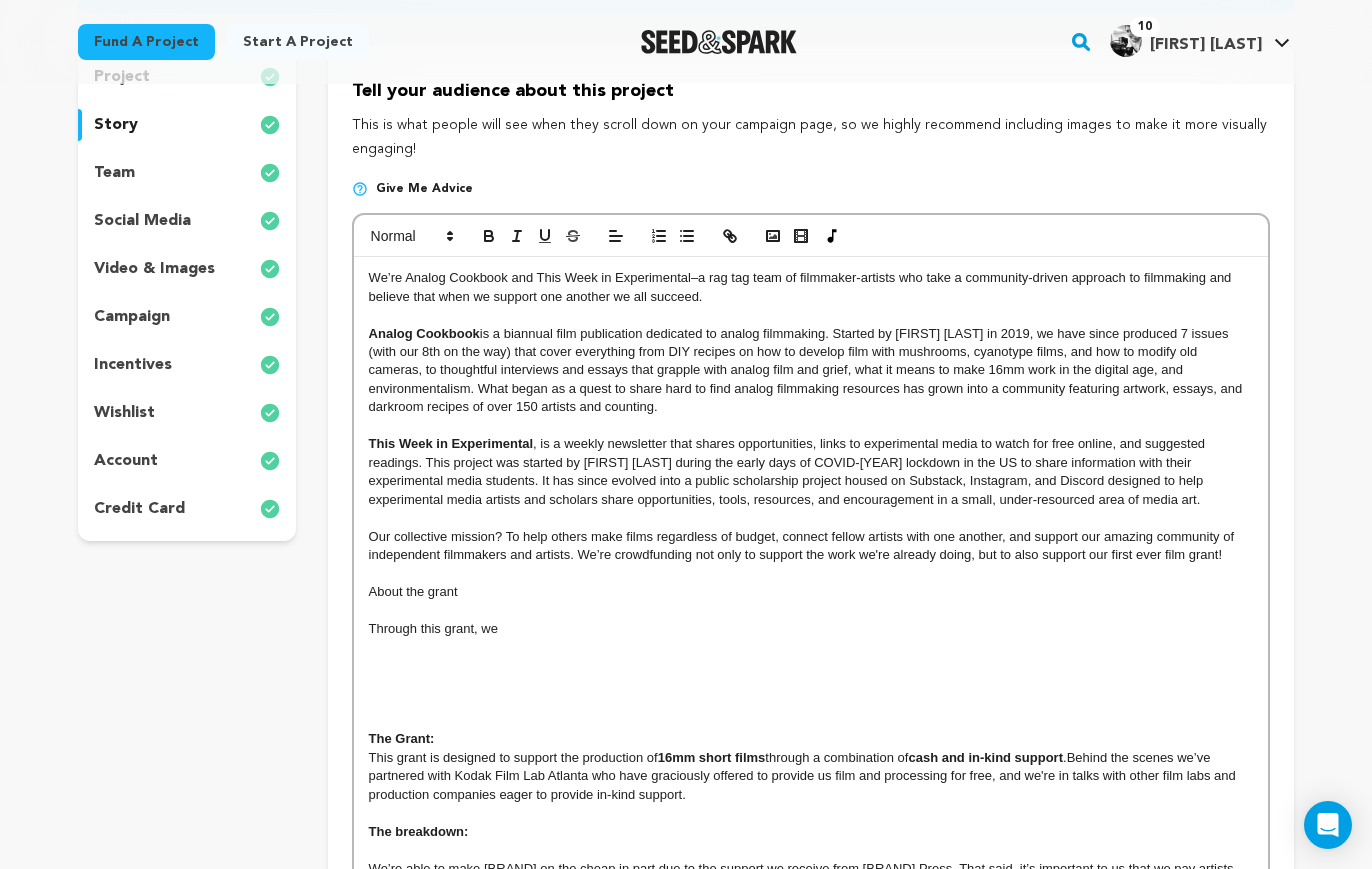 scroll, scrollTop: 224, scrollLeft: 0, axis: vertical 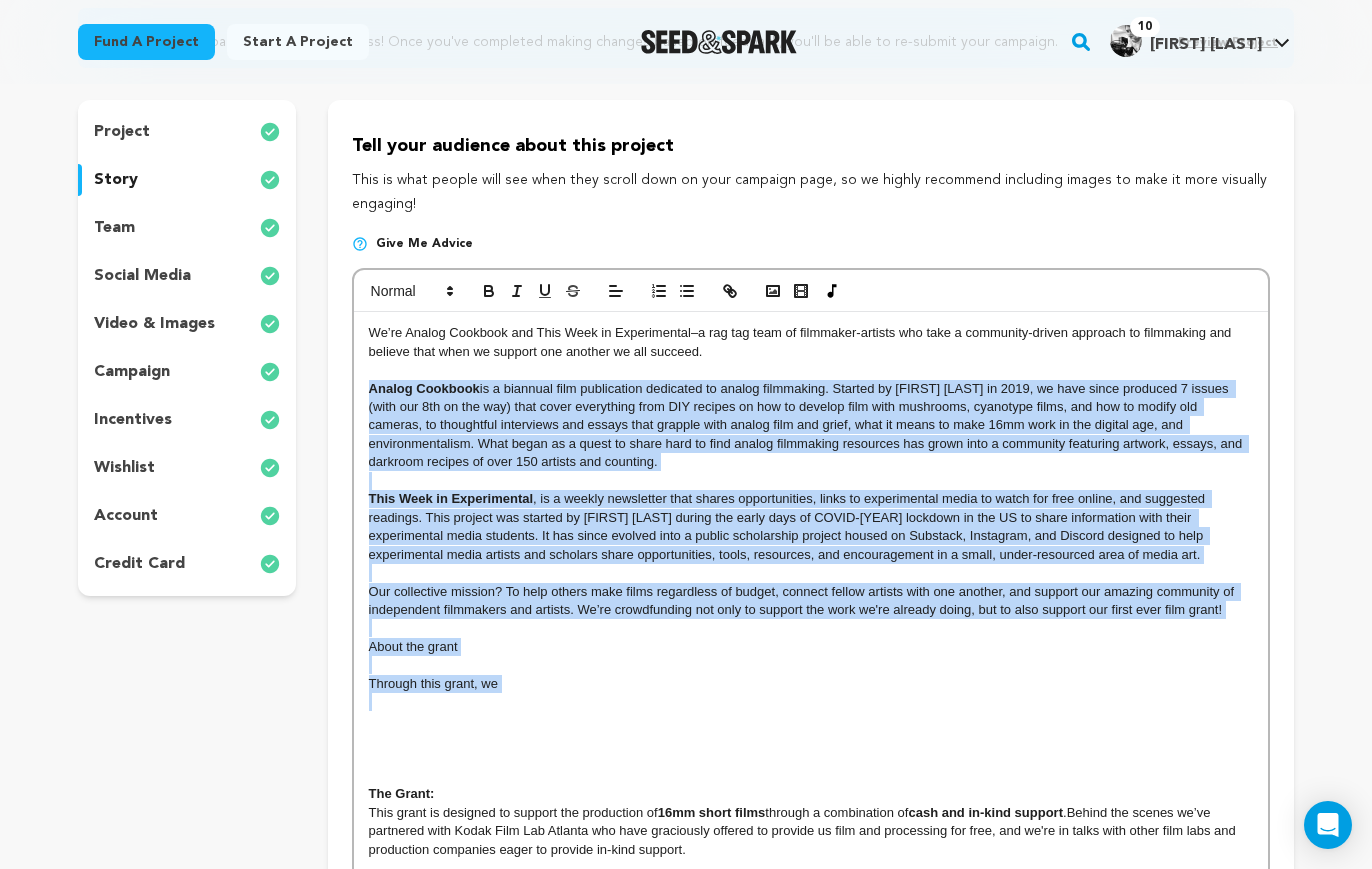 drag, startPoint x: 365, startPoint y: 389, endPoint x: 651, endPoint y: 704, distance: 425.46564 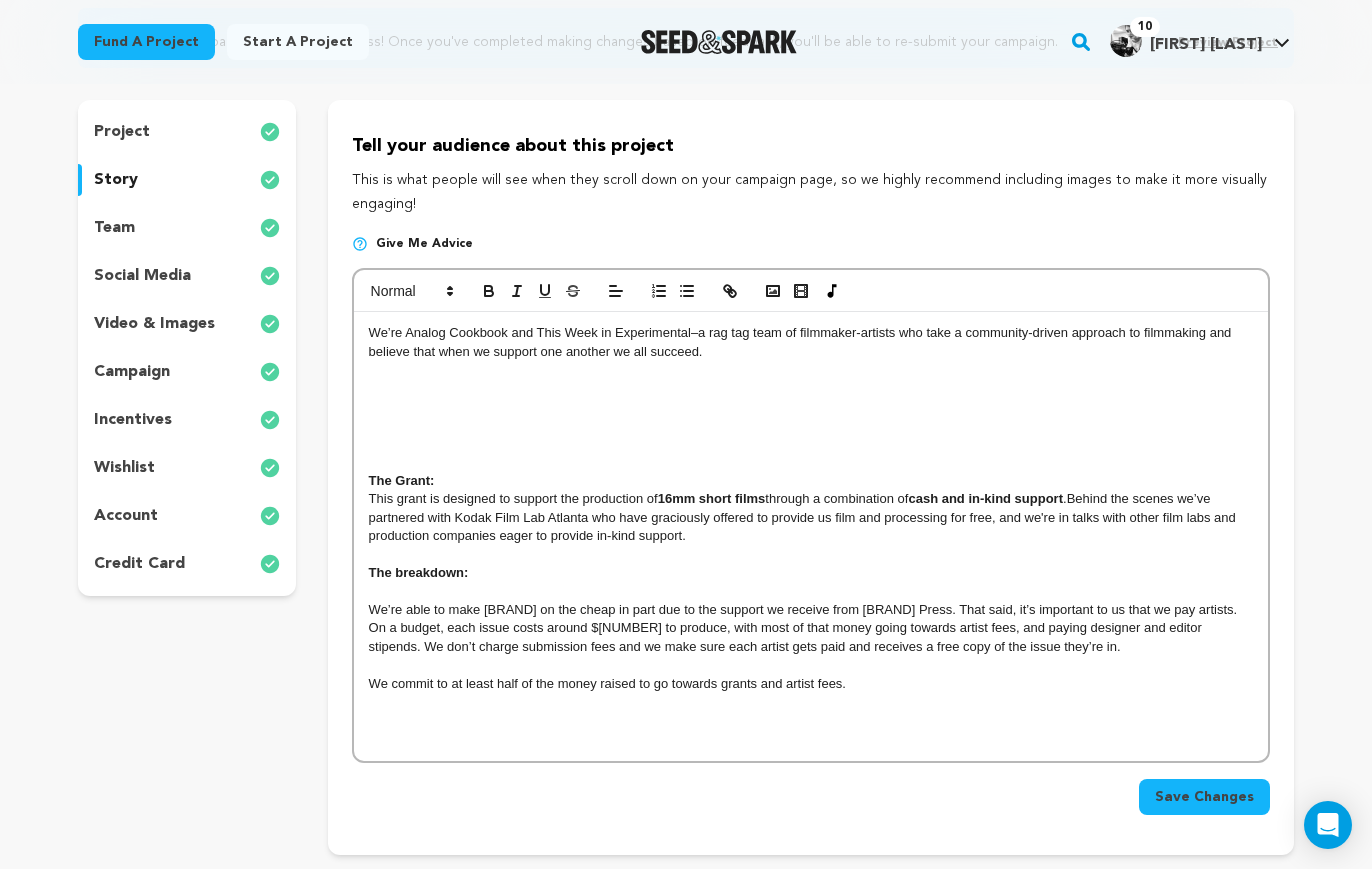scroll, scrollTop: 0, scrollLeft: 0, axis: both 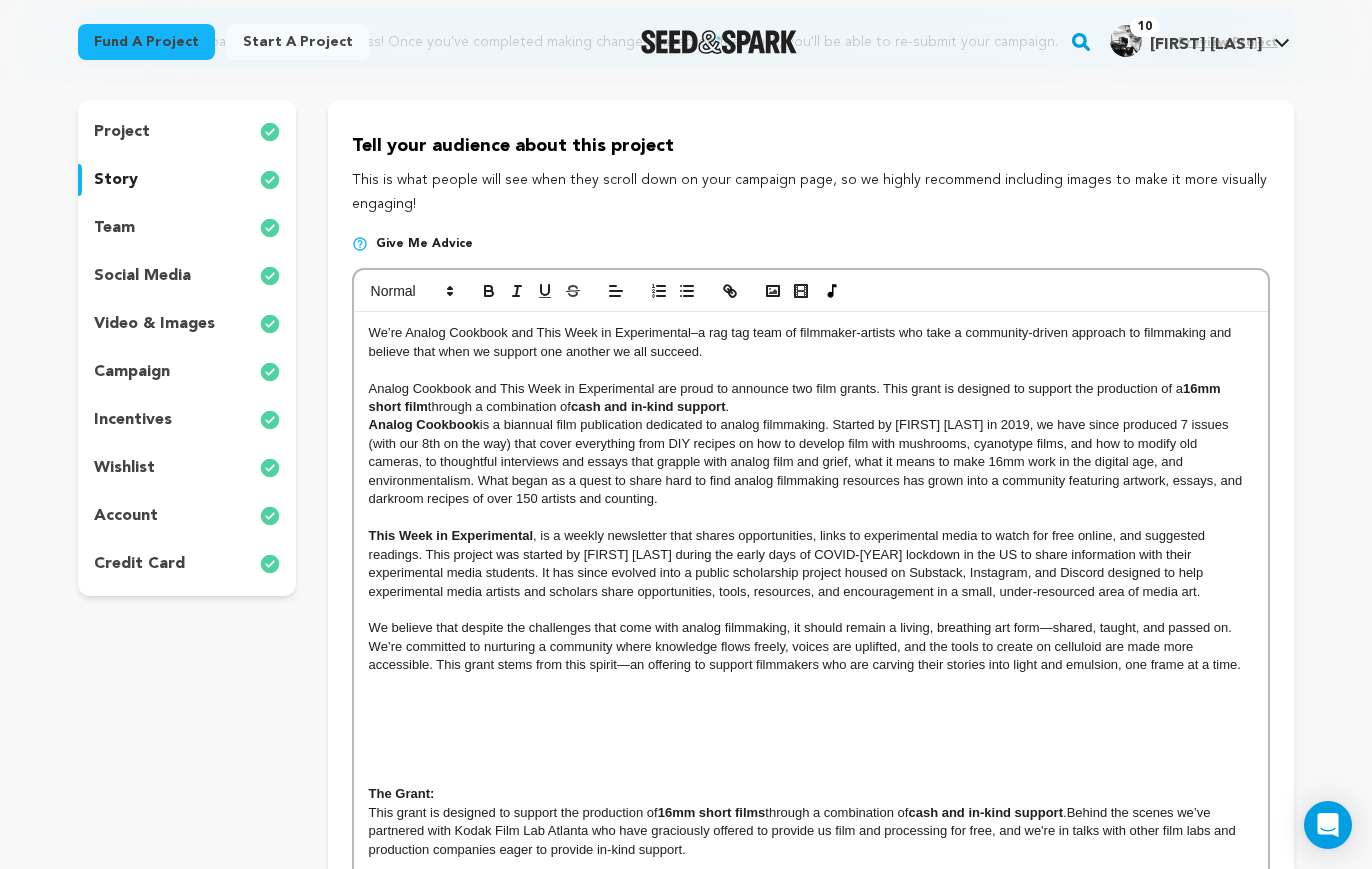 click on "Analog Cookbook and This Week in Experimental are proud to announce two film grants. This grant is designed to support the production of a  16mm short film  through a combination of  cash and in-kind support ." at bounding box center [811, 398] 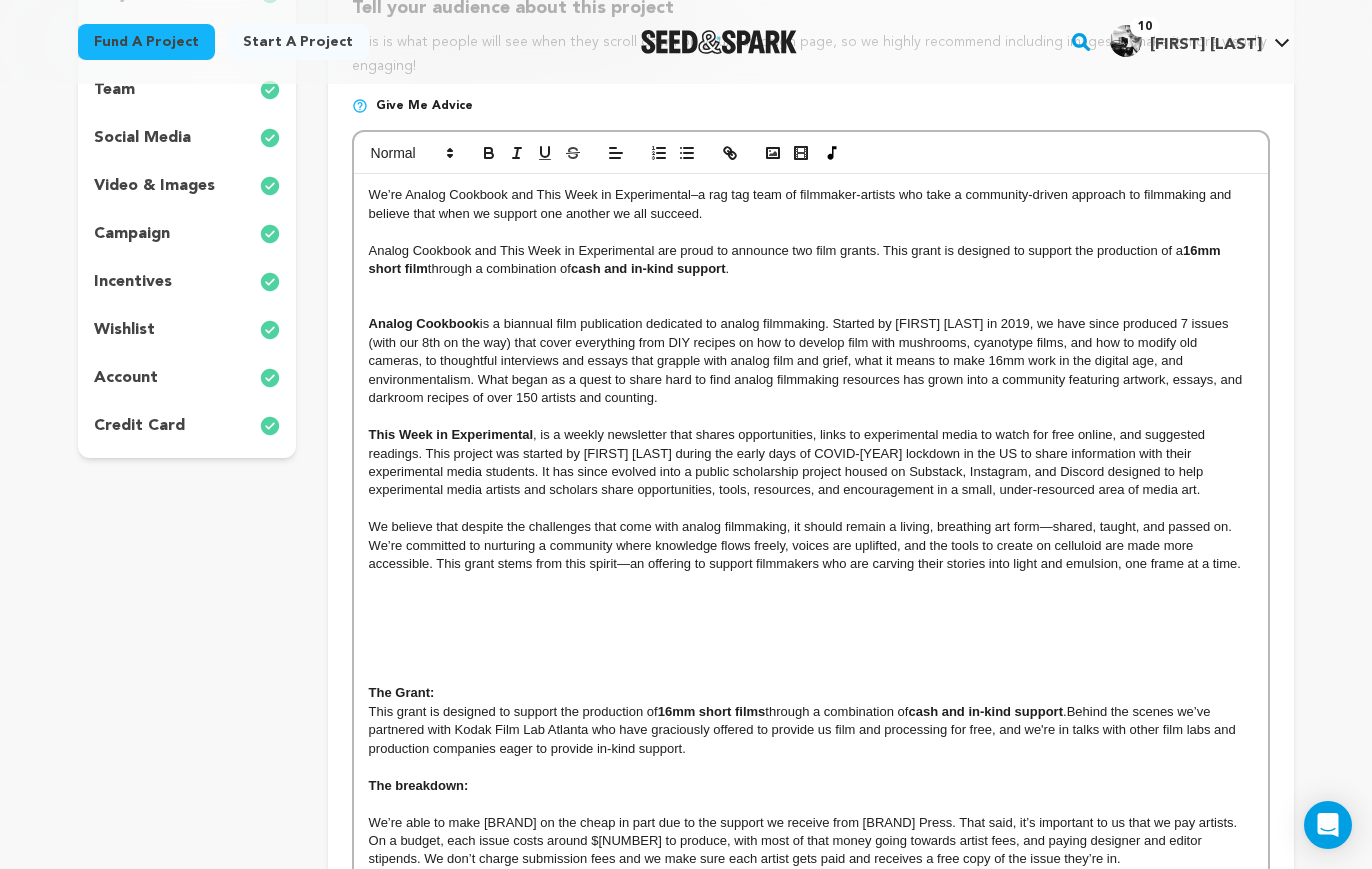 scroll, scrollTop: 385, scrollLeft: 0, axis: vertical 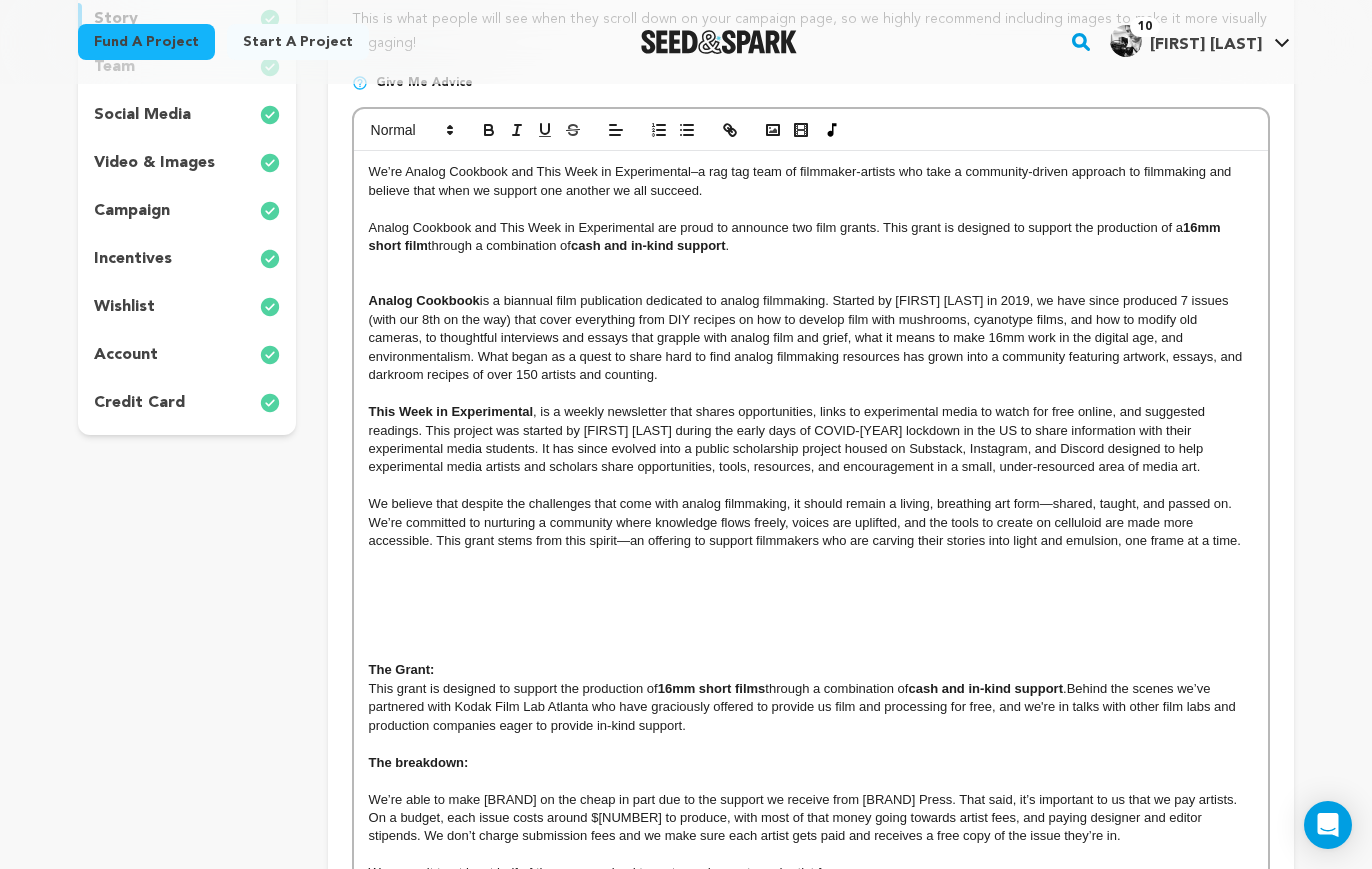 click at bounding box center [811, 597] 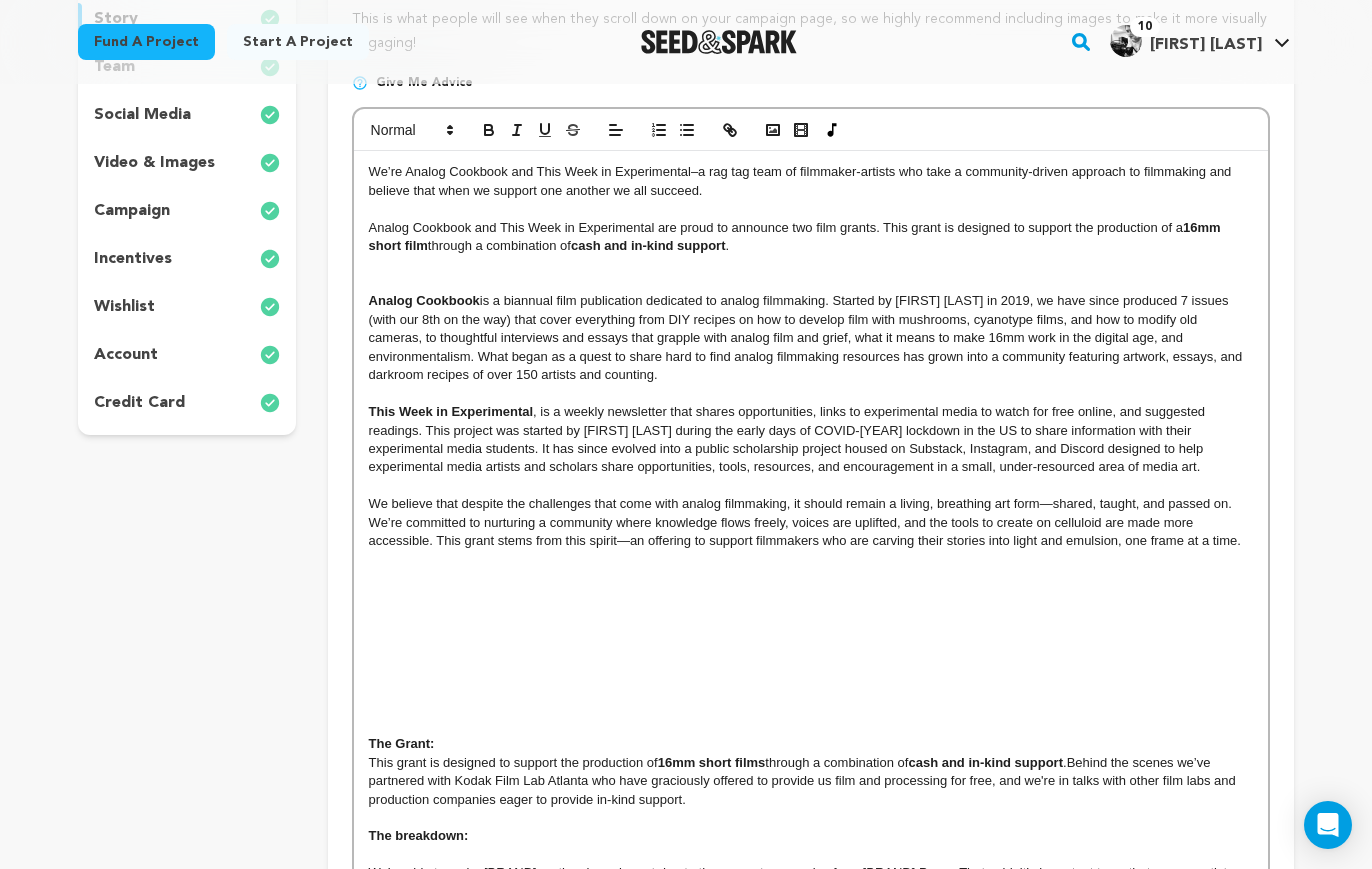 click at bounding box center (811, 283) 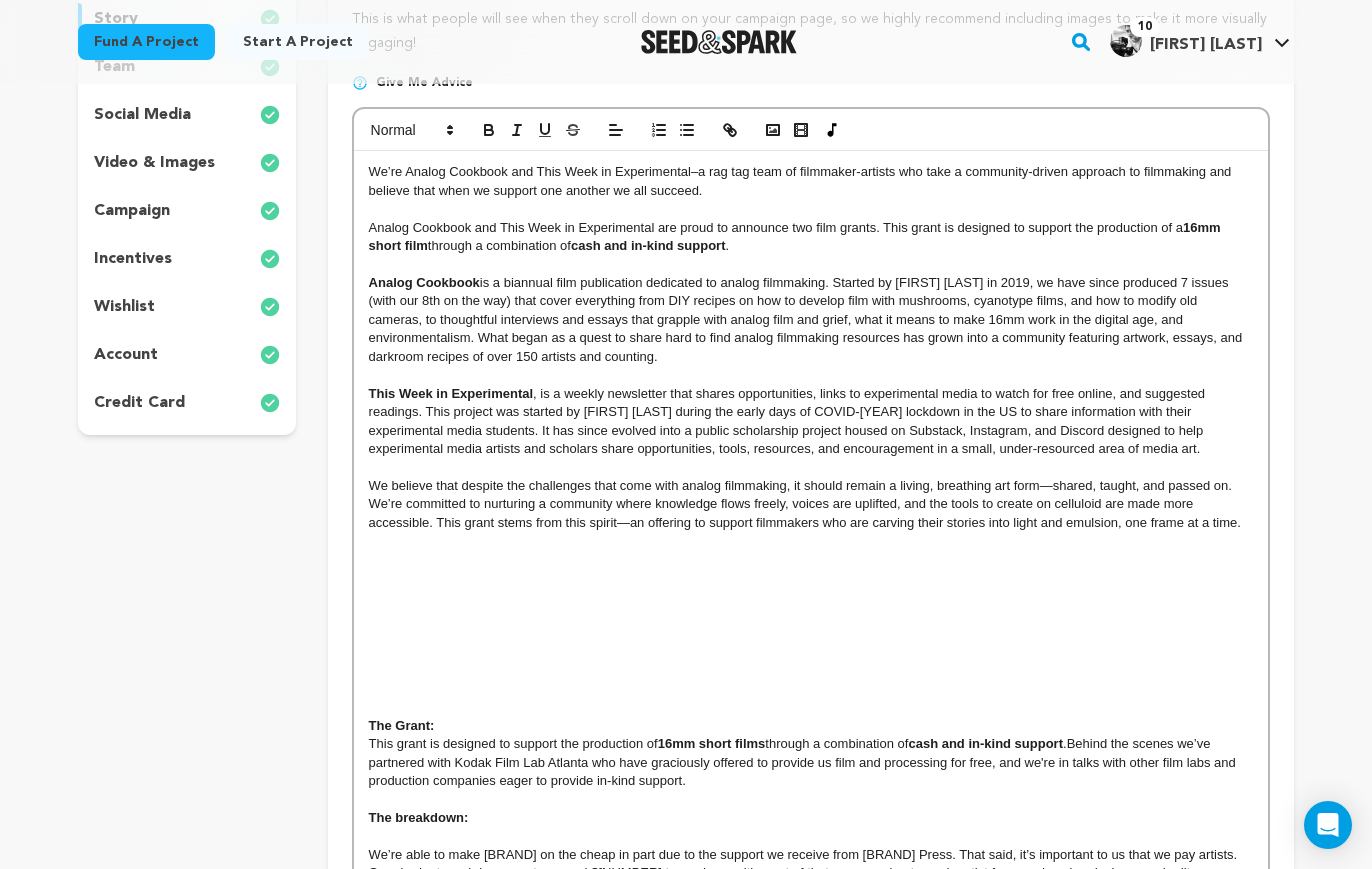 click at bounding box center [811, 578] 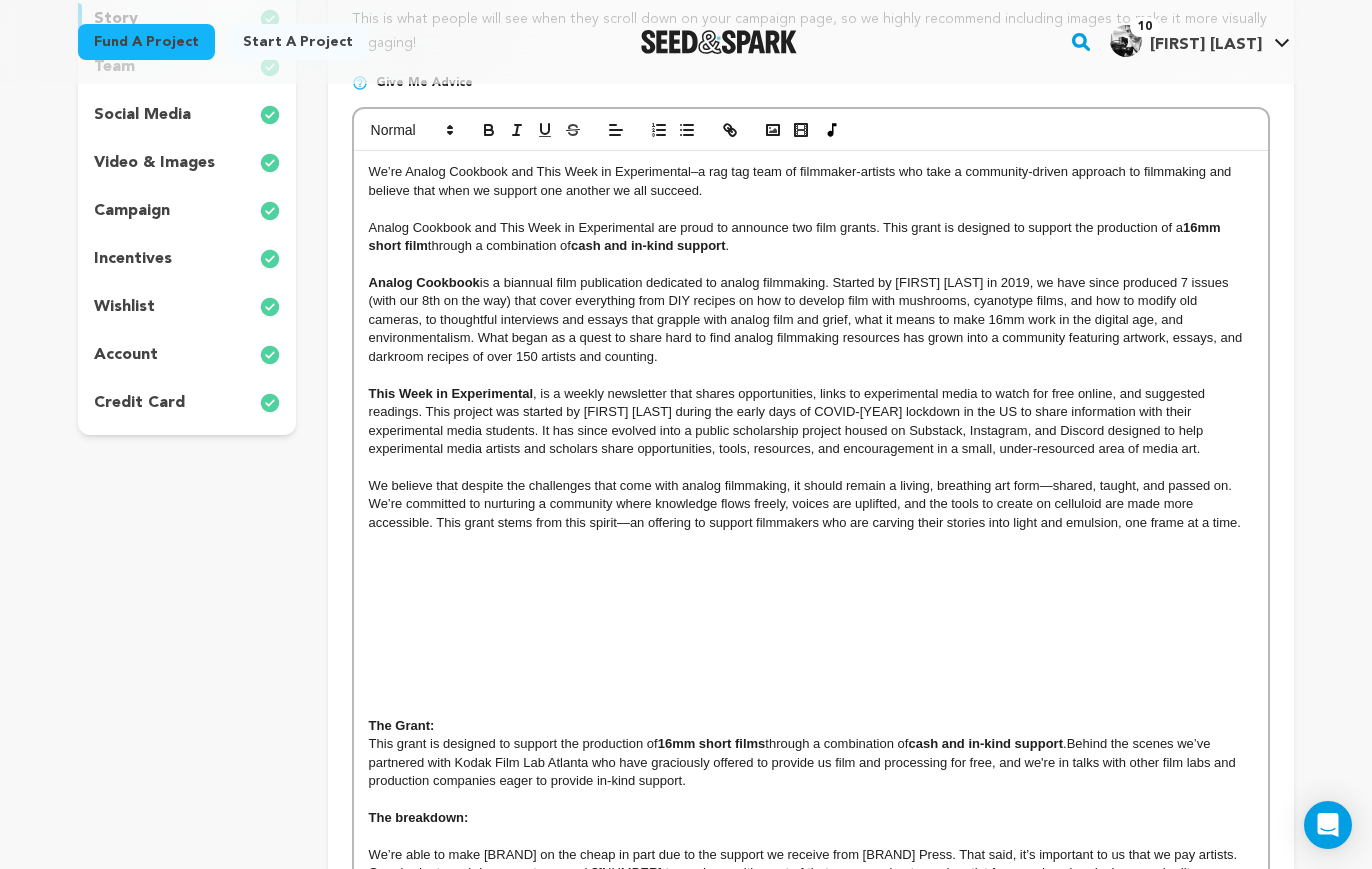 scroll, scrollTop: 0, scrollLeft: 0, axis: both 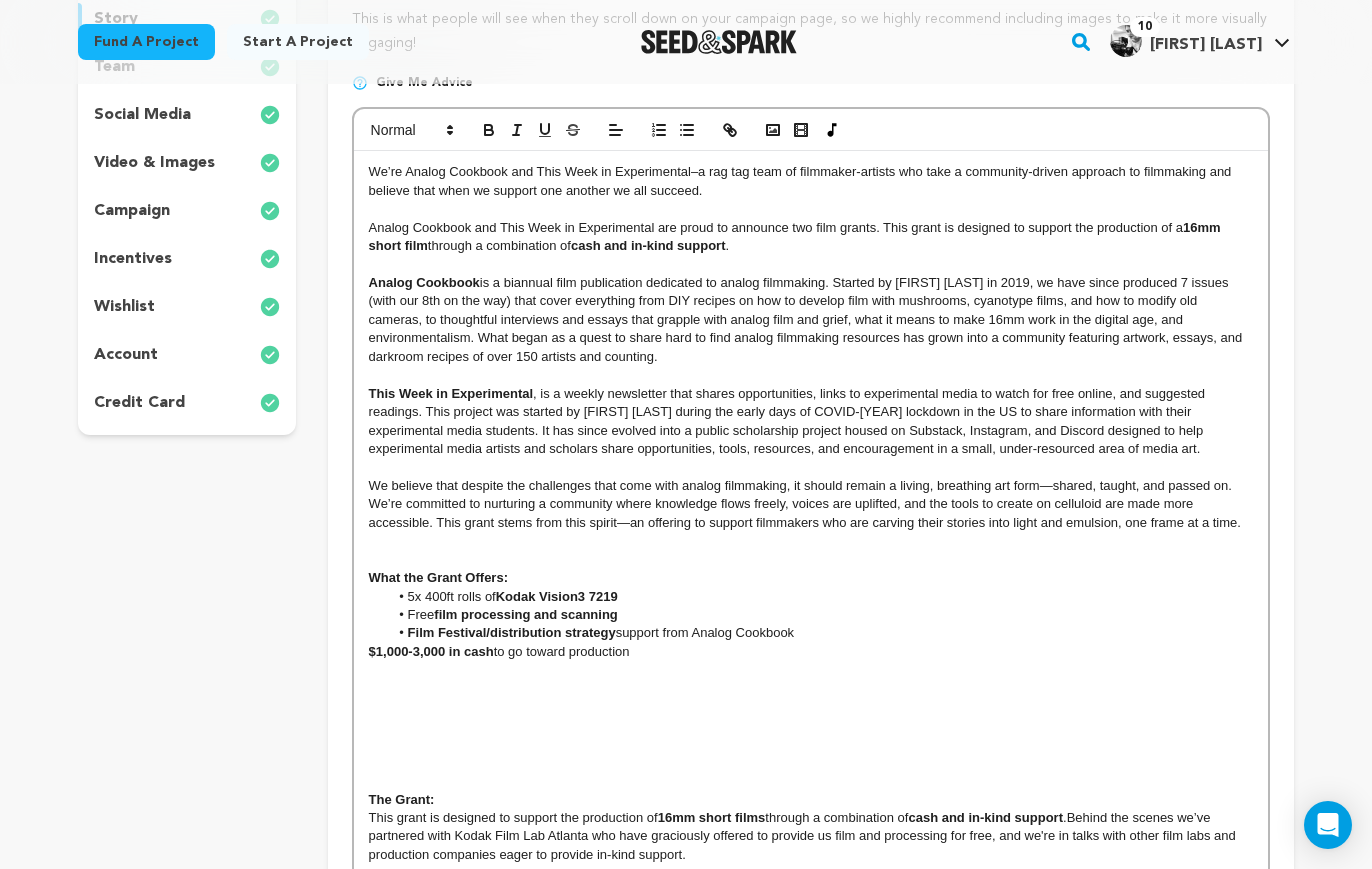 click on "We’re Analog Cookbook and This Week in Experimental–a rag tag team of filmmaker-artists who take a community-driven approach to filmmaking and believe that when we support one another we all succeed.  Analog Cookbook and This Week in Experimental are proud to announce two film grants. This grant is designed to support the production of a  16mm short film  through a combination of  cash and in-kind support .  Analog Cookbook  This Week in Experimental , is a weekly newsletter that shares opportunities, links to experimental media to watch for free online, and suggested readings. This project was started by Gabby Follett during the early days of COVID-19 lockdown in the US to share information with their experimental media students. It has since evolved into a public scholarship project housed on Substack, Instagram, and Discord designed to help experimental media artists and scholars share opportunities, tools, resources, and encouragement in a small, under-resourced area of media art. 5x 400ft rolls of" at bounding box center [811, 615] 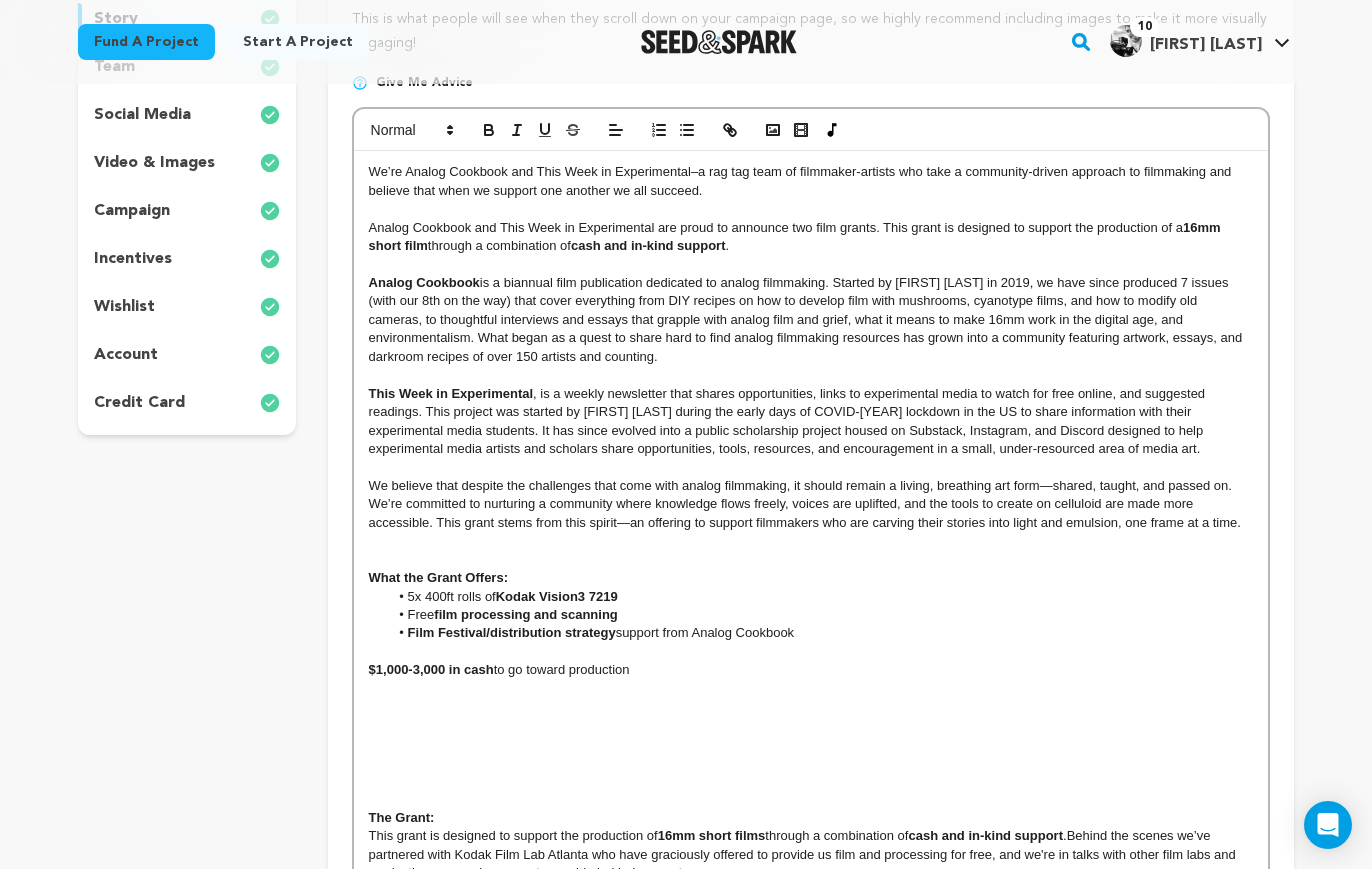 click on "What the Grant Offers:" at bounding box center [811, 578] 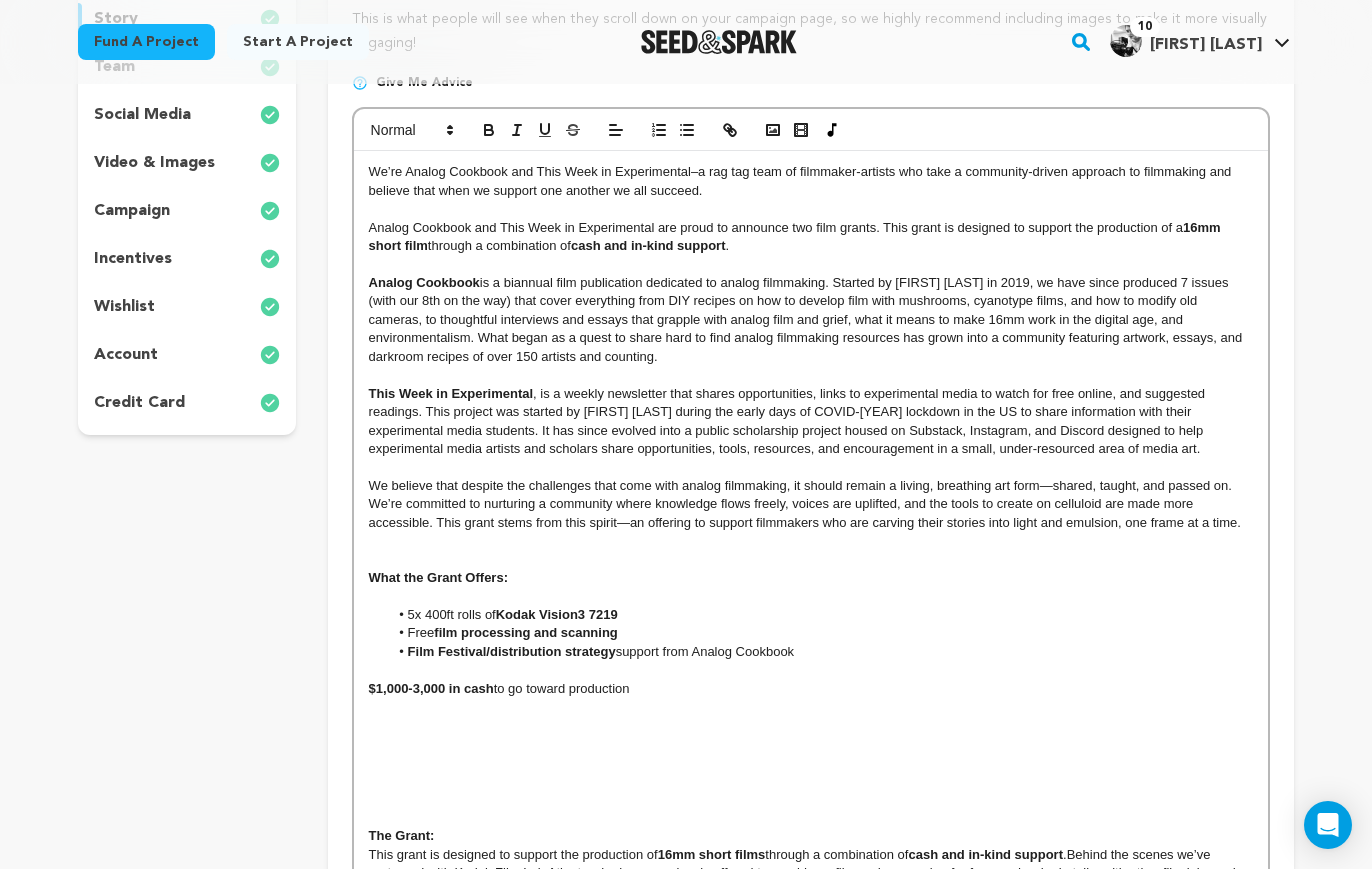 click on "Film Festival/distribution strategy  support from Analog Cookbook" at bounding box center (820, 652) 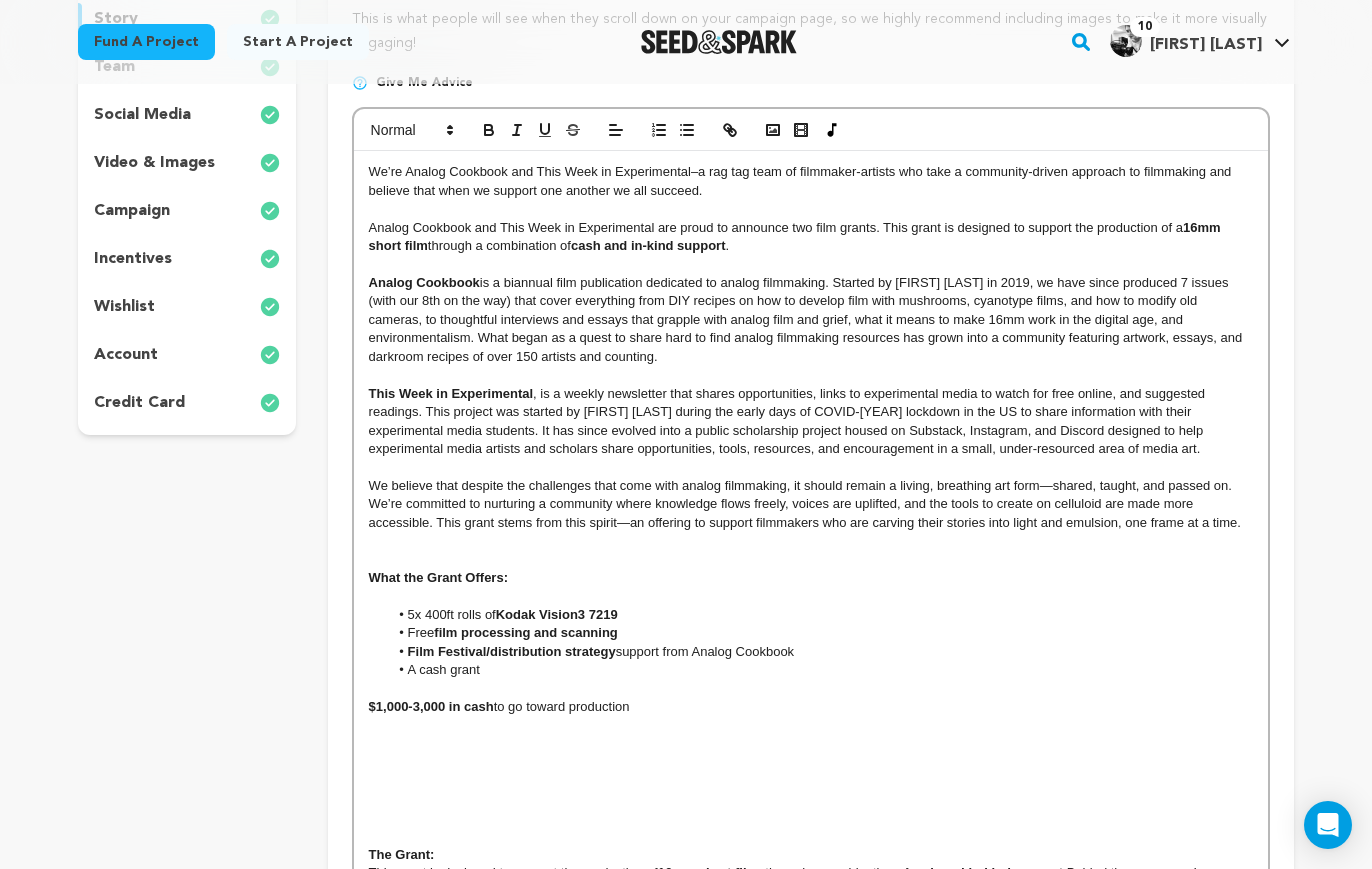click at bounding box center [620, 632] 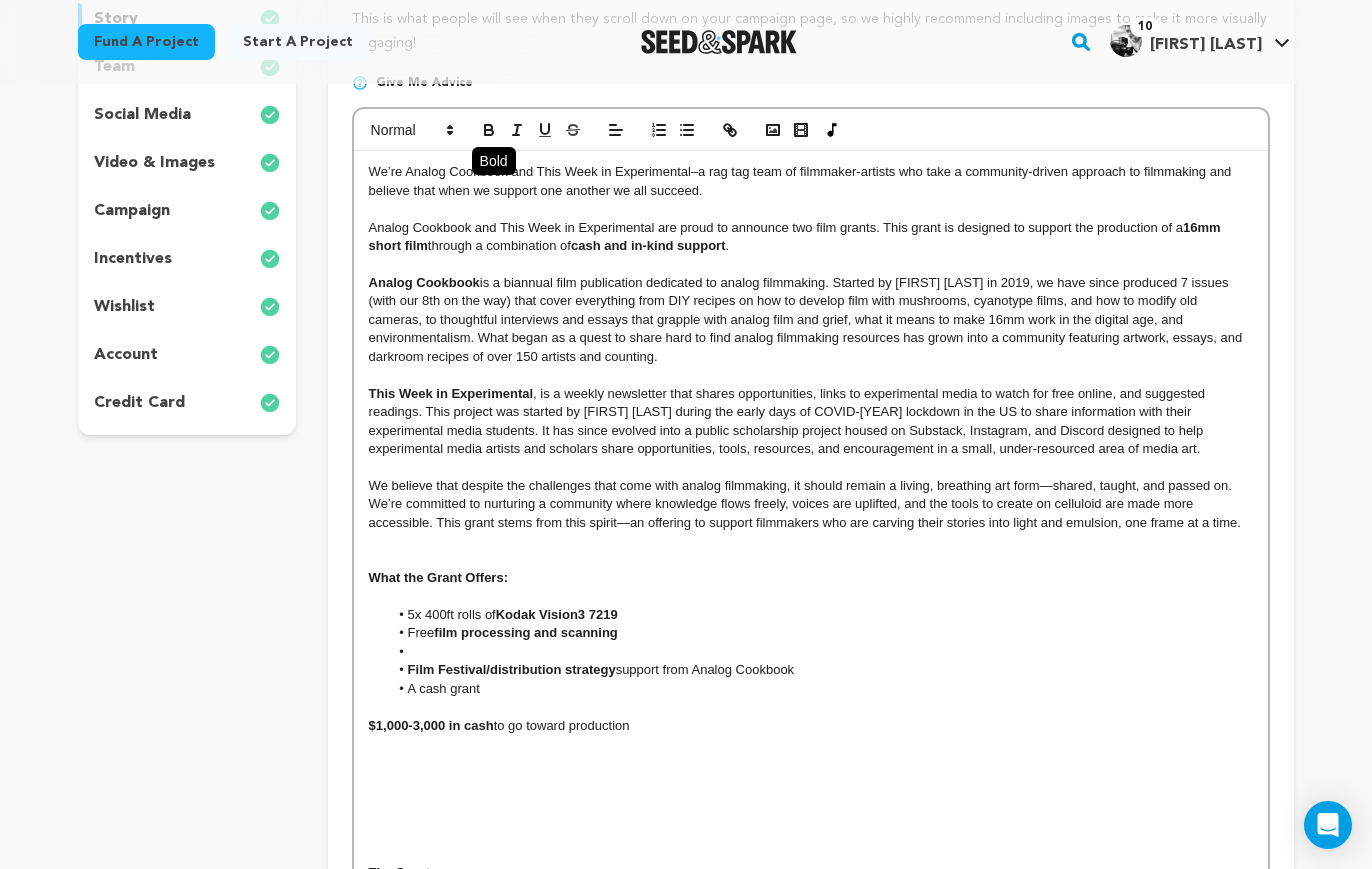 click 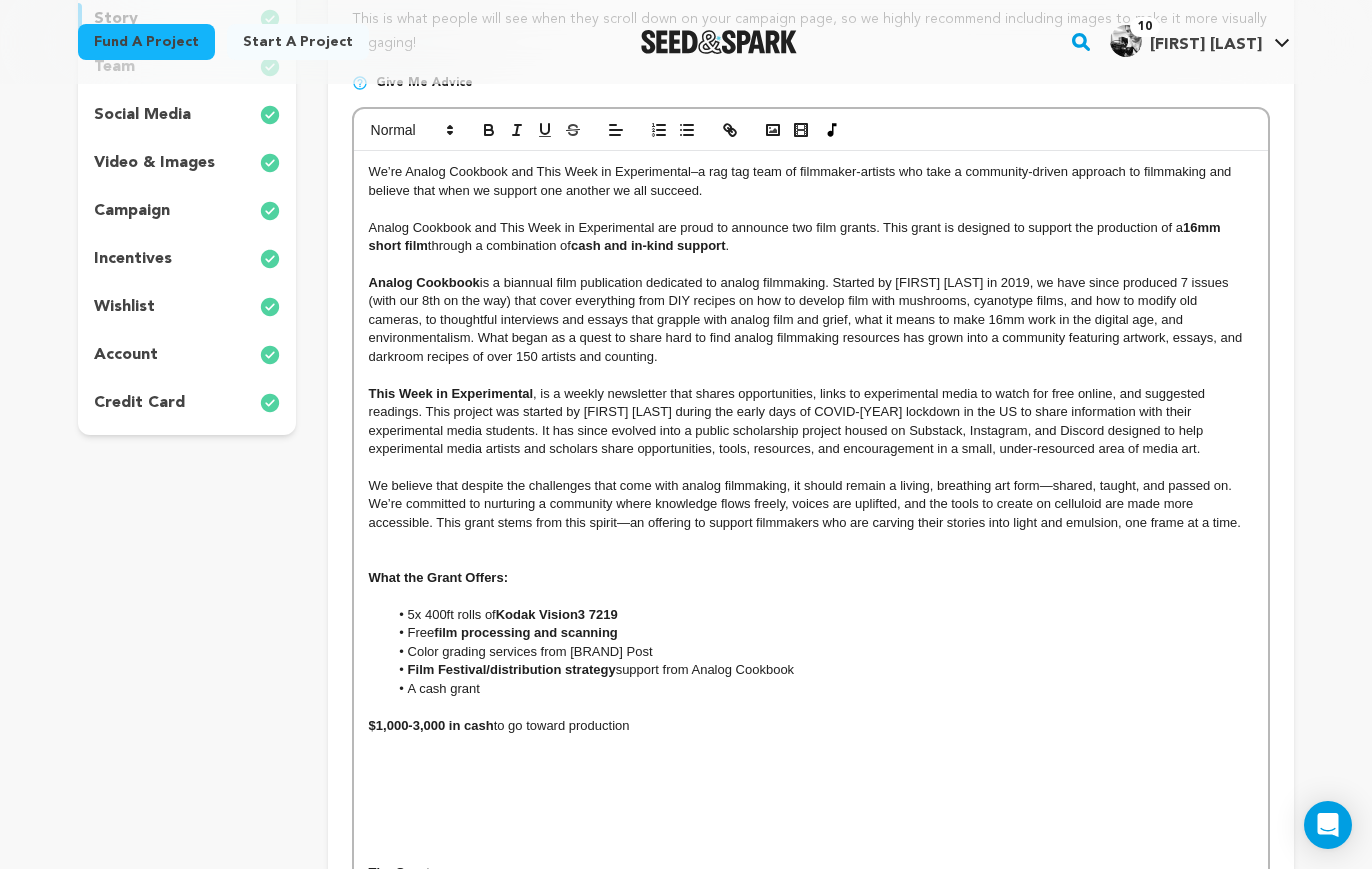 drag, startPoint x: 678, startPoint y: 645, endPoint x: 571, endPoint y: 650, distance: 107.11676 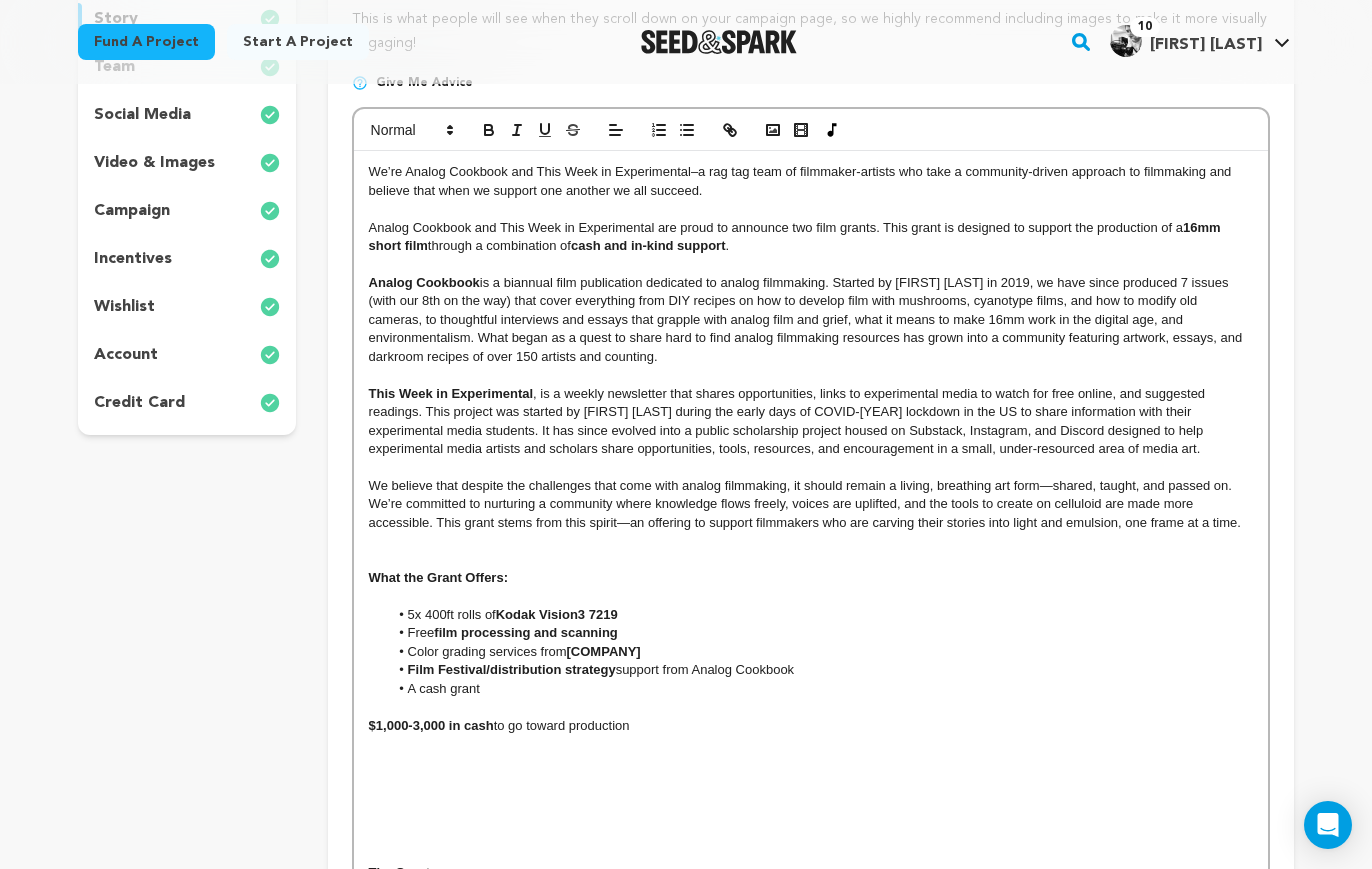 click on "A cash grant" at bounding box center (820, 689) 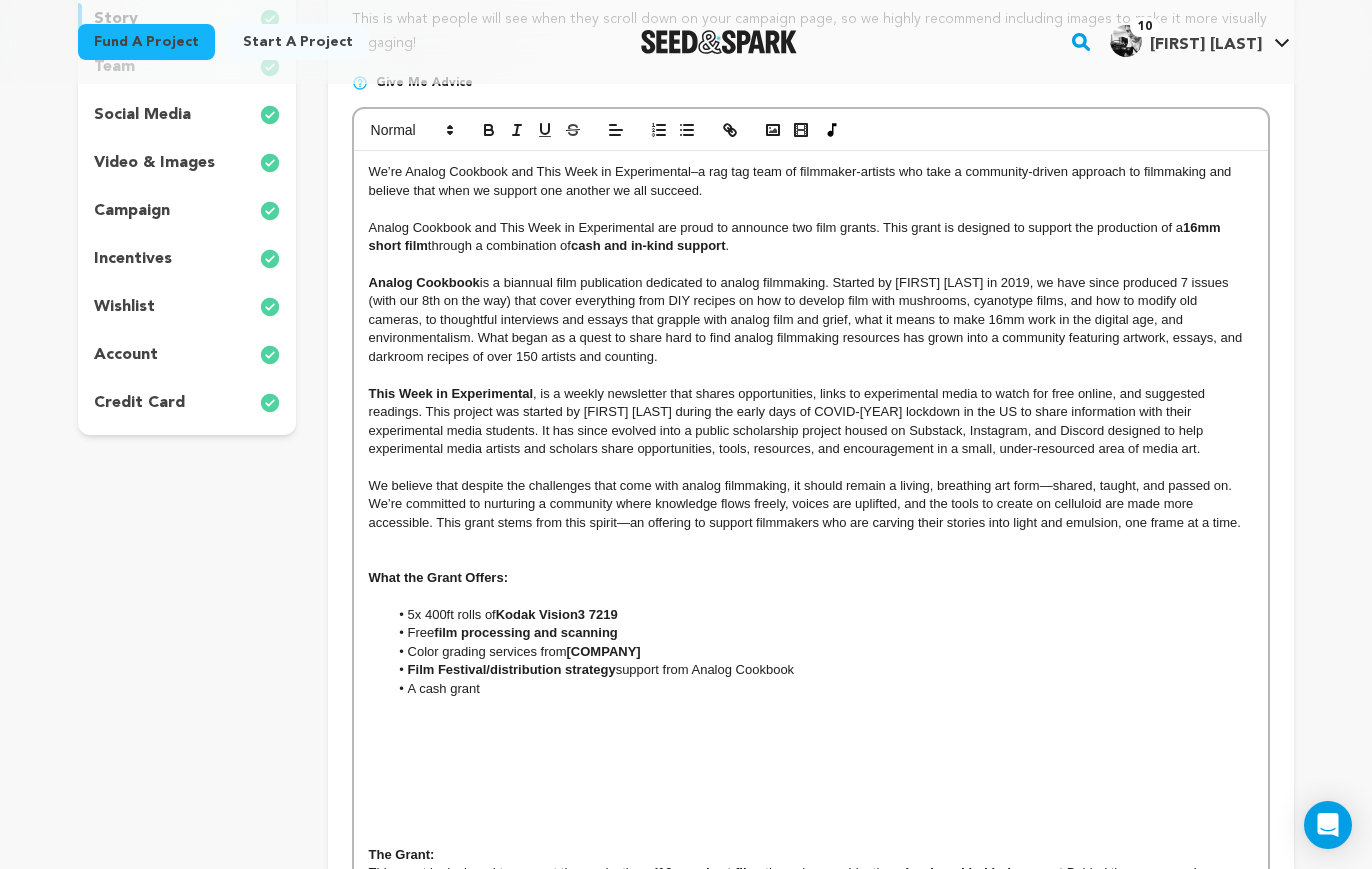 click at bounding box center (811, 707) 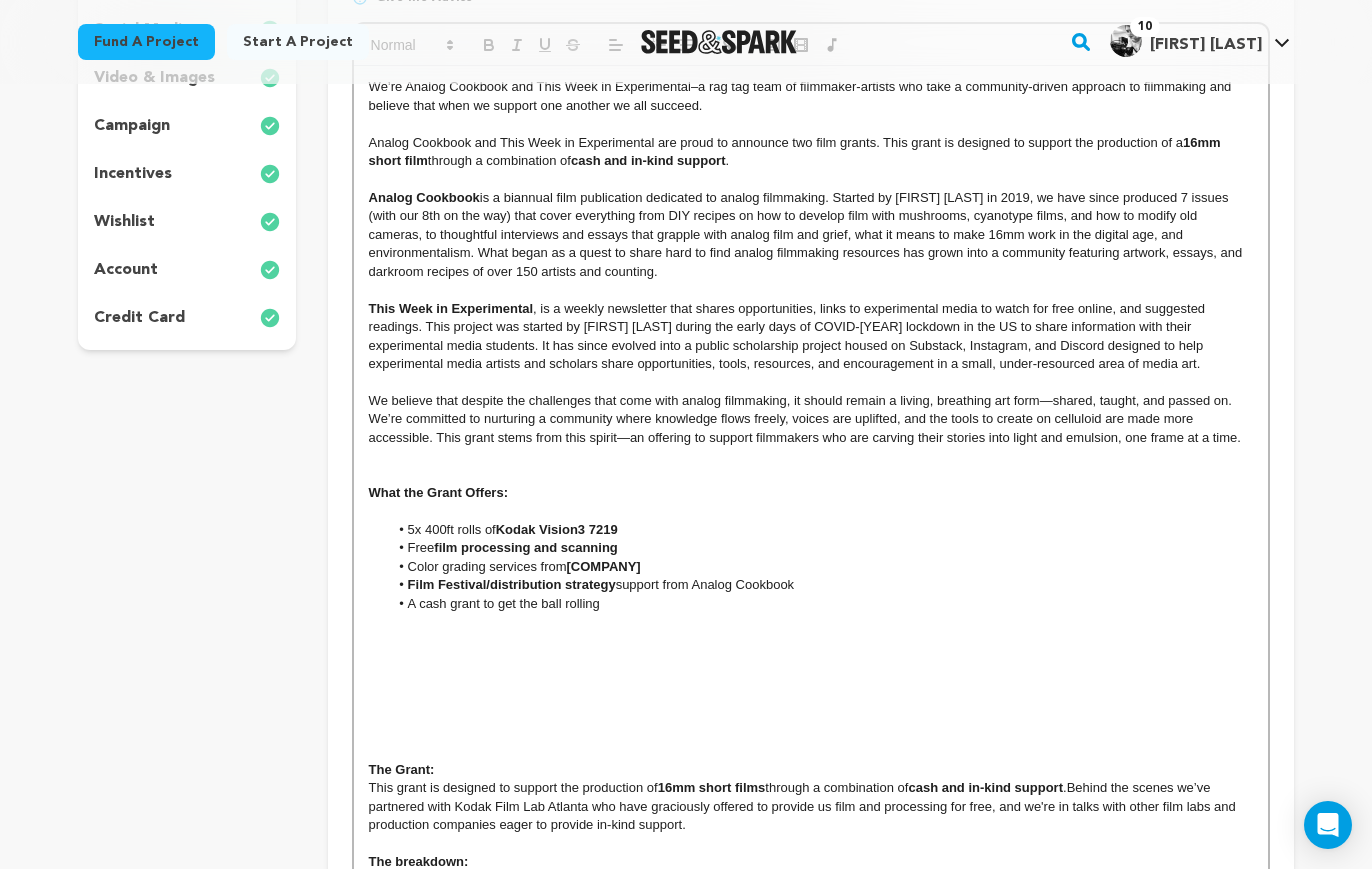 scroll, scrollTop: 506, scrollLeft: 0, axis: vertical 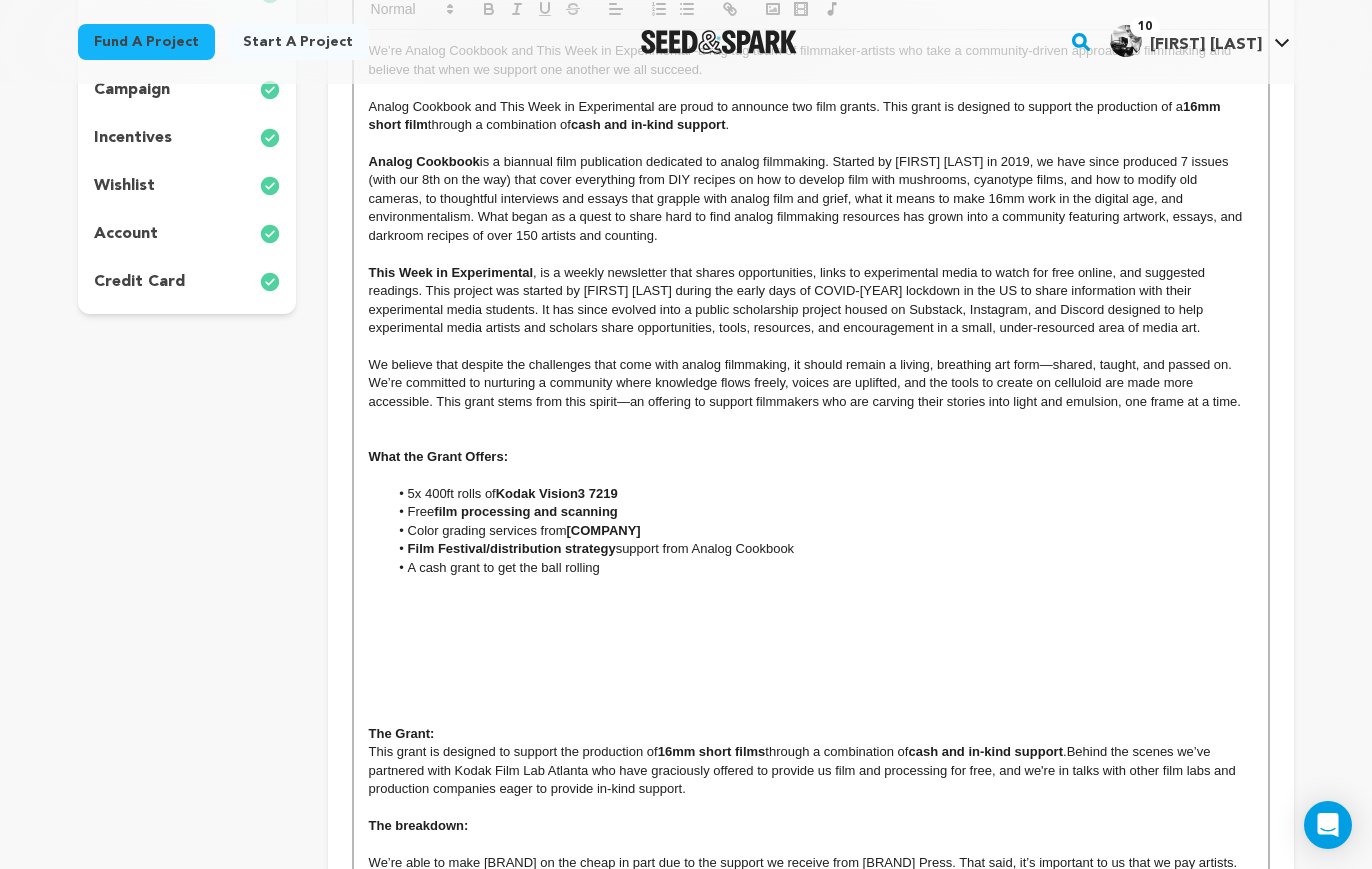 click at bounding box center [811, 623] 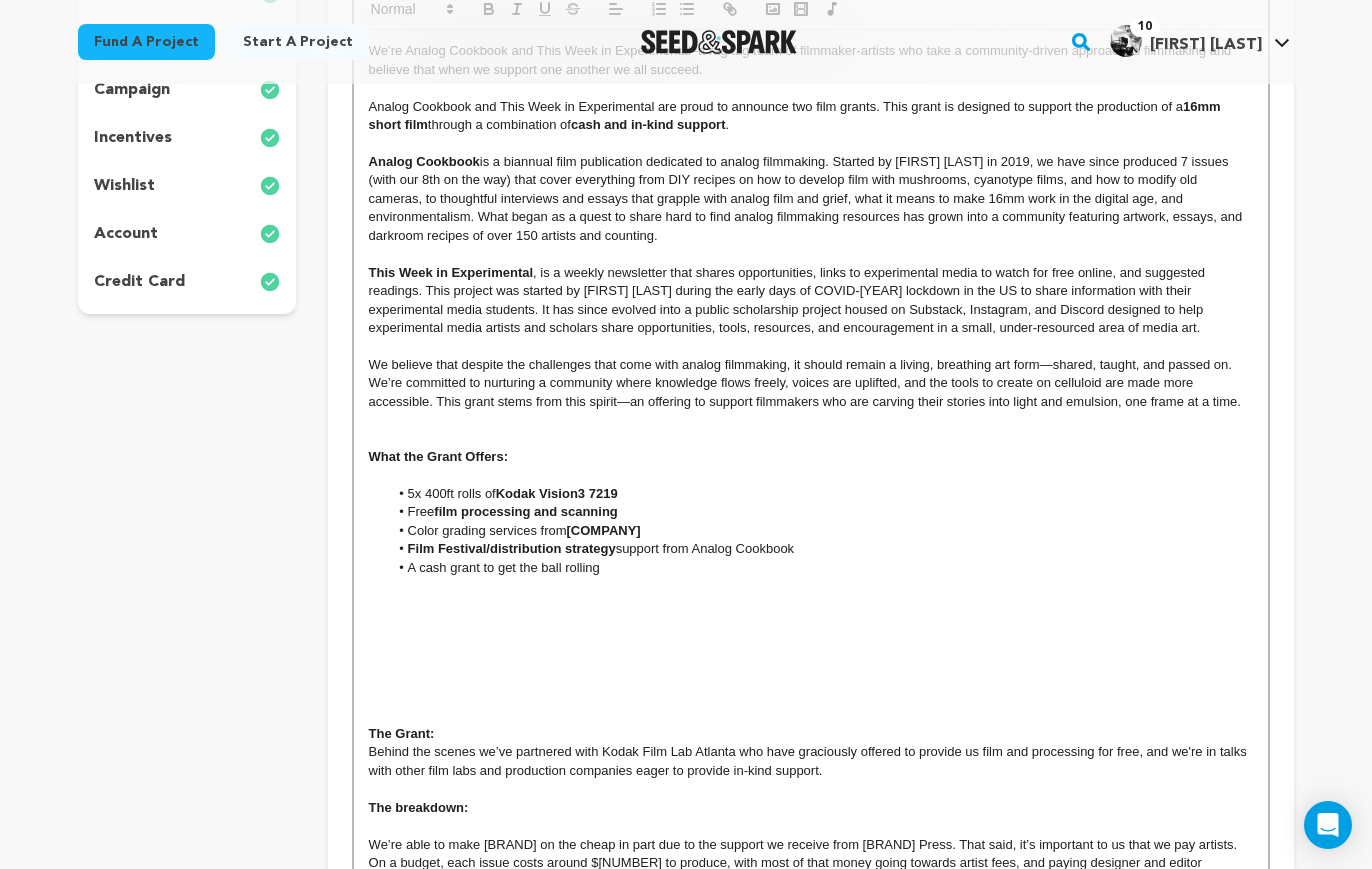 click at bounding box center [811, 439] 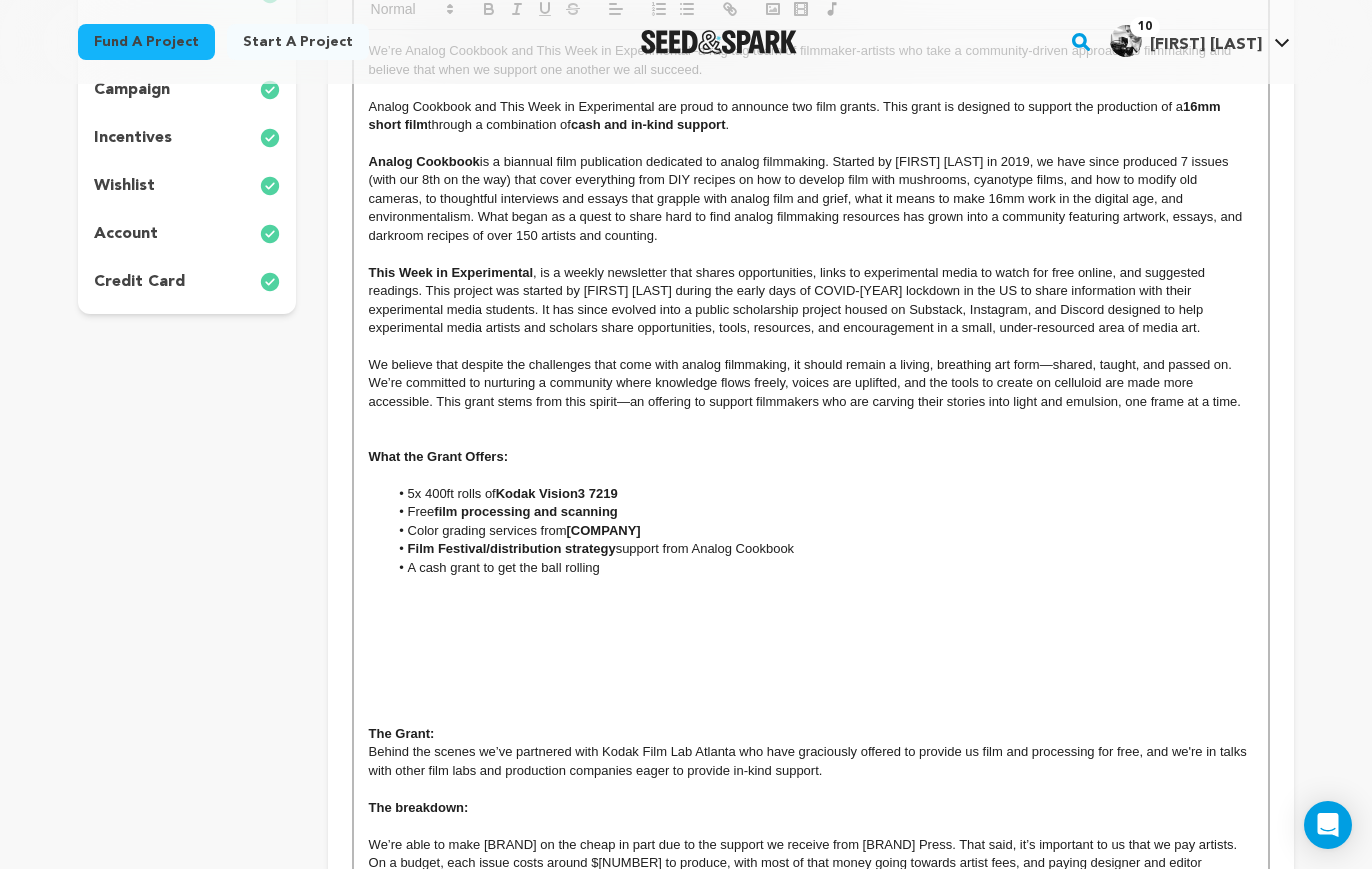click at bounding box center (811, 439) 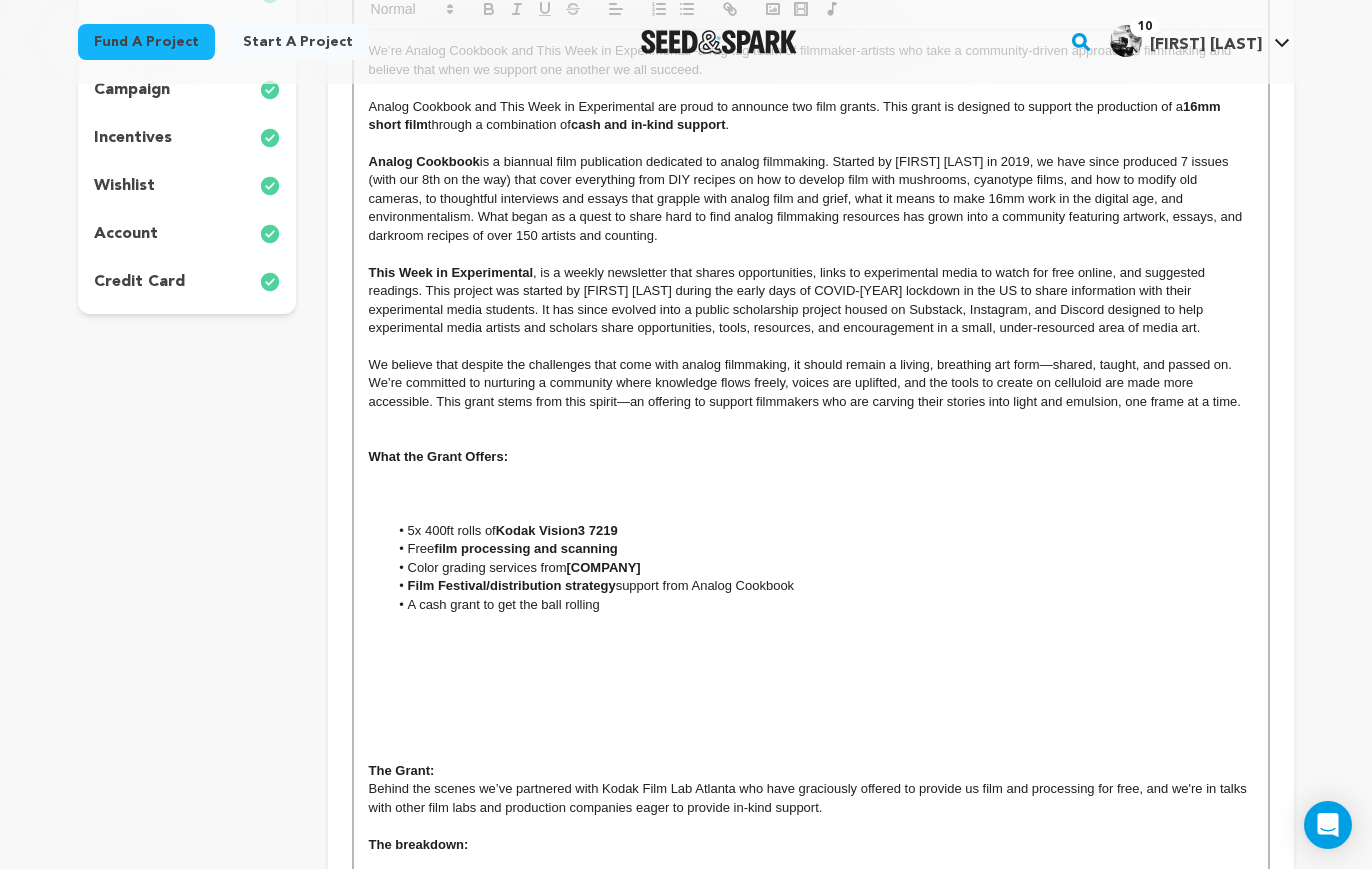 scroll, scrollTop: 0, scrollLeft: 0, axis: both 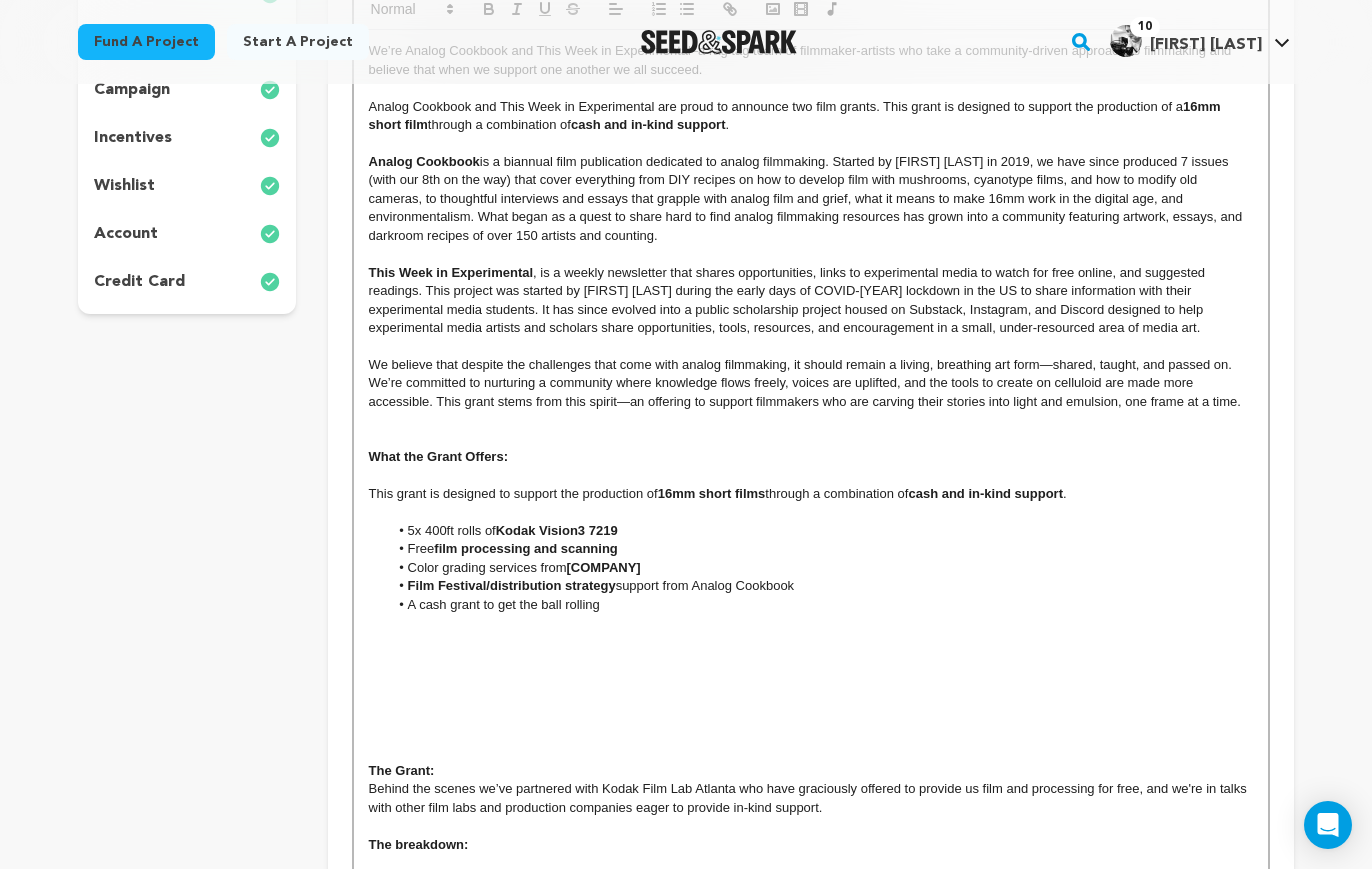 click at bounding box center [811, 439] 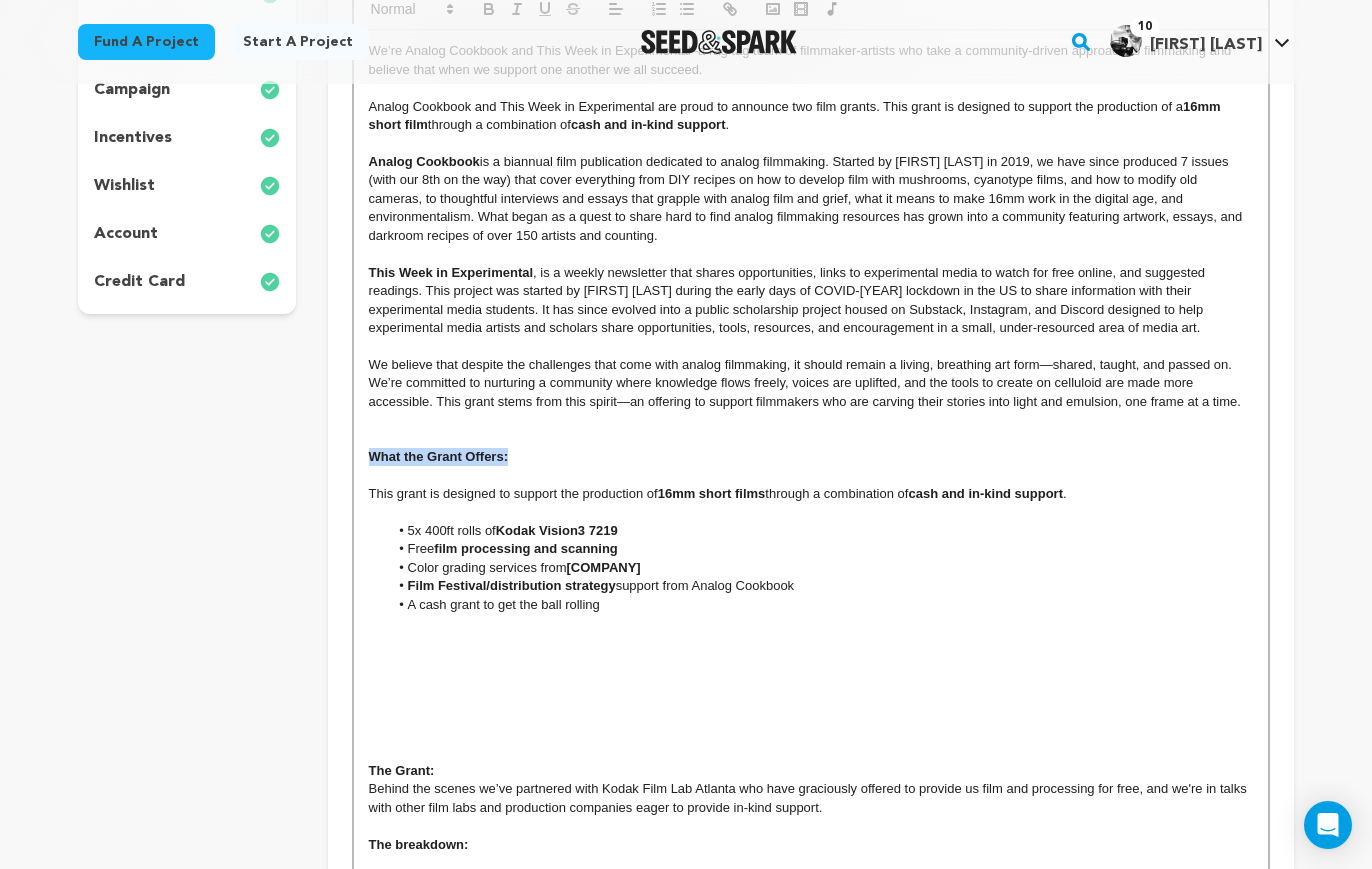 drag, startPoint x: 527, startPoint y: 459, endPoint x: 363, endPoint y: 457, distance: 164.01219 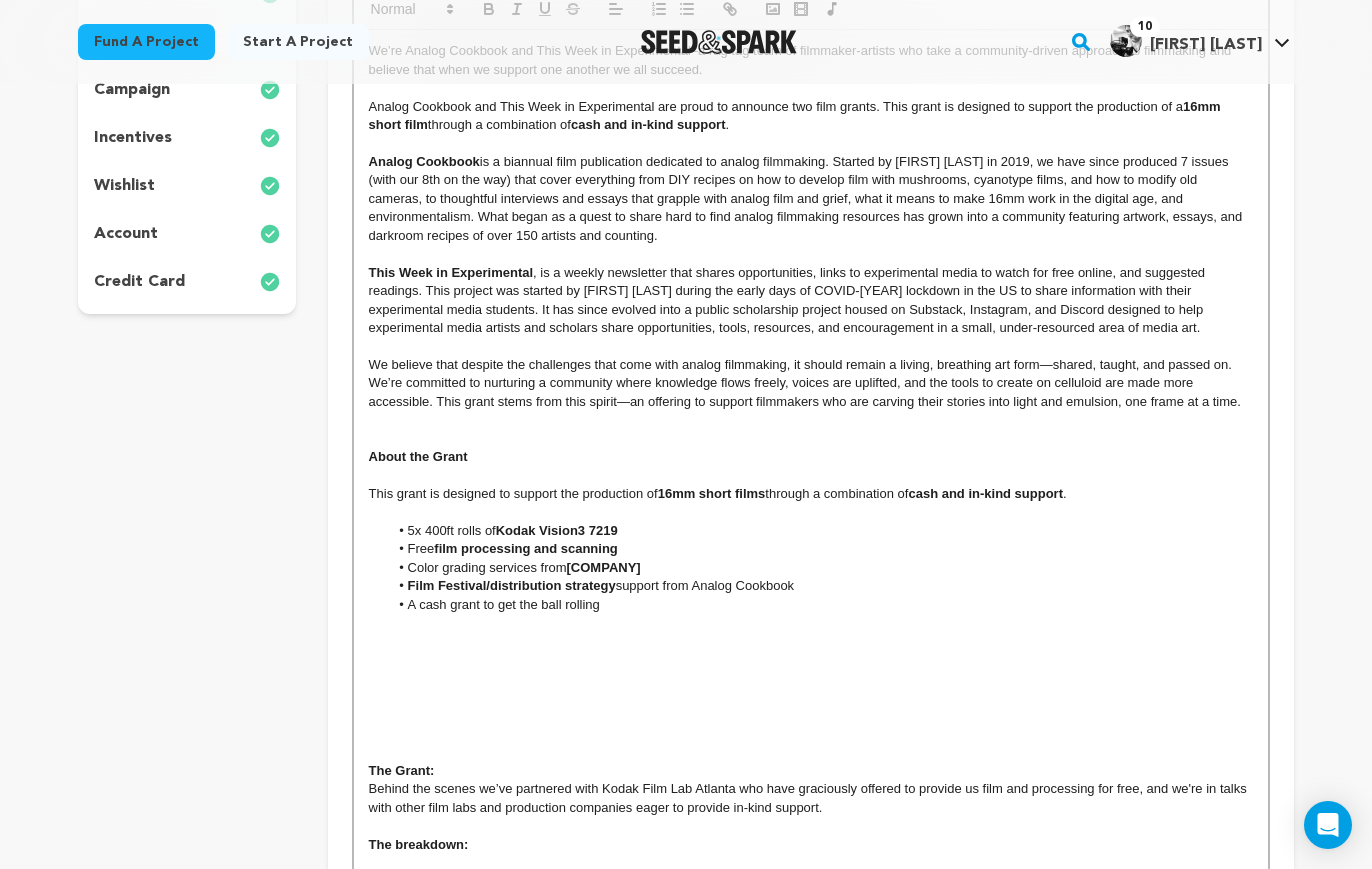drag, startPoint x: 449, startPoint y: 770, endPoint x: 366, endPoint y: 770, distance: 83 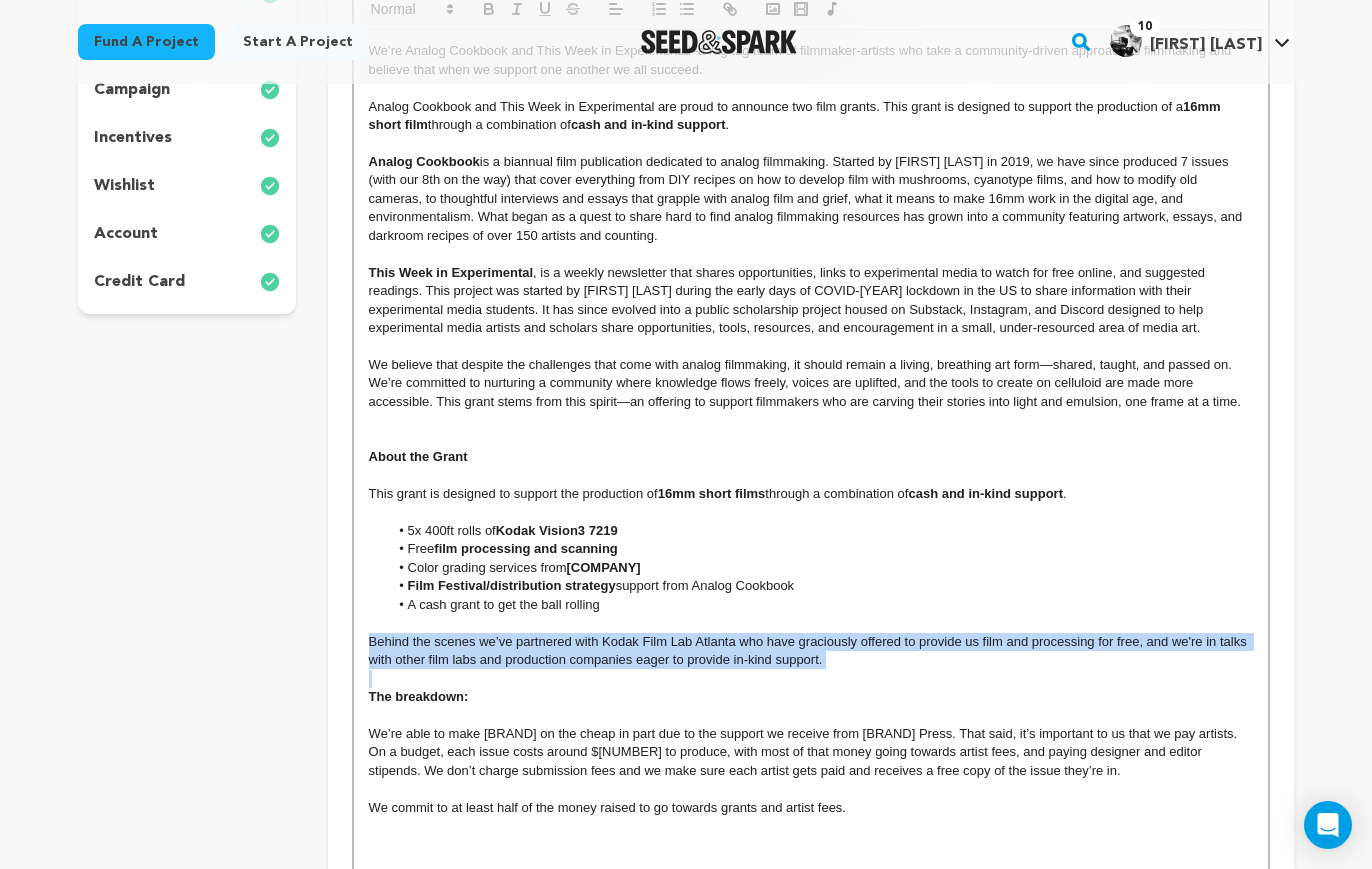 drag, startPoint x: 839, startPoint y: 670, endPoint x: 354, endPoint y: 648, distance: 485.49872 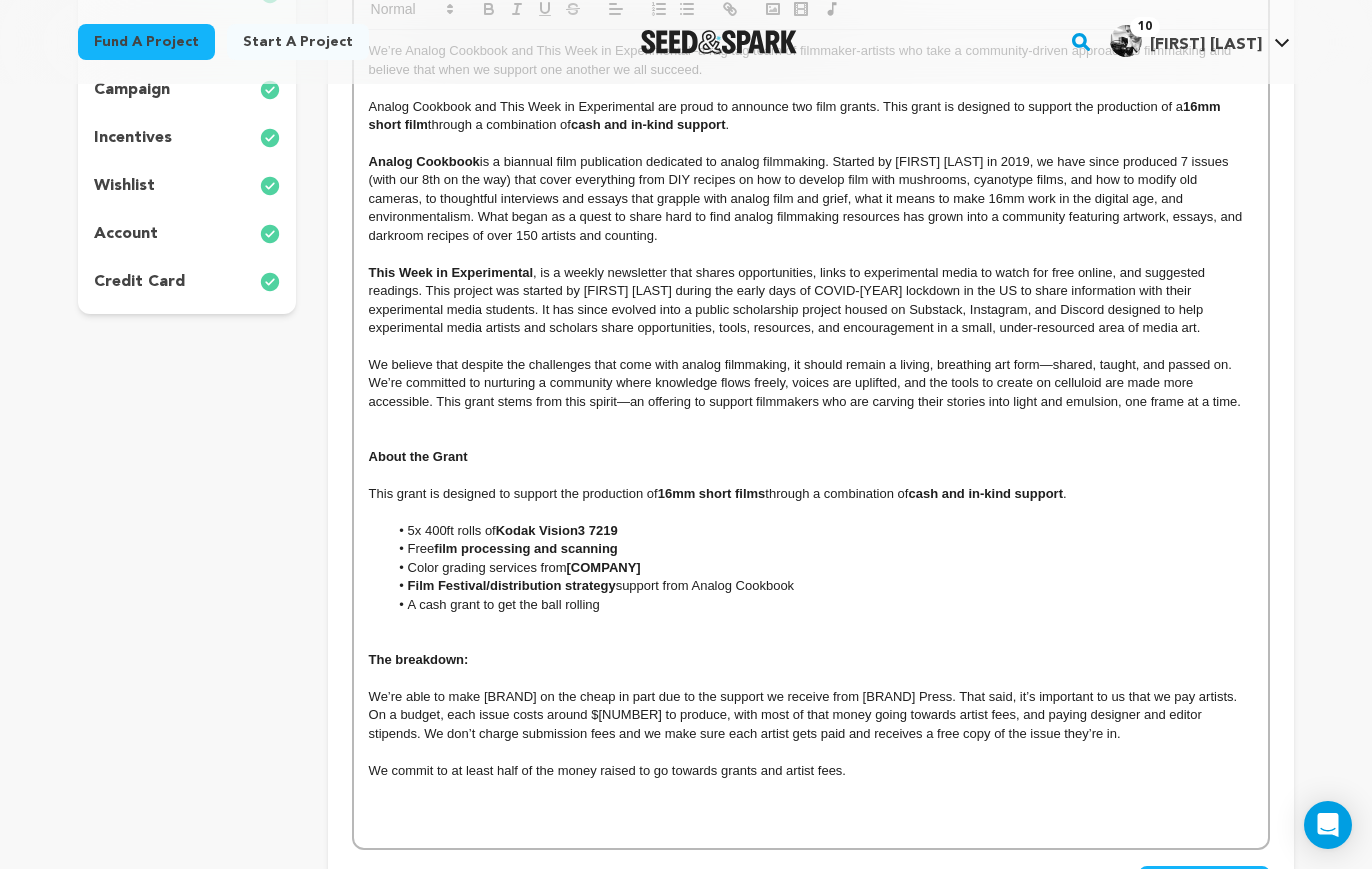 click on "This grant is designed to support the production of  16mm short films  through a combination of  cash and in-kind support ." at bounding box center [811, 494] 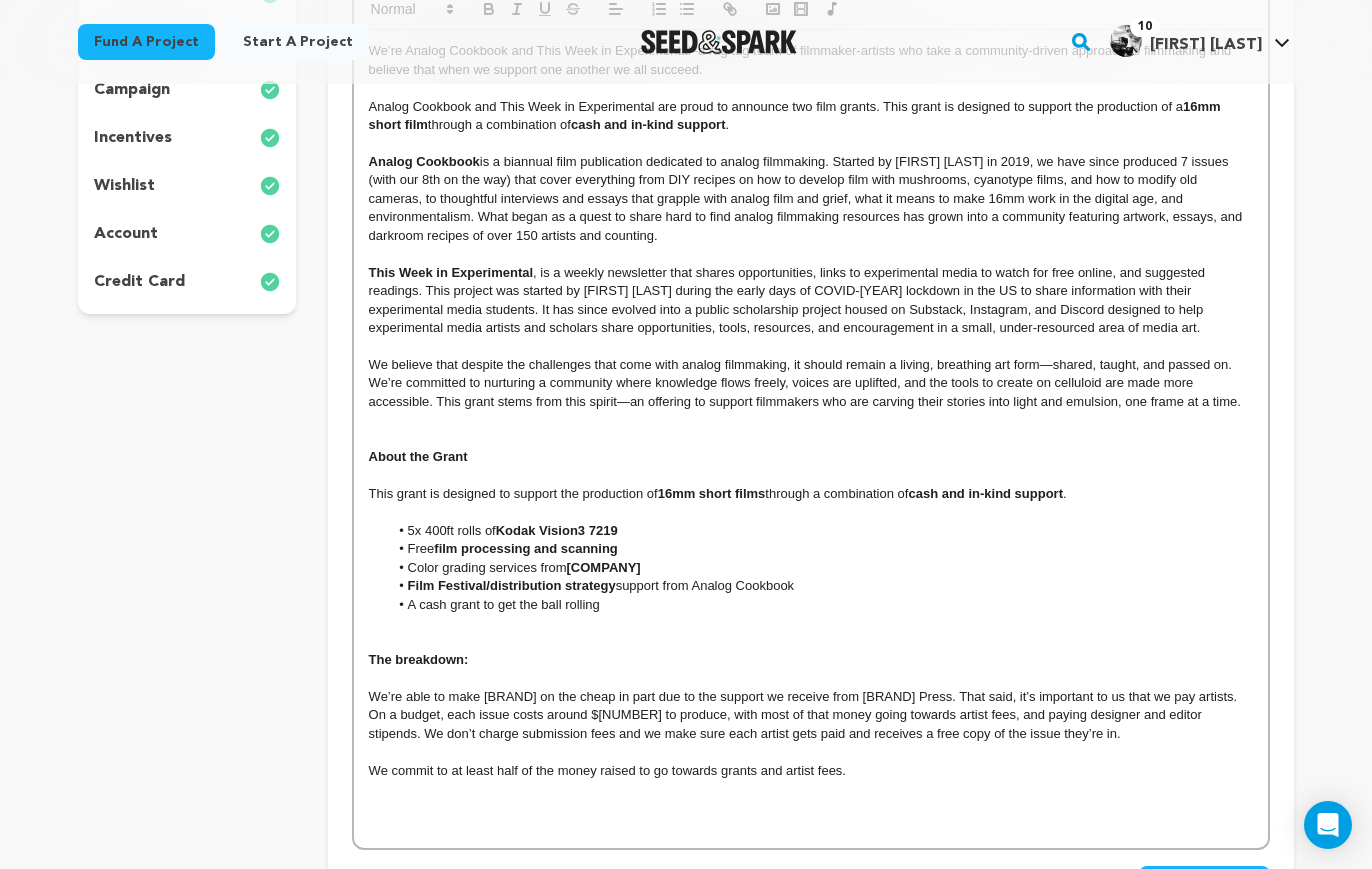 scroll, scrollTop: 0, scrollLeft: 0, axis: both 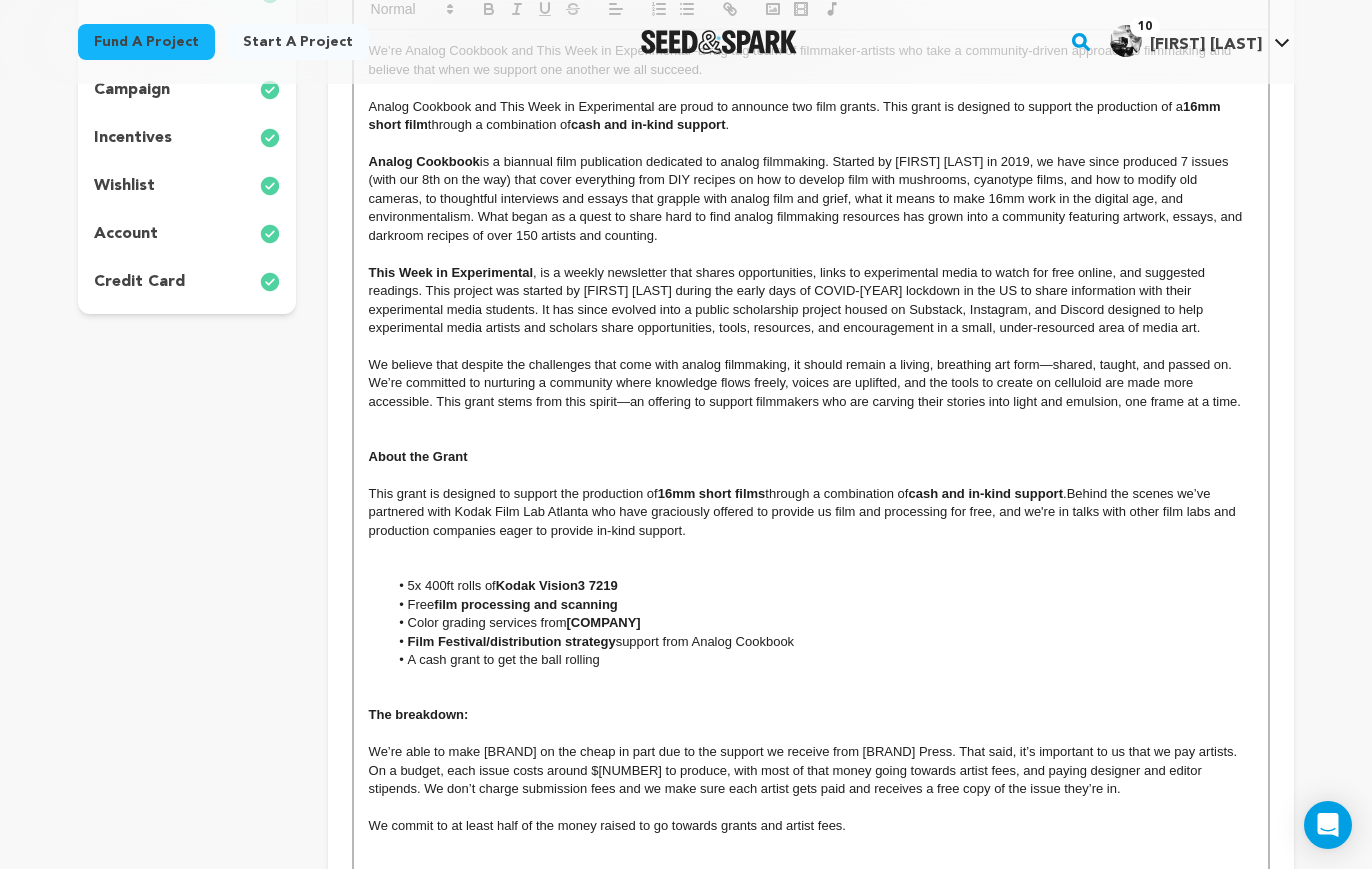 click on "This grant is designed to support the production of  16mm short films  through a combination of  cash and in-kind support .  Behind the scenes we’ve partnered with Kodak Film Lab Atlanta who have graciously offered to provide us film and processing for free, and we're in talks with other film labs and production companies eager to provide in-kind support." at bounding box center [811, 512] 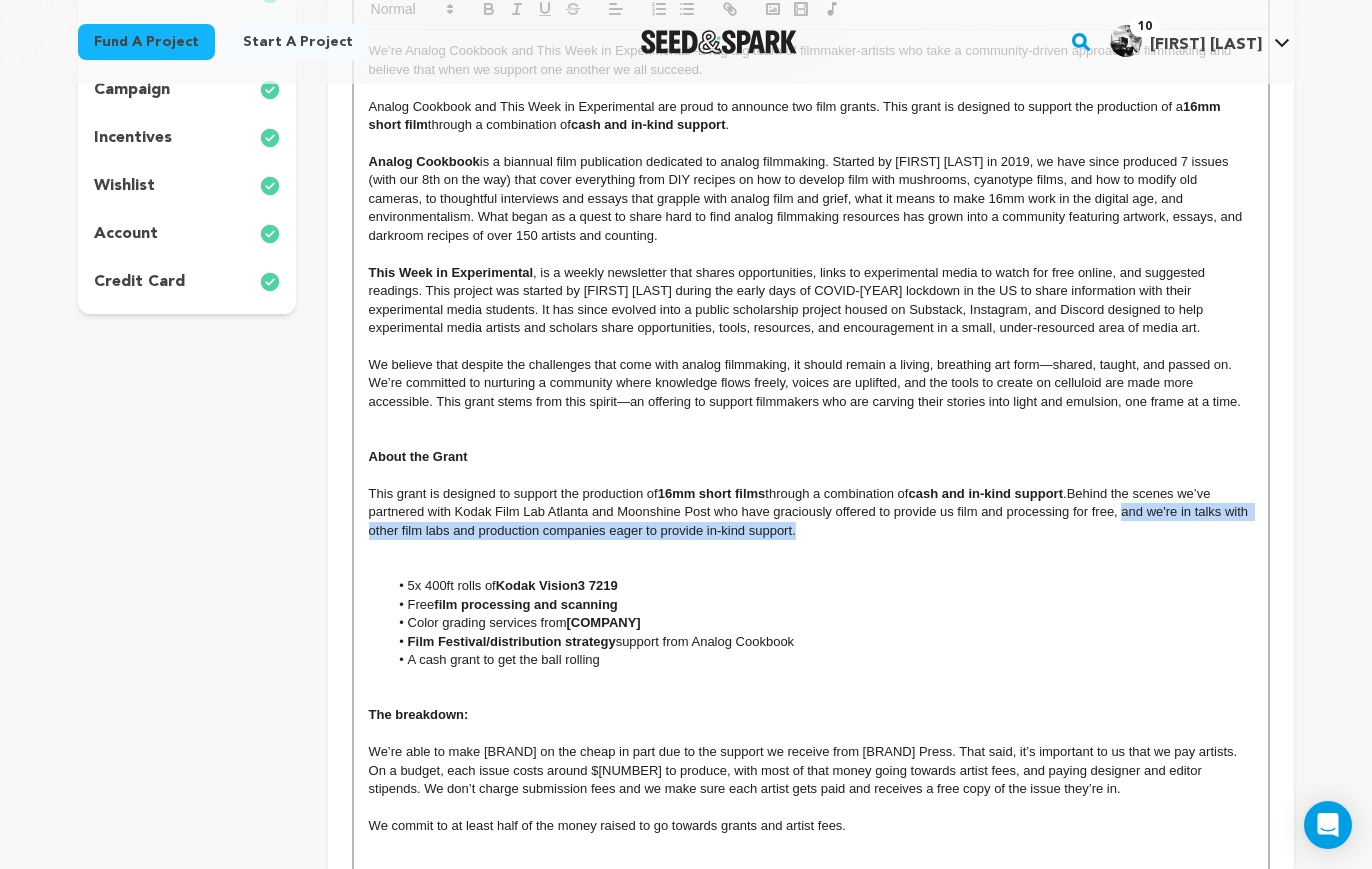 drag, startPoint x: 819, startPoint y: 539, endPoint x: 1123, endPoint y: 515, distance: 304.9459 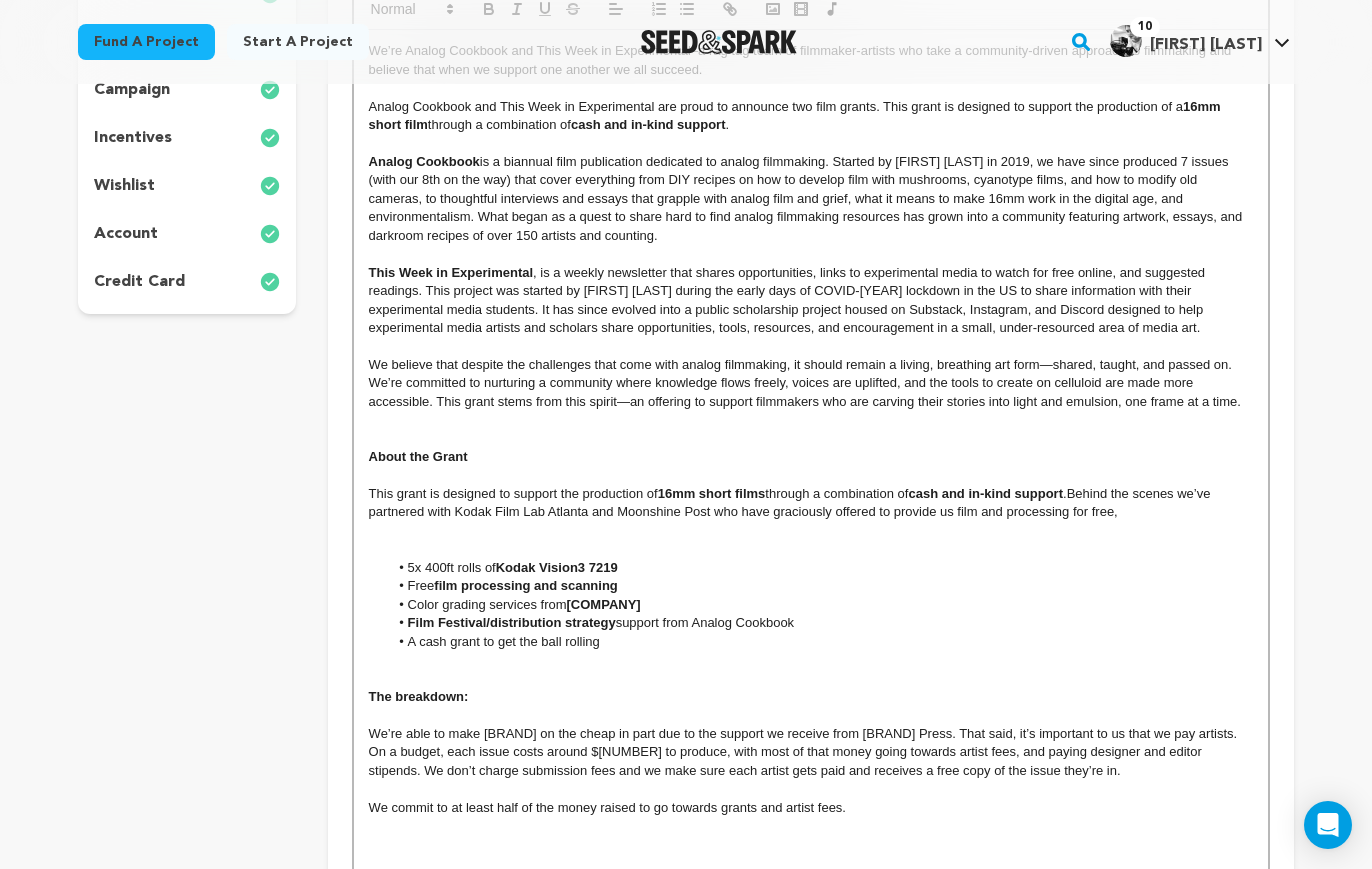 drag, startPoint x: 1144, startPoint y: 521, endPoint x: 716, endPoint y: 517, distance: 428.01868 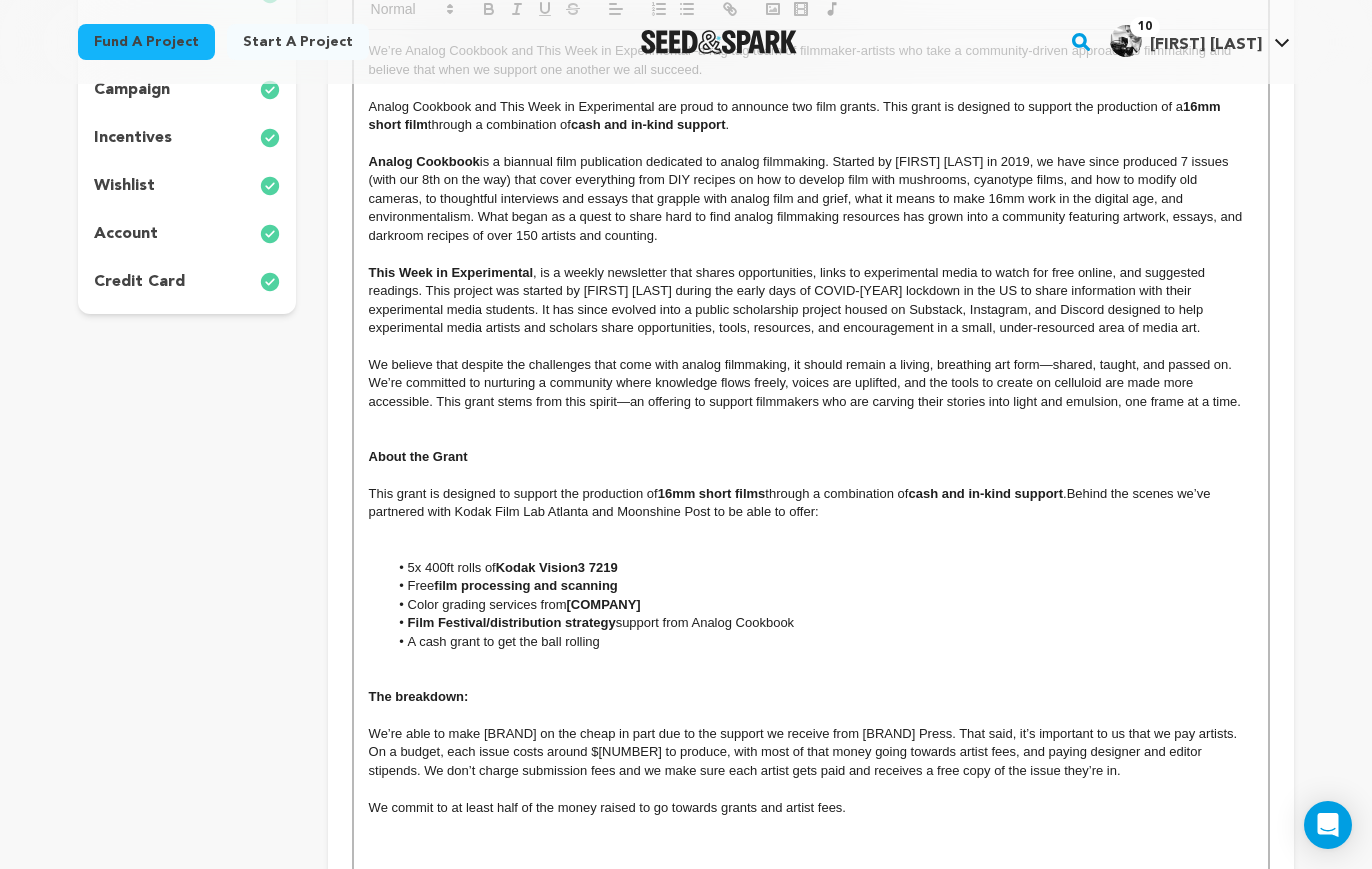 click at bounding box center [811, 531] 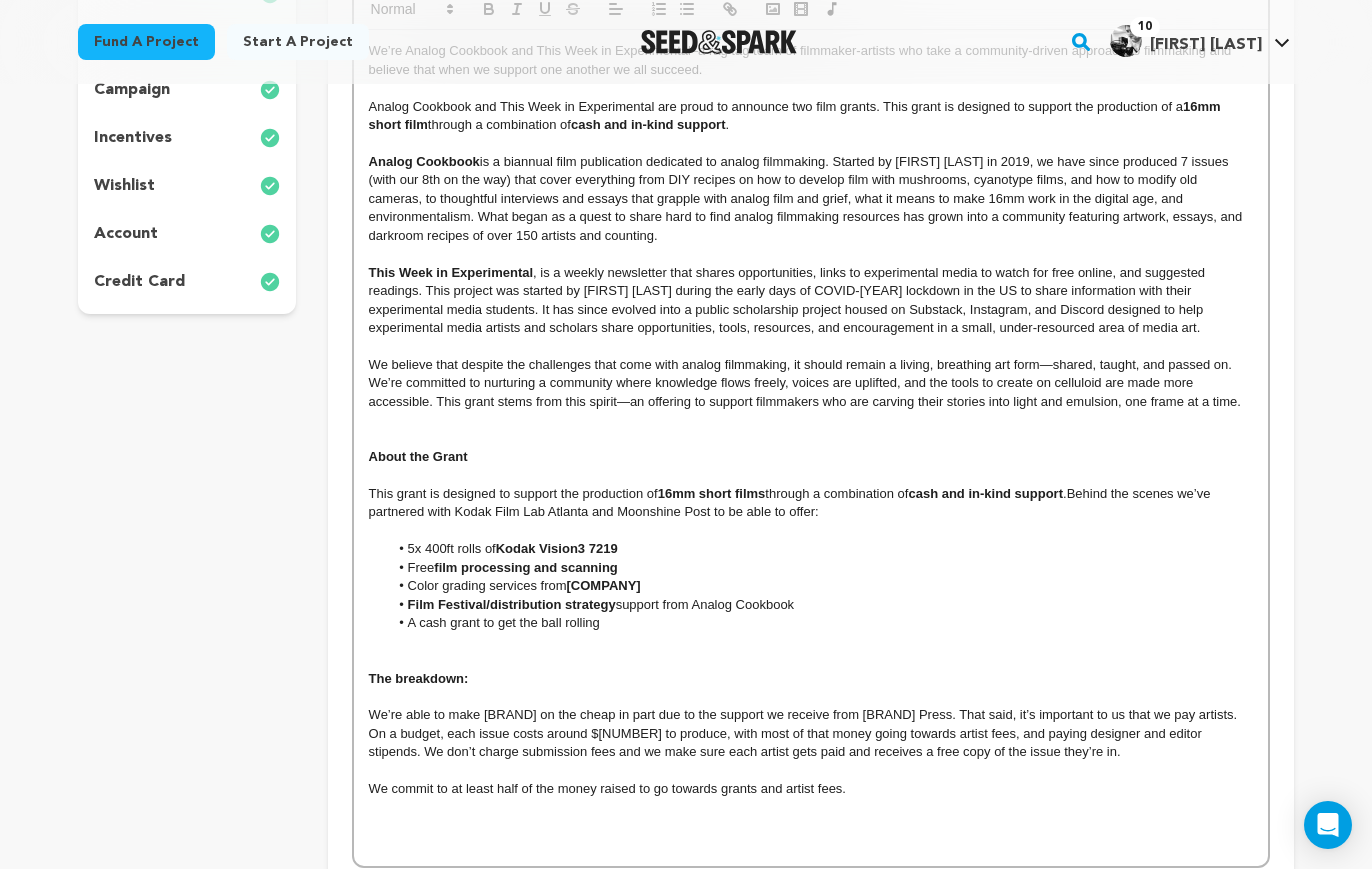 drag, startPoint x: 831, startPoint y: 509, endPoint x: 787, endPoint y: 510, distance: 44.011364 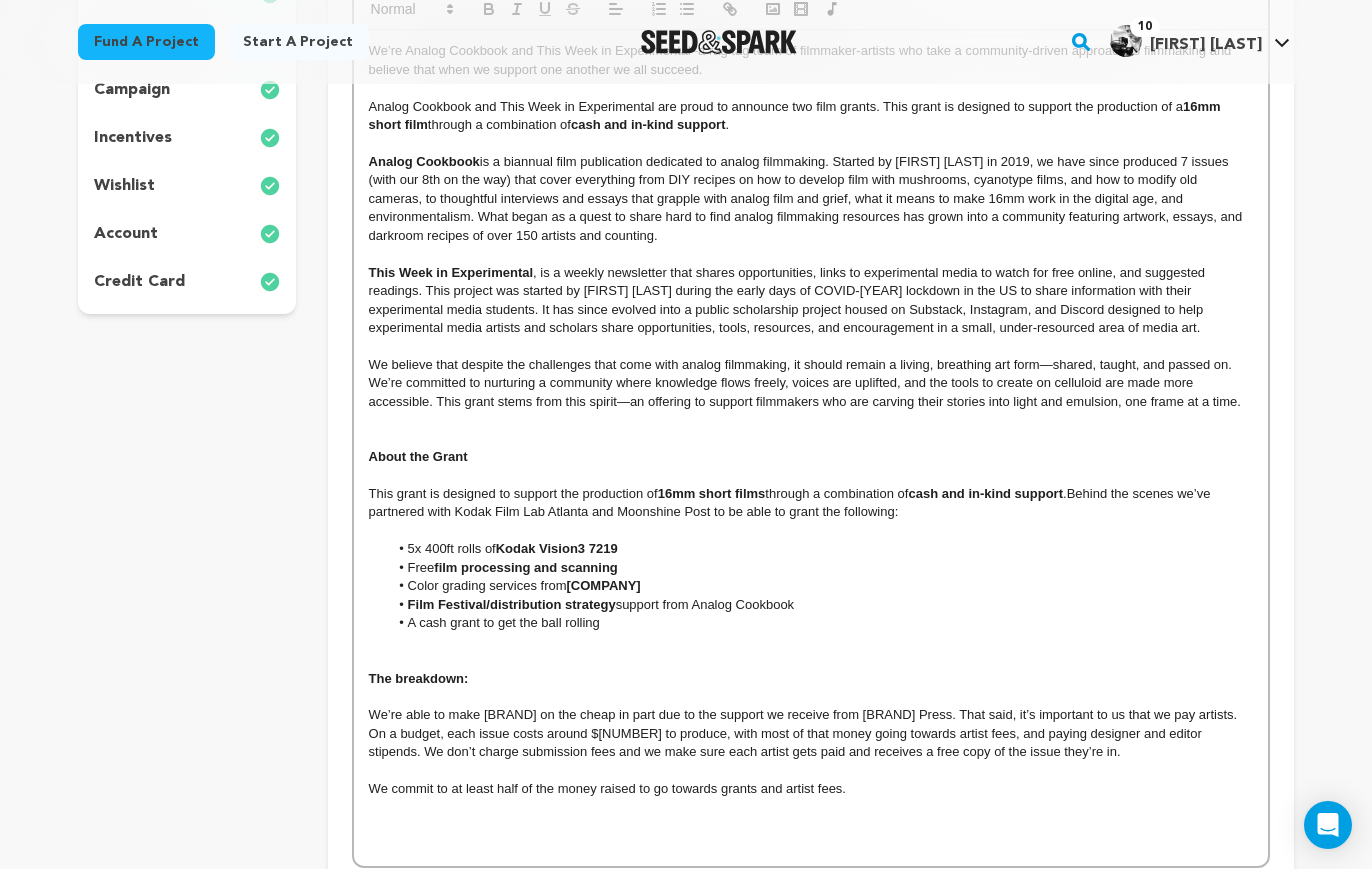 click at bounding box center [811, 660] 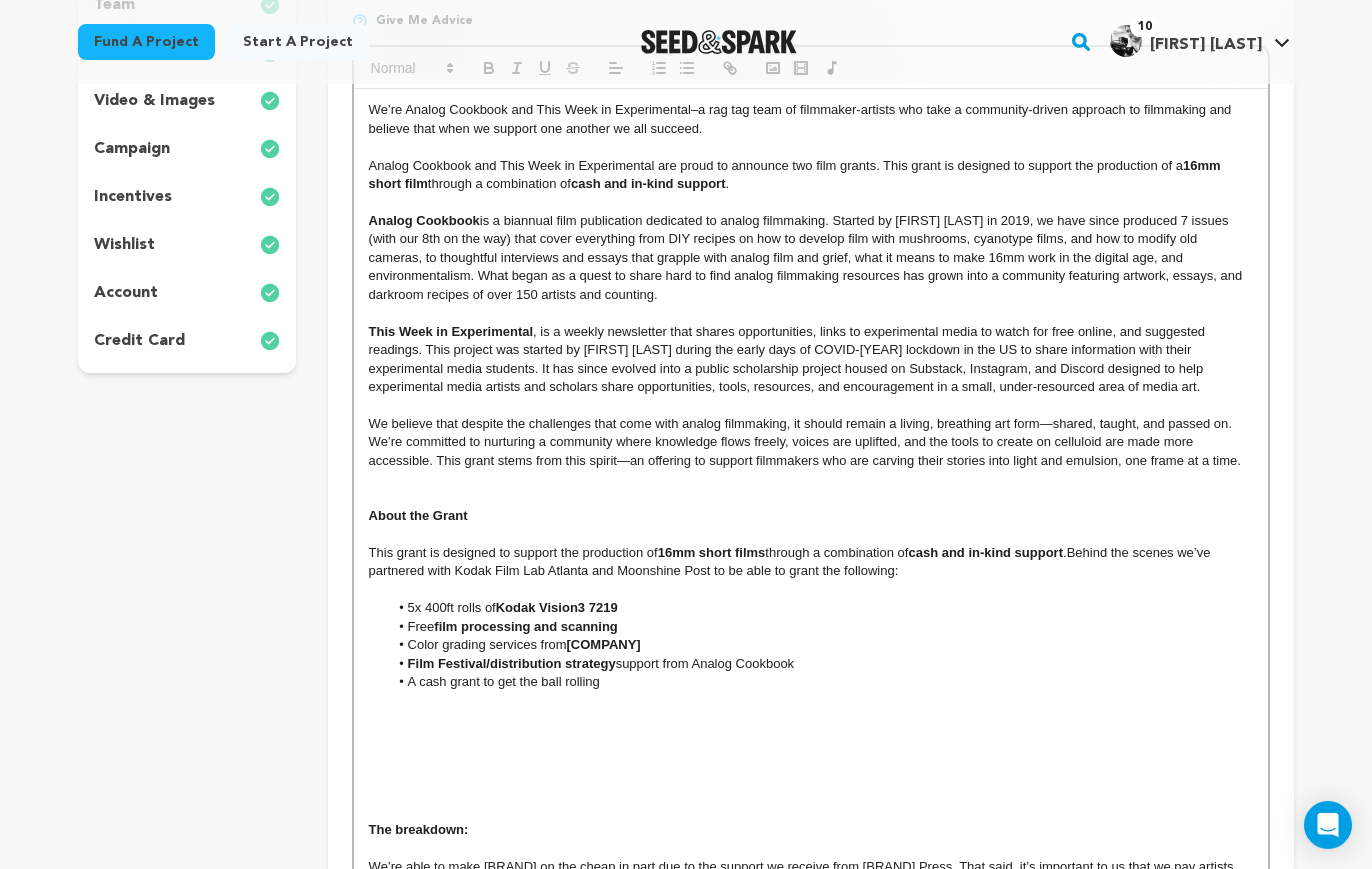 scroll, scrollTop: 438, scrollLeft: 0, axis: vertical 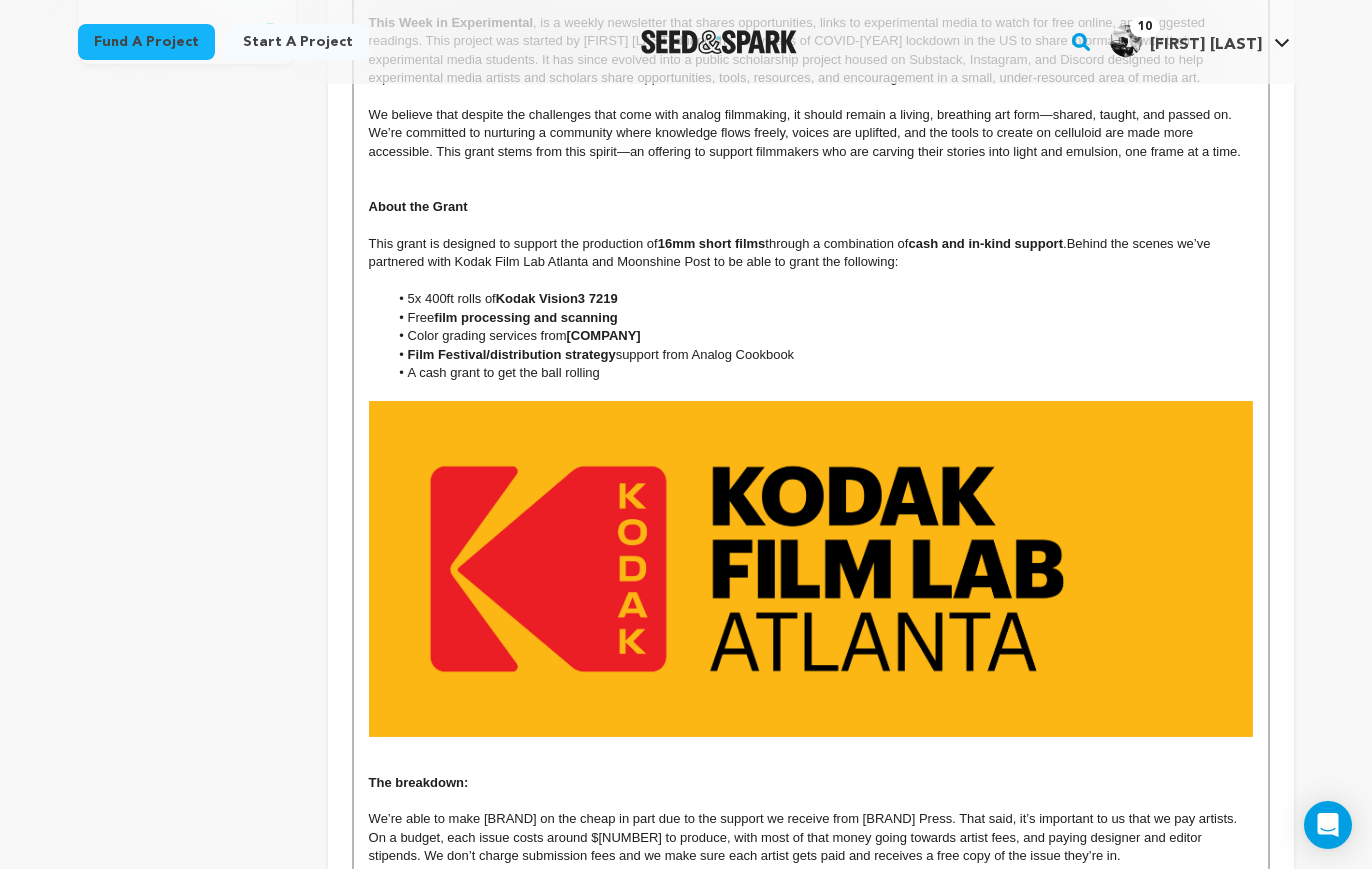 click at bounding box center [811, 569] 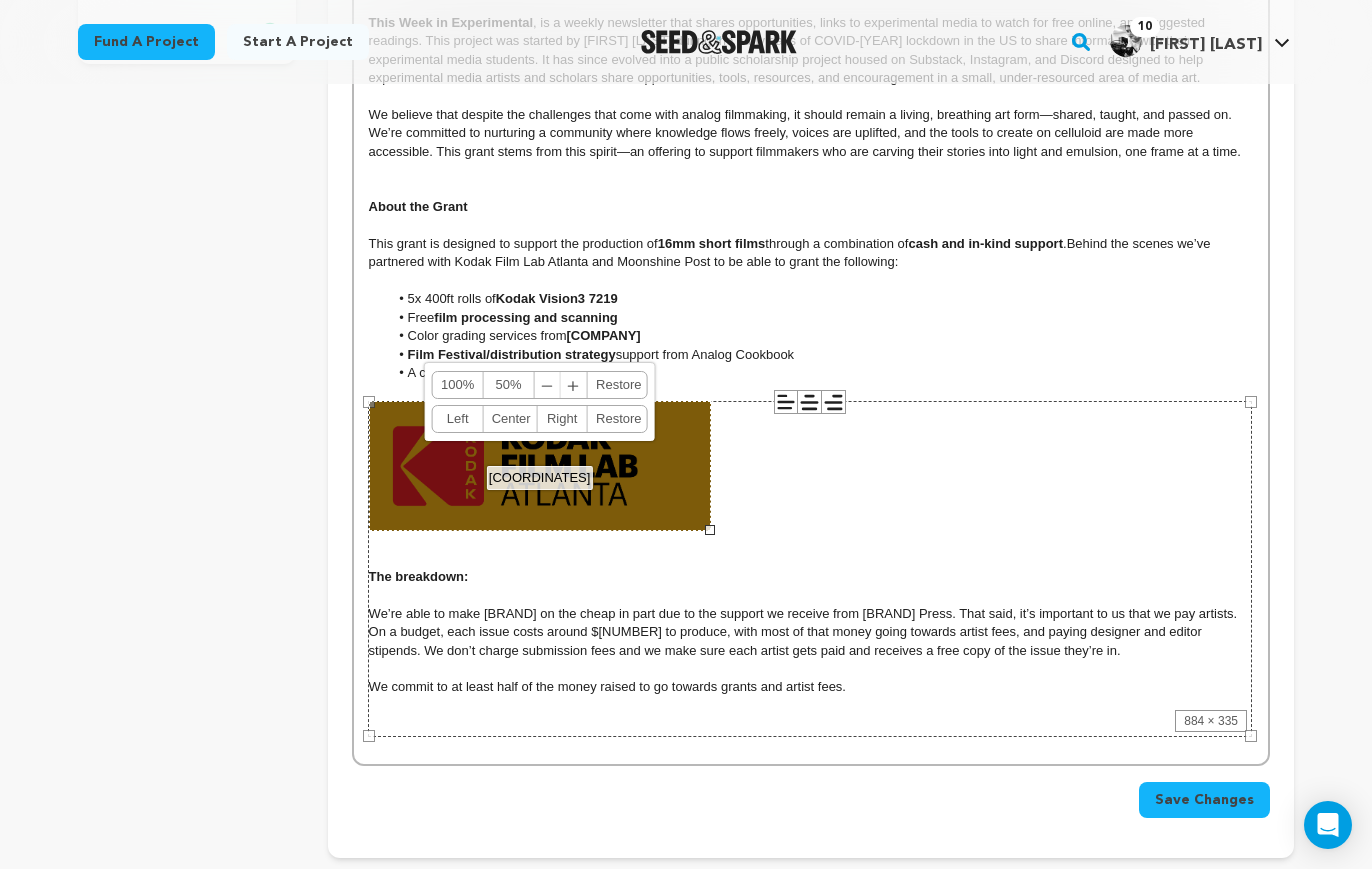 drag, startPoint x: 1250, startPoint y: 738, endPoint x: 709, endPoint y: 540, distance: 576.0946 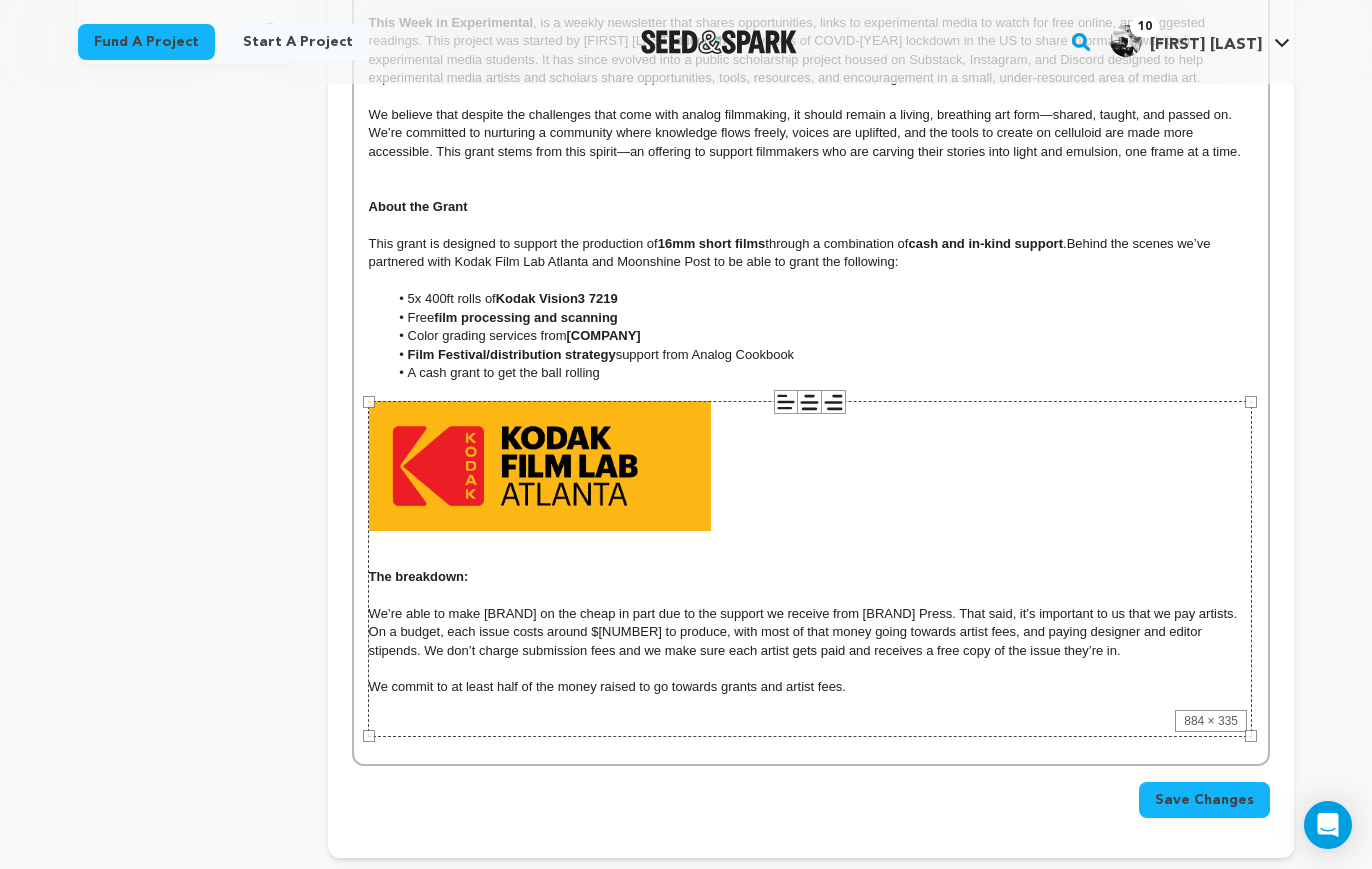 click on "A cash grant to get the ball rolling" at bounding box center [820, 373] 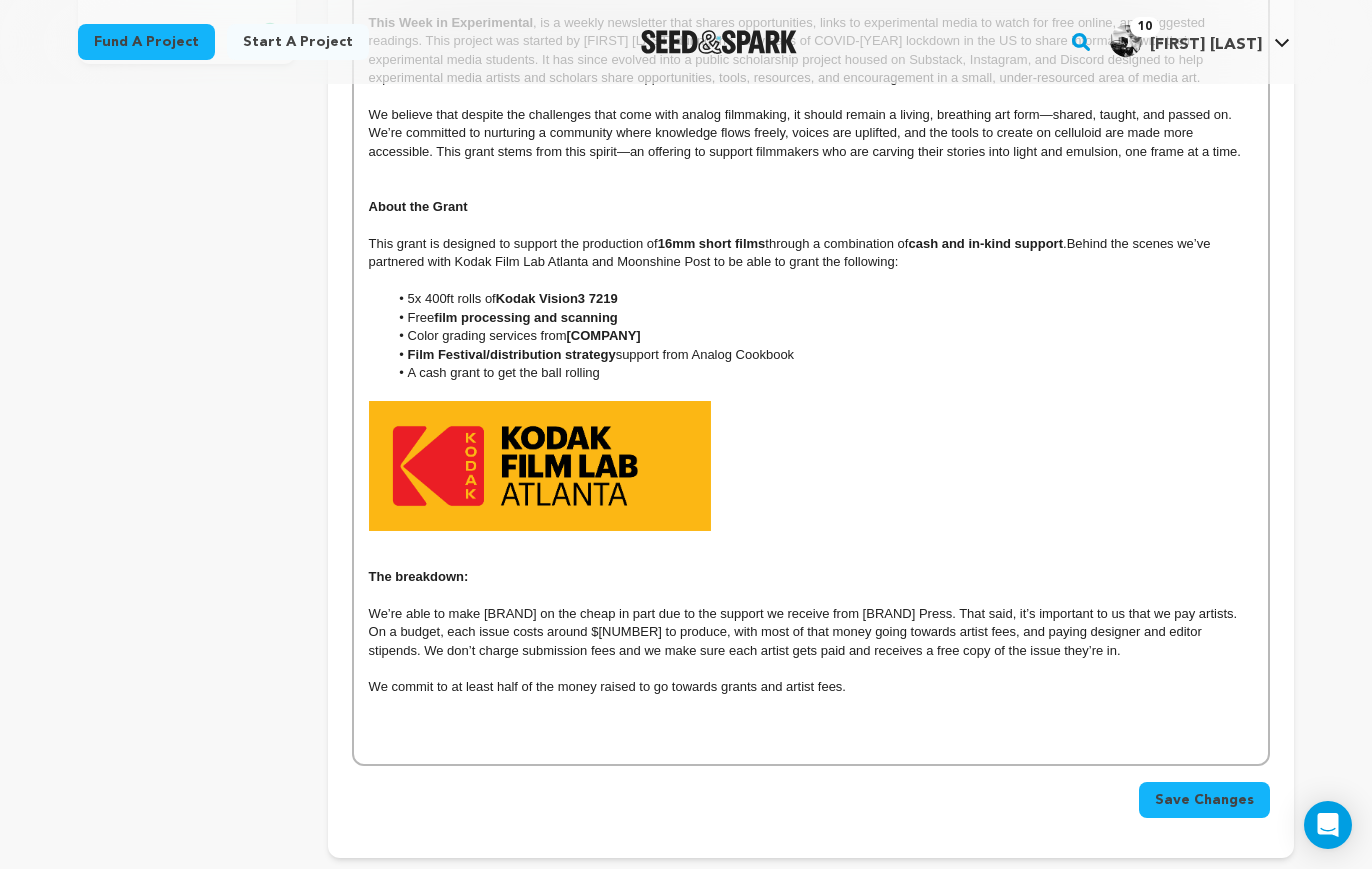 click at bounding box center (811, 466) 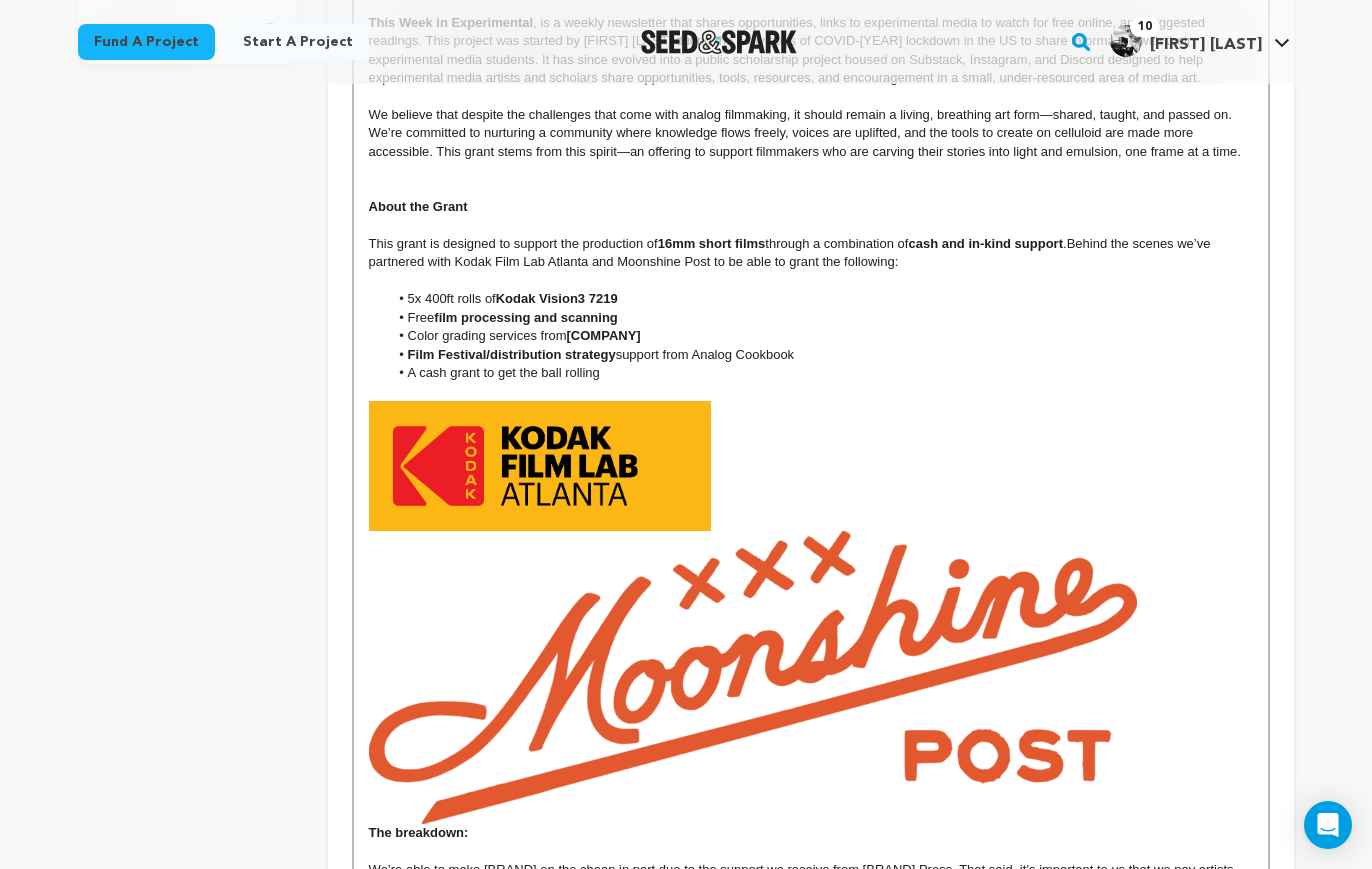 click at bounding box center [753, 677] 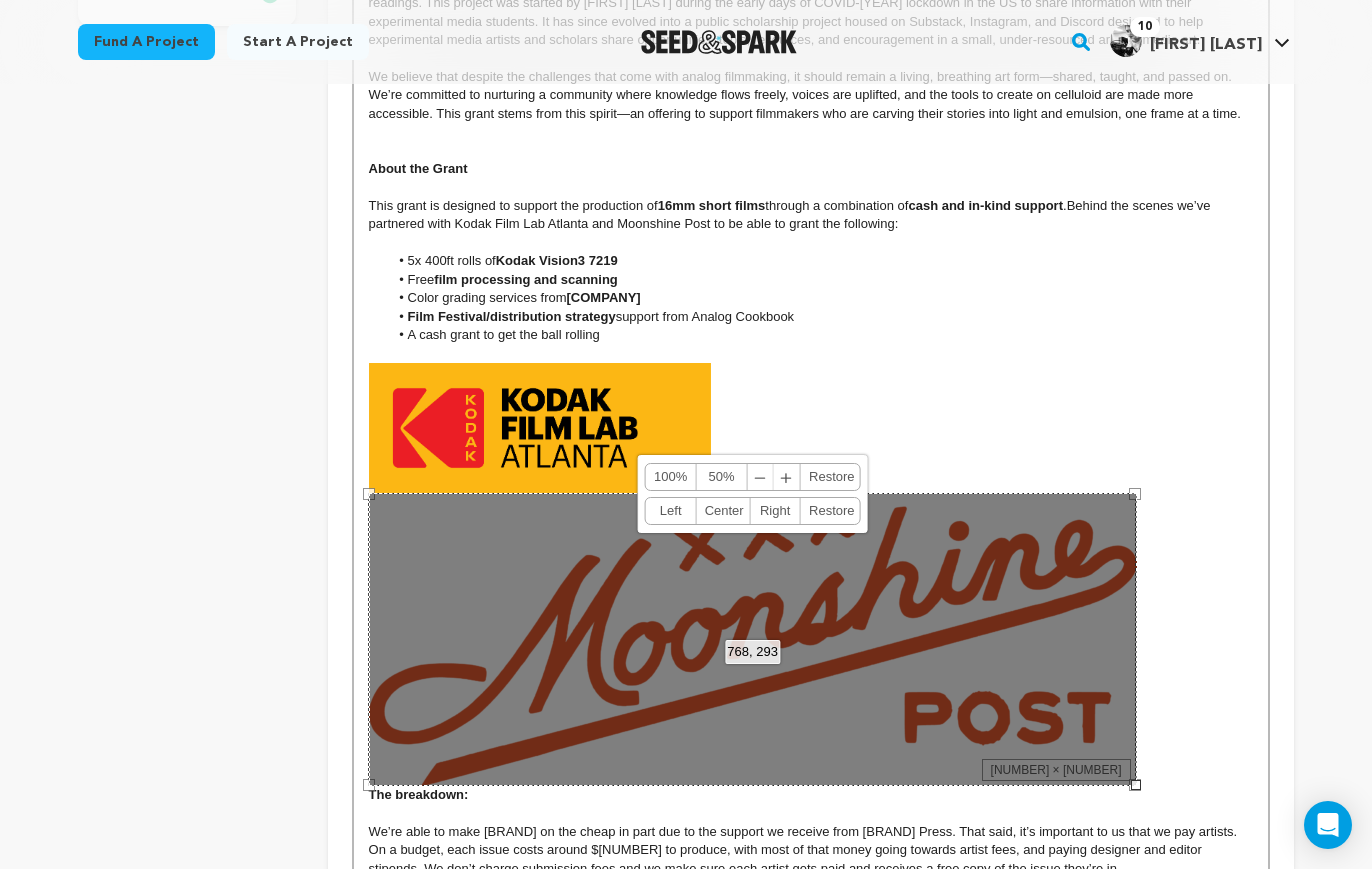 scroll, scrollTop: 835, scrollLeft: 0, axis: vertical 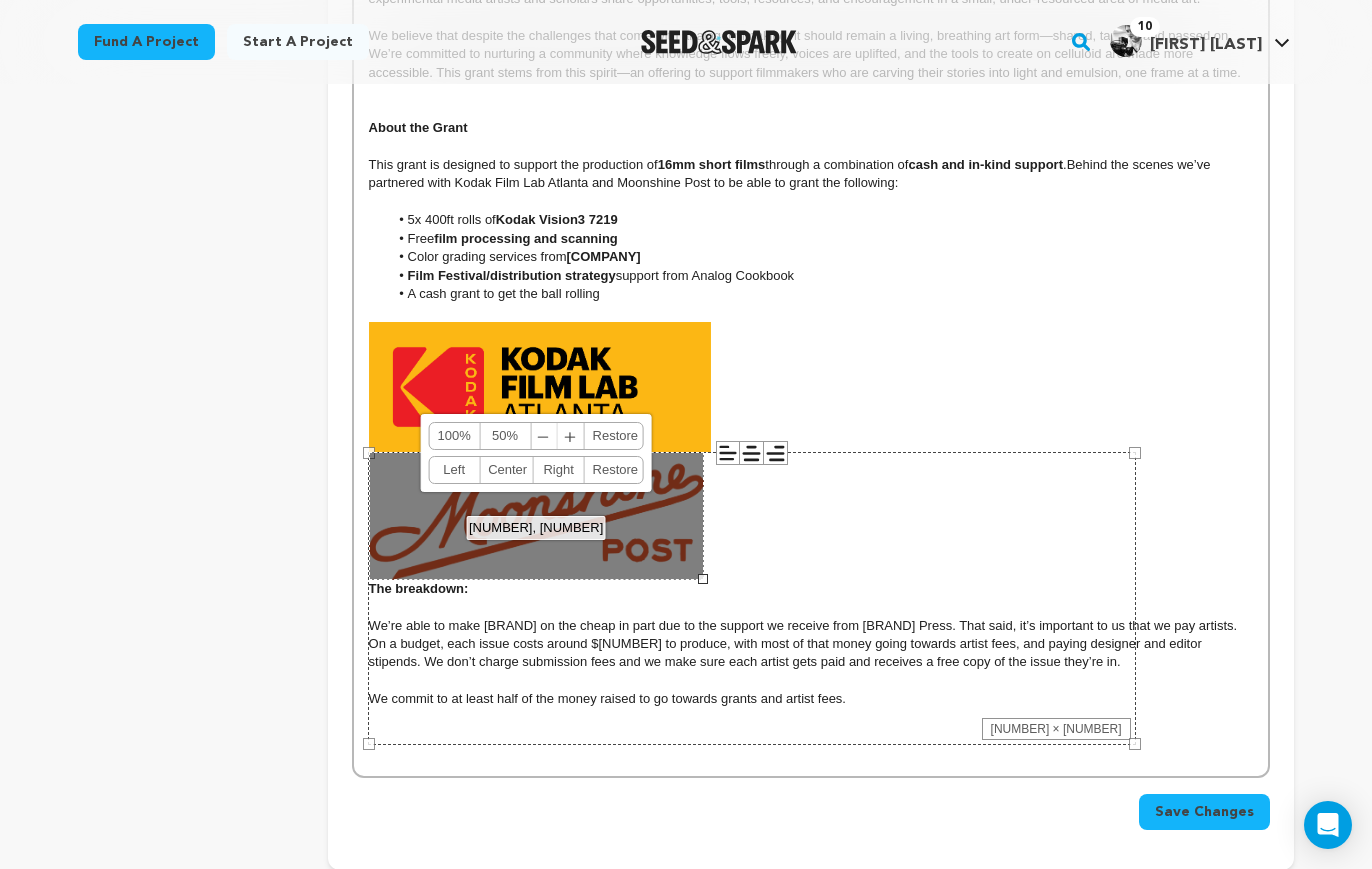 drag, startPoint x: 1136, startPoint y: 745, endPoint x: 703, endPoint y: 576, distance: 464.8118 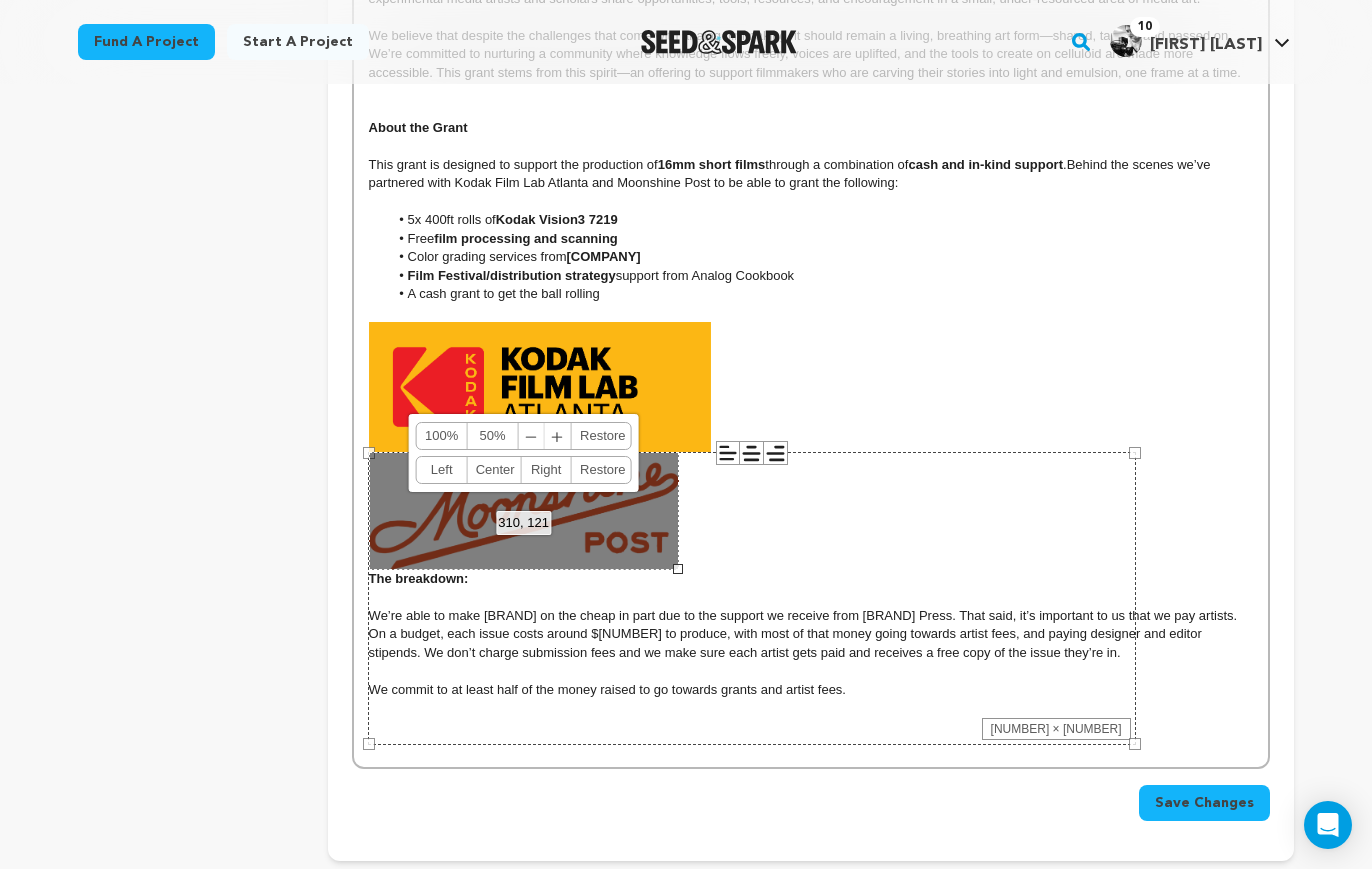 drag, startPoint x: 697, startPoint y: 579, endPoint x: 601, endPoint y: 546, distance: 101.51354 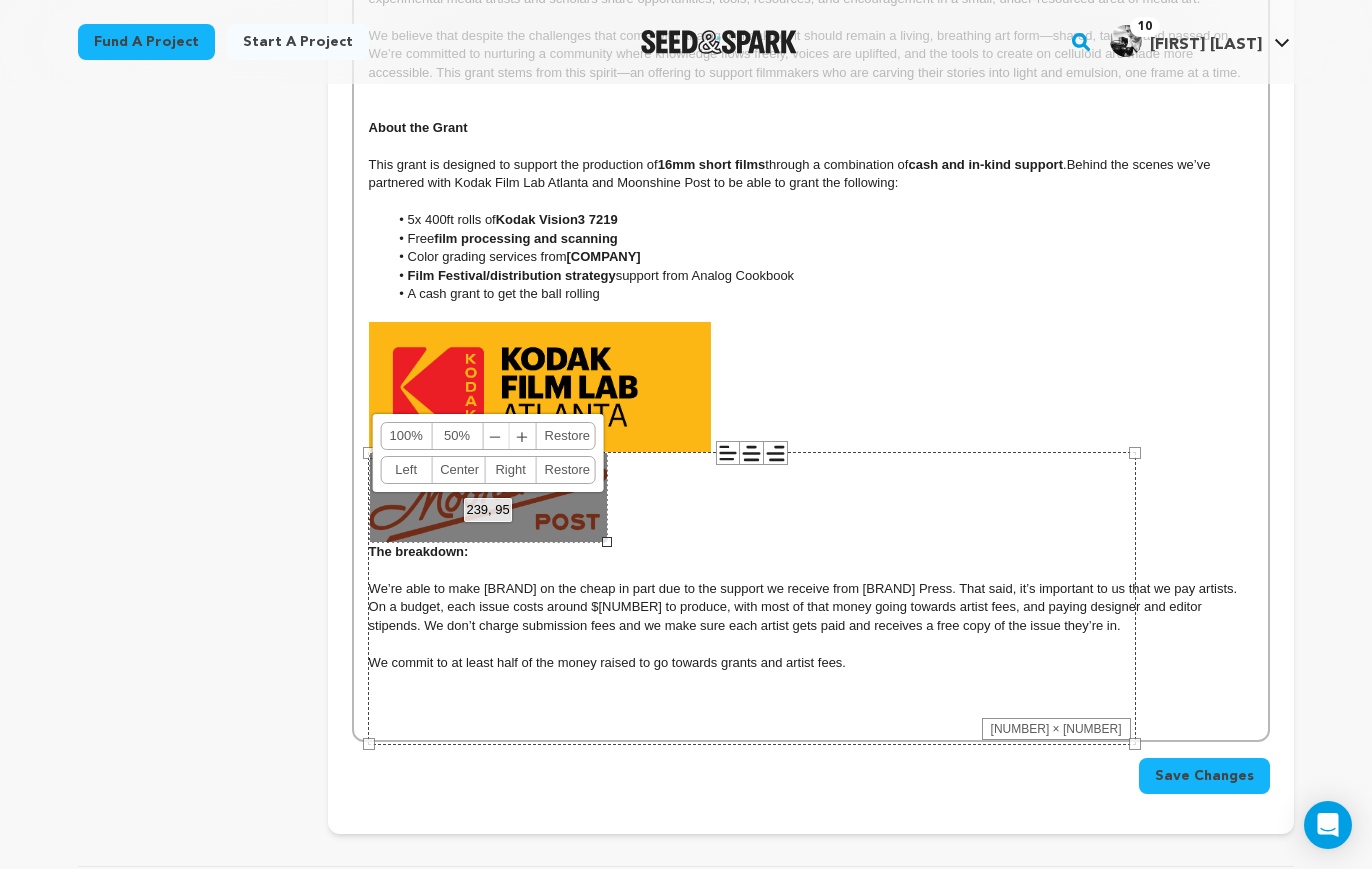 click on "239, 95
100%
50%
﹣
﹢
Restore
Left
Center
Right
Restore" at bounding box center [488, 497] 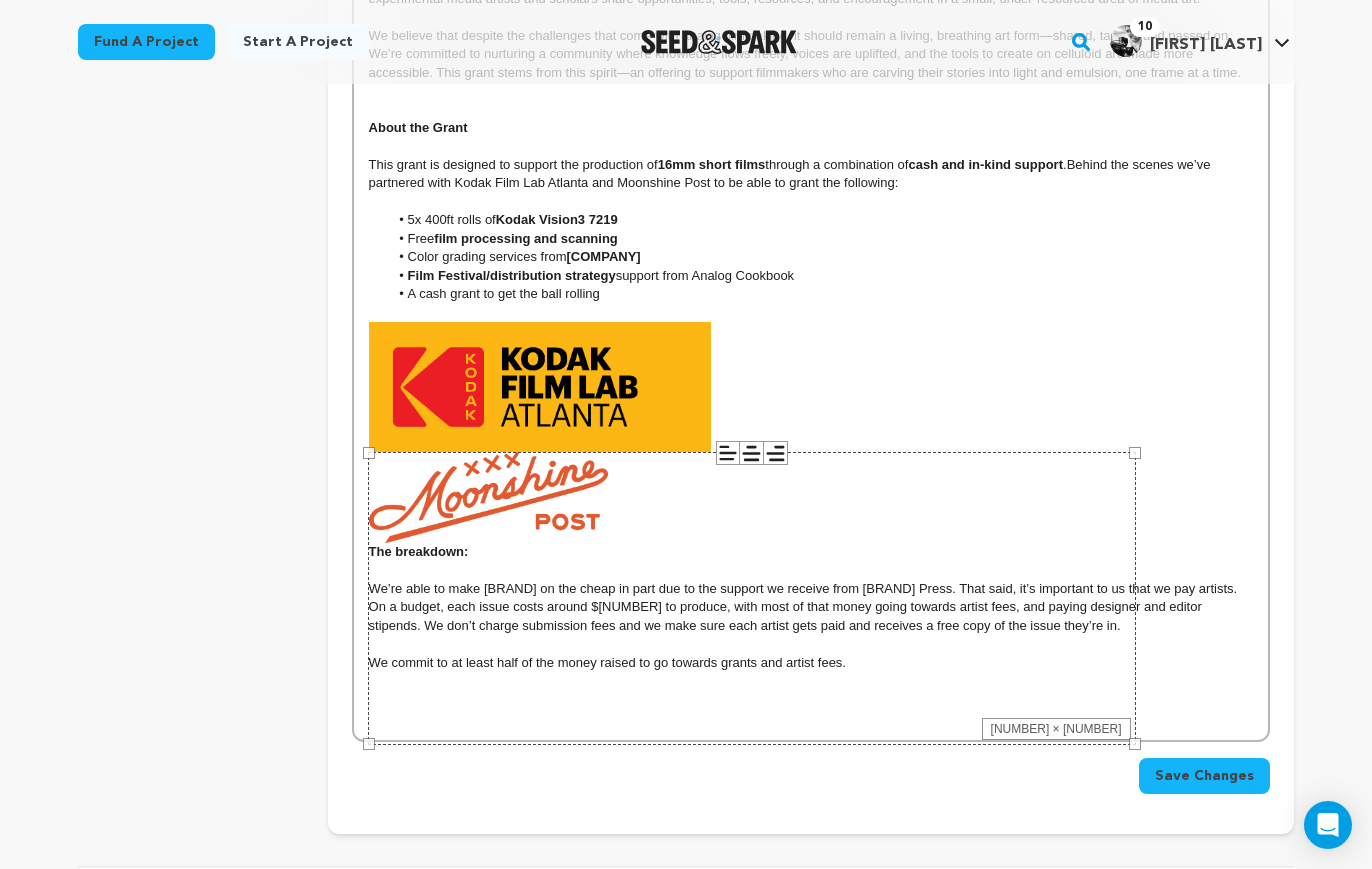 click on "768 × 293" at bounding box center [752, 598] 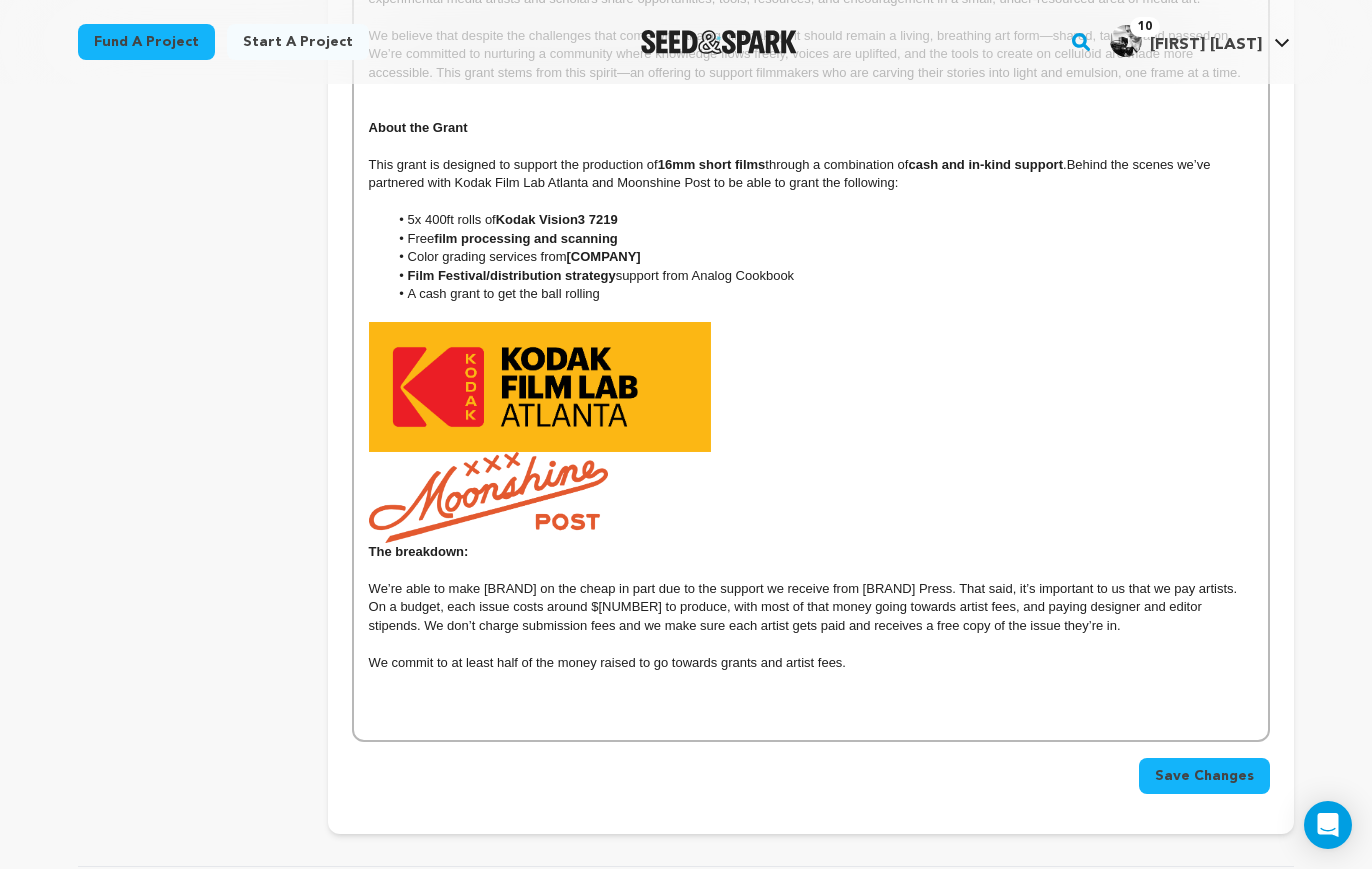 click at bounding box center (488, 497) 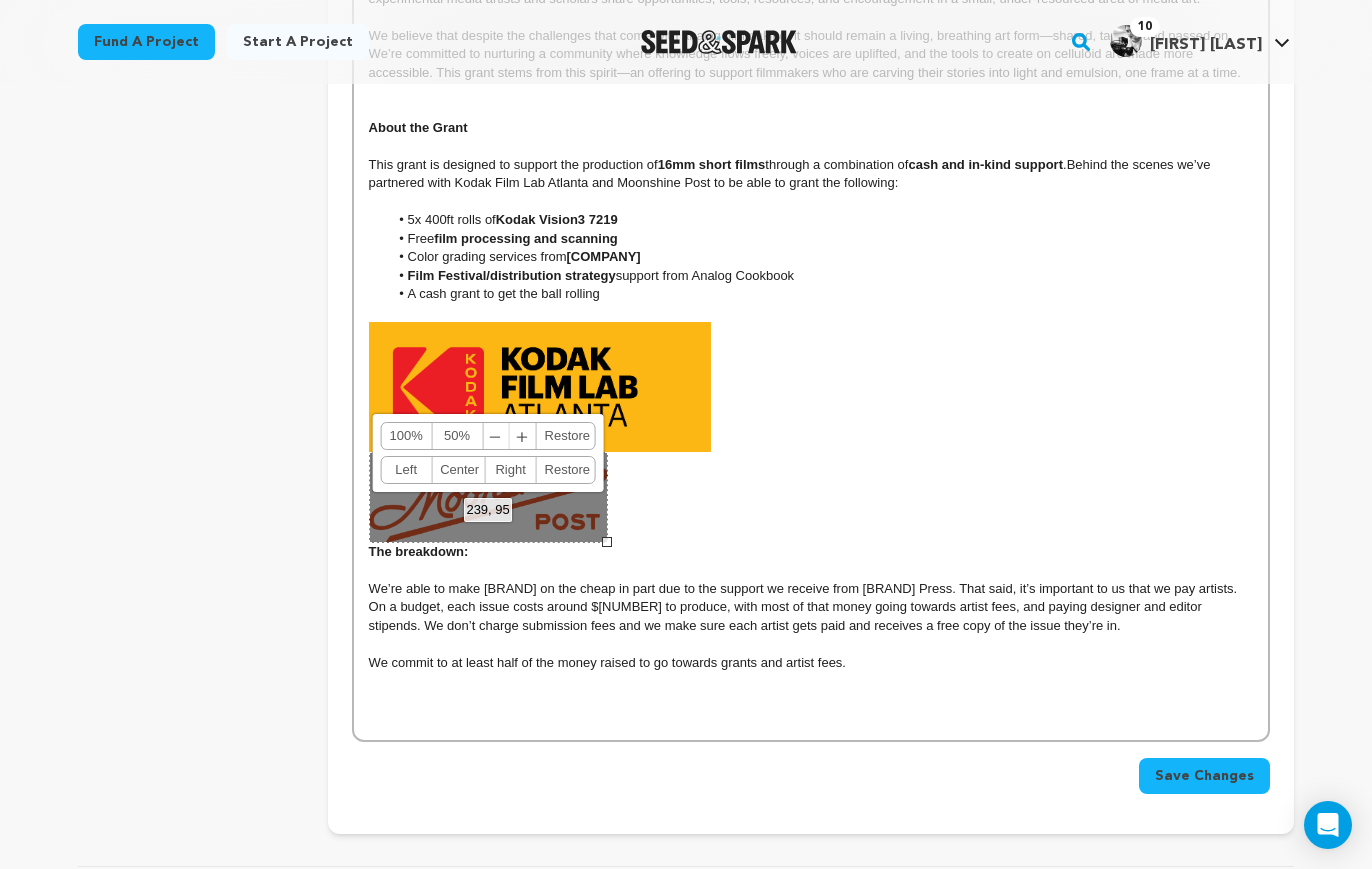 click on "239, 95
100%
50%
﹣
﹢
Restore
Left
Center
Right
Restore" at bounding box center (488, 497) 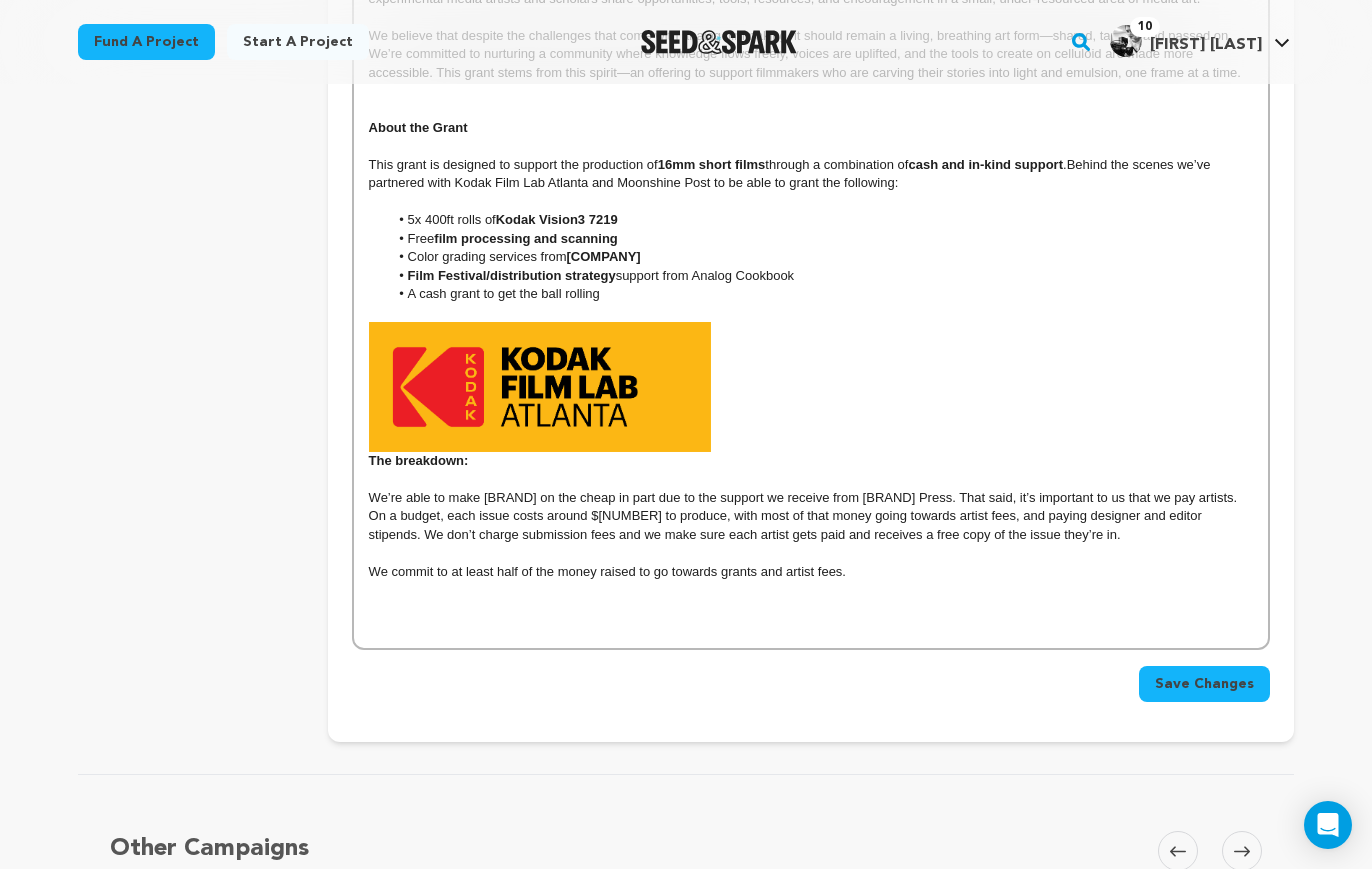 click on "We’re Analog Cookbook and This Week in Experimental–a rag tag team of filmmaker-artists who take a community-driven approach to filmmaking and believe that when we support one another we all succeed.  Analog Cookbook and This Week in Experimental are proud to announce two film grants. This grant is designed to support the production of a  16mm short film  through a combination of  cash and in-kind support .  Analog Cookbook  This Week in Experimental , is a weekly newsletter that shares opportunities, links to experimental media to watch for free online, and suggested readings. This project was started by Gabby Follett during the early days of COVID-19 lockdown in the US to share information with their experimental media students. It has since evolved into a public scholarship project housed on Substack, Instagram, and Discord designed to help experimental media artists and scholars share opportunities, tools, resources, and encouragement in a small, under-resourced area of media art. About the Grant" at bounding box center (811, 174) 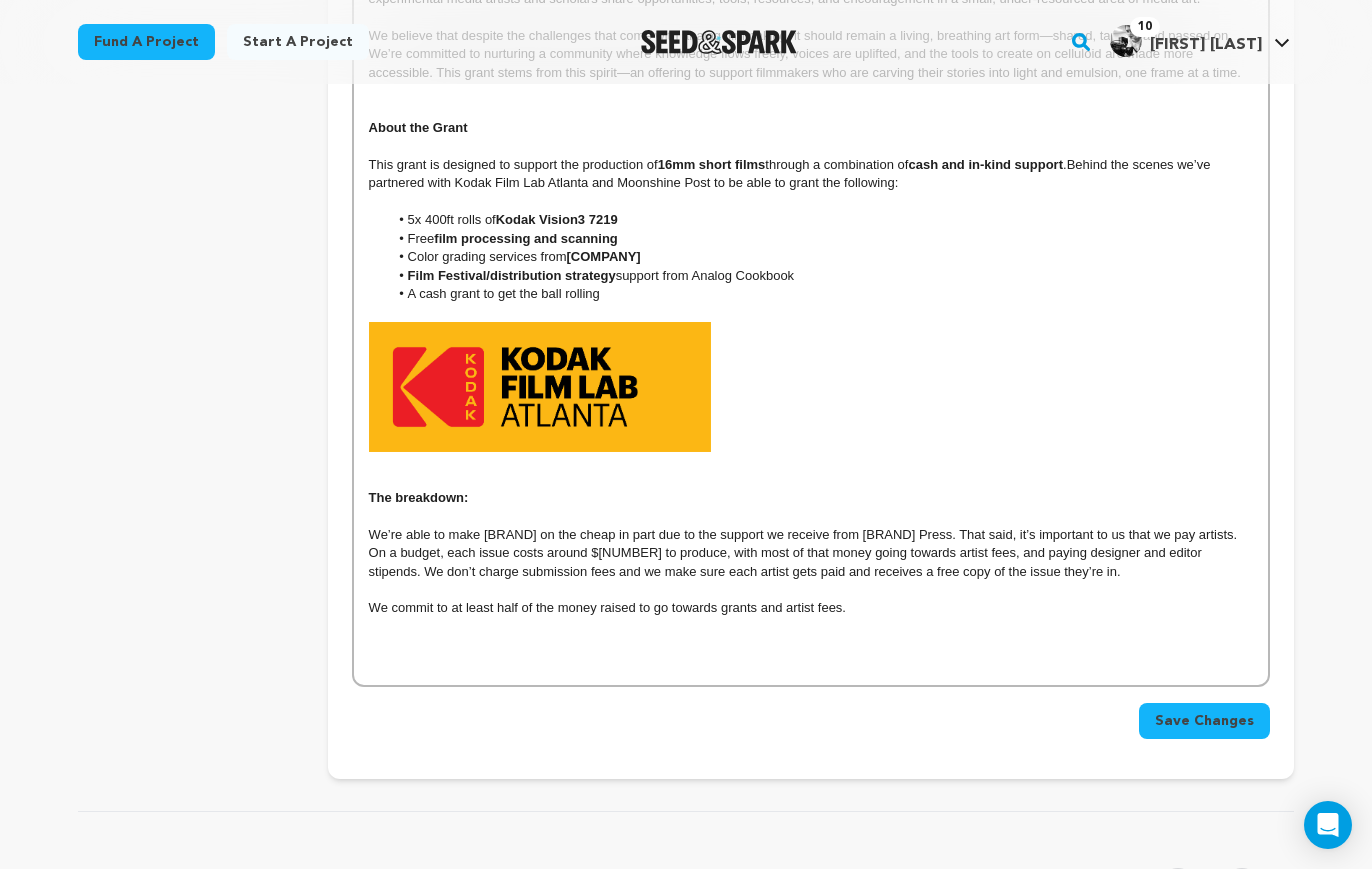 click at bounding box center [811, 387] 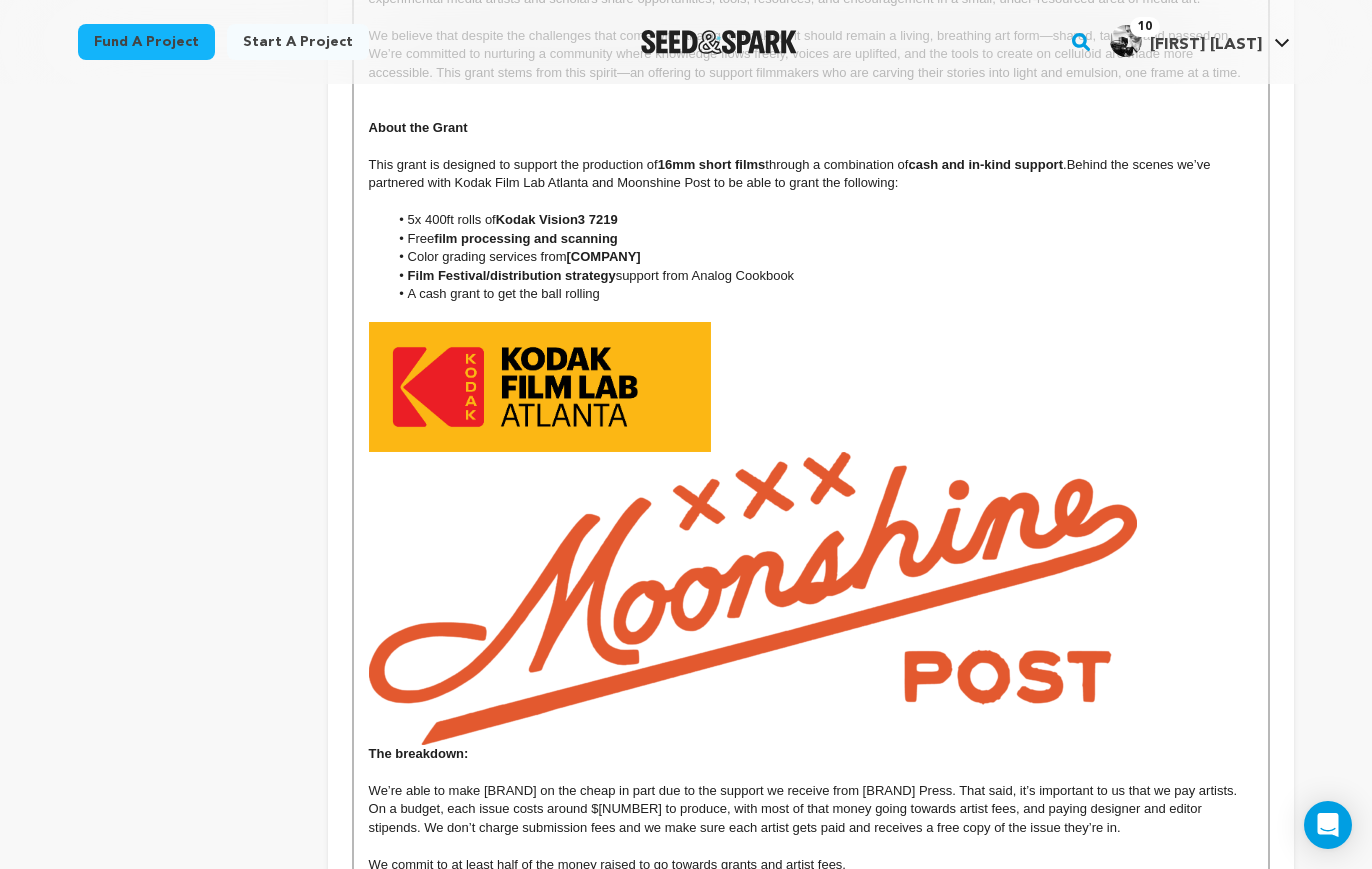 click at bounding box center (753, 598) 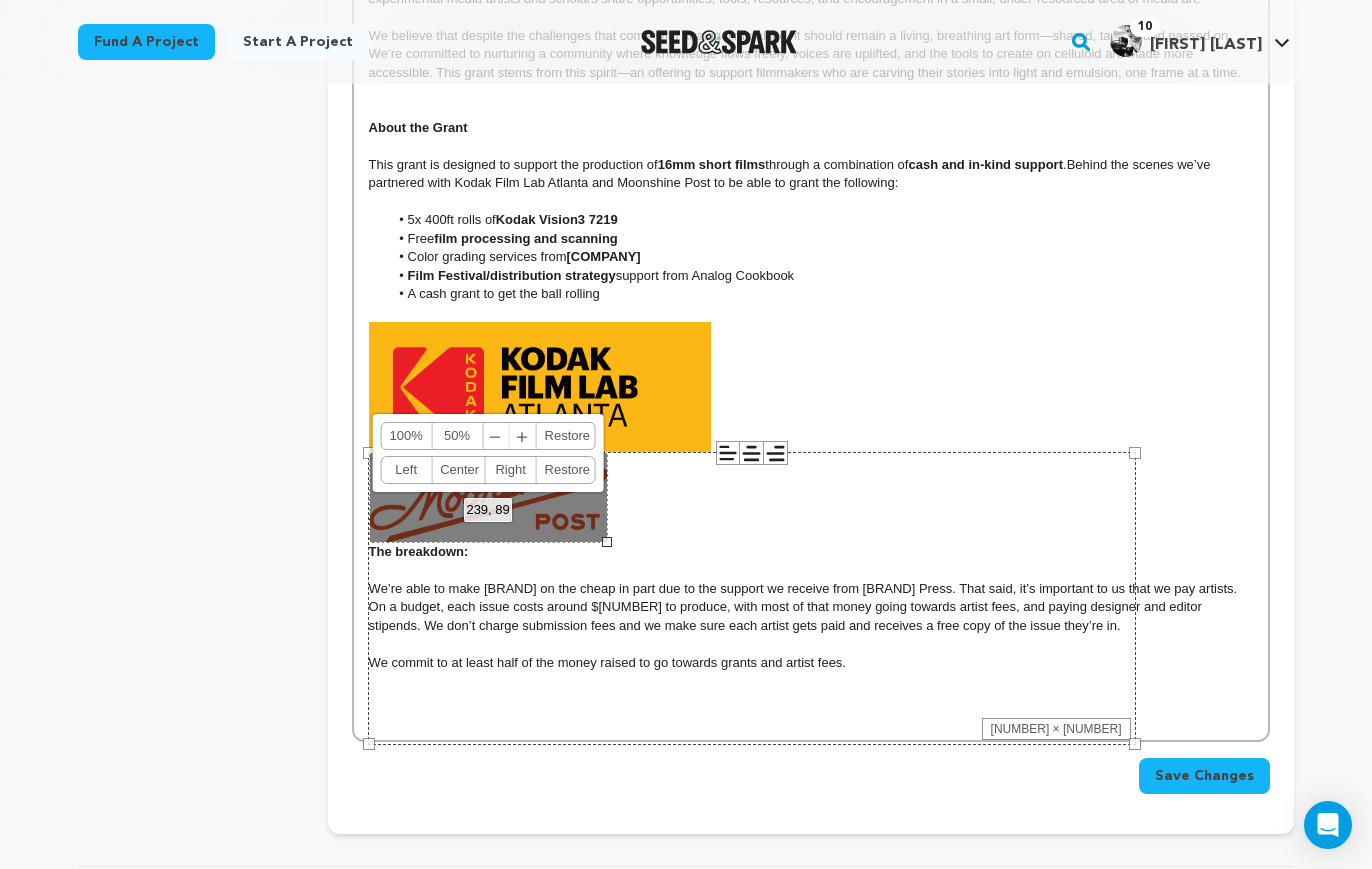 drag, startPoint x: 1136, startPoint y: 747, endPoint x: 610, endPoint y: 544, distance: 563.8129 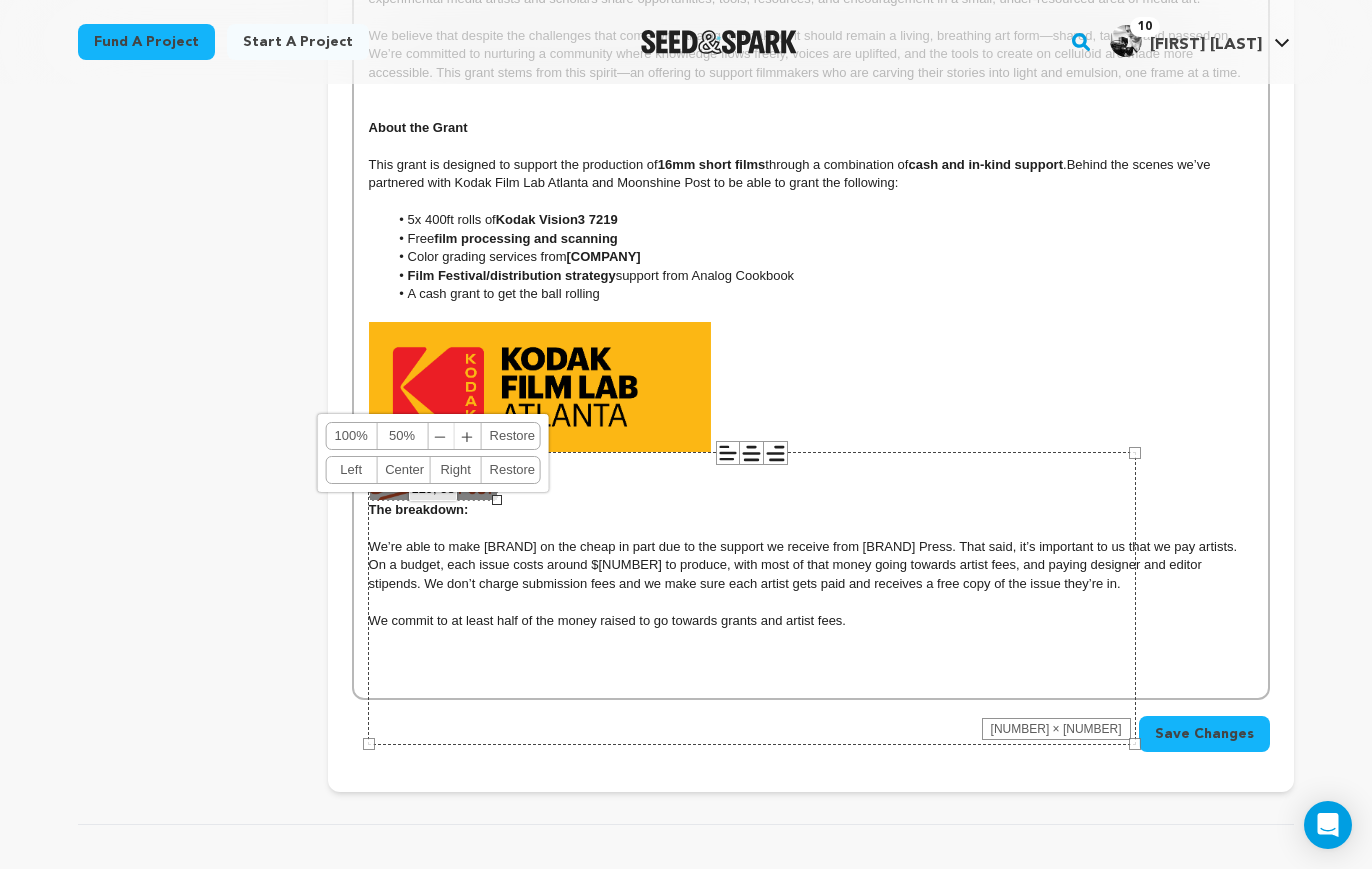 drag, startPoint x: 610, startPoint y: 544, endPoint x: 492, endPoint y: 508, distance: 123.36936 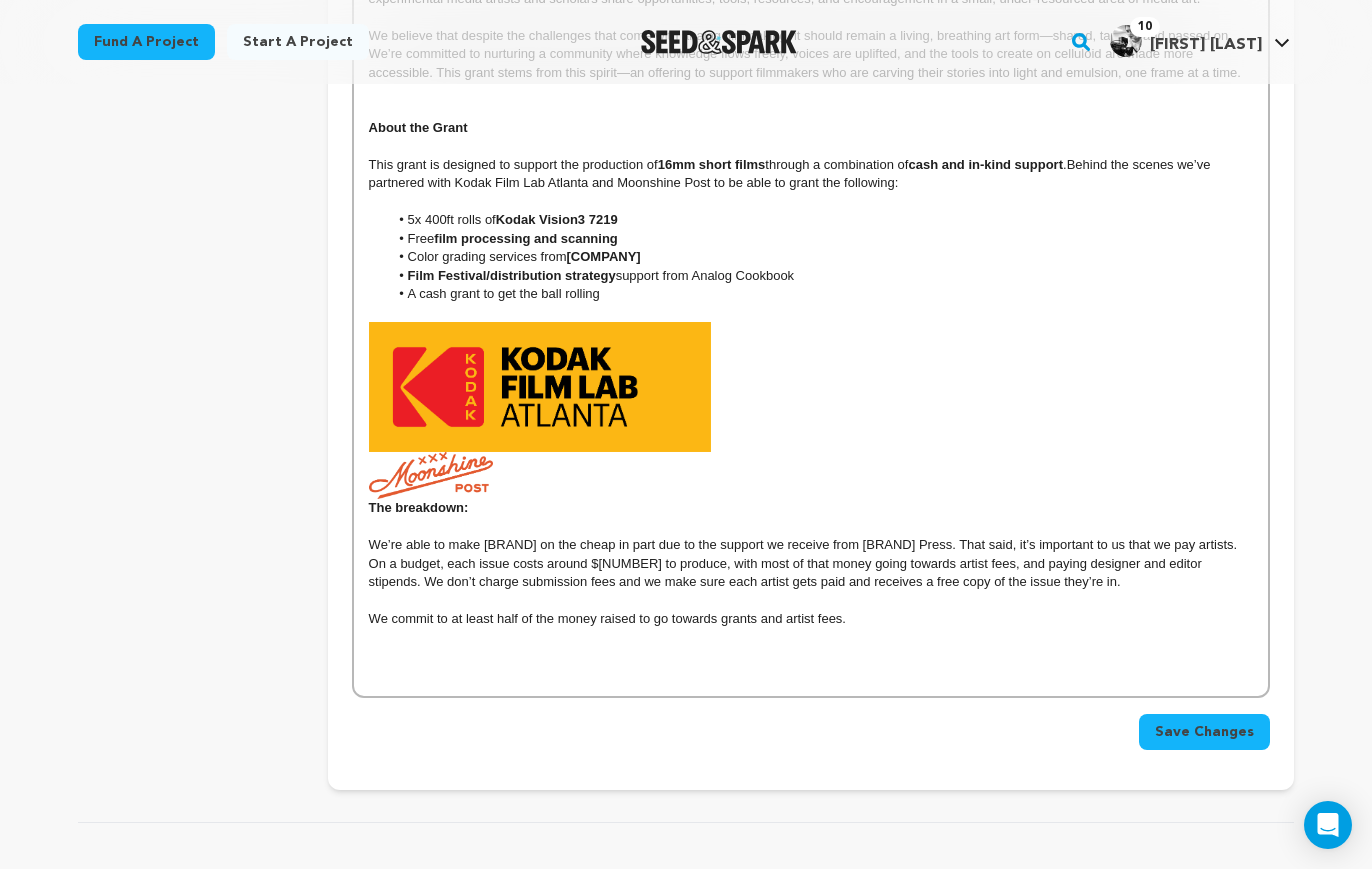 click on "The breakdown:" at bounding box center (811, 483) 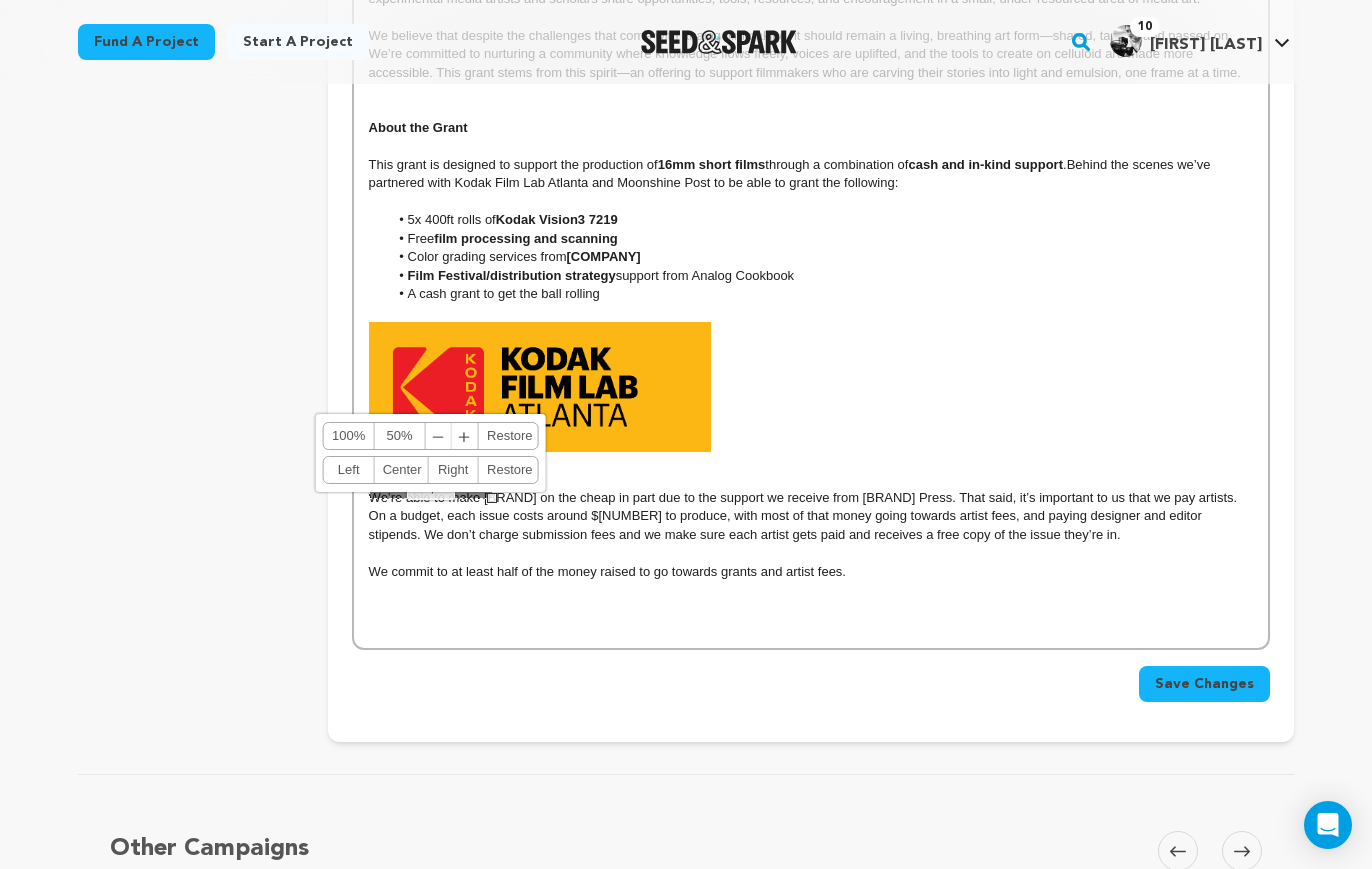 click on "The breakdown:" at bounding box center [811, 396] 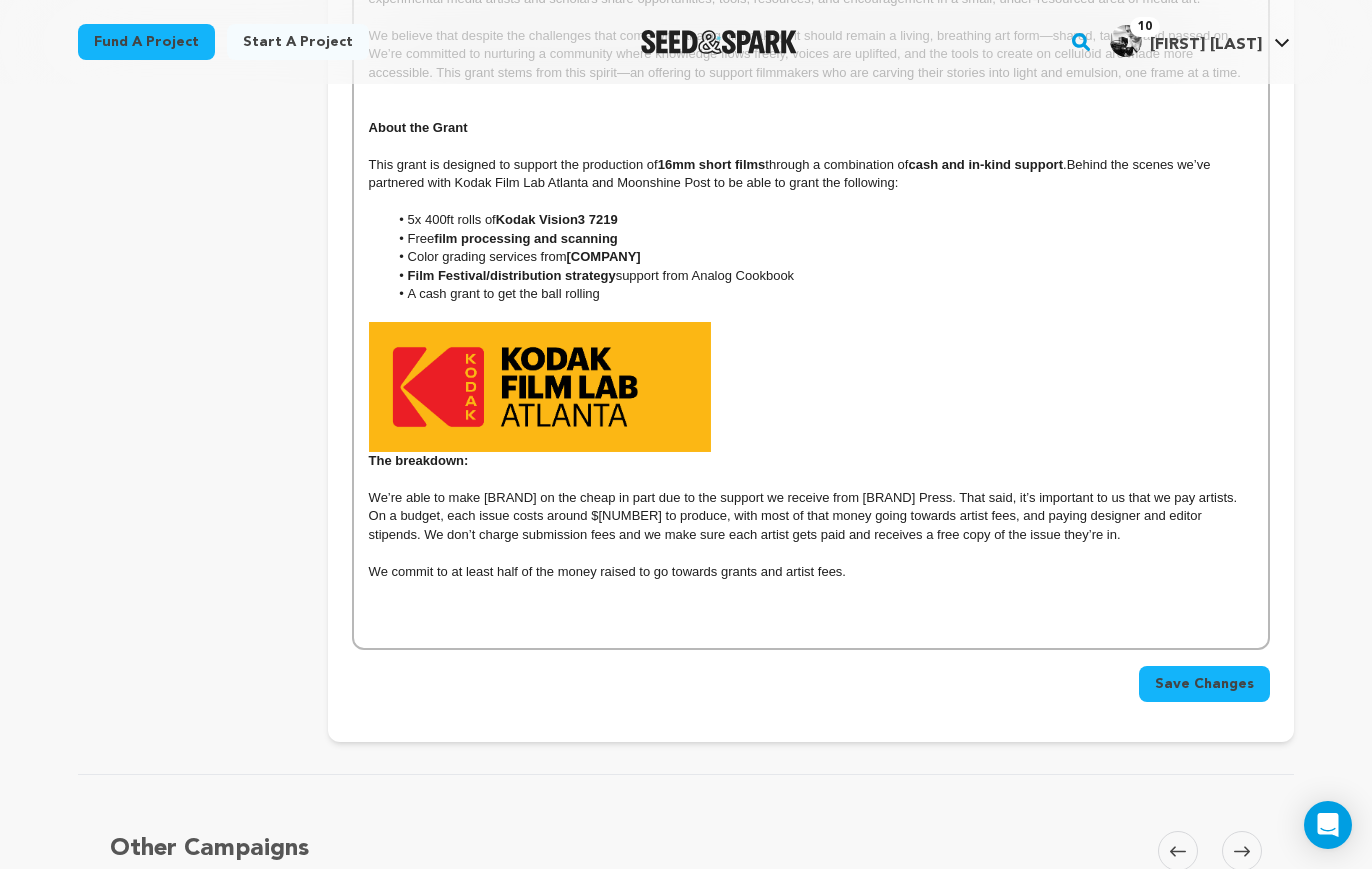 click on "We’re able to make Analog Cookbook on the cheap in part due to the support we receive from UNC Press. That said, it’s important to us that we pay artists. On a budget, each issue costs around $3,000 to produce, with most of that money going towards artist fees, and paying designer and editor stipends. We don’t charge submission fees and we make sure each artist gets paid and receives a free copy of the issue they’re in." at bounding box center [811, 516] 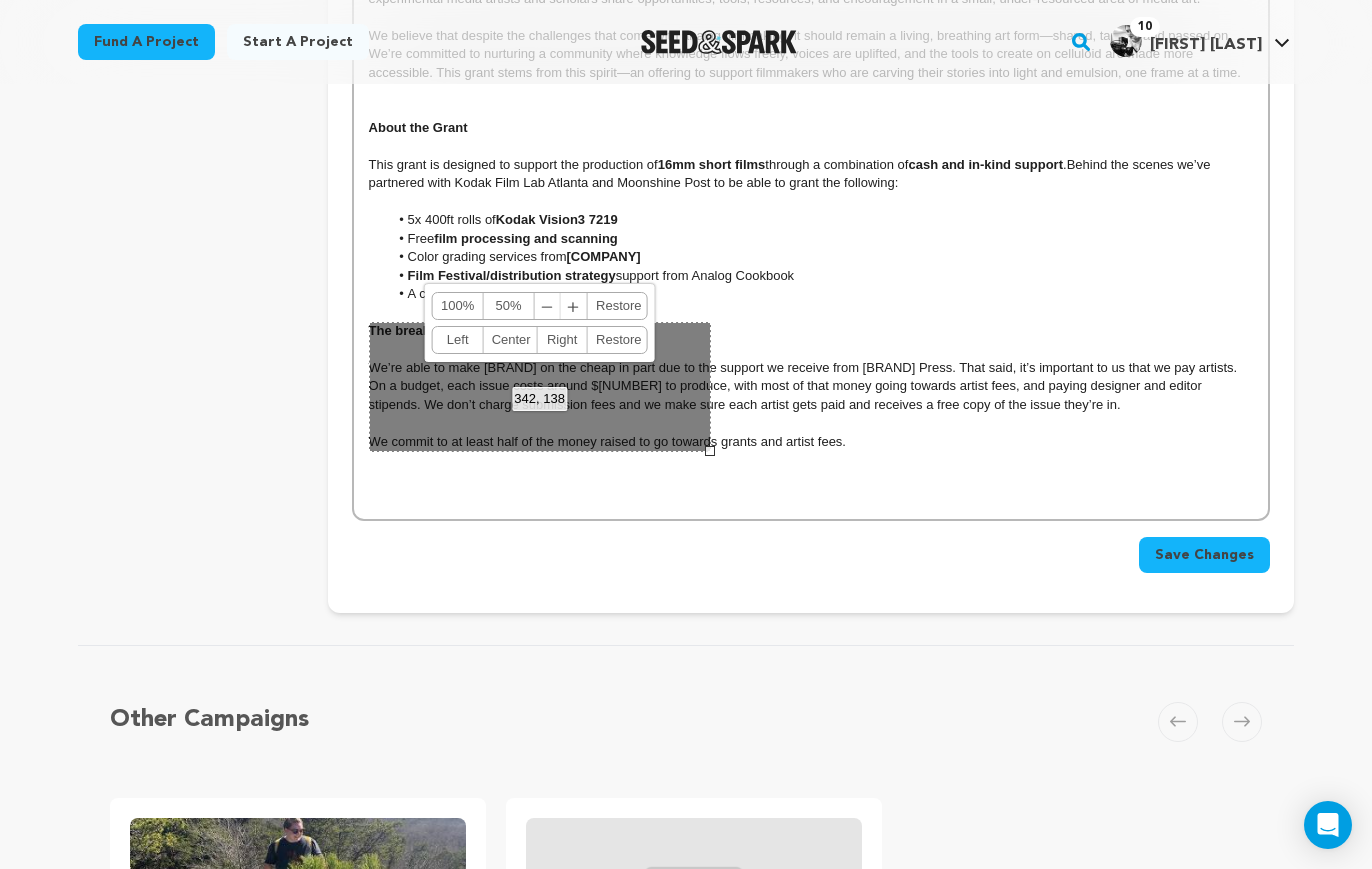 click on "342, 138
100%
50%
﹣
﹢
Restore
Left
Center
Right
Restore" at bounding box center (540, 387) 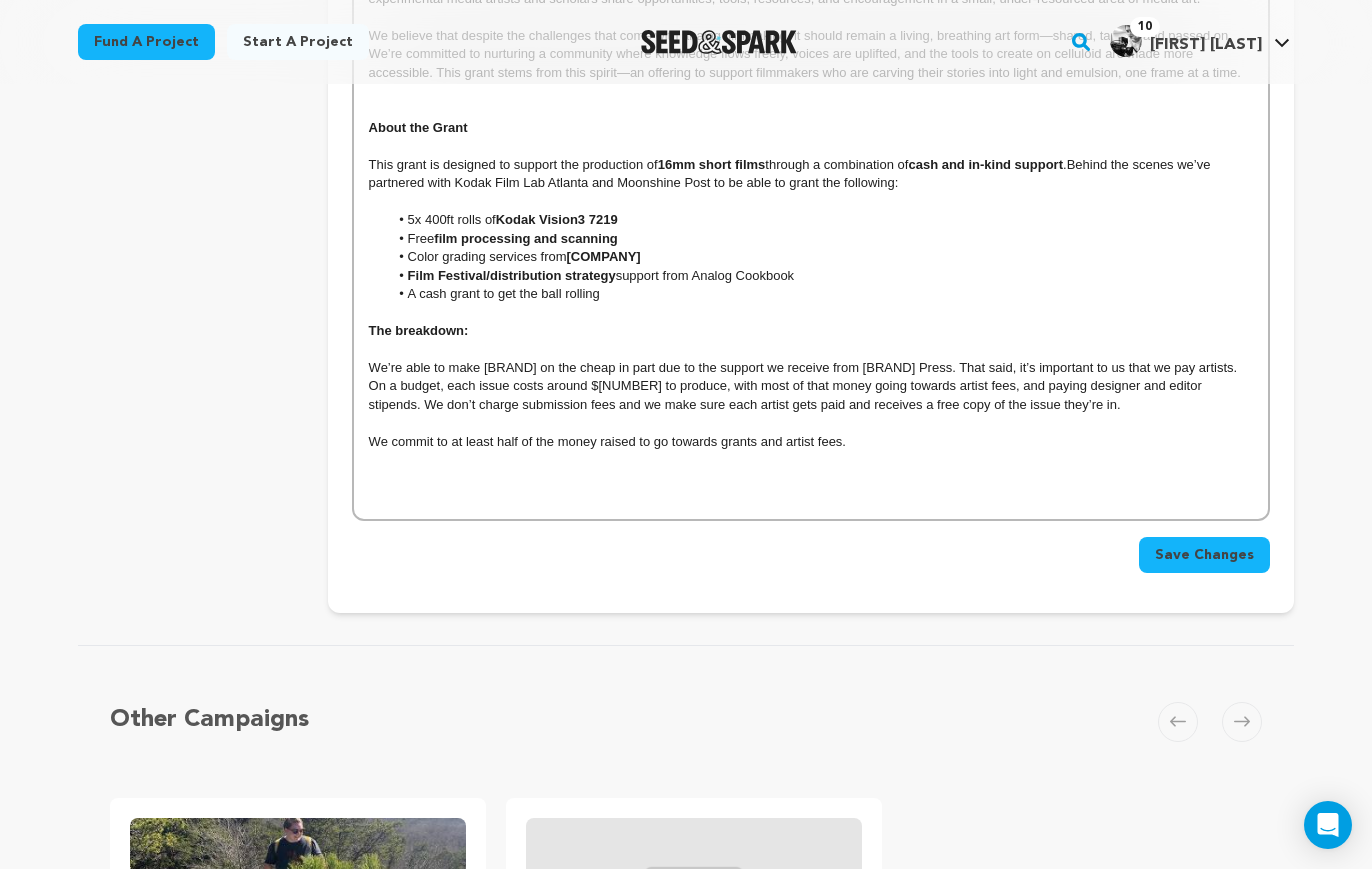 click on "Free  film processing and scanning" at bounding box center (820, 239) 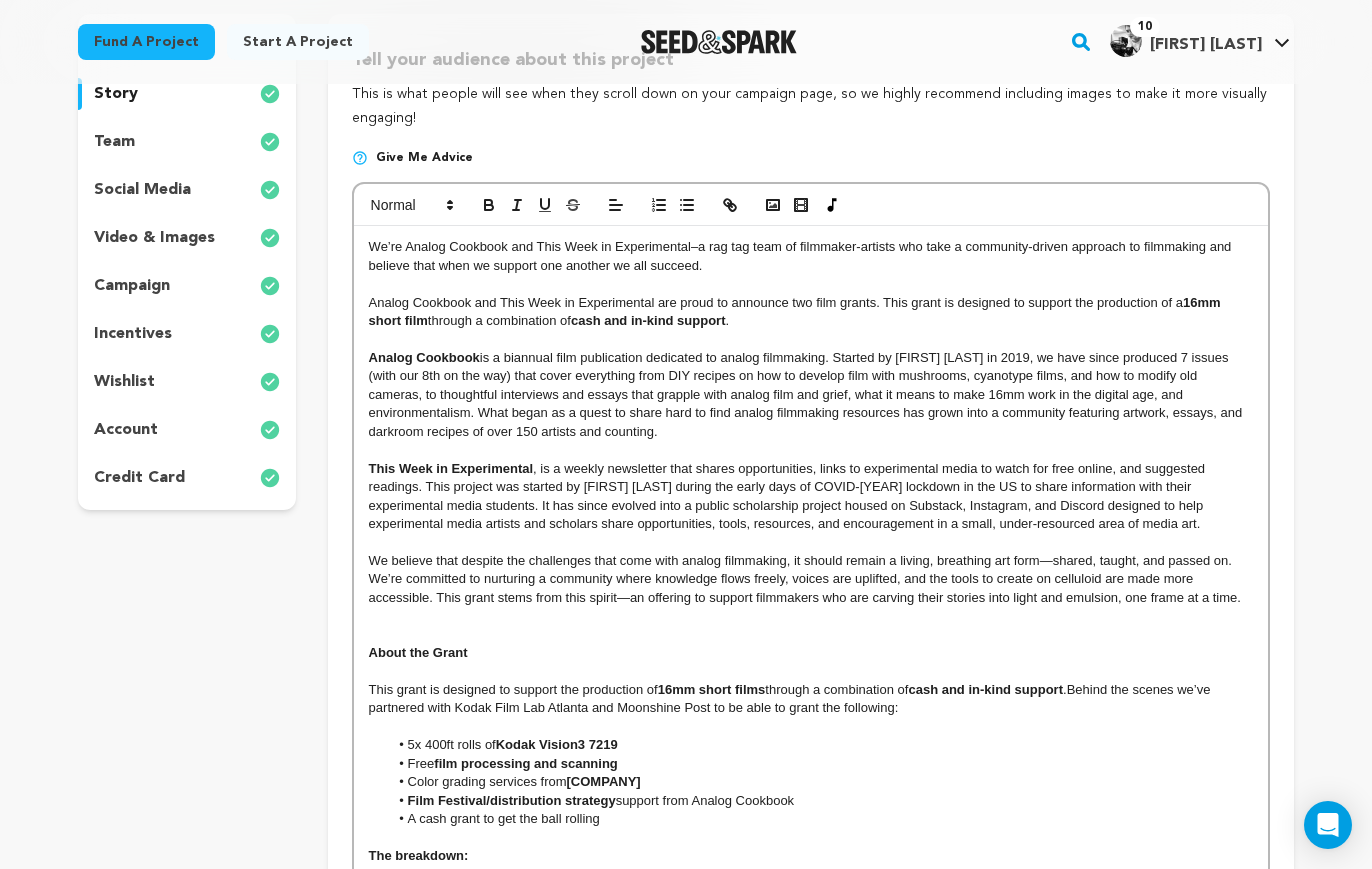 scroll, scrollTop: 411, scrollLeft: 0, axis: vertical 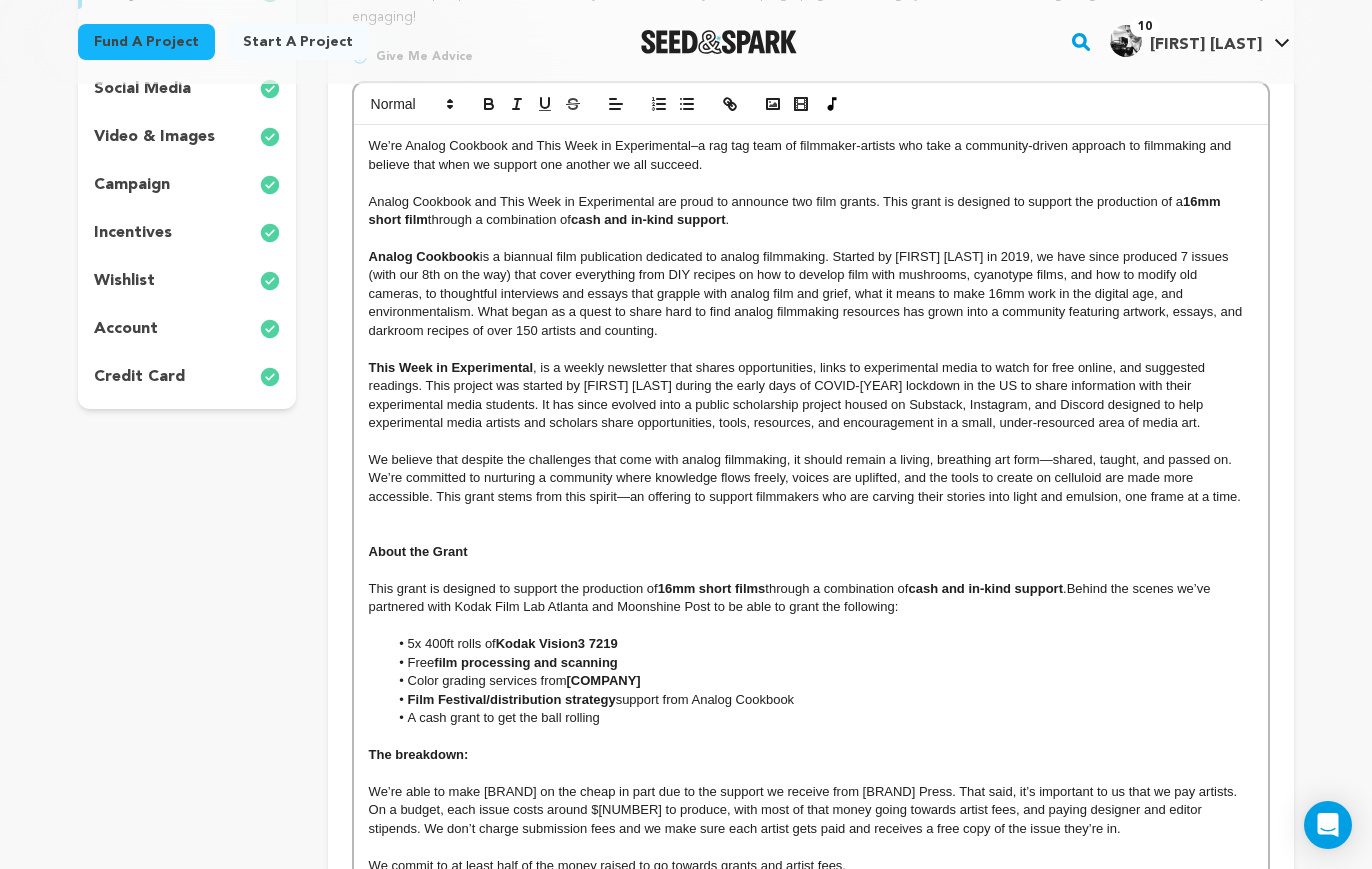 click at bounding box center (811, 515) 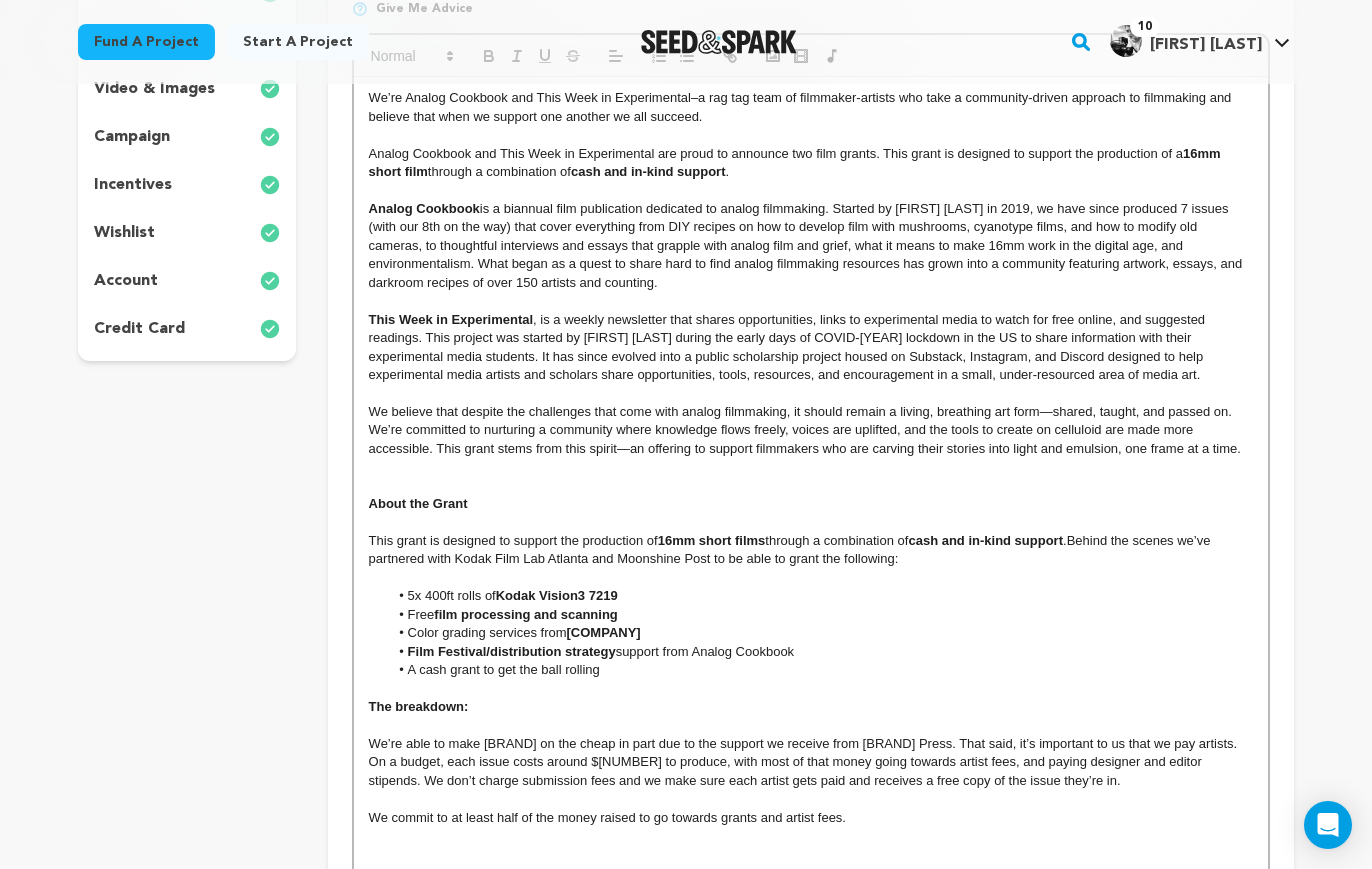 scroll, scrollTop: 487, scrollLeft: 0, axis: vertical 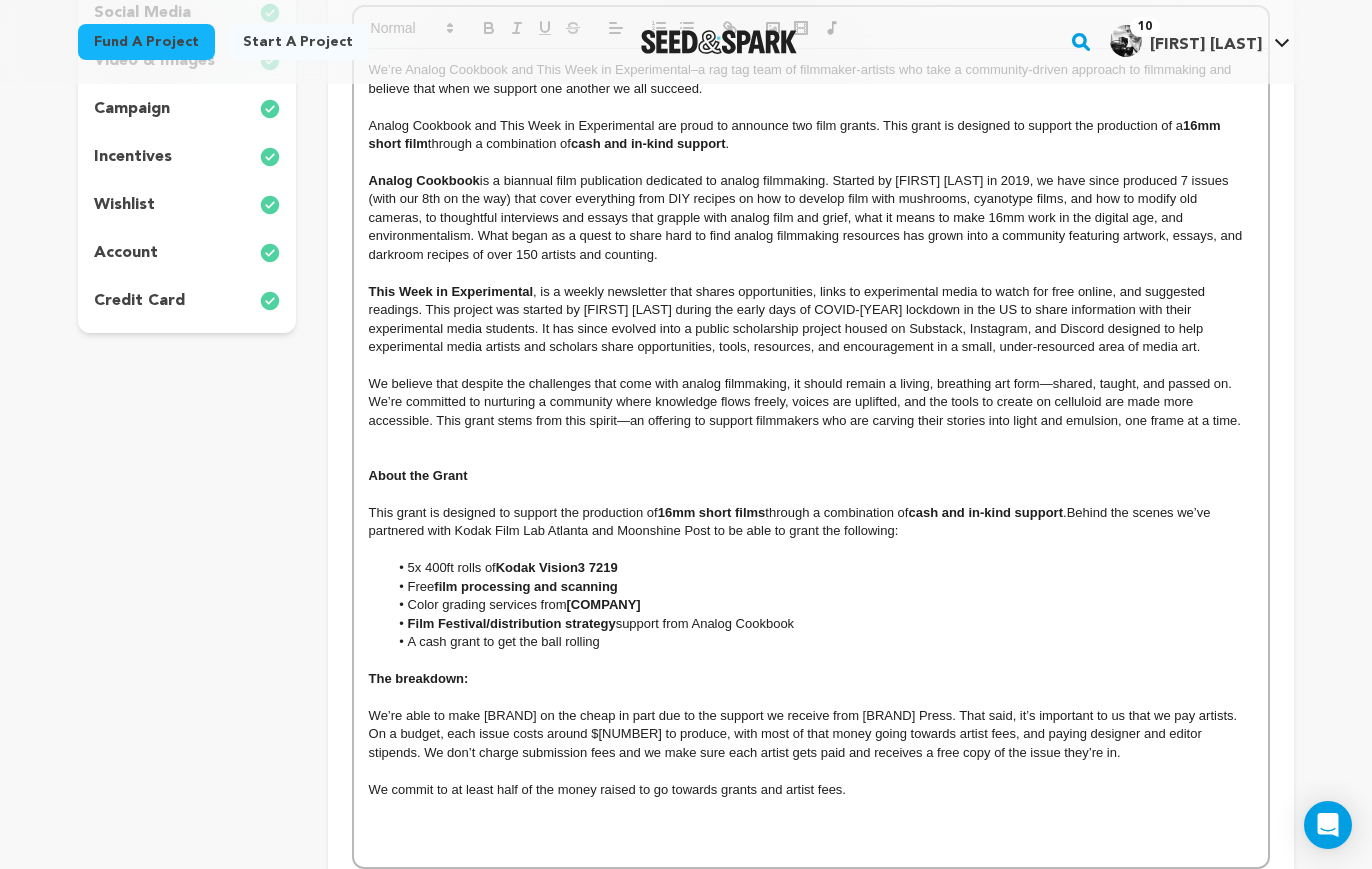 click at bounding box center [811, 698] 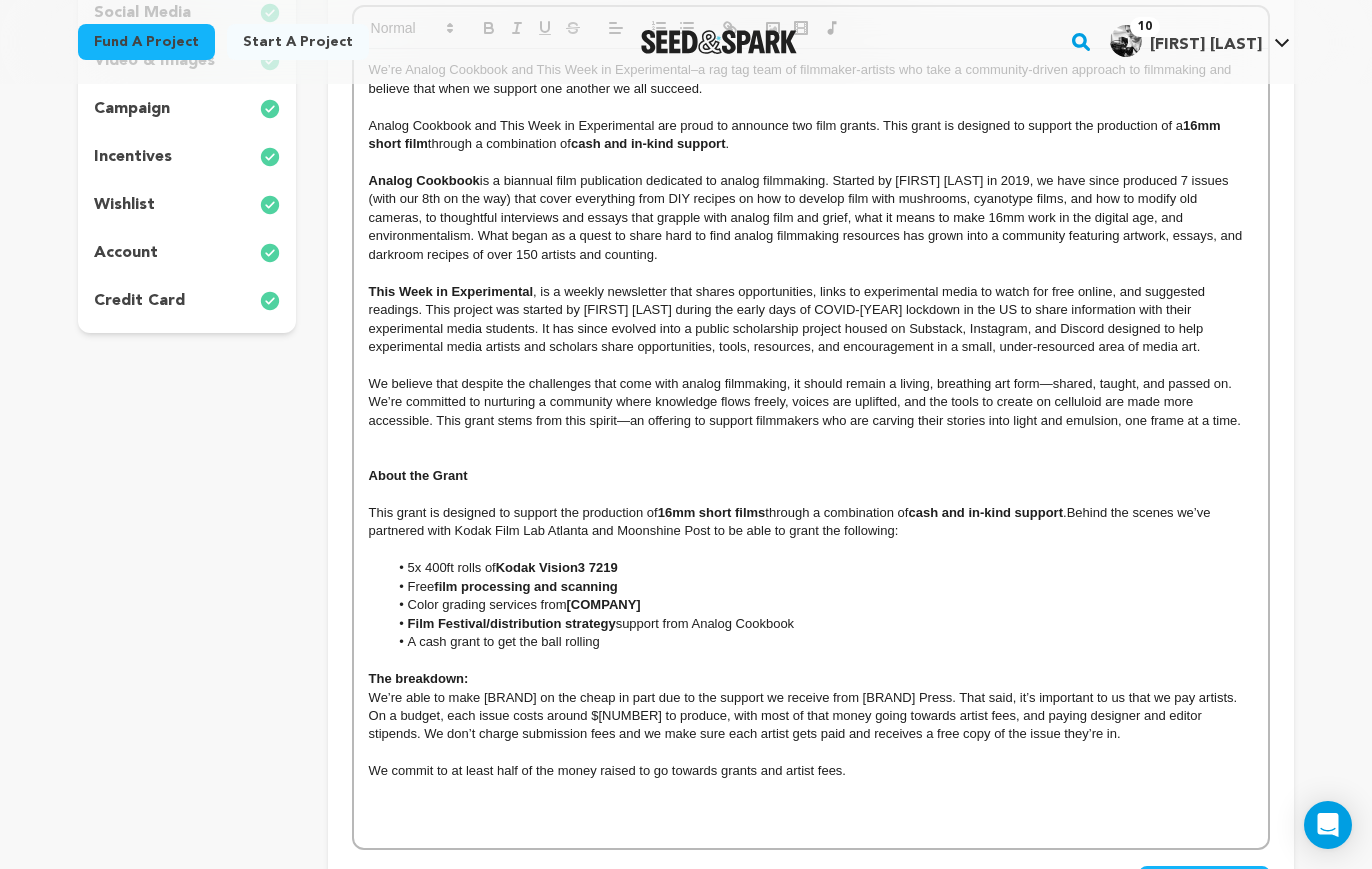 click on "We’re able to make Analog Cookbook on the cheap in part due to the support we receive from UNC Press. That said, it’s important to us that we pay artists. On a budget, each issue costs around $3,000 to produce, with most of that money going towards artist fees, and paying designer and editor stipends. We don’t charge submission fees and we make sure each artist gets paid and receives a free copy of the issue they’re in." at bounding box center (811, 716) 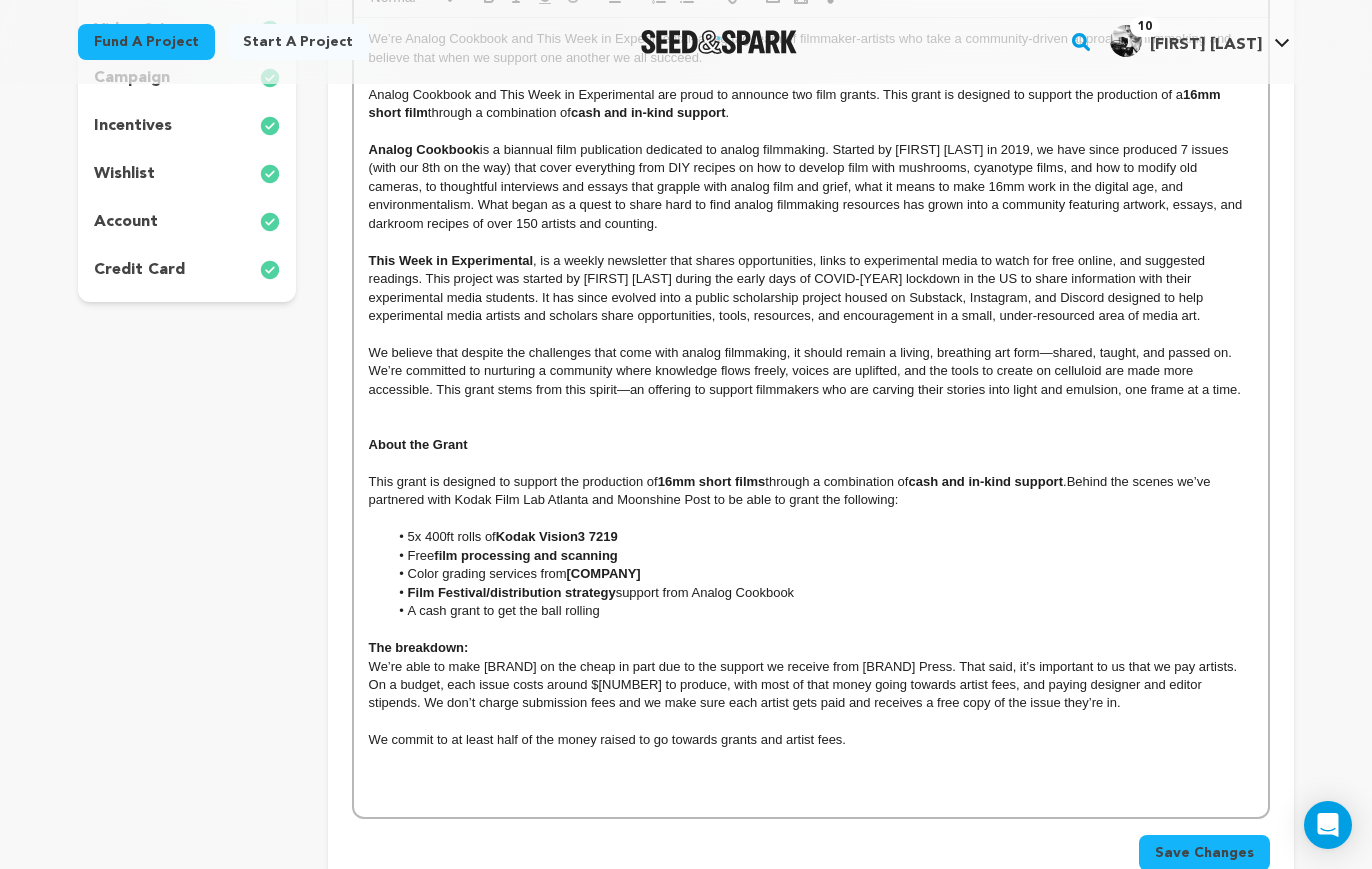 scroll, scrollTop: 524, scrollLeft: 0, axis: vertical 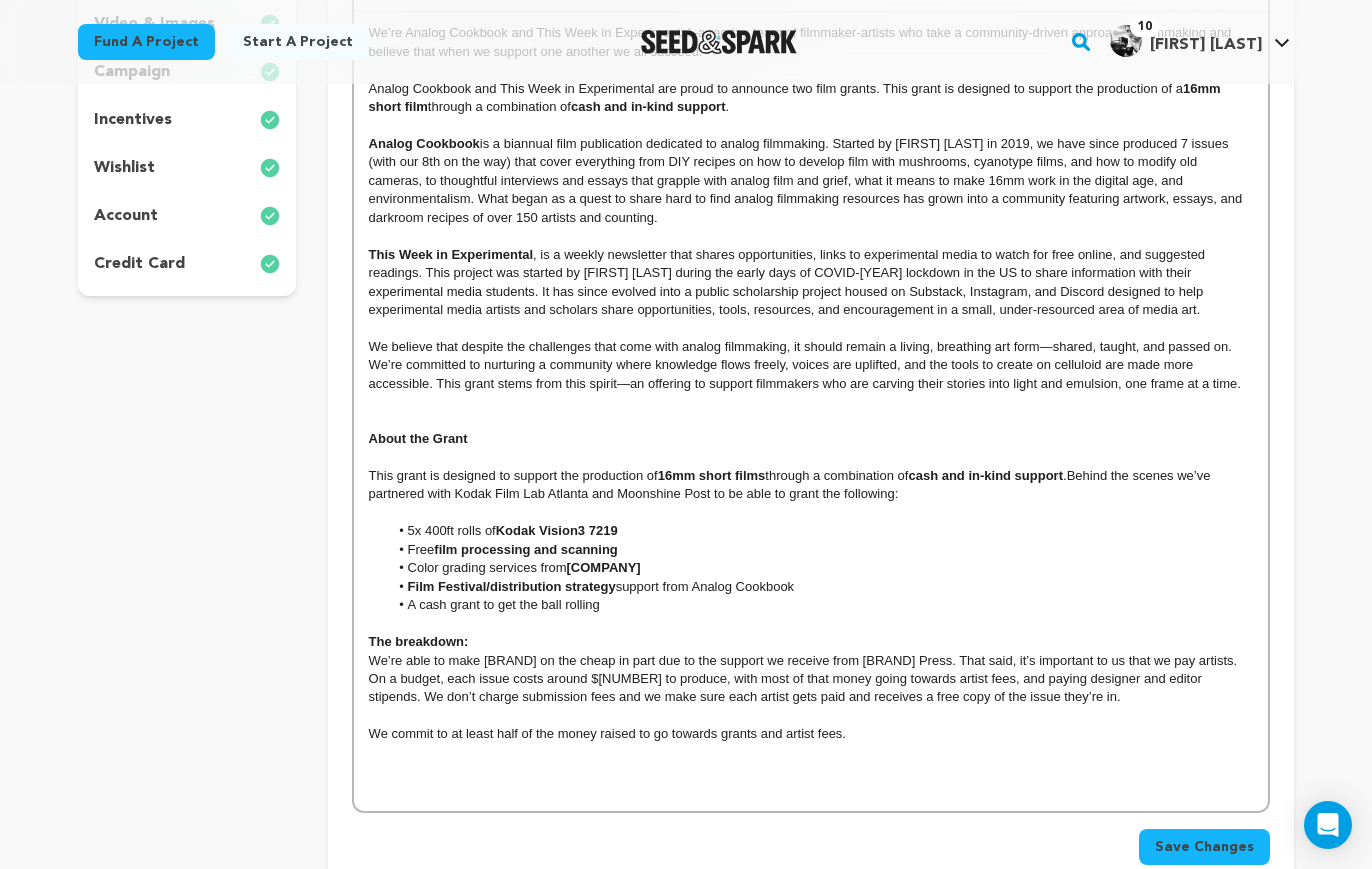 drag, startPoint x: 873, startPoint y: 734, endPoint x: 366, endPoint y: 670, distance: 511.02347 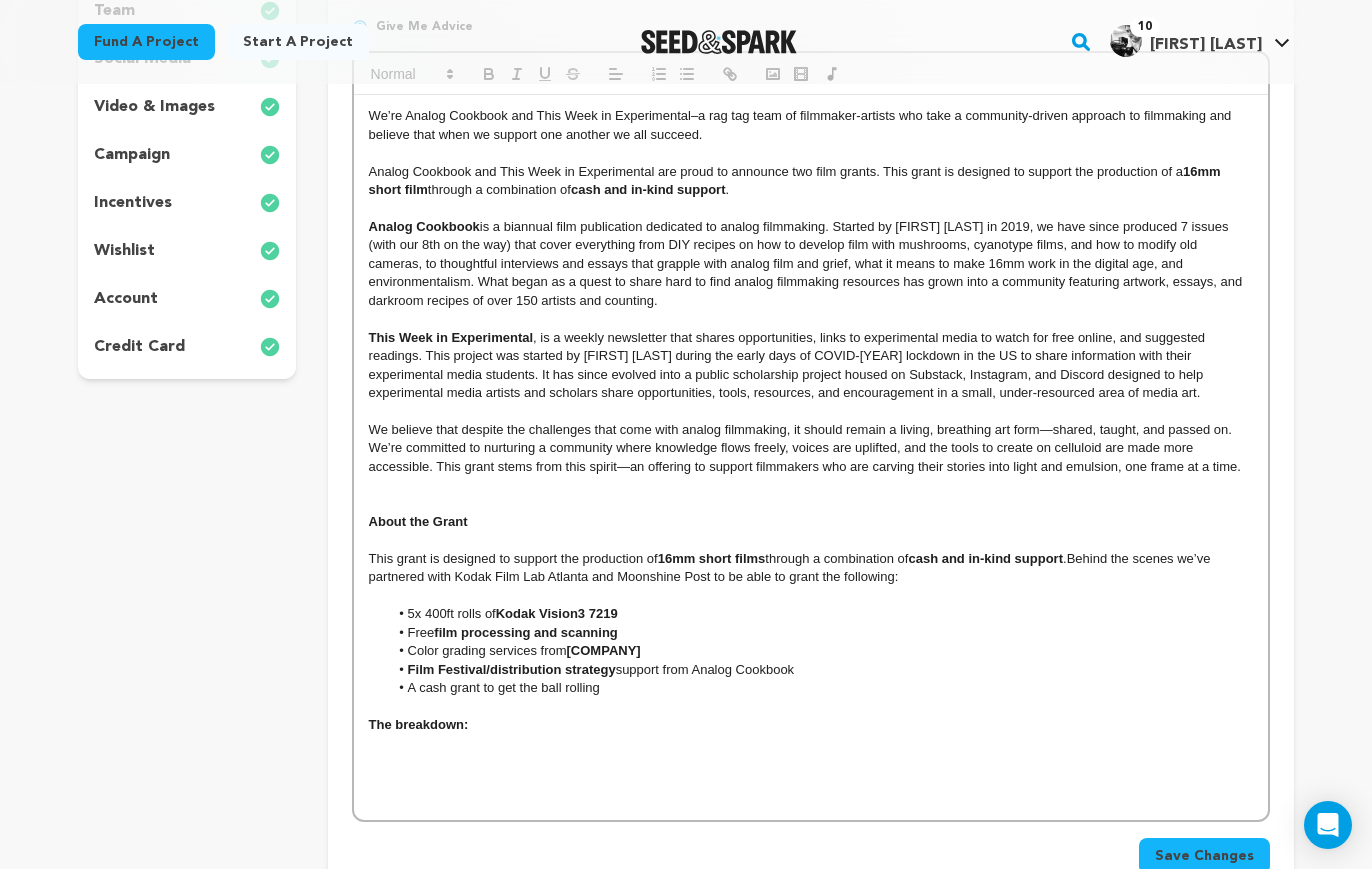 scroll, scrollTop: 394, scrollLeft: 0, axis: vertical 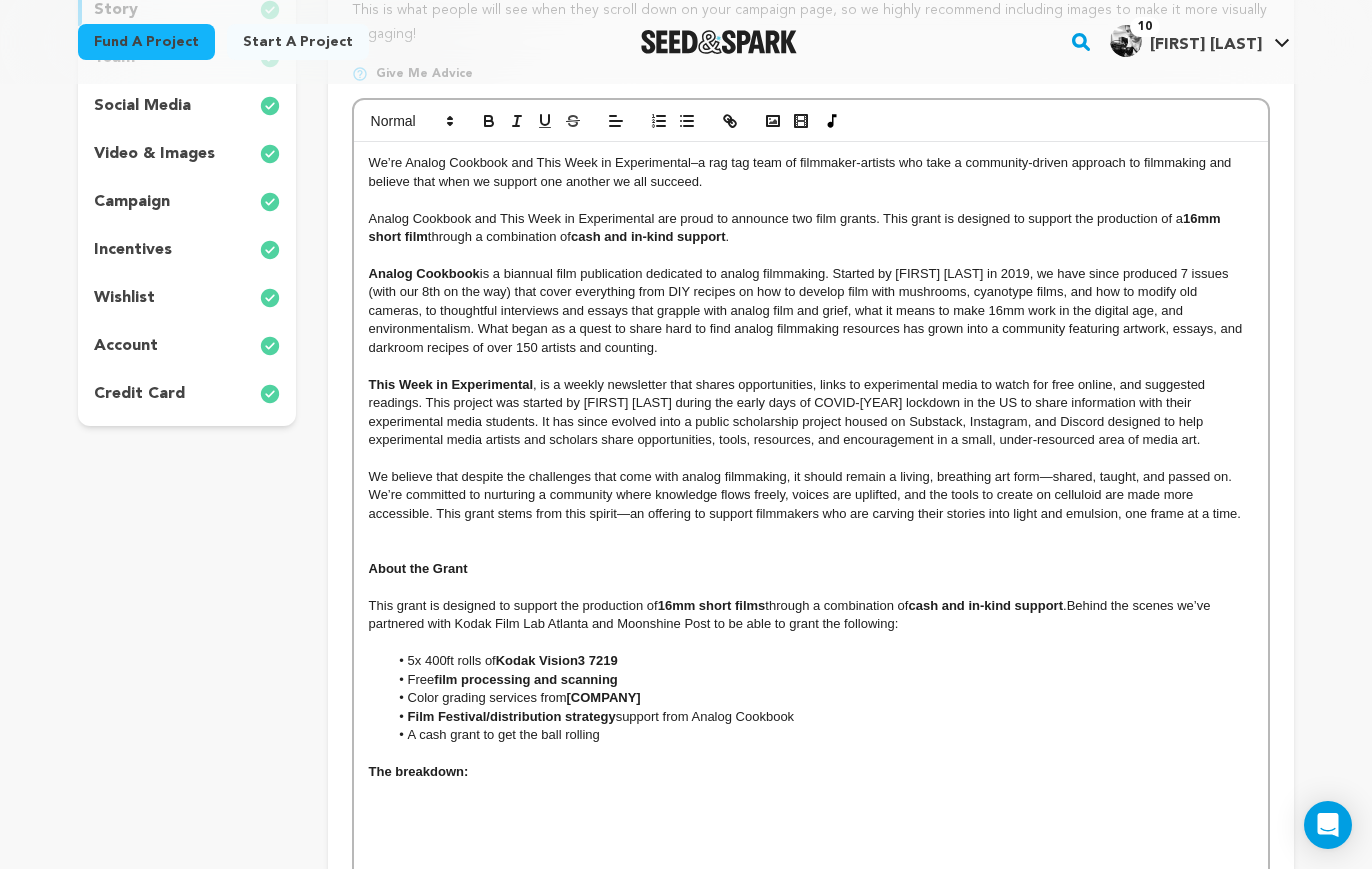 drag, startPoint x: 472, startPoint y: 775, endPoint x: 365, endPoint y: 773, distance: 107.01869 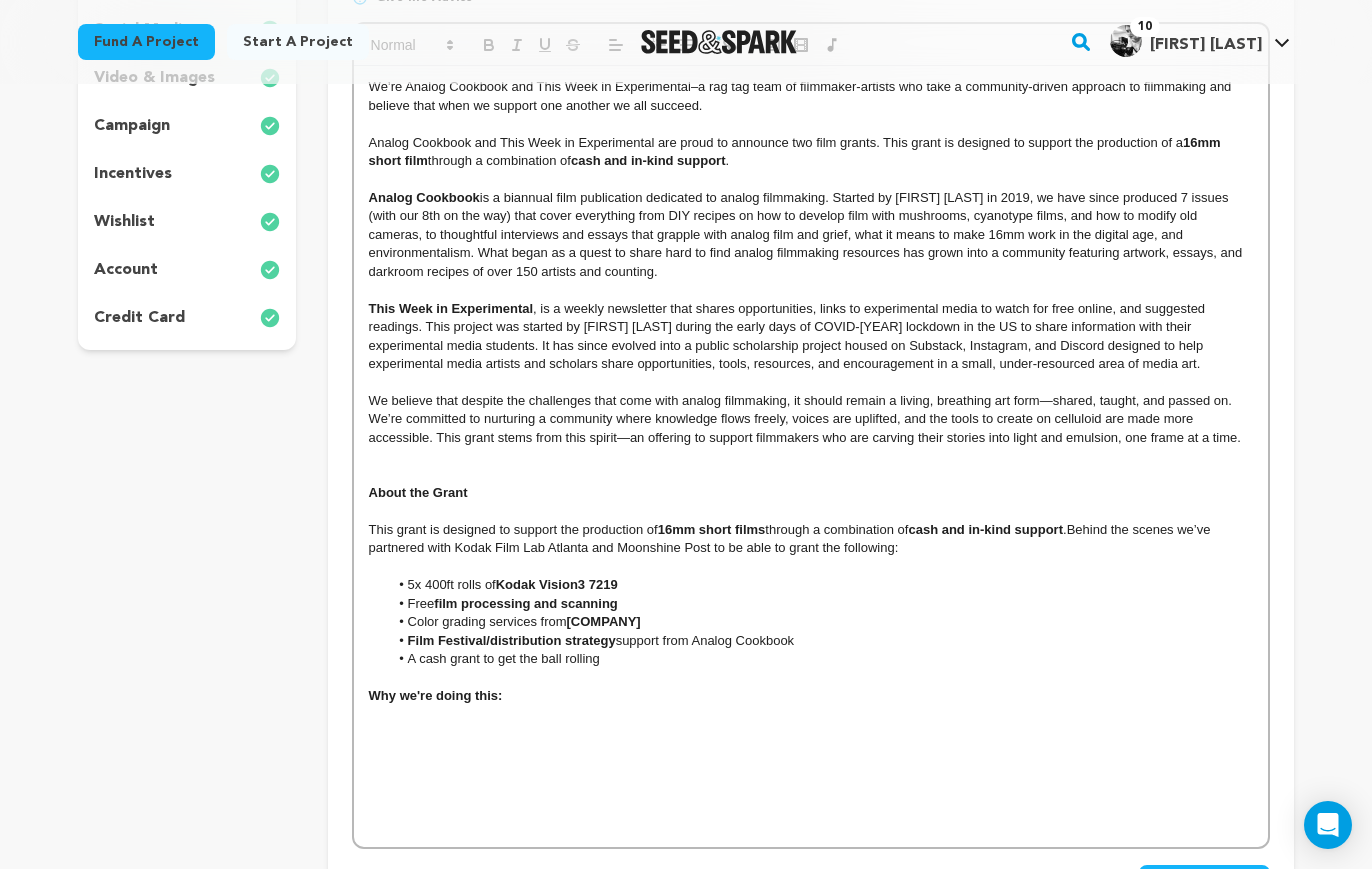 scroll, scrollTop: 496, scrollLeft: 0, axis: vertical 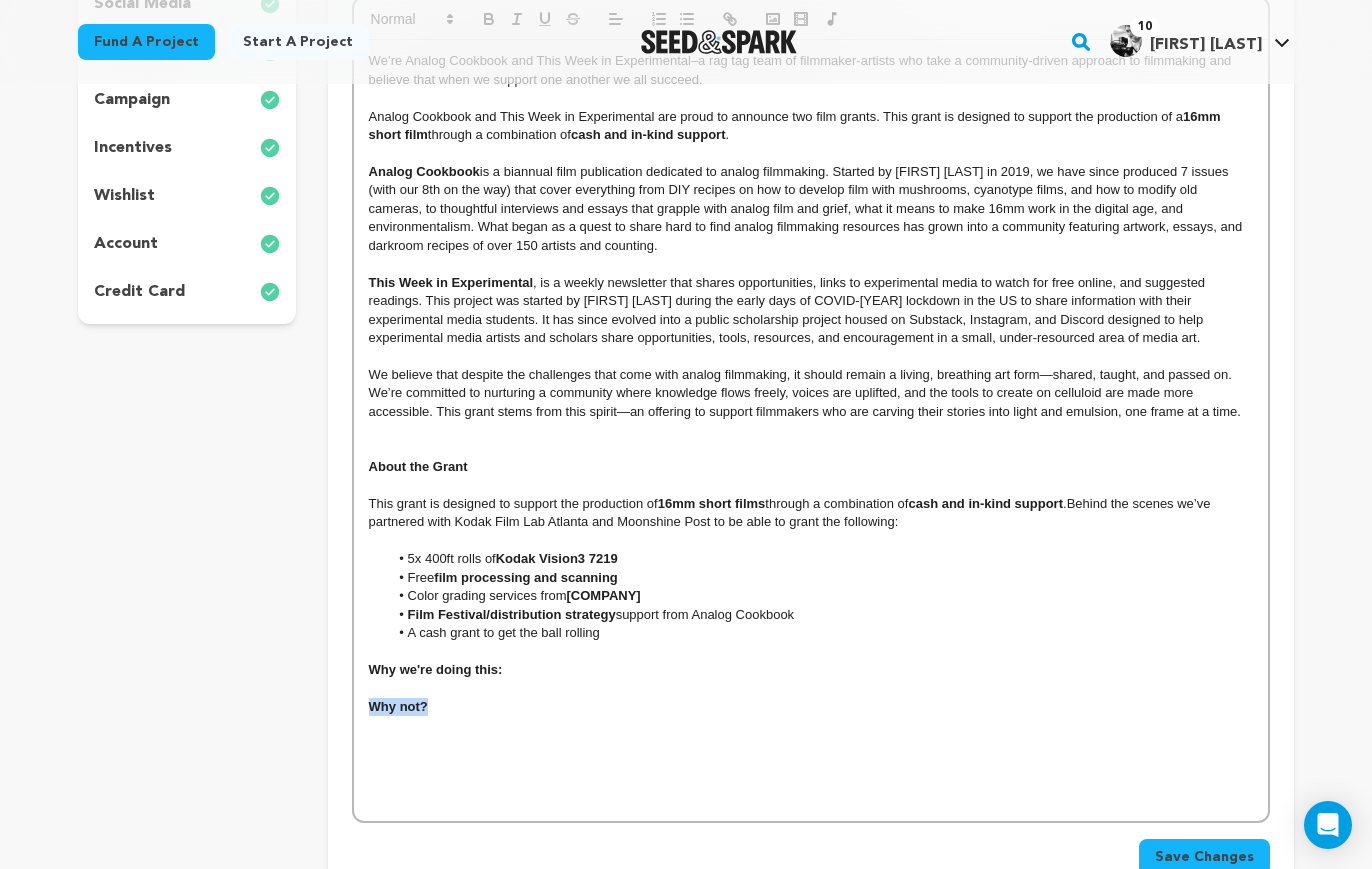 drag, startPoint x: 430, startPoint y: 712, endPoint x: 365, endPoint y: 709, distance: 65.06919 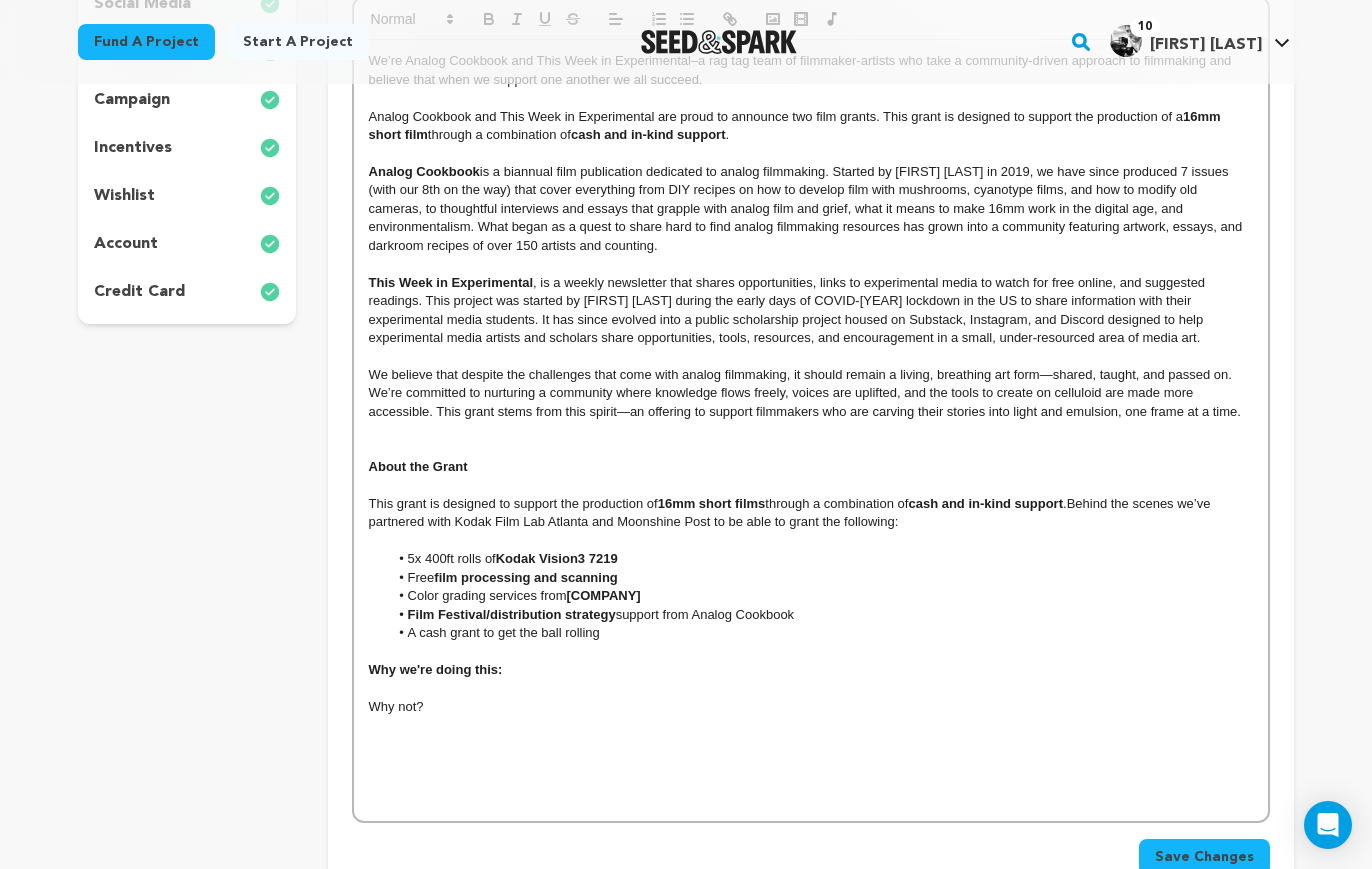 click on "Why not?" at bounding box center [811, 707] 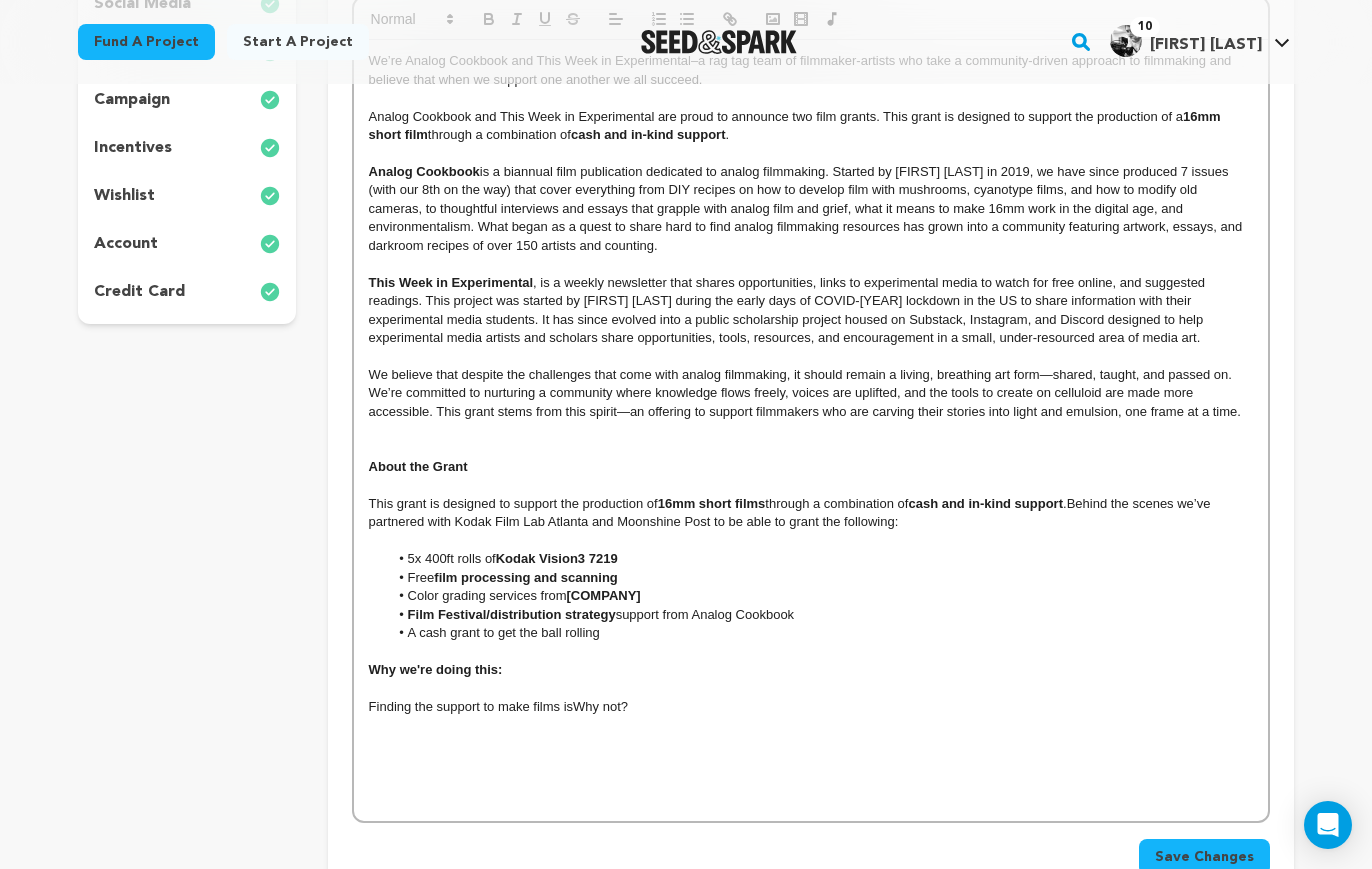 click on "We believe that despite the challenges that come with analog filmmaking, it should remain a living, breathing art form—shared, taught, and passed on. We’re committed to nurturing a community where knowledge flows freely, voices are uplifted, and the tools to create on celluloid are made more accessible. This grant stems from this spirit—an offering to support filmmakers who are carving their stories into light and emulsion, one frame at a time." at bounding box center [805, 393] 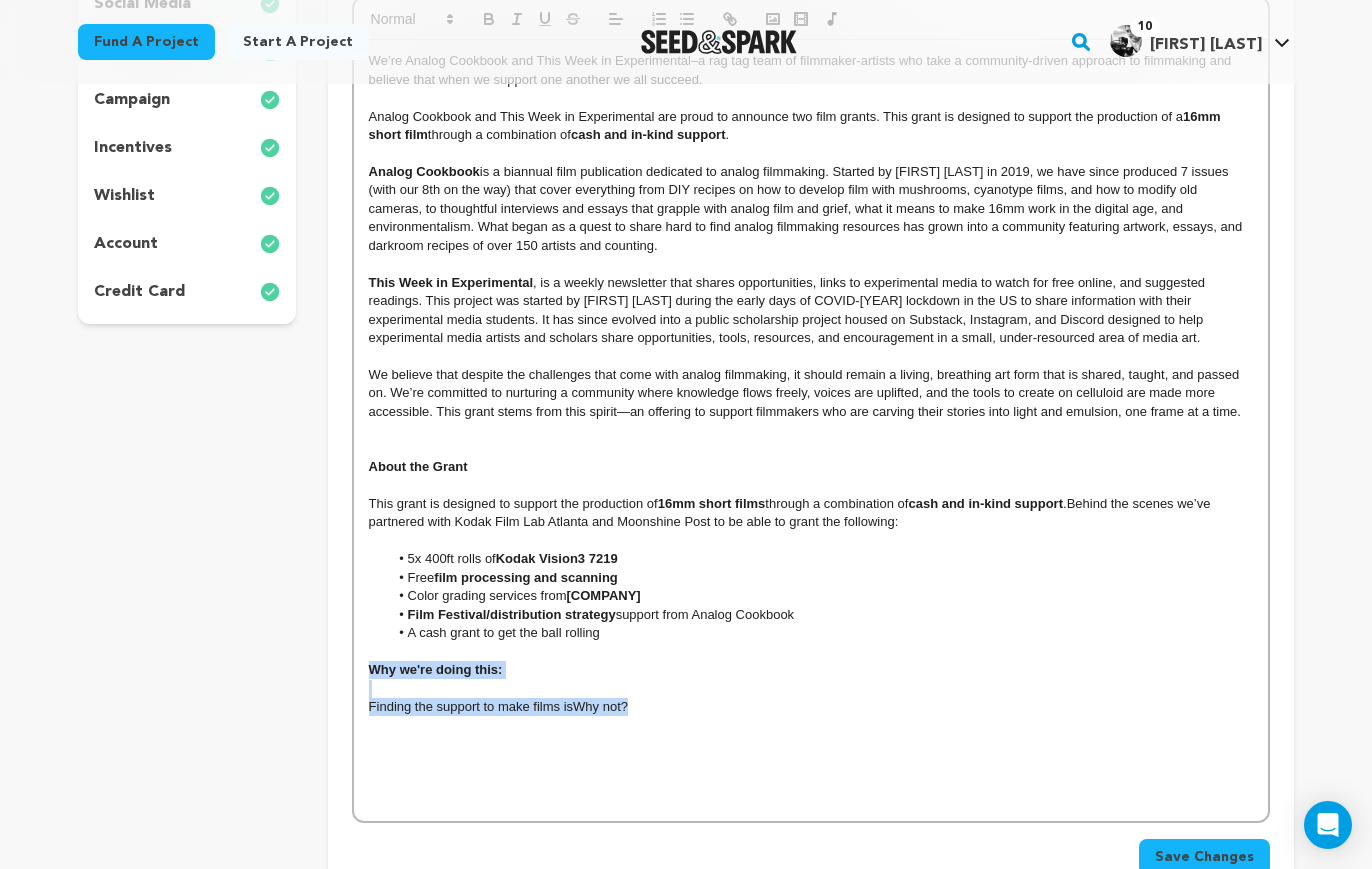 drag, startPoint x: 655, startPoint y: 706, endPoint x: 341, endPoint y: 674, distance: 315.62637 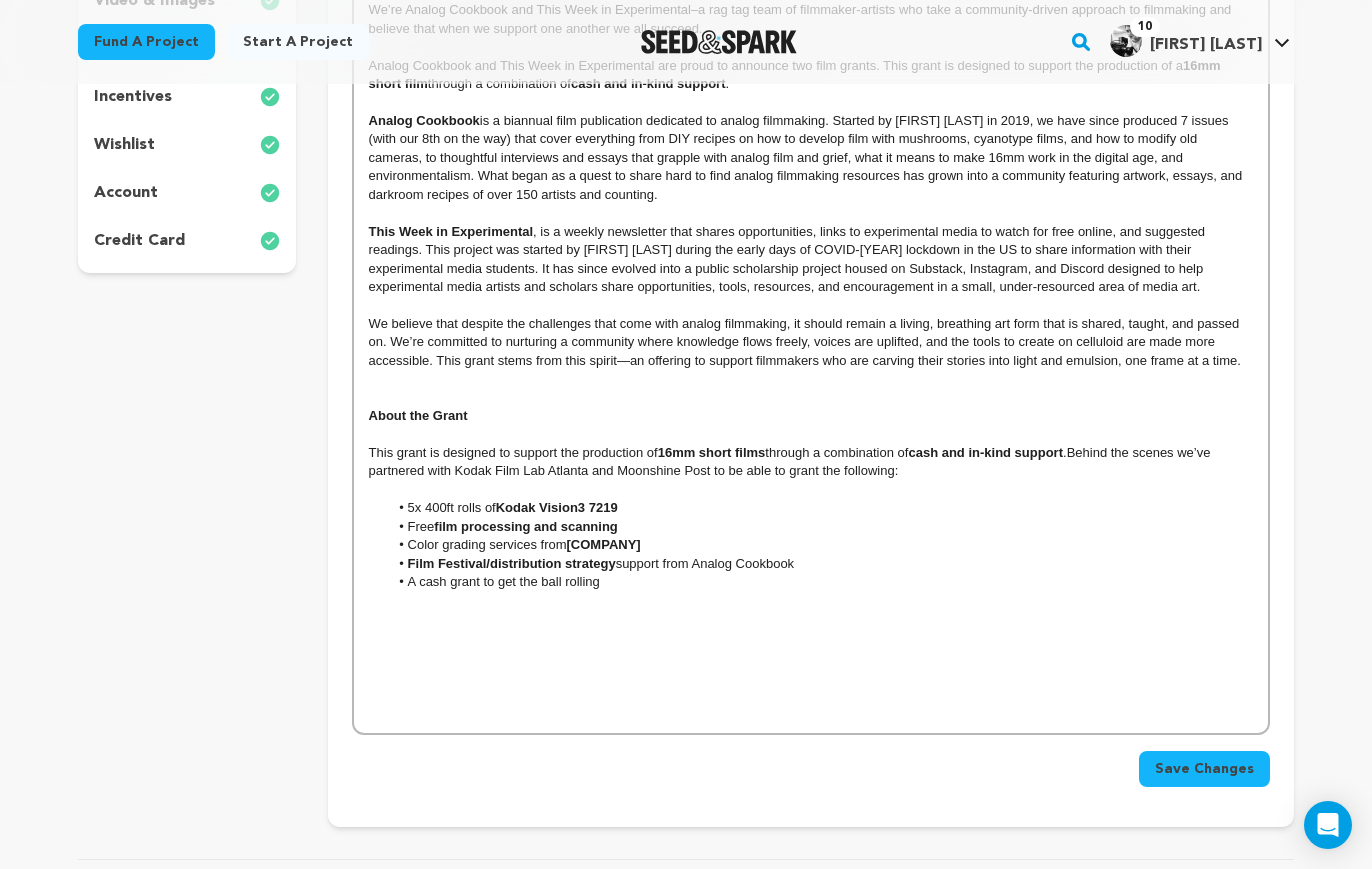 scroll, scrollTop: 624, scrollLeft: 0, axis: vertical 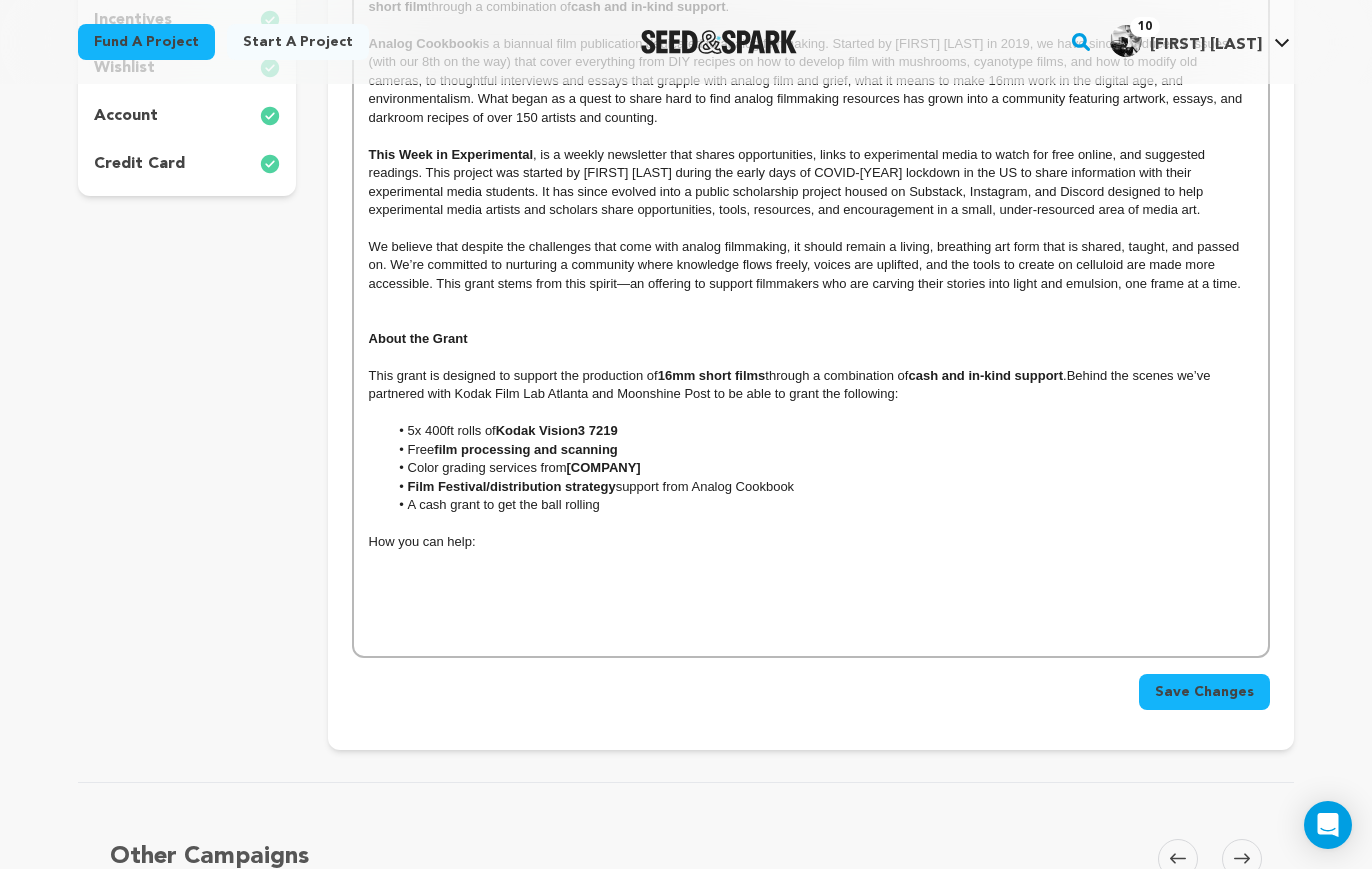 click on "We’re Analog Cookbook and This Week in Experimental–a rag tag team of filmmaker-artists who take a community-driven approach to filmmaking and believe that when we support one another we all succeed.  Analog Cookbook and This Week in Experimental are proud to announce two film grants. This grant is designed to support the production of a  16mm short film  through a combination of  cash and in-kind support .  Analog Cookbook  This Week in Experimental , is a weekly newsletter that shares opportunities, links to experimental media to watch for free online, and suggested readings. This project was started by Gabby Follett during the early days of COVID-19 lockdown in the US to share information with their experimental media students. It has since evolved into a public scholarship project housed on Substack, Instagram, and Discord designed to help experimental media artists and scholars share opportunities, tools, resources, and encouragement in a small, under-resourced area of media art. About the Grant" at bounding box center (811, 284) 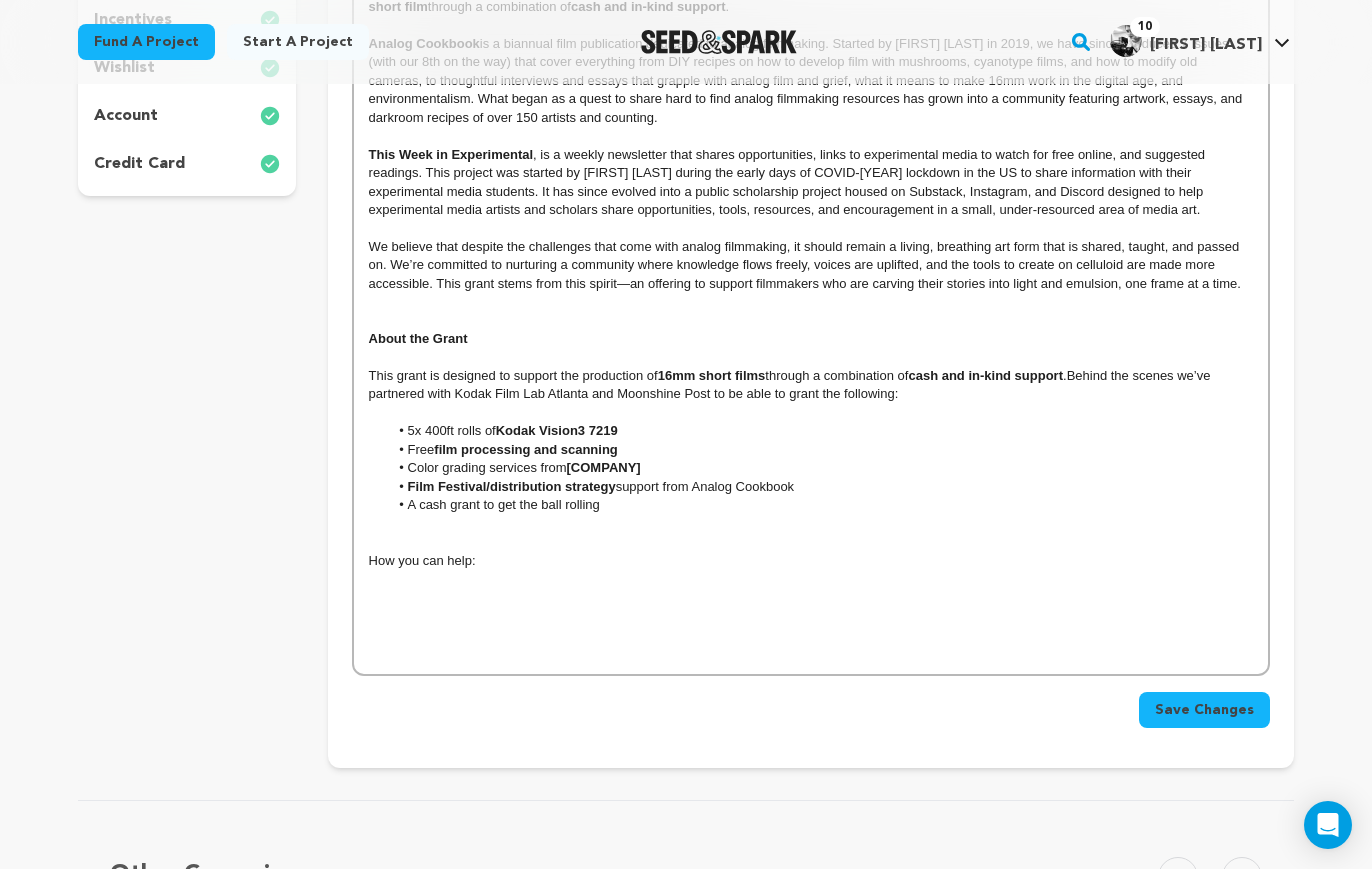 click on "How you can help:" at bounding box center [811, 561] 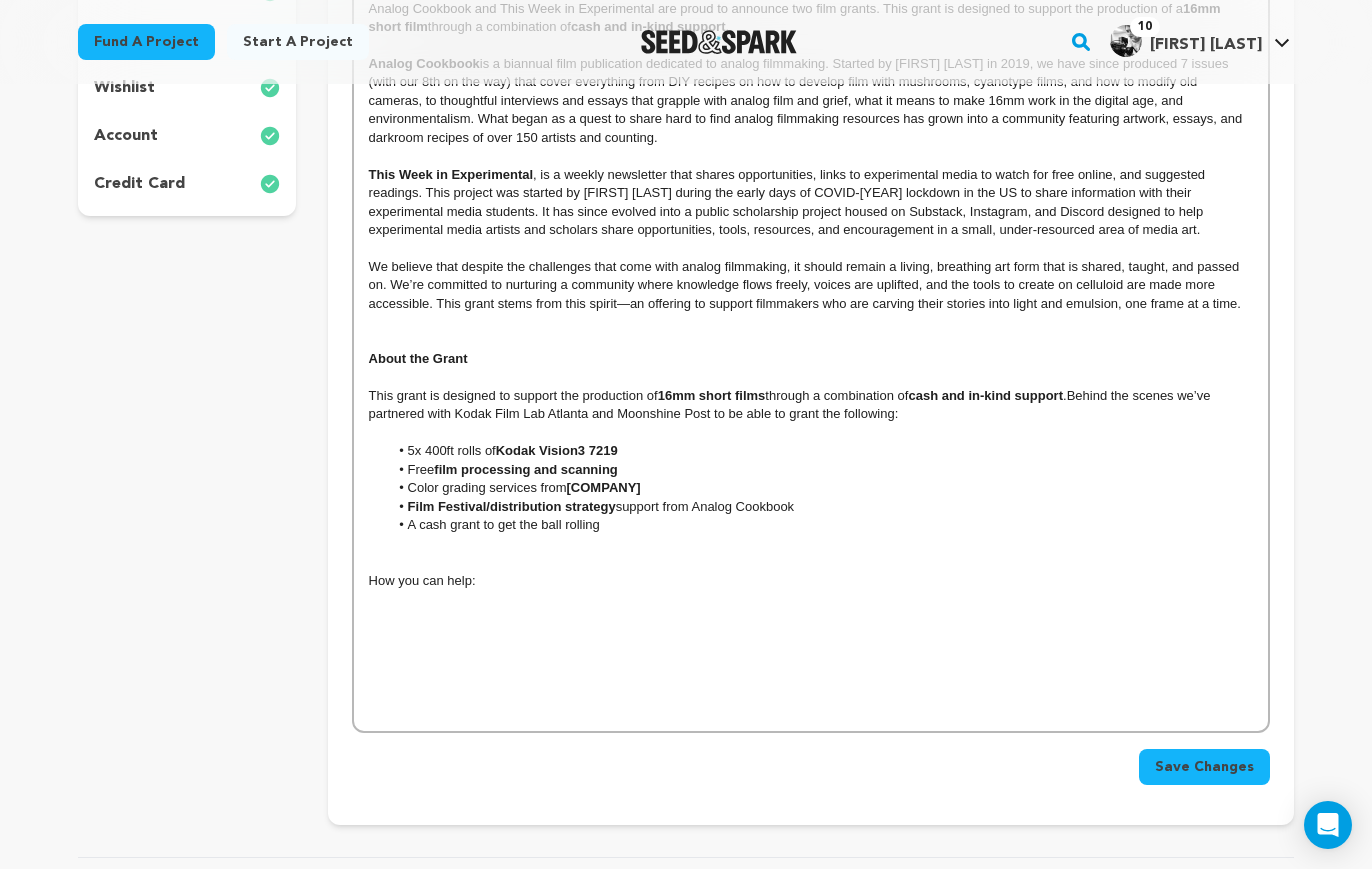 scroll, scrollTop: 571, scrollLeft: 0, axis: vertical 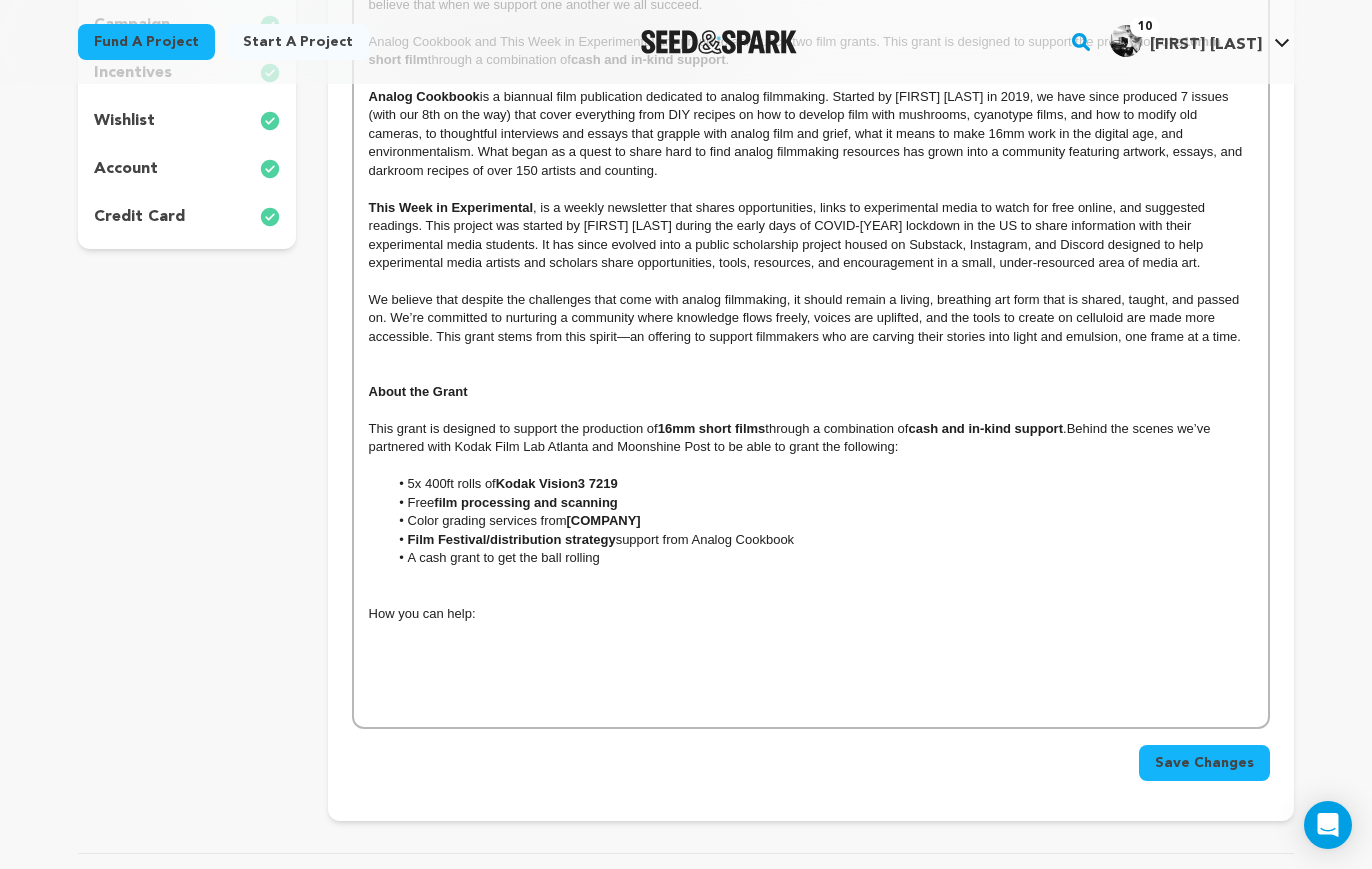 drag, startPoint x: 503, startPoint y: 614, endPoint x: 312, endPoint y: 607, distance: 191.12823 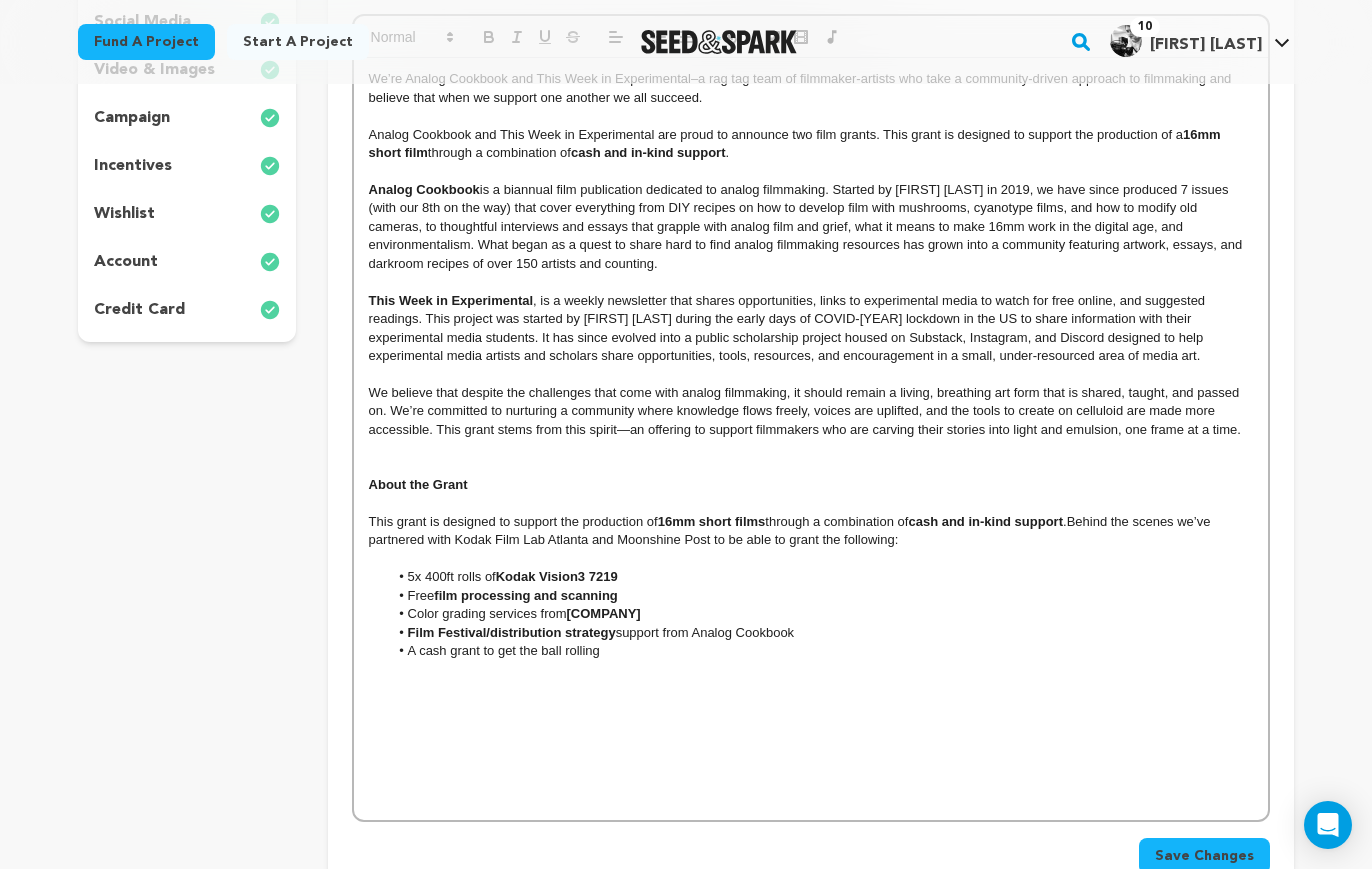 scroll, scrollTop: 529, scrollLeft: 0, axis: vertical 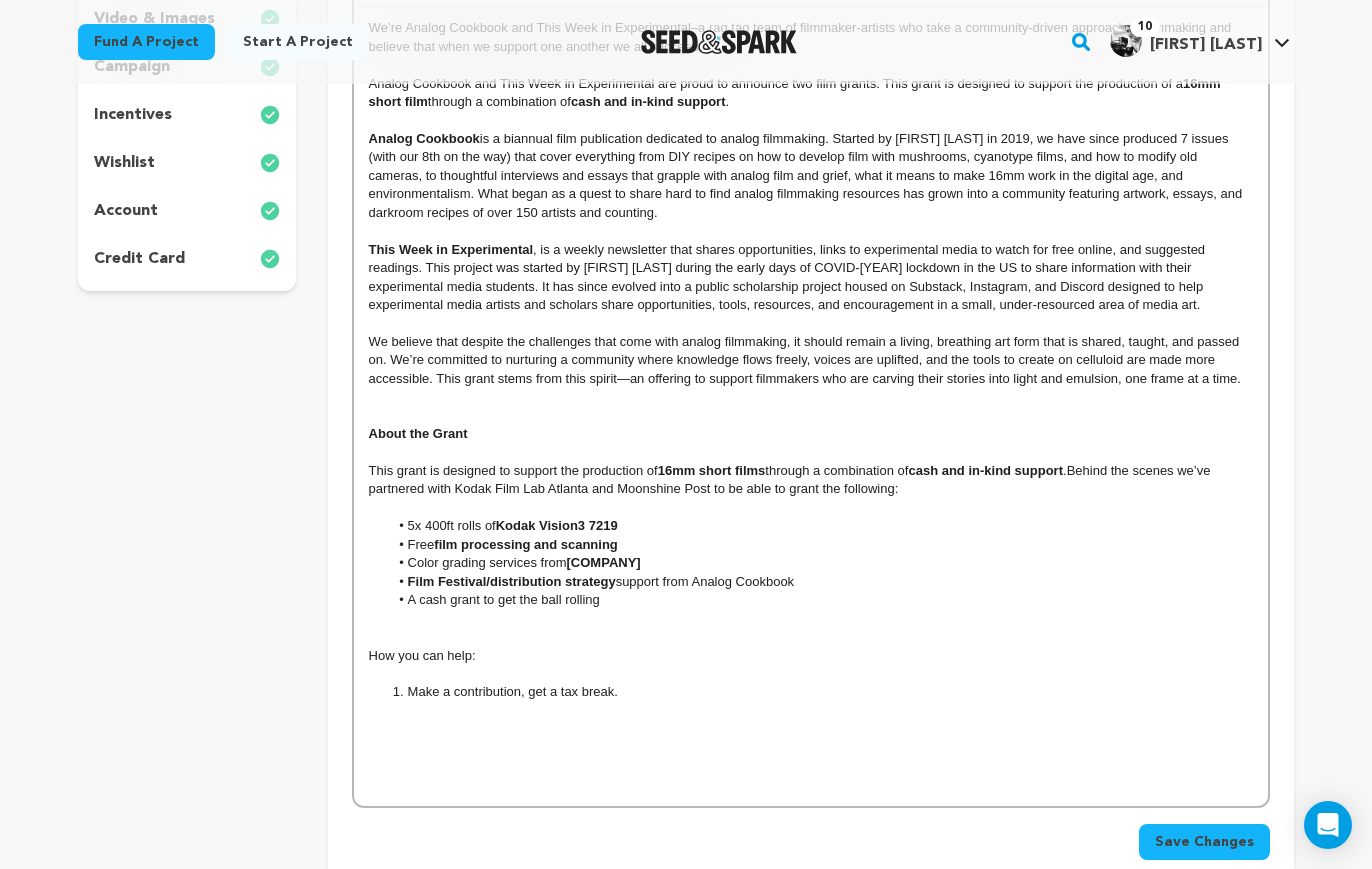 drag, startPoint x: 653, startPoint y: 684, endPoint x: 536, endPoint y: 689, distance: 117.10679 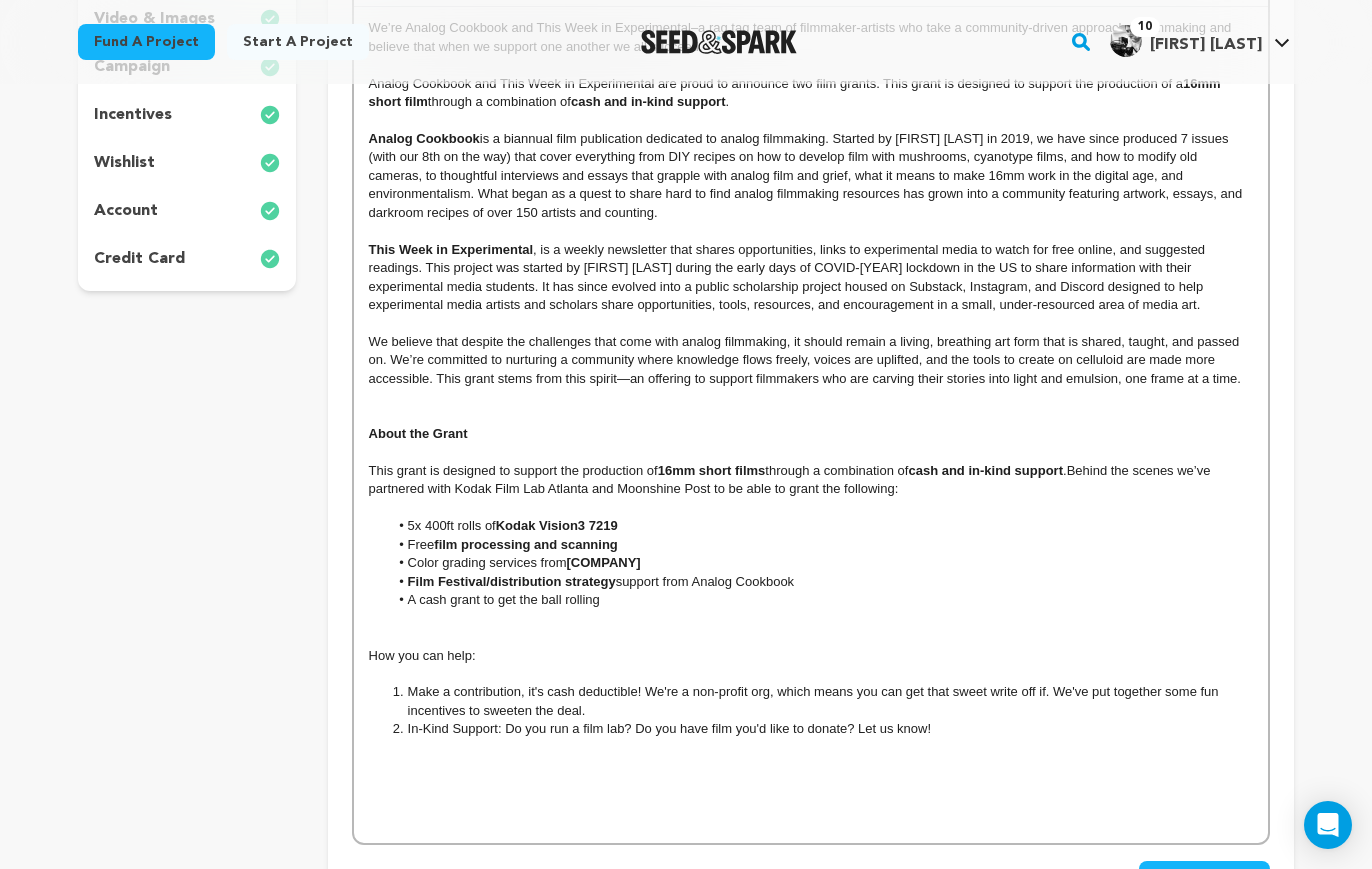 drag, startPoint x: 964, startPoint y: 733, endPoint x: 507, endPoint y: 731, distance: 457.00436 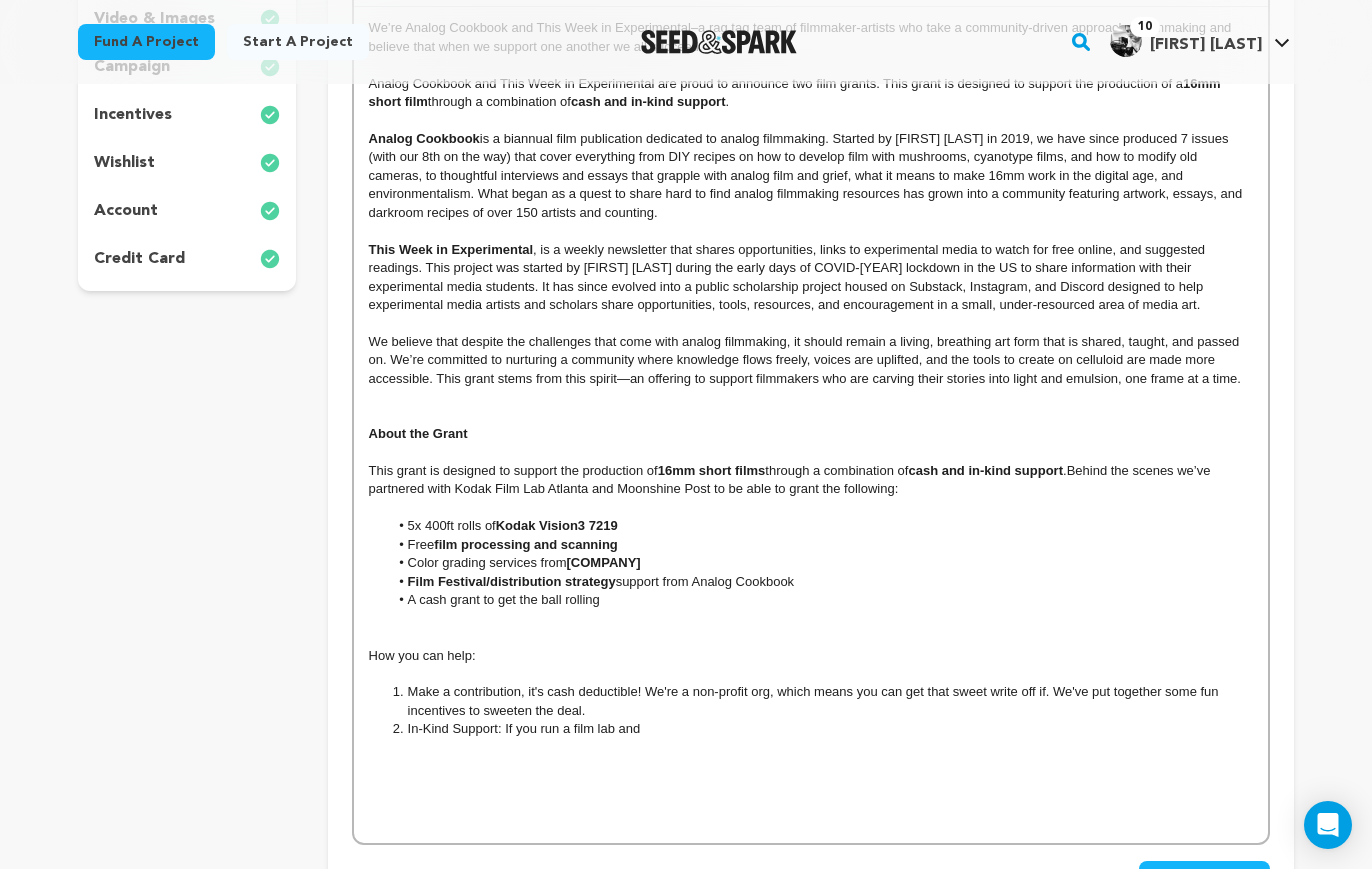 drag, startPoint x: 656, startPoint y: 723, endPoint x: 527, endPoint y: 732, distance: 129.31357 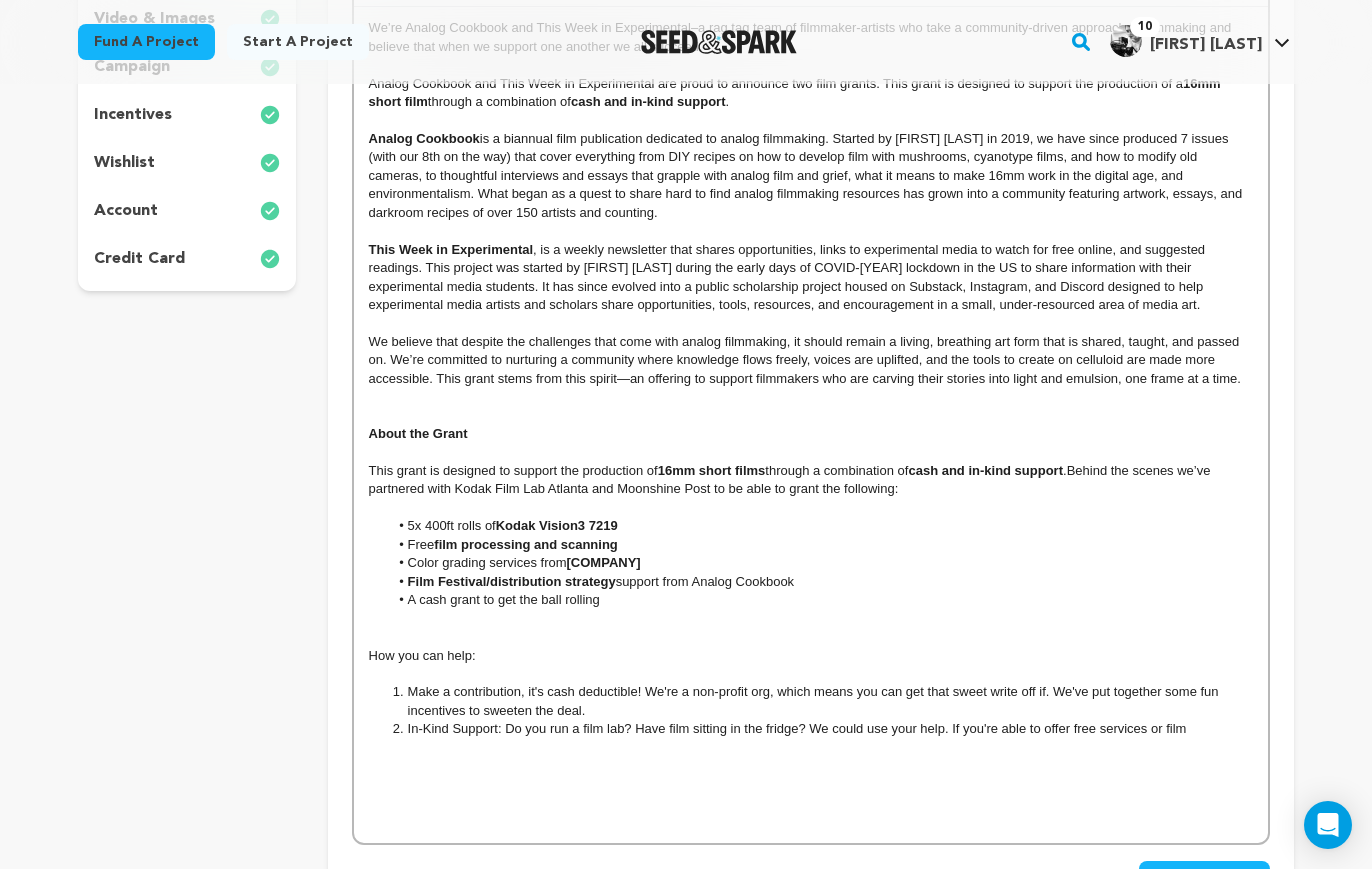 click on "In-Kind Support: Do you run a film lab? Have film sitting in the fridge? We could use your help. If you're able to offer free services or film" at bounding box center [820, 729] 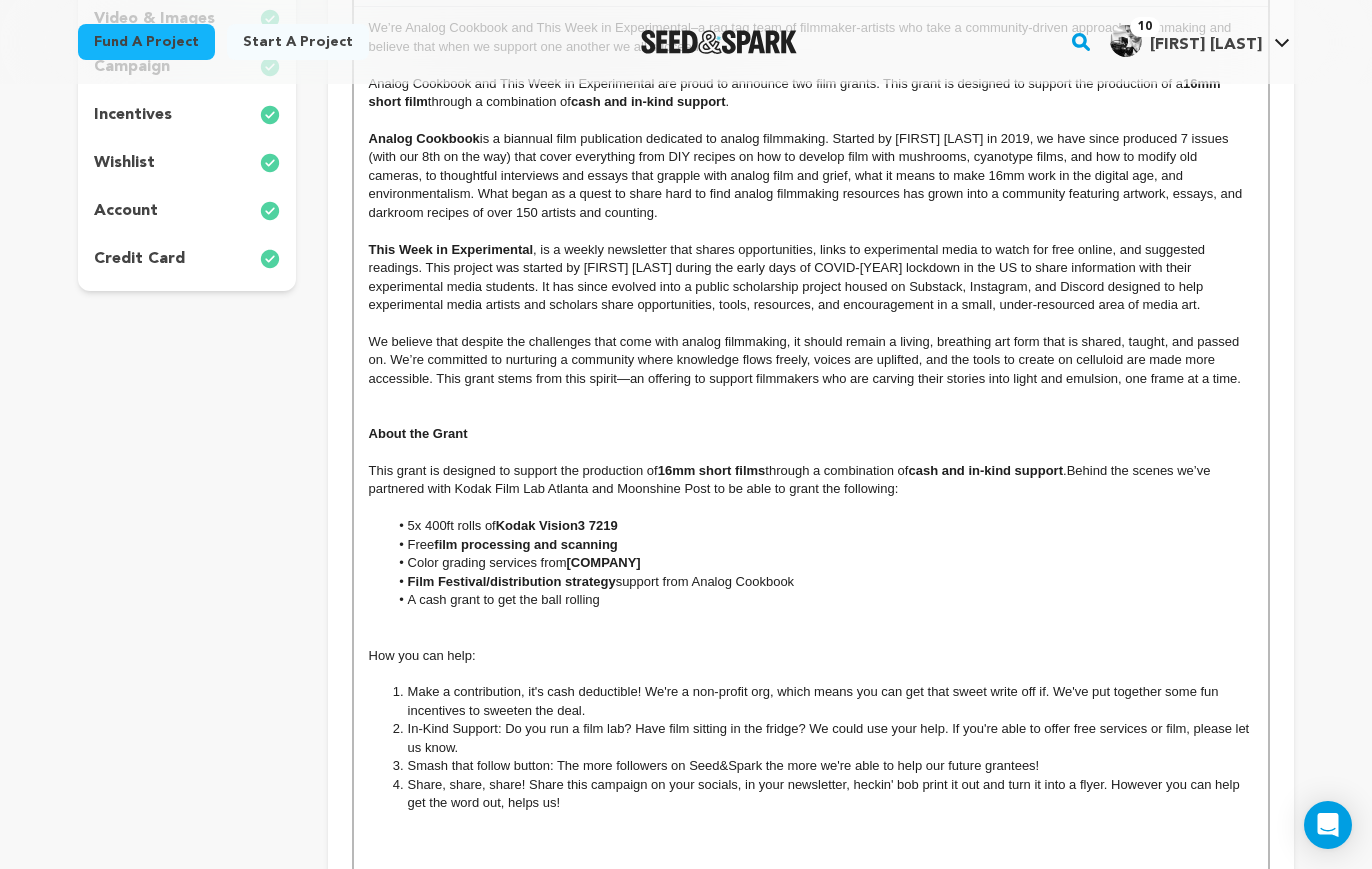 click on "Smash that follow button: The more followers on Seed&Spark the more we're able to help our future grantees!" at bounding box center (820, 766) 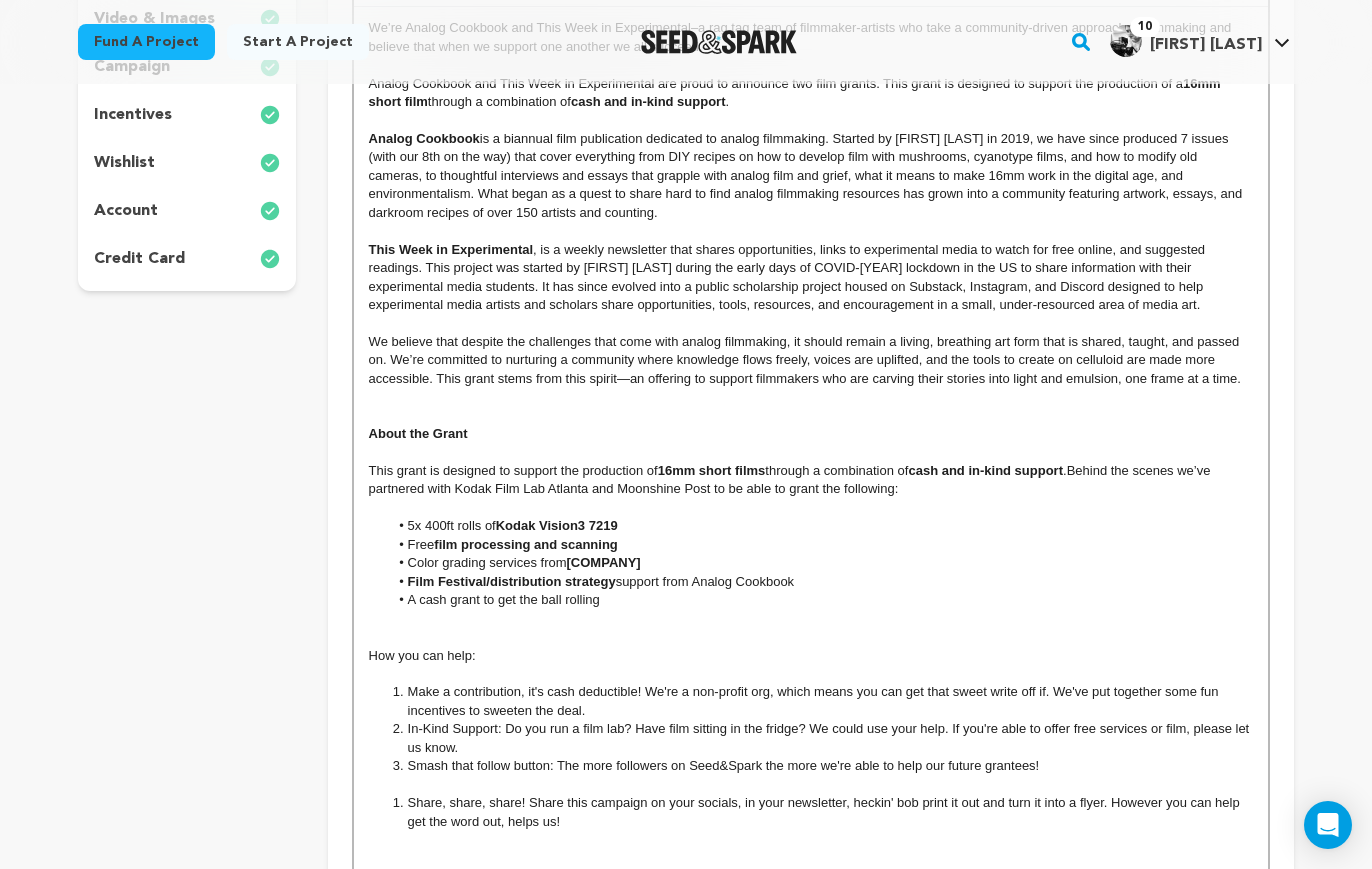 click on "In-Kind Support: Do you run a film lab? Have film sitting in the fridge? We could use your help. If you're able to offer free services or film, please let us know." at bounding box center (820, 738) 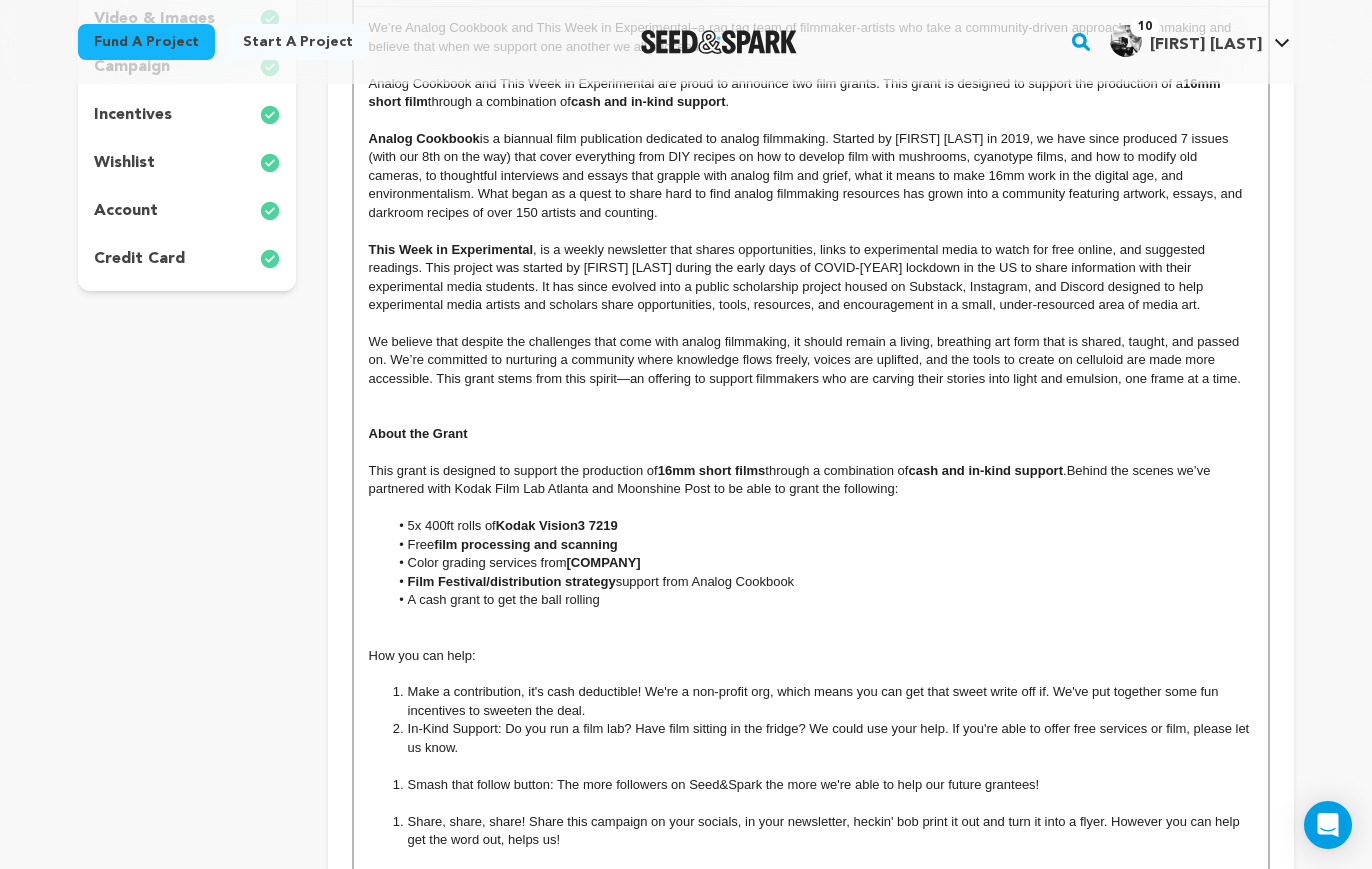 click on "Make a contribution, it's cash deductible! We're a non-profit org, which means you can get that sweet write off if. We've put together some fun incentives to sweeten the deal." at bounding box center (820, 701) 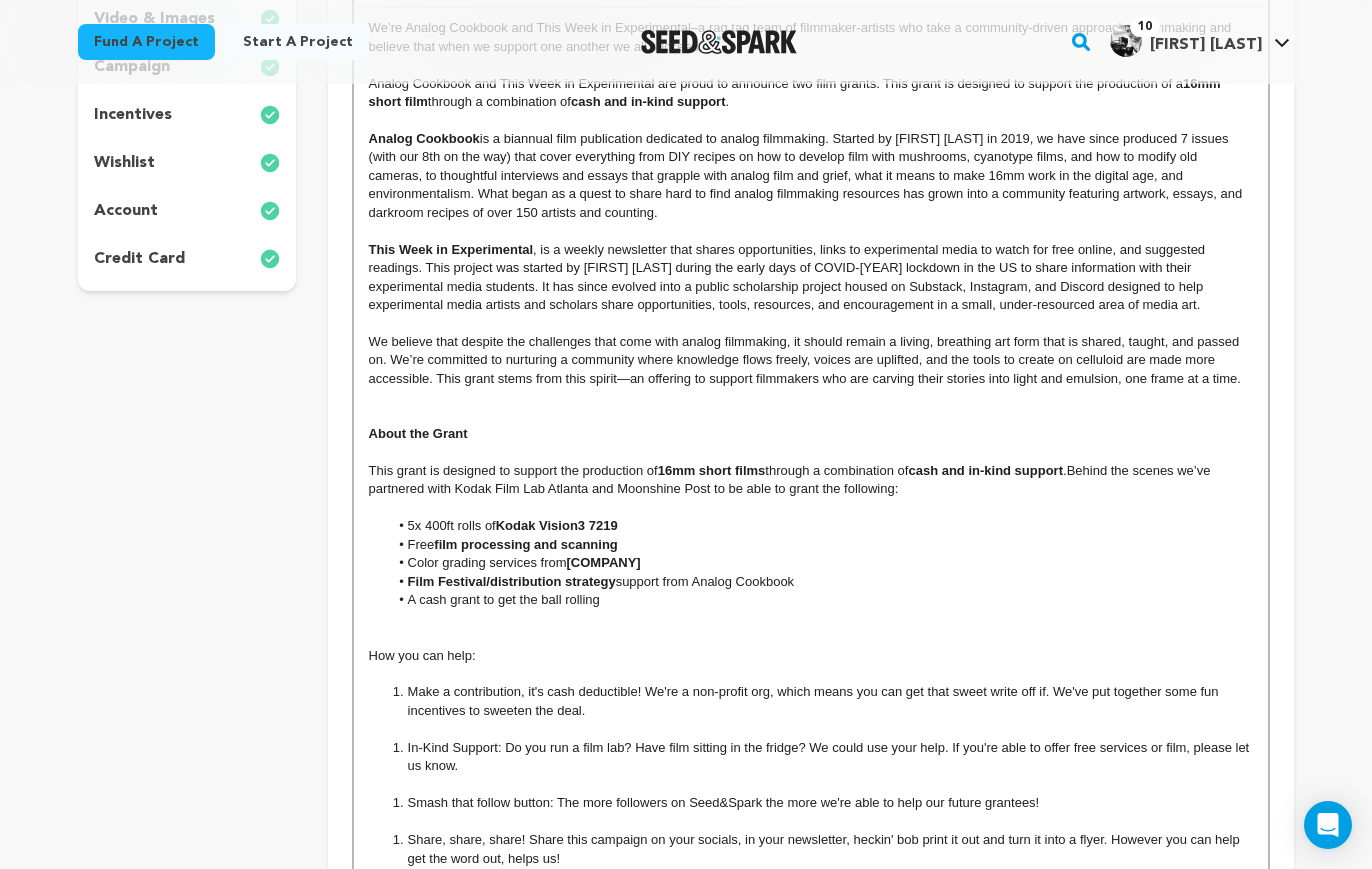 scroll, scrollTop: 686, scrollLeft: 0, axis: vertical 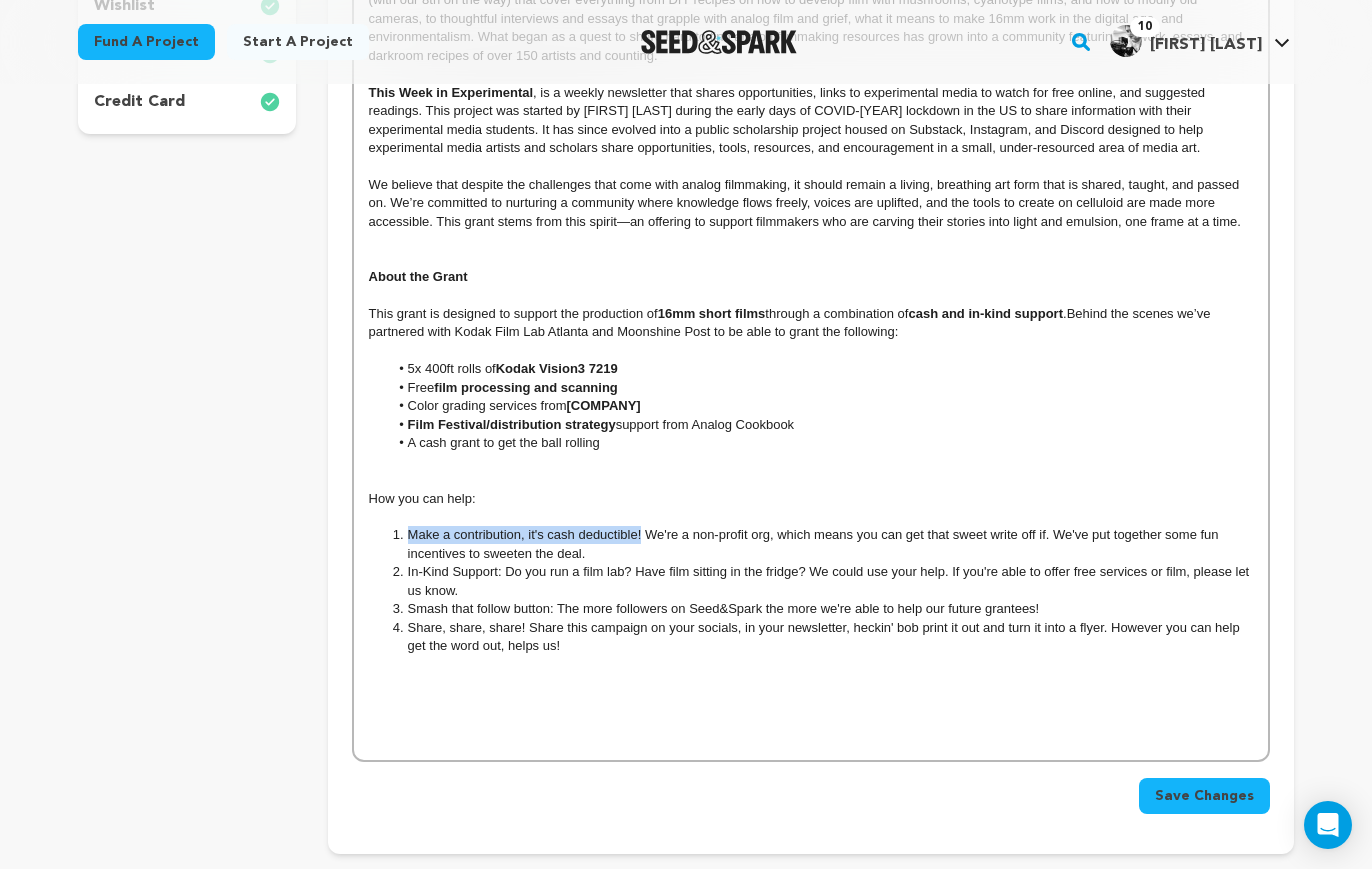 drag, startPoint x: 642, startPoint y: 534, endPoint x: 409, endPoint y: 537, distance: 233.01932 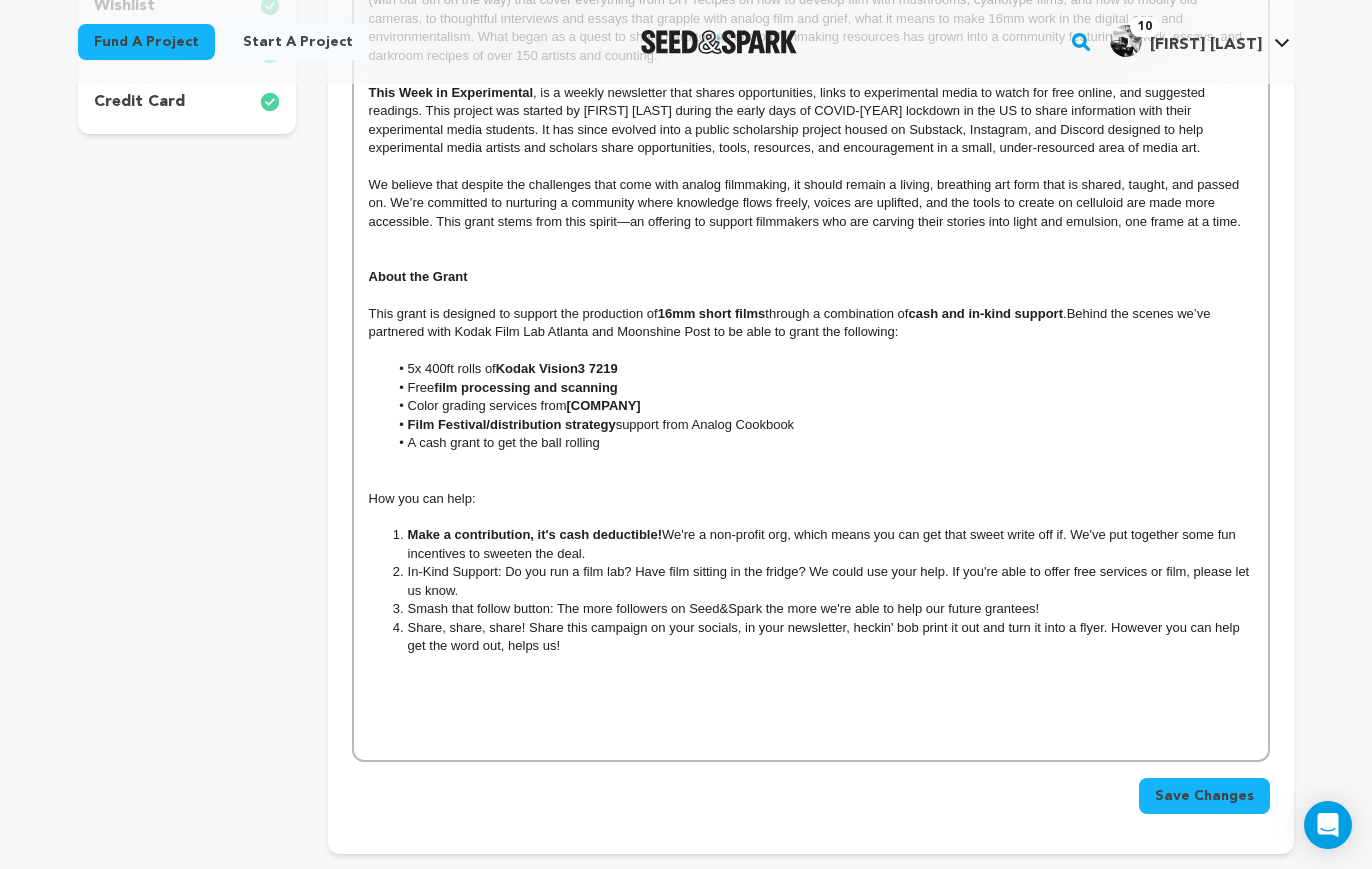 click on "In-Kind Support: Do you run a film lab? Have film sitting in the fridge? We could use your help. If you're able to offer free services or film, please let us know." at bounding box center (820, 581) 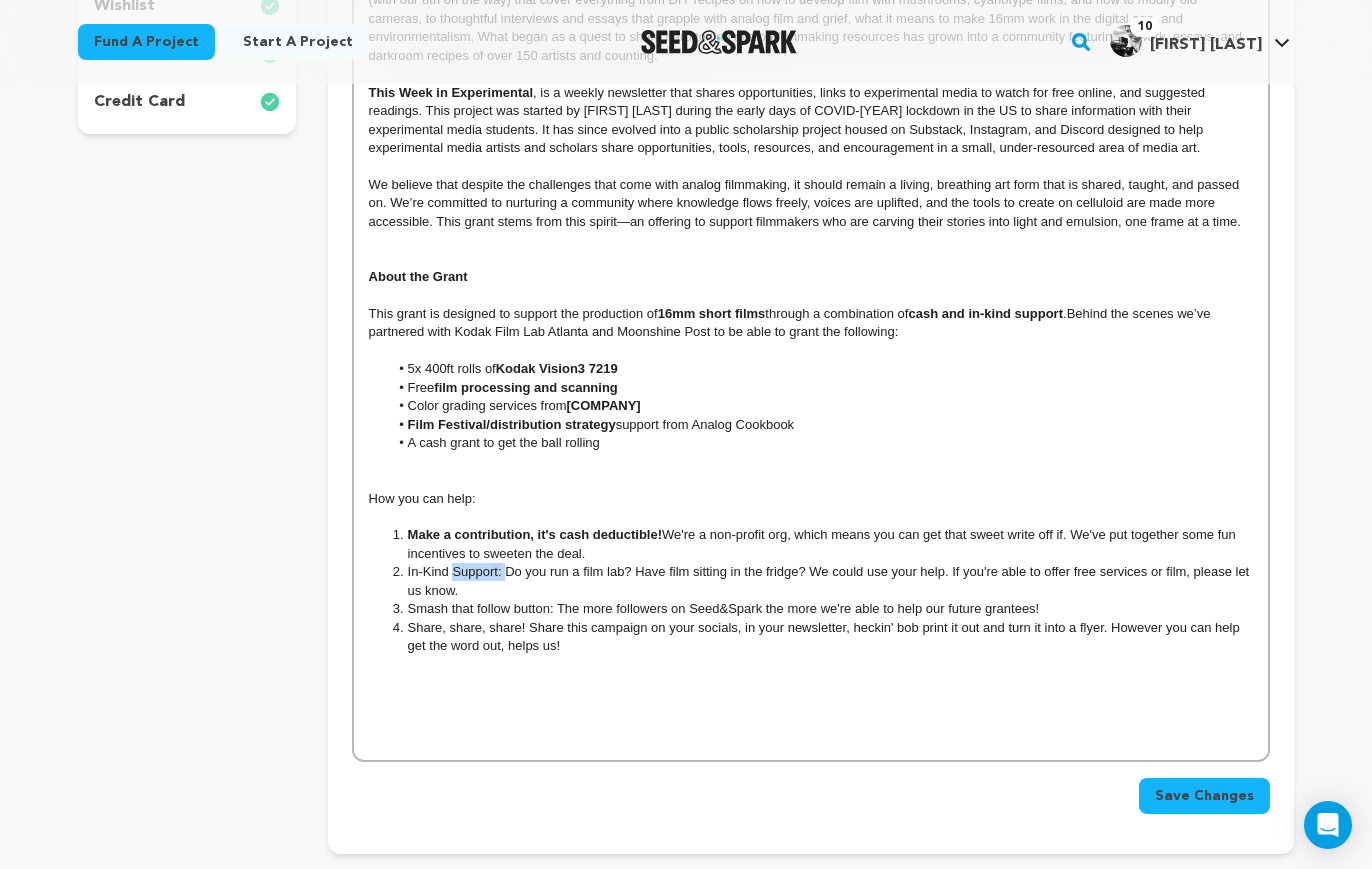 drag, startPoint x: 503, startPoint y: 572, endPoint x: 452, endPoint y: 572, distance: 51 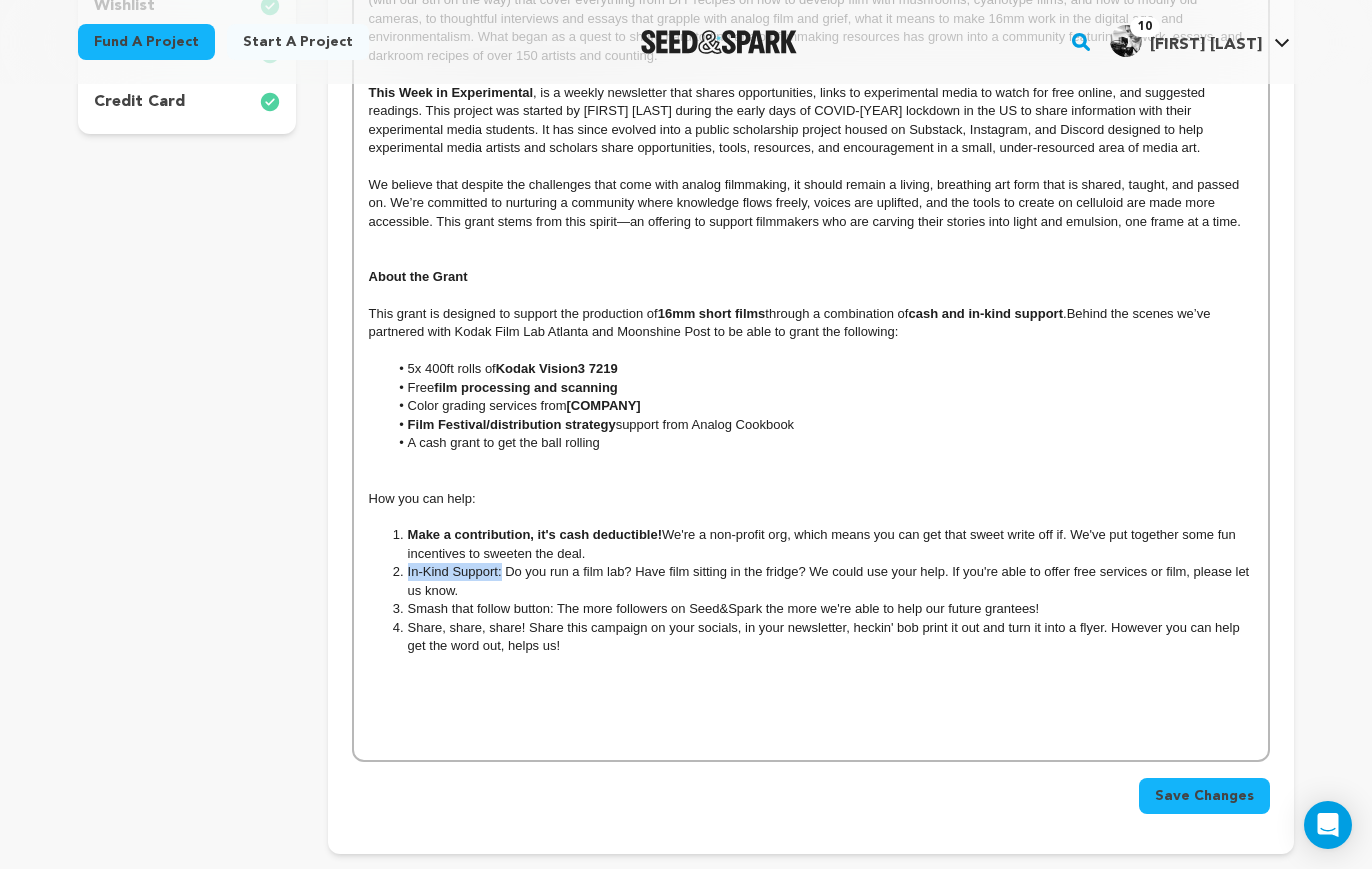 drag, startPoint x: 503, startPoint y: 573, endPoint x: 408, endPoint y: 575, distance: 95.02105 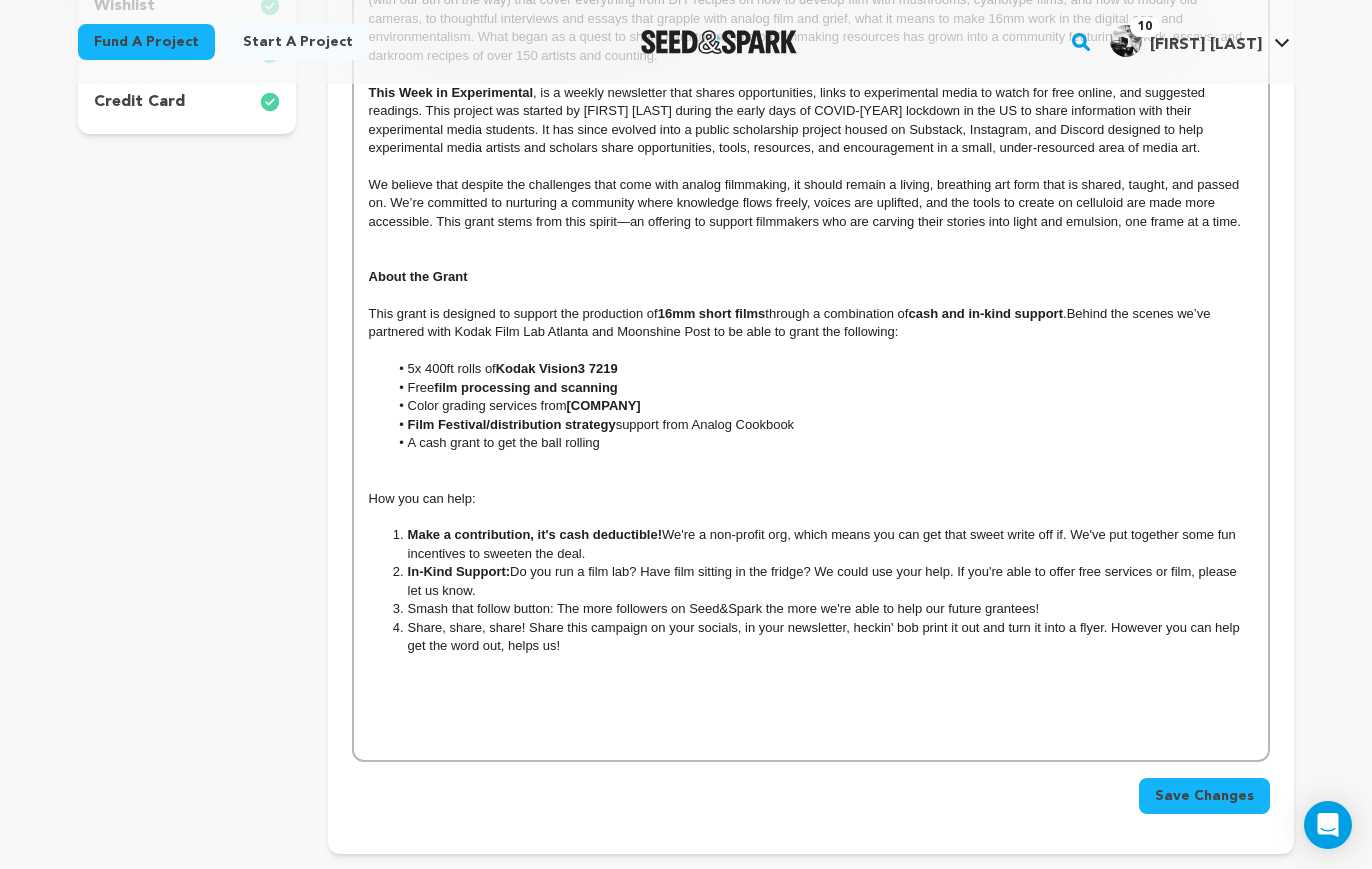click on "In-Kind Support:  Do you run a film lab? Have film sitting in the fridge? We could use your help. If you're able to offer free services or film, please let us know." at bounding box center [820, 581] 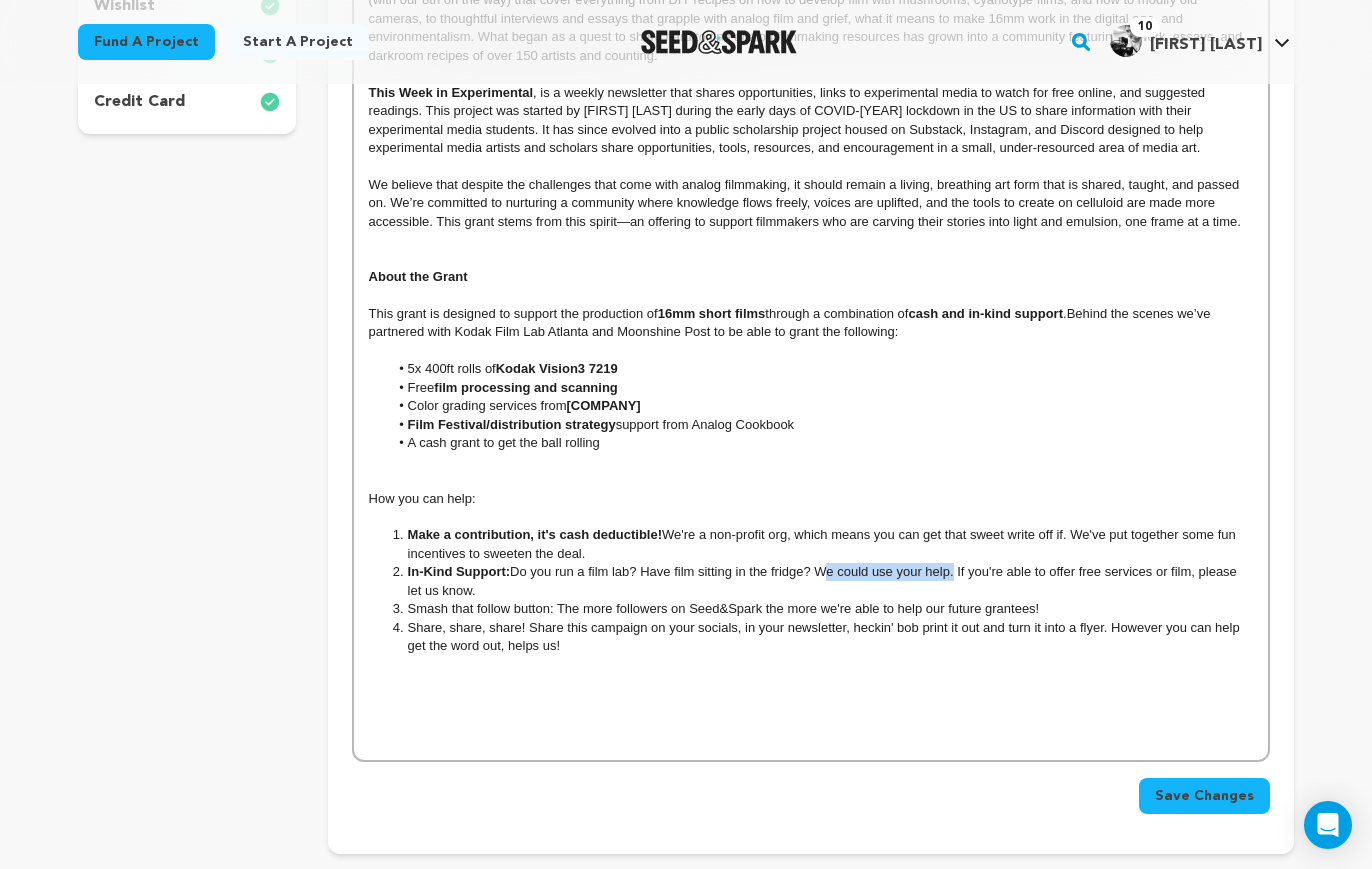 drag, startPoint x: 951, startPoint y: 573, endPoint x: 819, endPoint y: 579, distance: 132.13629 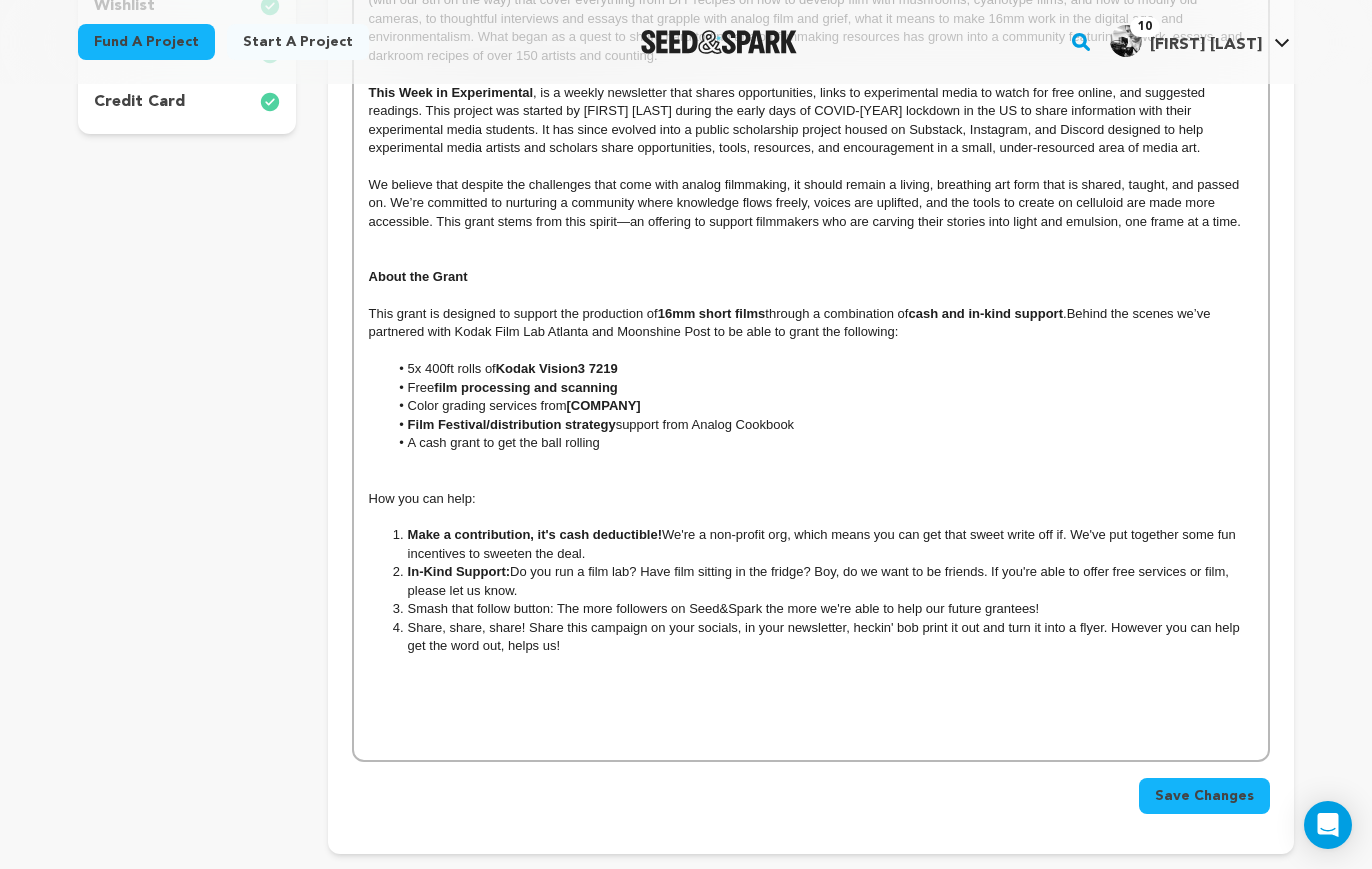 click on "In-Kind Support:  Do you run a film lab? Have film sitting in the fridge? Boy, do we want to be friends. If you're able to offer free services or film, please let us know." at bounding box center (820, 581) 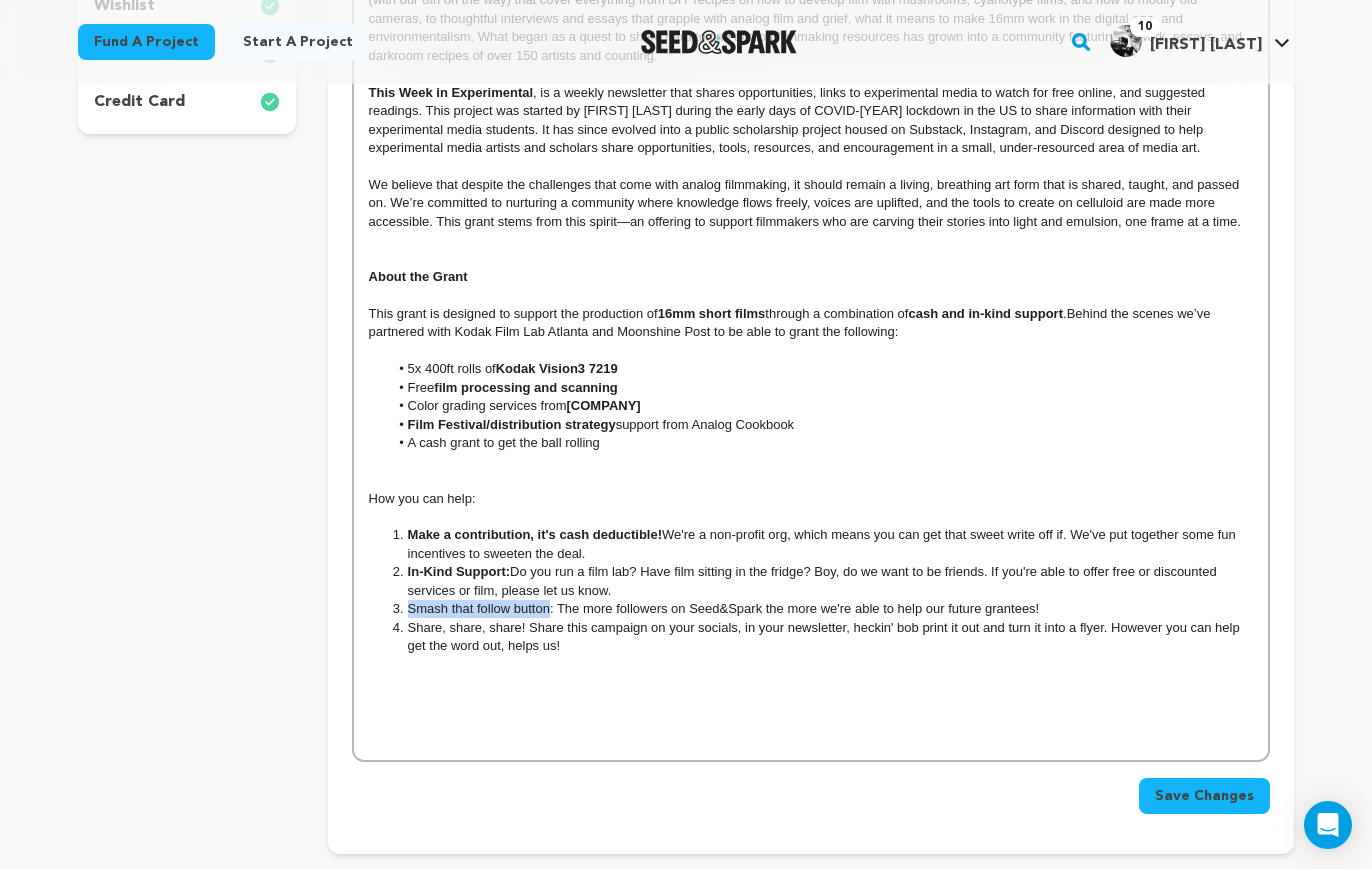 drag, startPoint x: 550, startPoint y: 609, endPoint x: 407, endPoint y: 612, distance: 143.03146 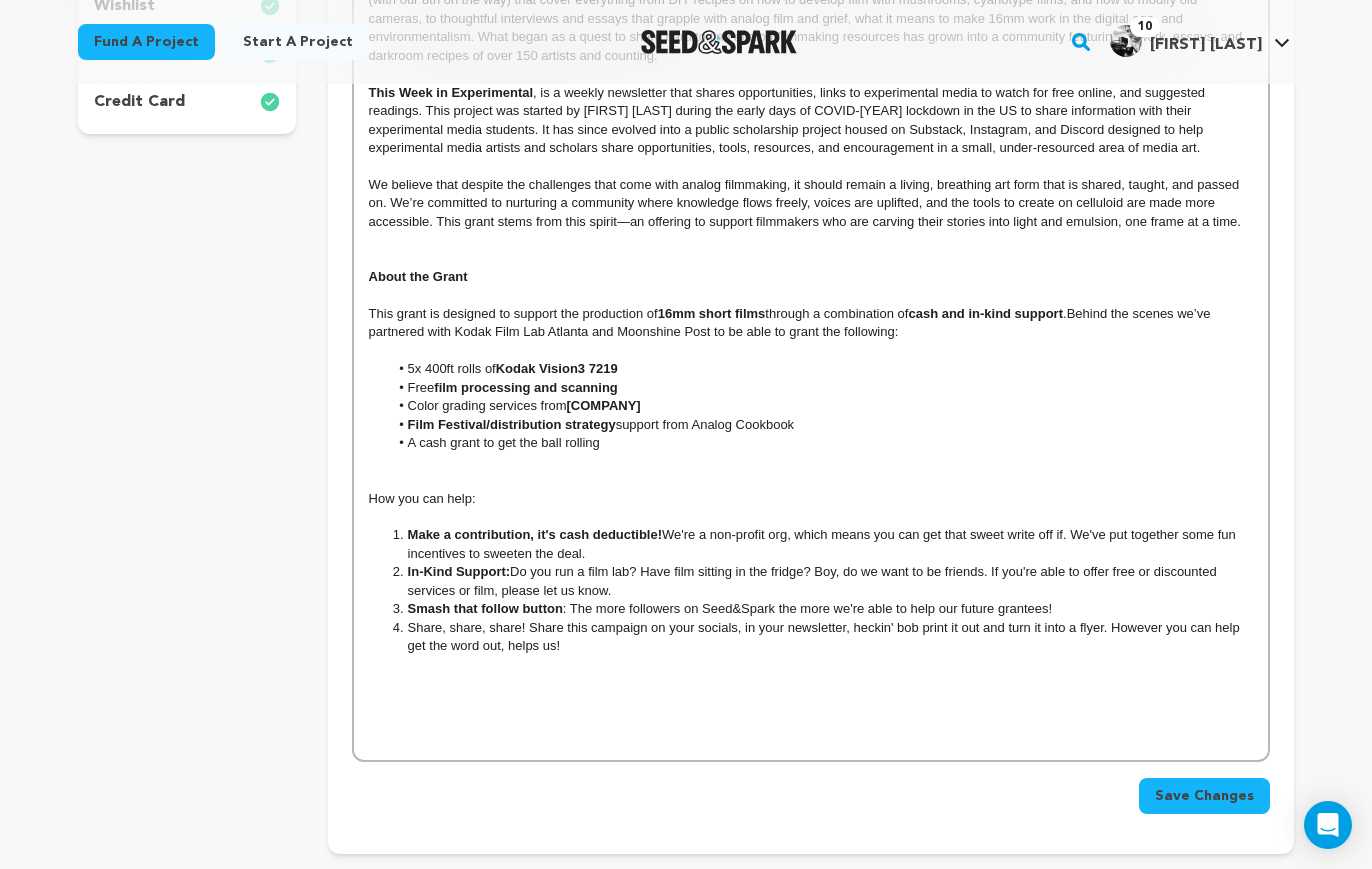 click on "Share, share, share! Share this campaign on your socials, in your newsletter, heckin' bob print it out and turn it into a flyer. However you can help get the word out, helps us!" at bounding box center [820, 637] 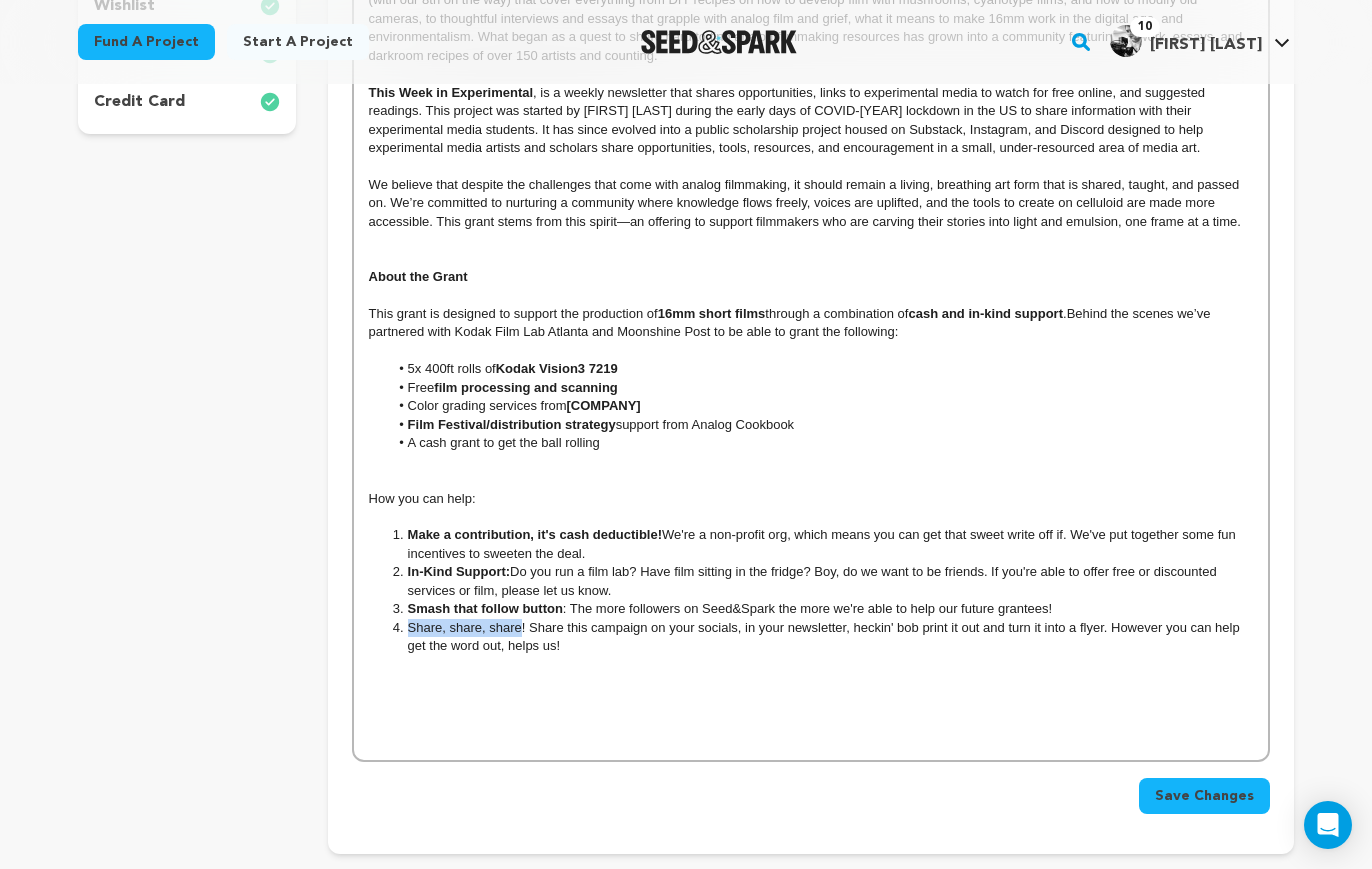 drag, startPoint x: 523, startPoint y: 630, endPoint x: 406, endPoint y: 635, distance: 117.10679 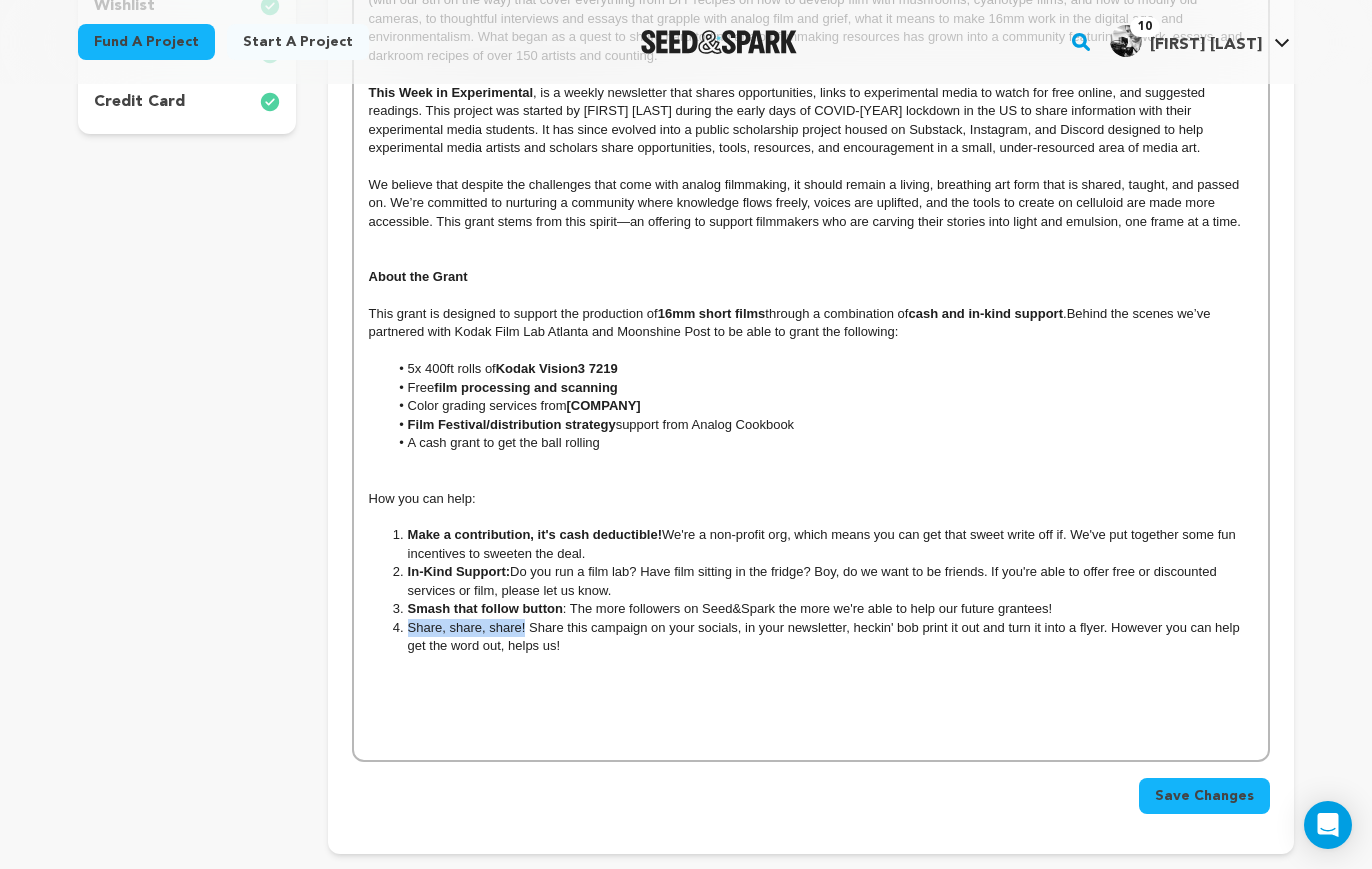 drag, startPoint x: 526, startPoint y: 628, endPoint x: 407, endPoint y: 628, distance: 119 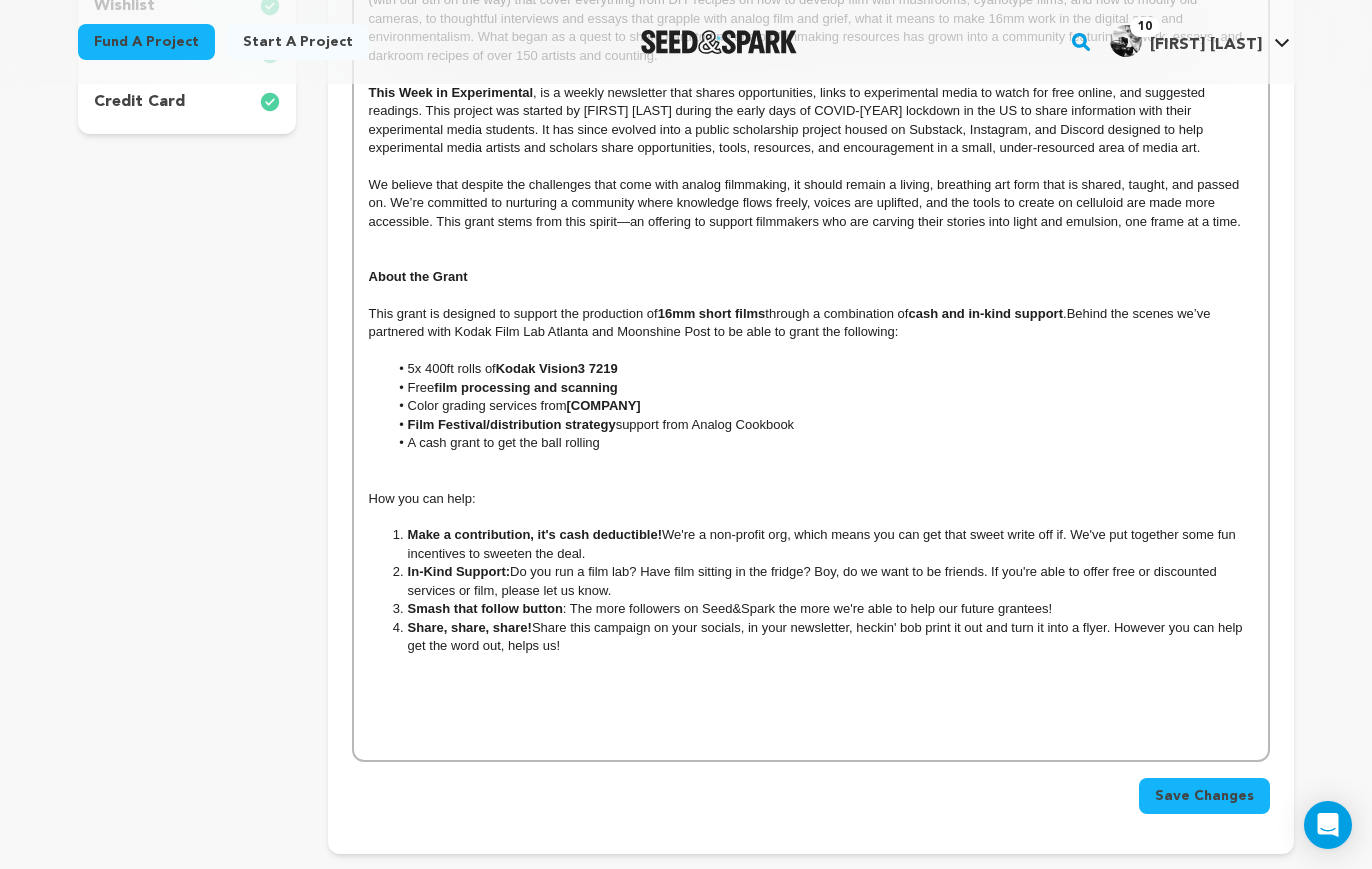 click on "Share, share, share!  Share this campaign on your socials, in your newsletter, heckin' bob print it out and turn it into a flyer. However you can help get the word out, helps us!" at bounding box center (820, 637) 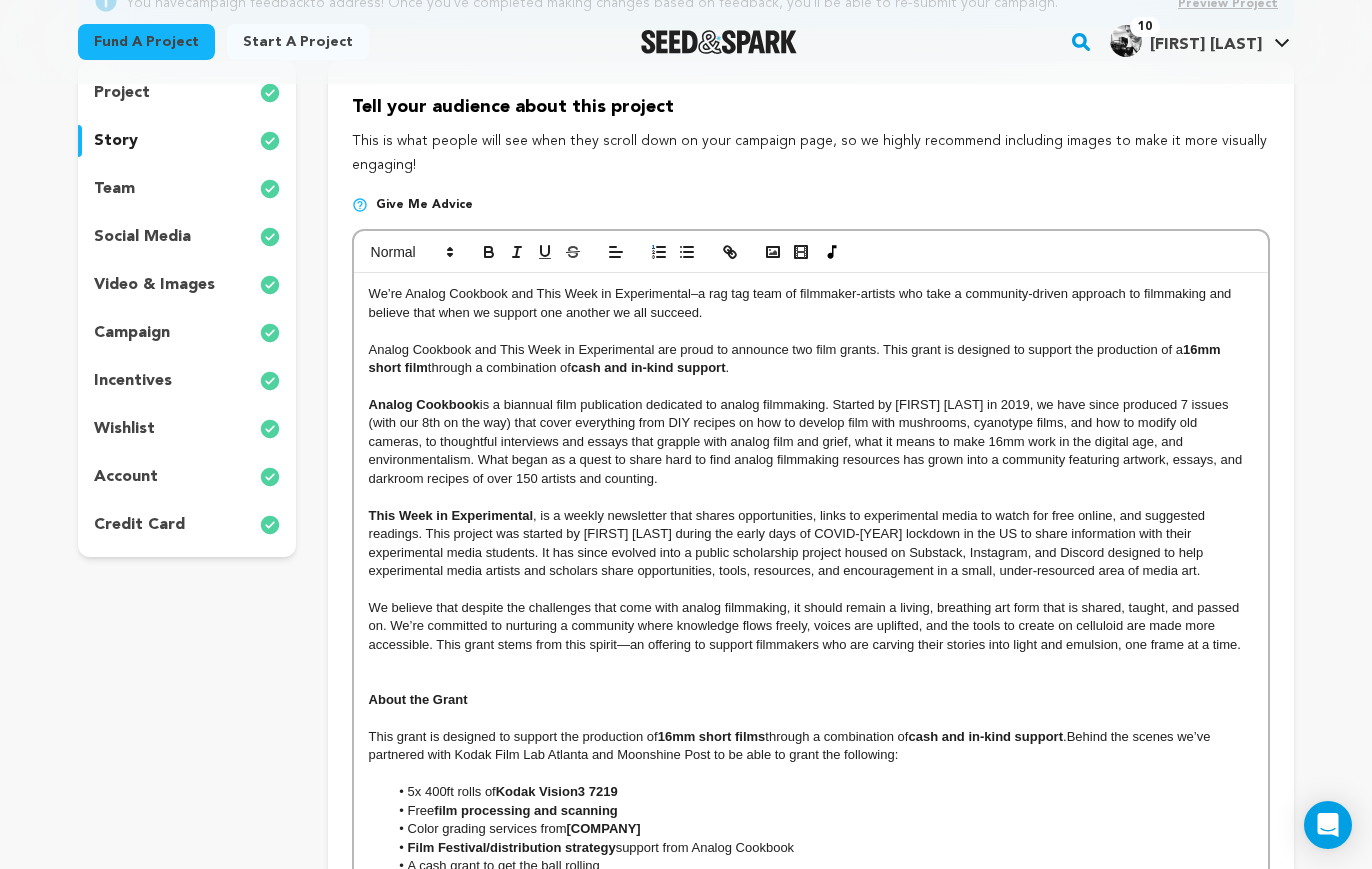 scroll, scrollTop: 247, scrollLeft: 0, axis: vertical 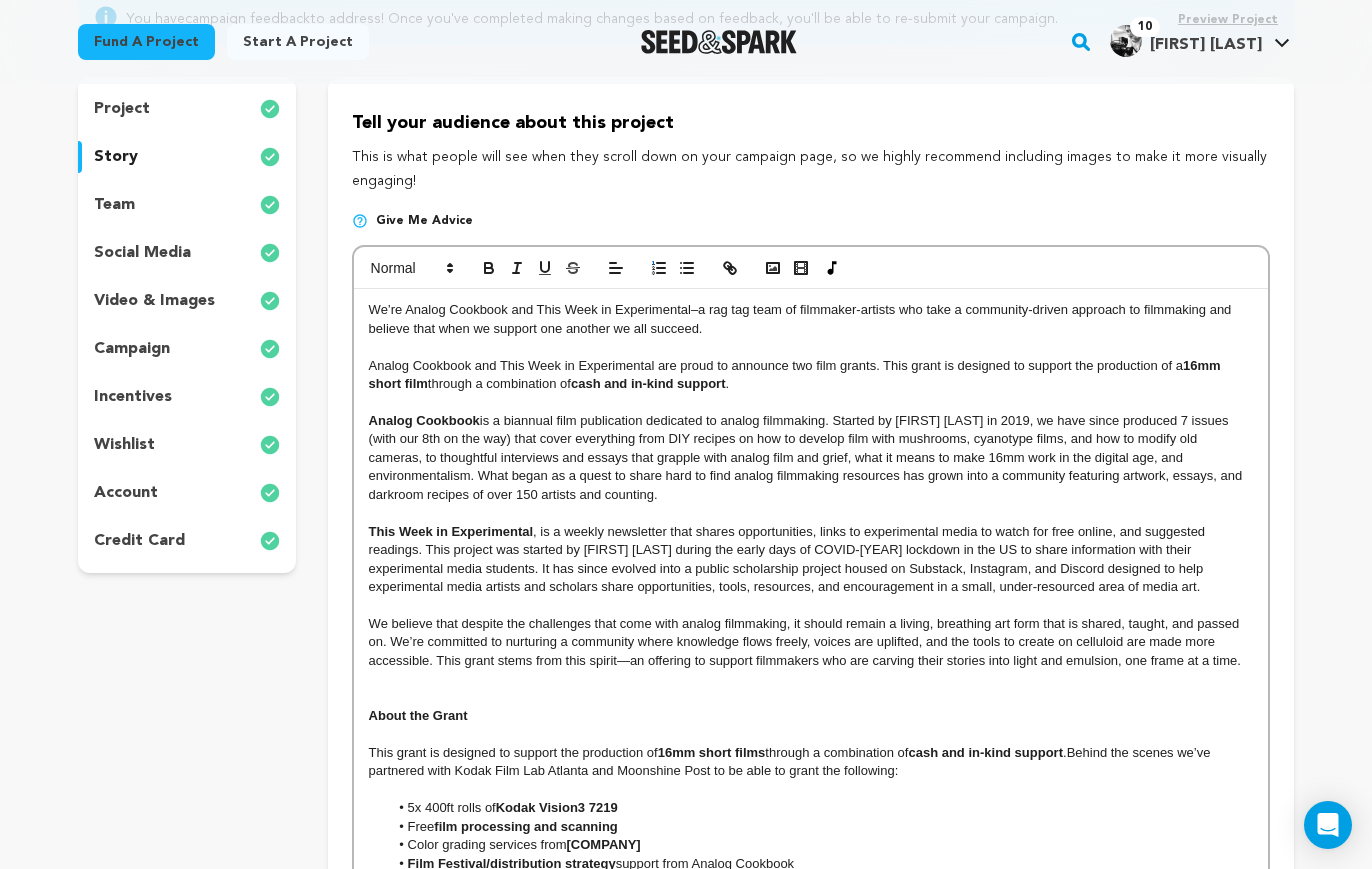 click on "is a biannual film publication dedicated to analog filmmaking. Started by [FIRST] [LAST] in [YEAR], we have since produced [NUMBER] issues (with our [NUMBER]th on the way) that cover everything from DIY recipes on how to develop film with mushrooms, cyanotype films, and how to modify old cameras, to thoughtful interviews and essays that grapple with analog film and grief, what it means to make [NUMBER]mm work in the digital age, and environmentalism. What began as a quest to share hard to find analog filmmaking resources has grown into a community featuring artwork, essays, and darkroom recipes of over [NUMBER] artists and counting." at bounding box center (807, 457) 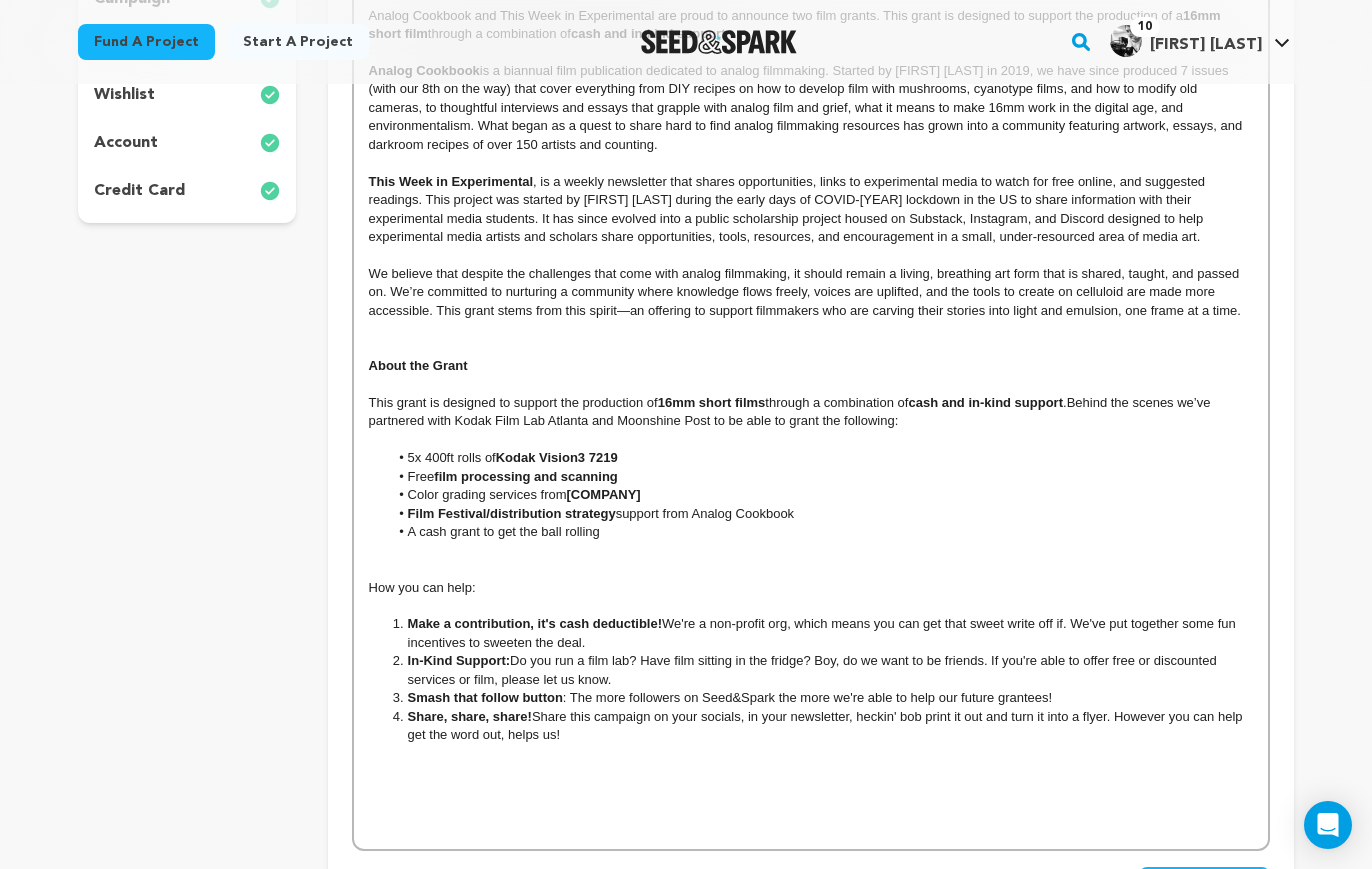 scroll, scrollTop: 678, scrollLeft: 0, axis: vertical 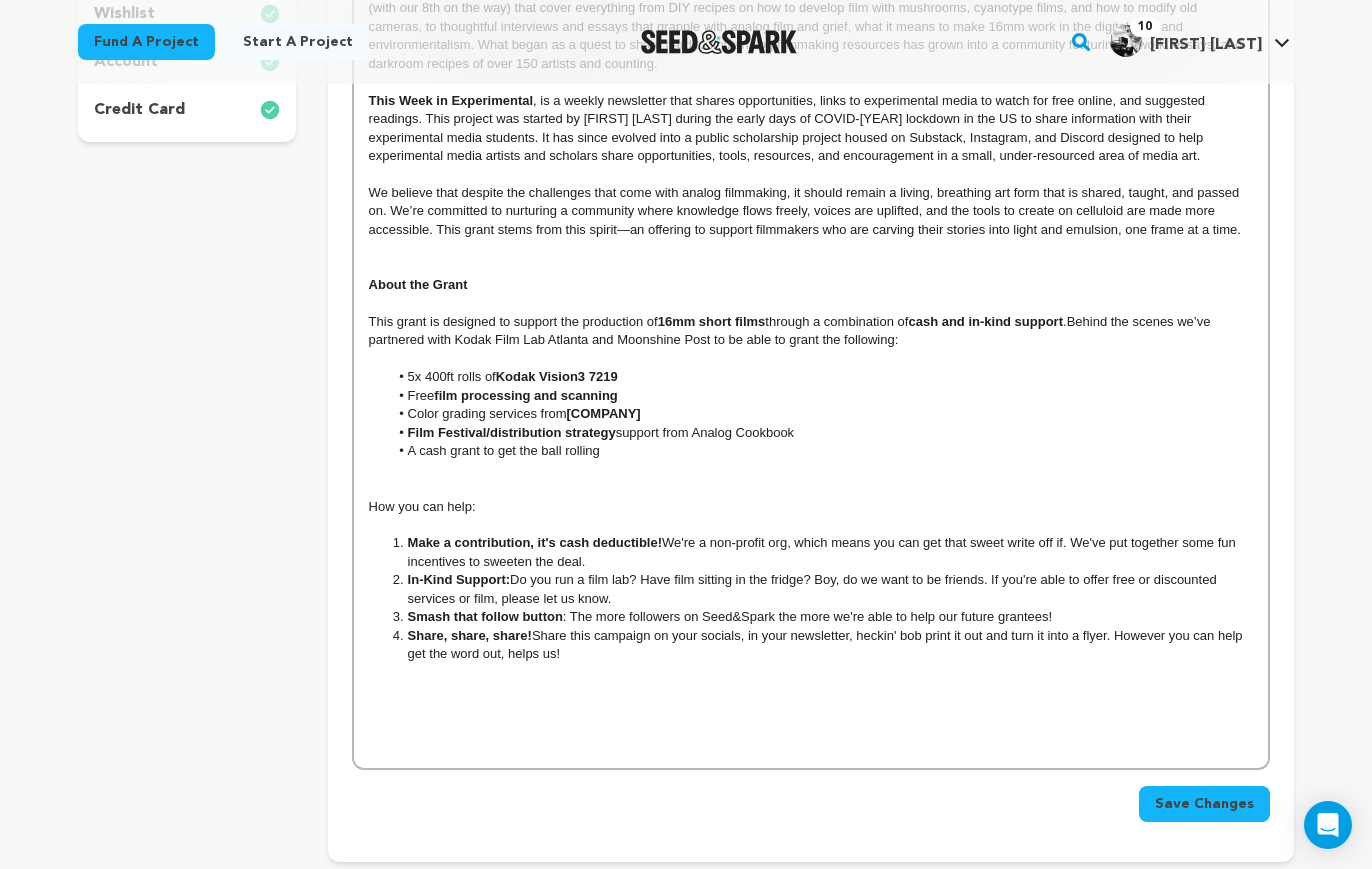 click on "How you can help:" at bounding box center [811, 507] 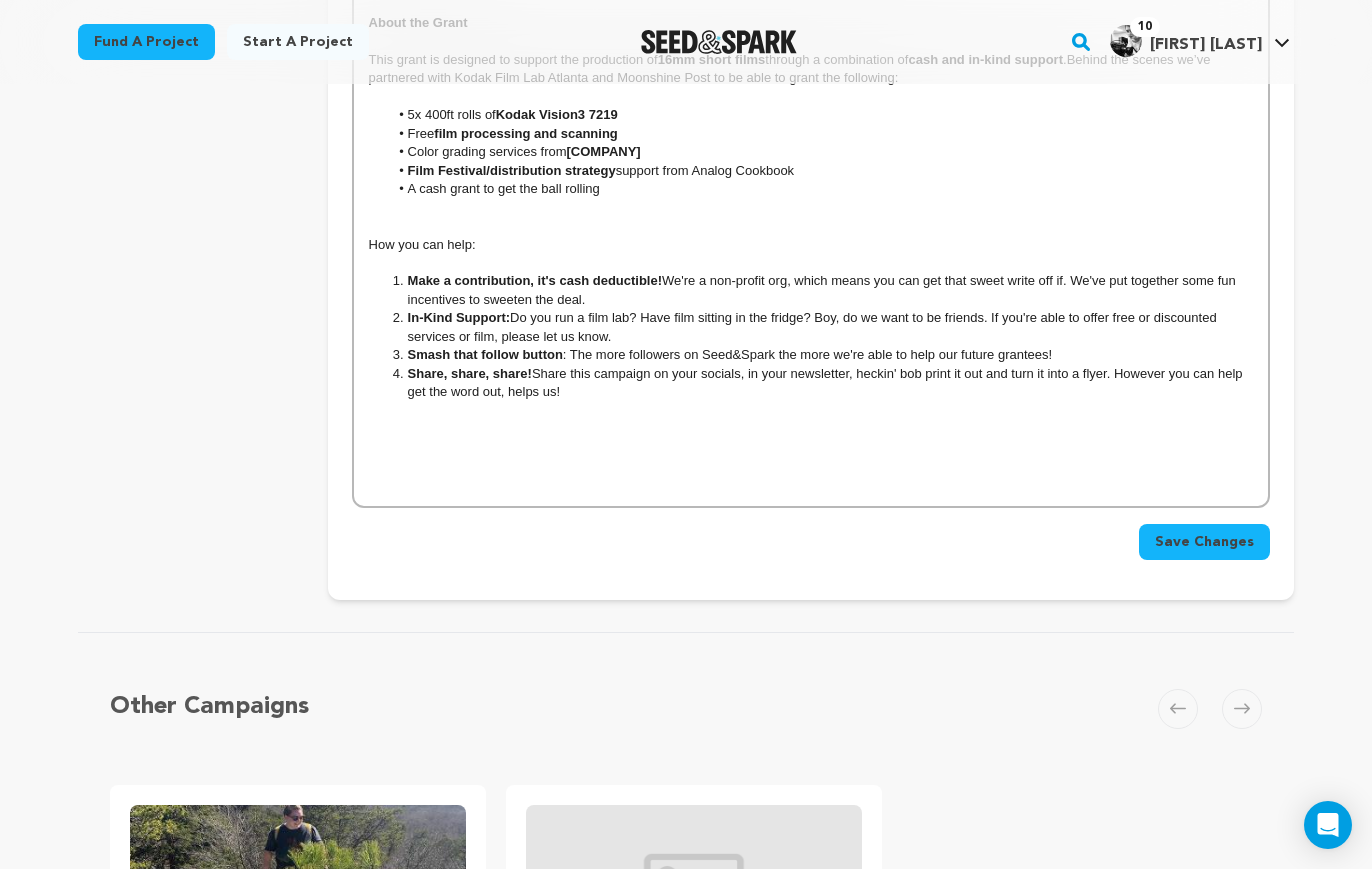 scroll, scrollTop: 1133, scrollLeft: 0, axis: vertical 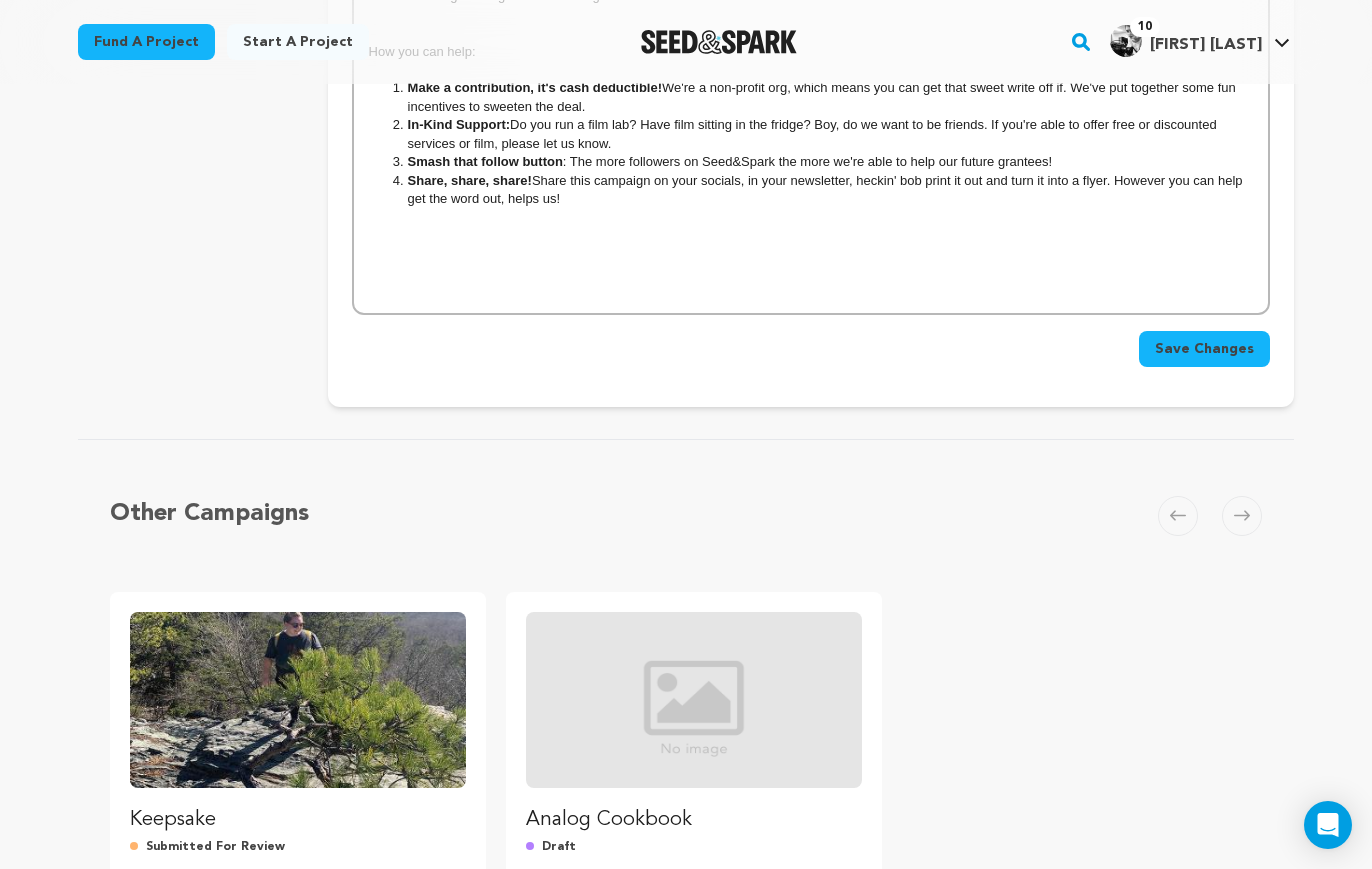 click on "Save Changes" at bounding box center (1204, 349) 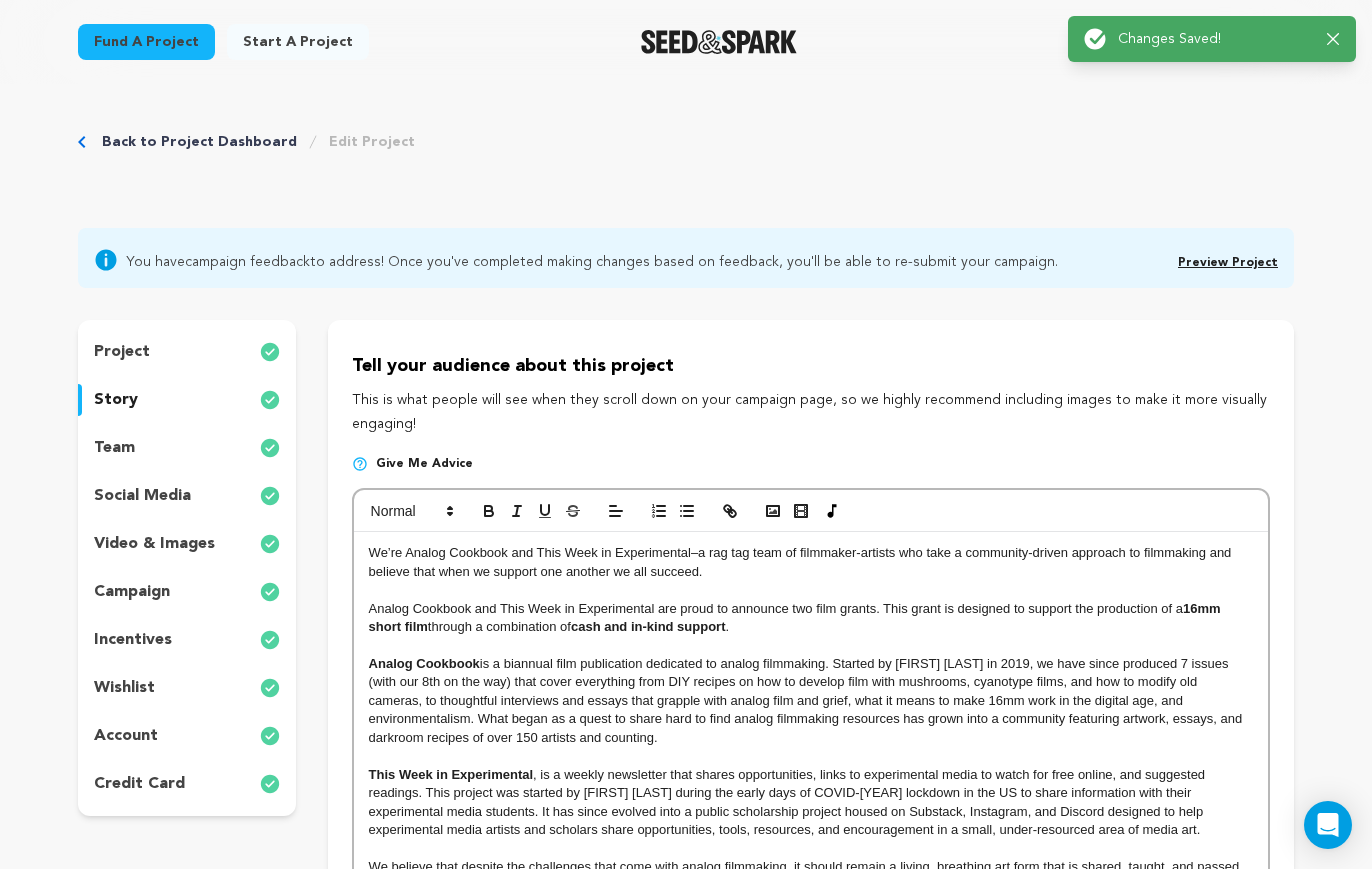 scroll, scrollTop: 0, scrollLeft: 0, axis: both 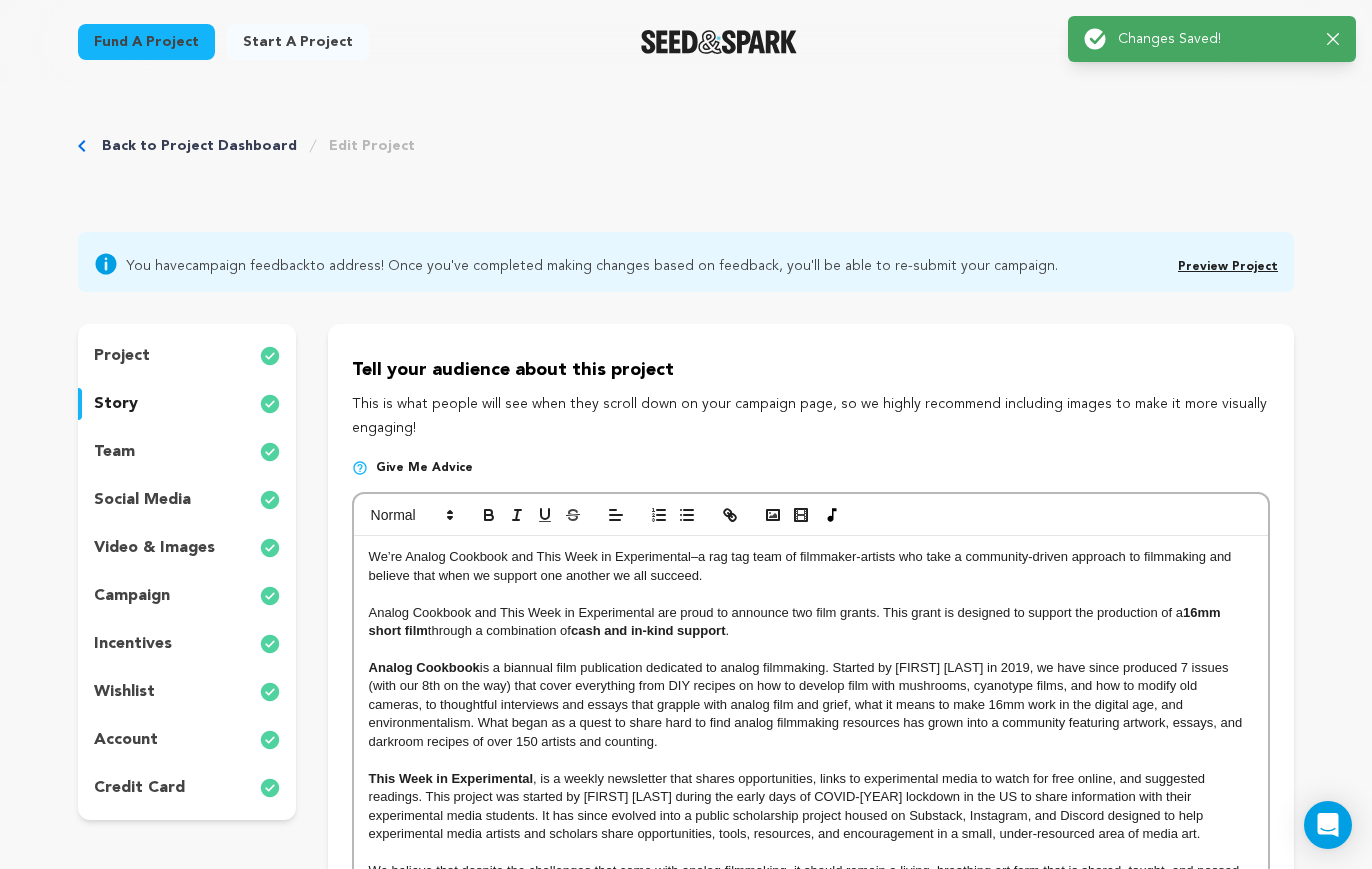 click on "Preview Project" at bounding box center [1228, 267] 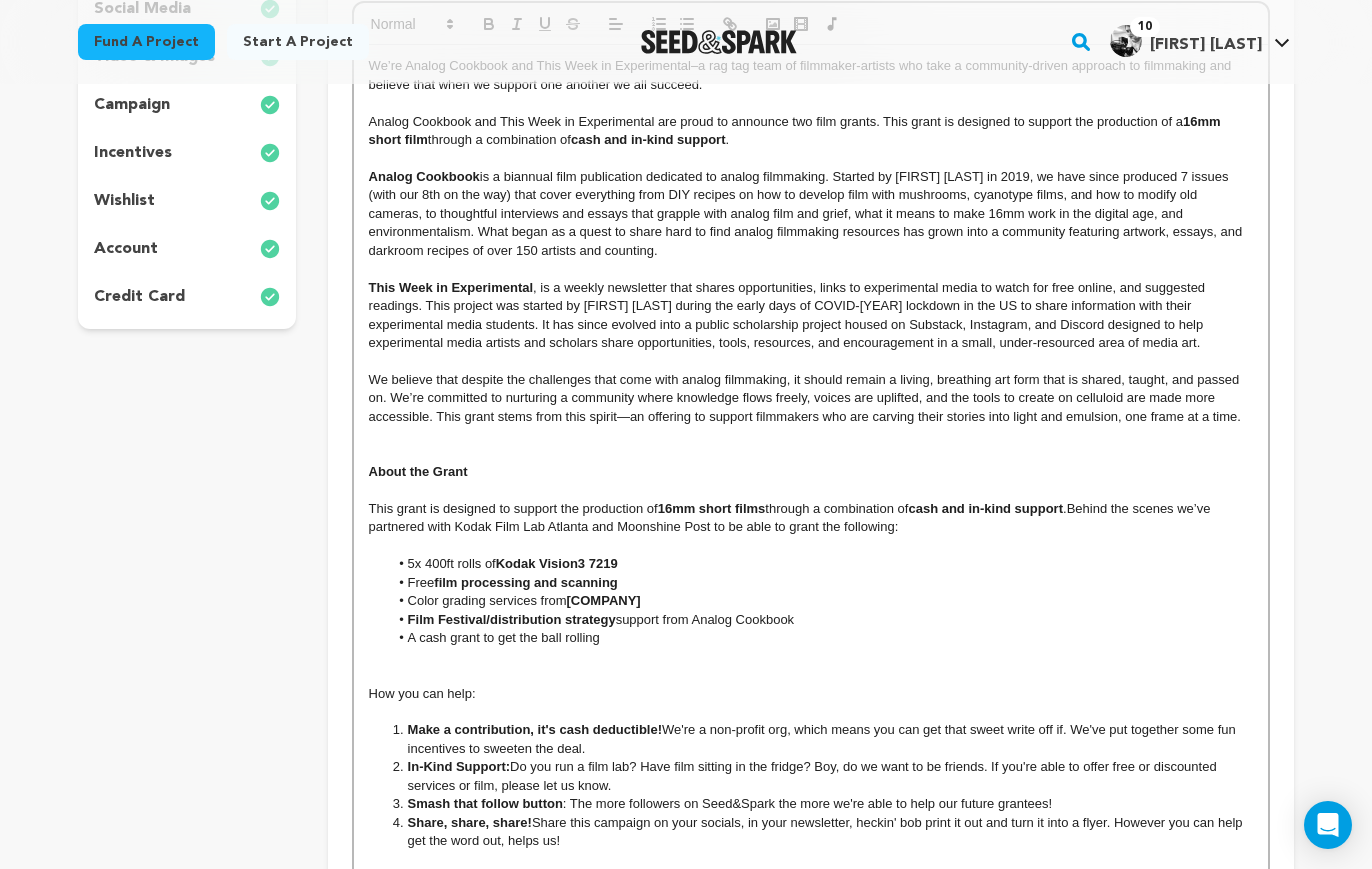 scroll, scrollTop: 519, scrollLeft: 0, axis: vertical 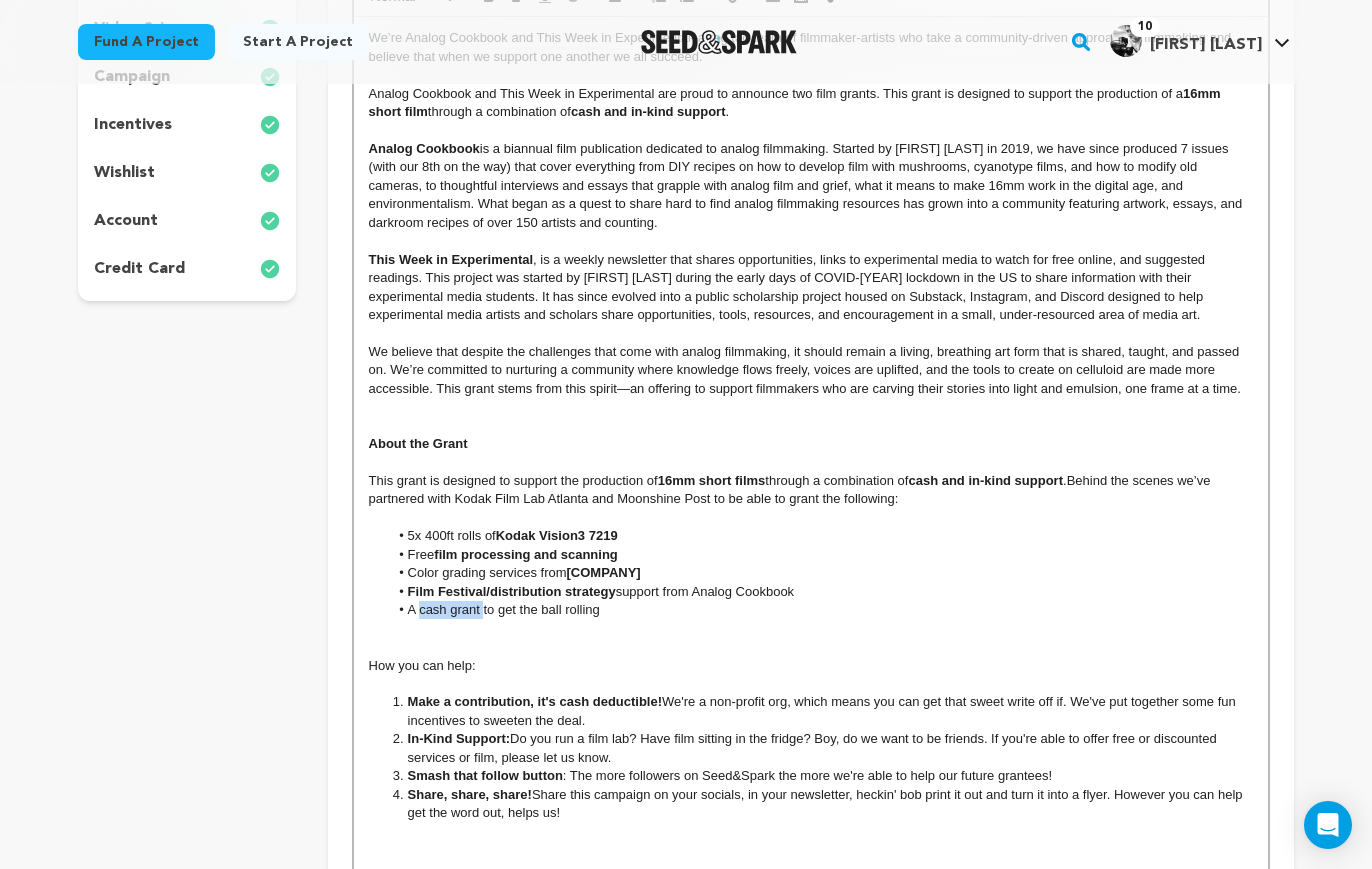 drag, startPoint x: 482, startPoint y: 615, endPoint x: 419, endPoint y: 615, distance: 63 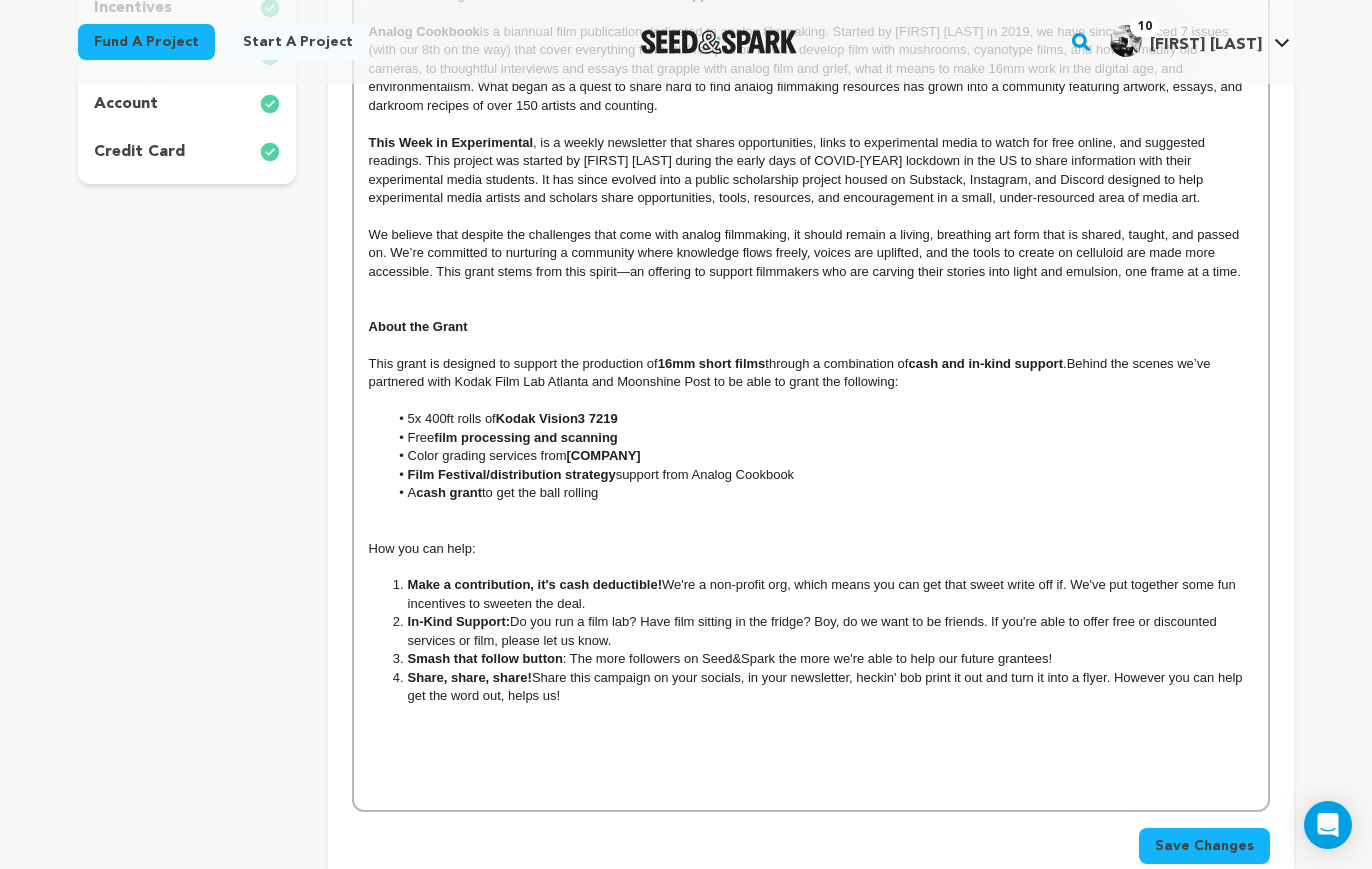 scroll, scrollTop: 679, scrollLeft: 0, axis: vertical 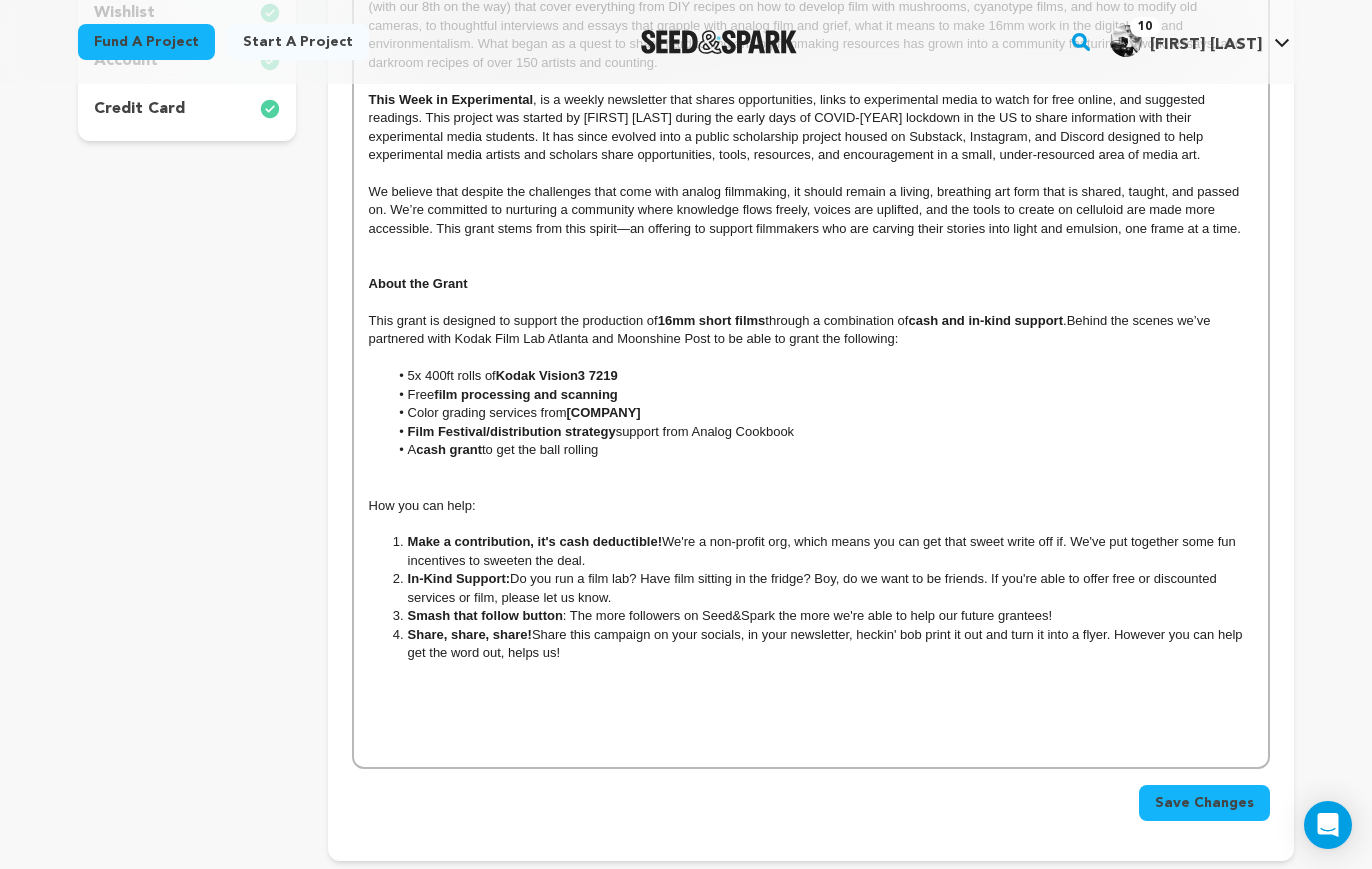 click on "Make a contribution, it's cash deductible!  We're a non-profit org, which means you can get that sweet write off if. We've put together some fun incentives to sweeten the deal." at bounding box center [820, 551] 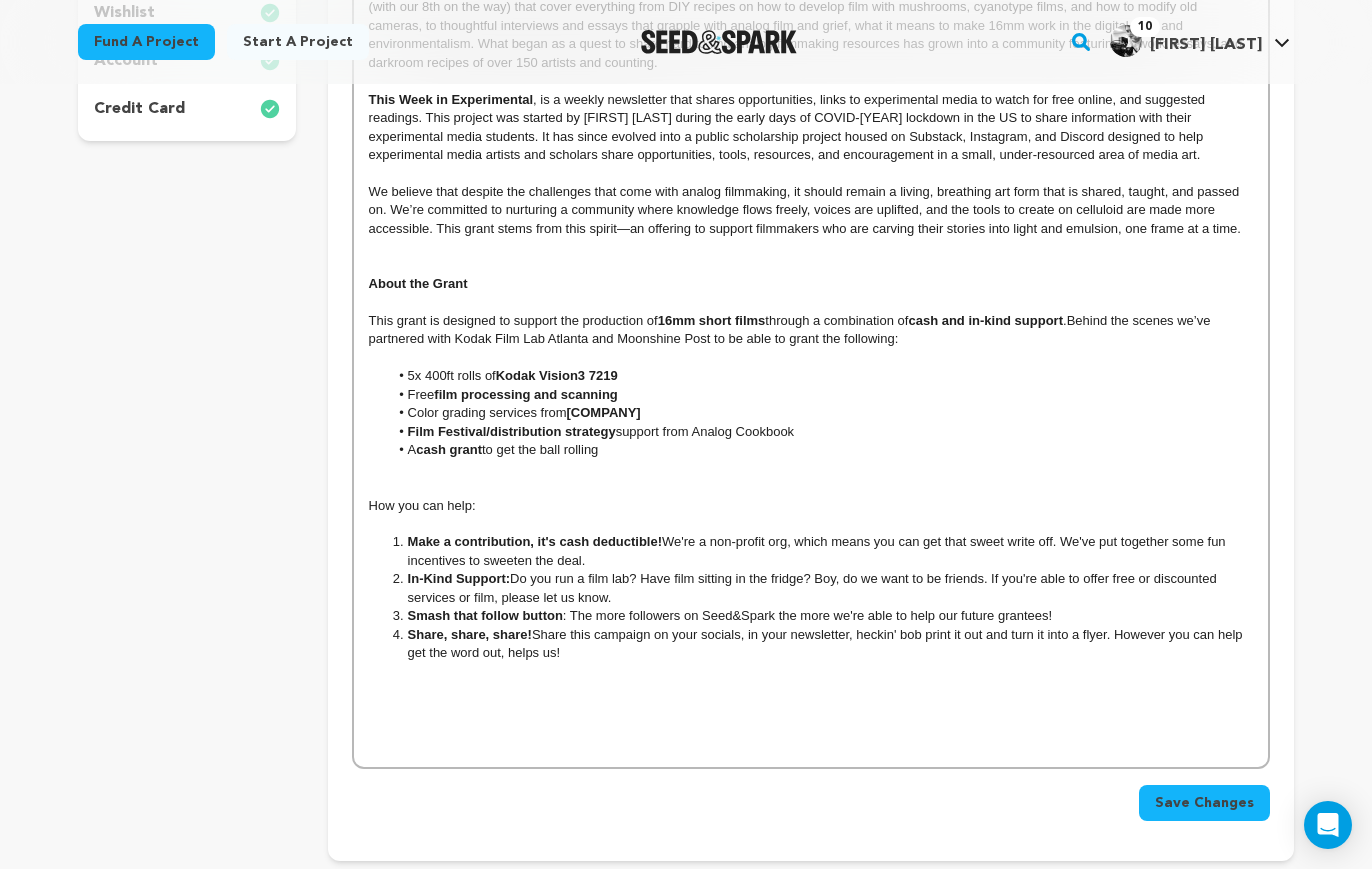 click on "Make a contribution, it's cash deductible!  We're a non-profit org, which means you can get that sweet write off. We've put together some fun incentives to sweeten the deal." at bounding box center (820, 551) 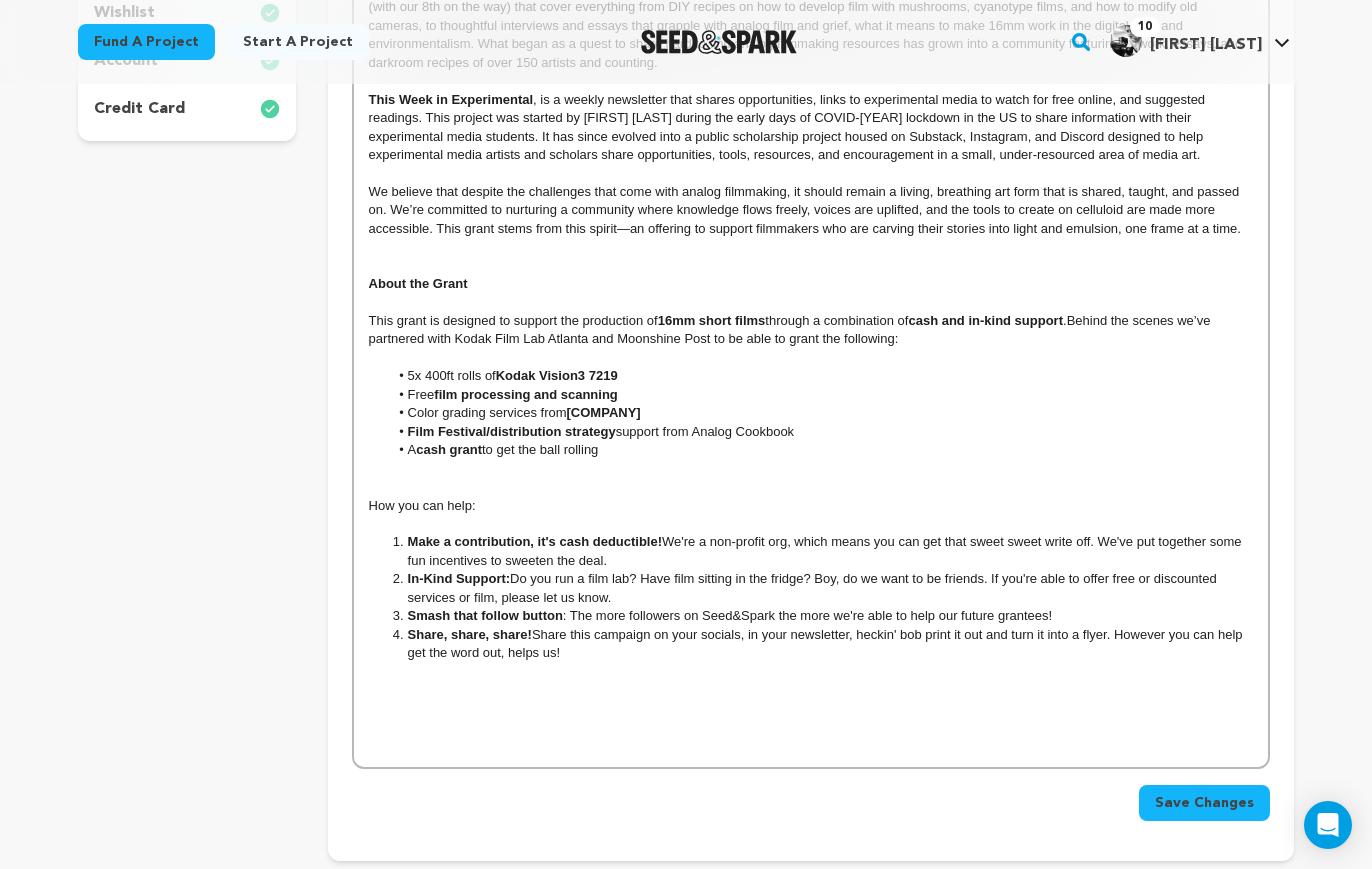 click at bounding box center (811, 487) 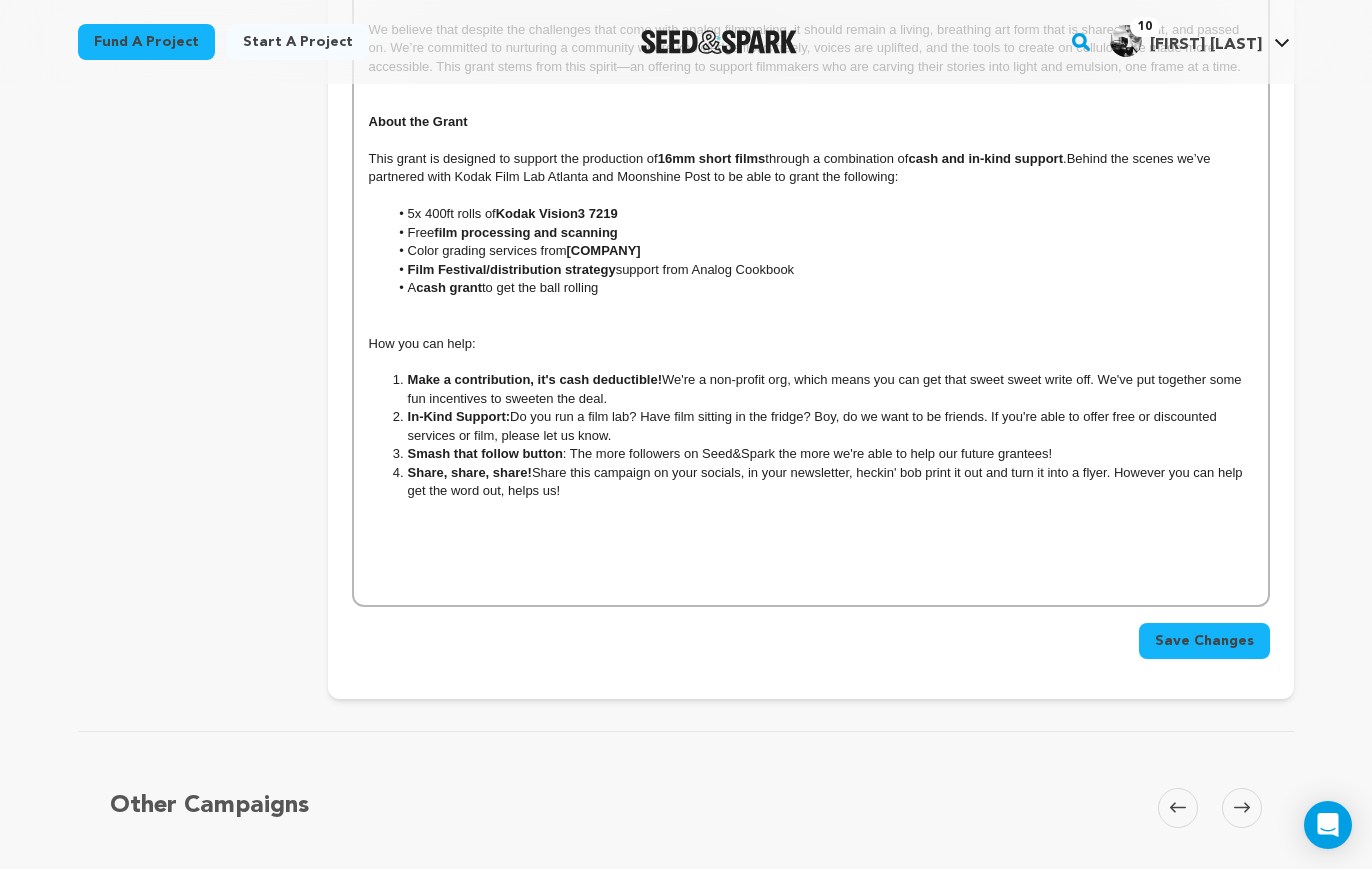 scroll, scrollTop: 865, scrollLeft: 0, axis: vertical 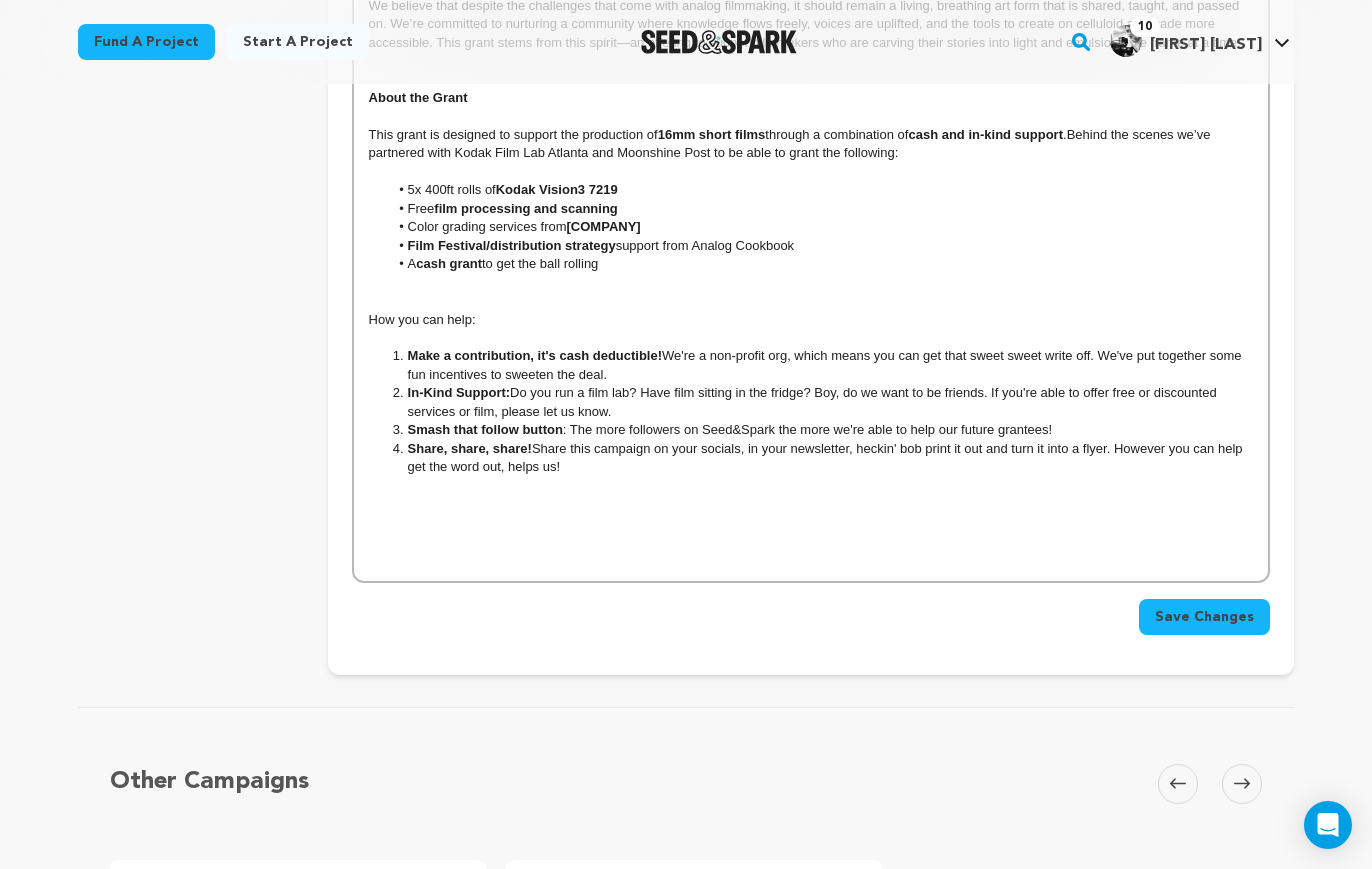 click on "Save Changes" at bounding box center (1204, 617) 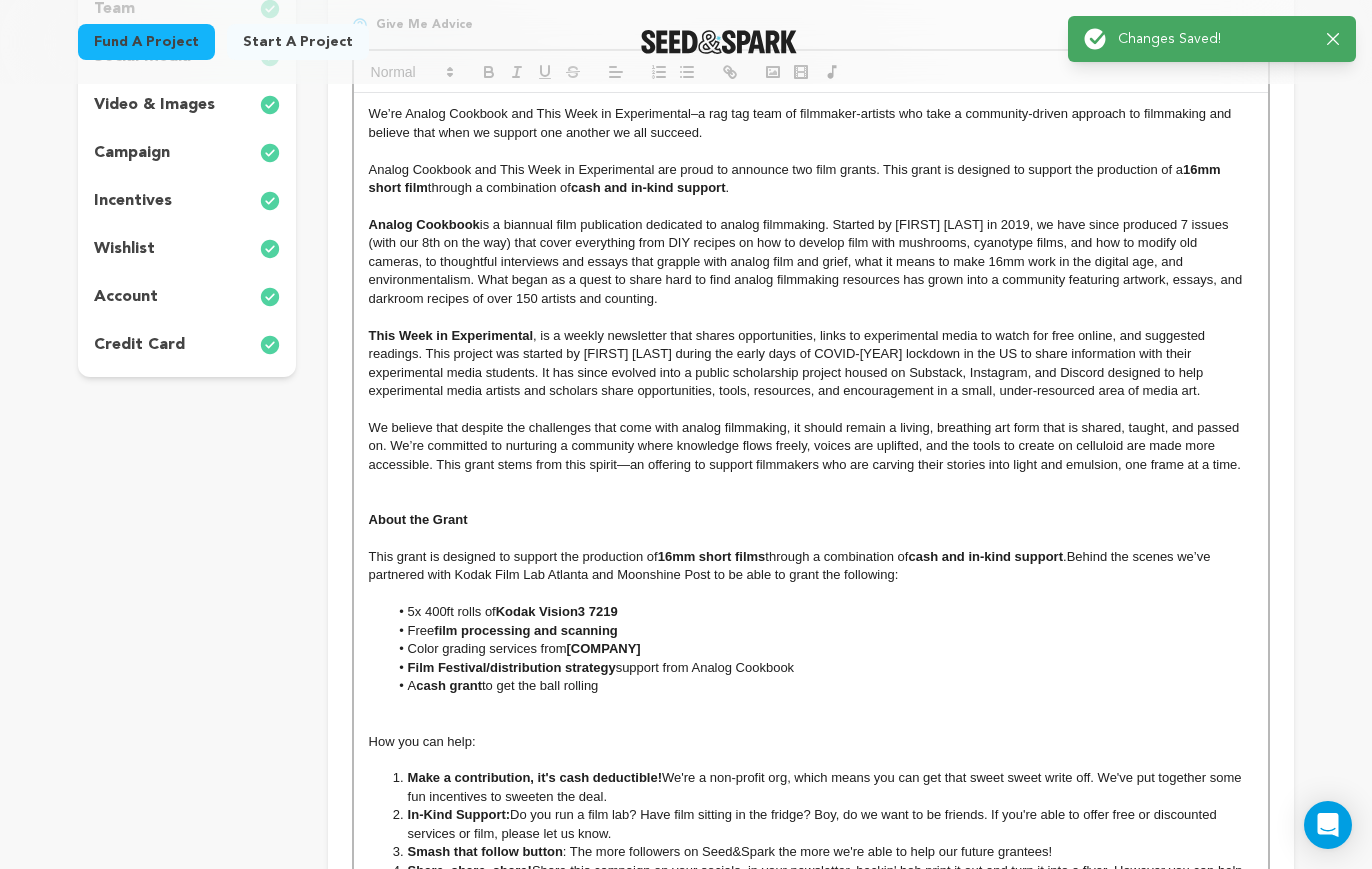 scroll, scrollTop: 337, scrollLeft: 0, axis: vertical 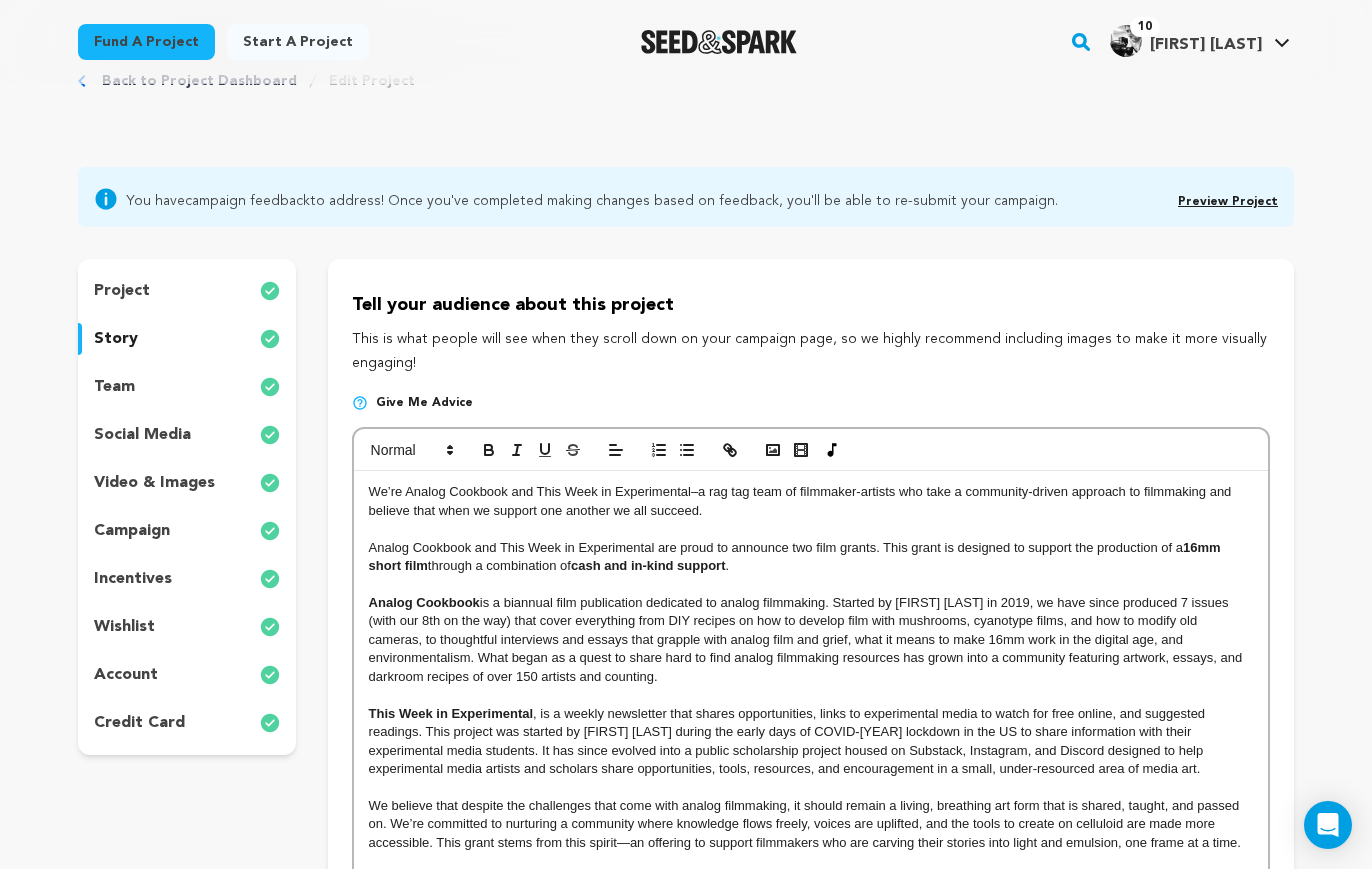 drag, startPoint x: 719, startPoint y: 515, endPoint x: 369, endPoint y: 502, distance: 350.24133 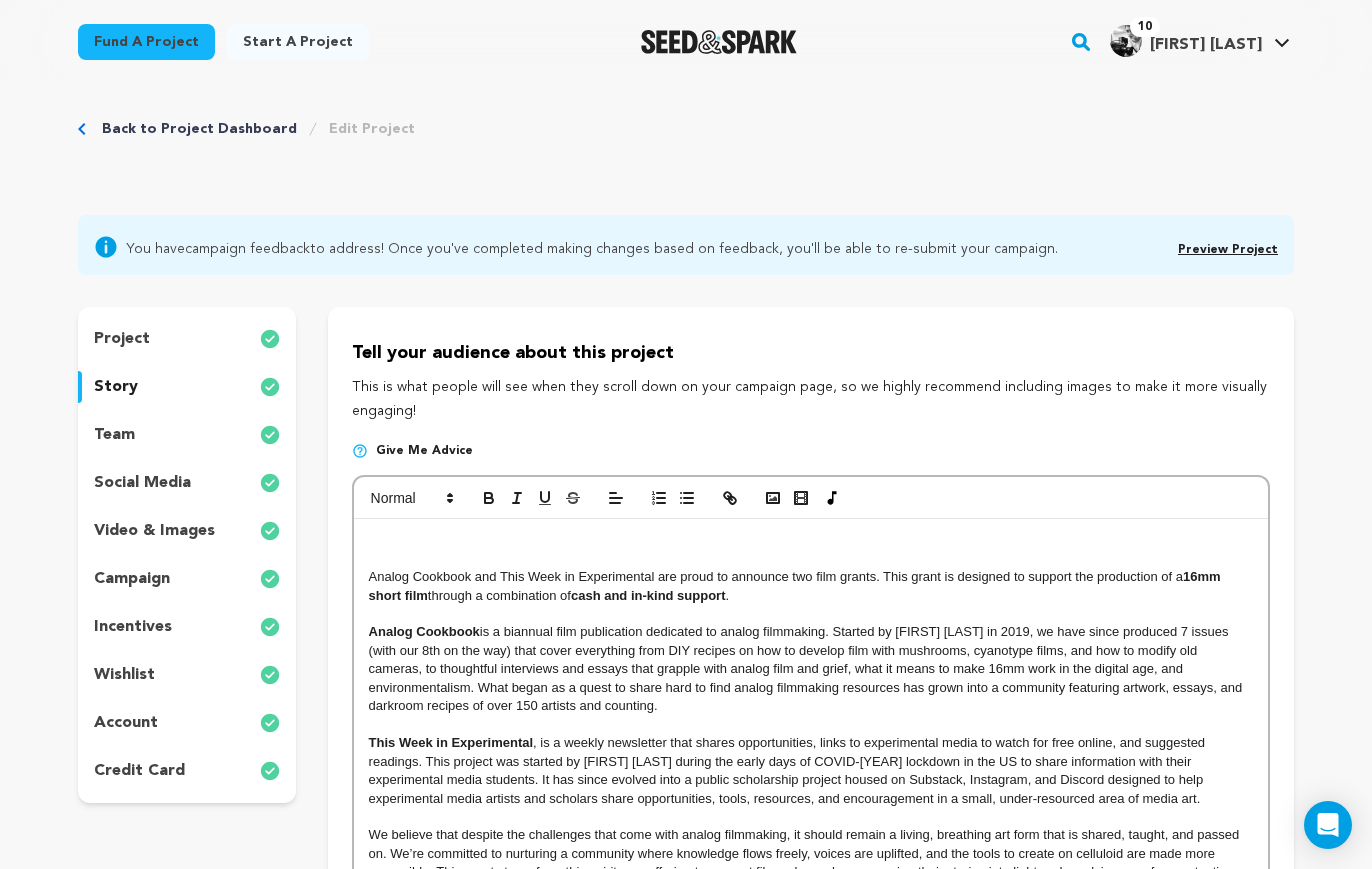 scroll, scrollTop: 0, scrollLeft: 0, axis: both 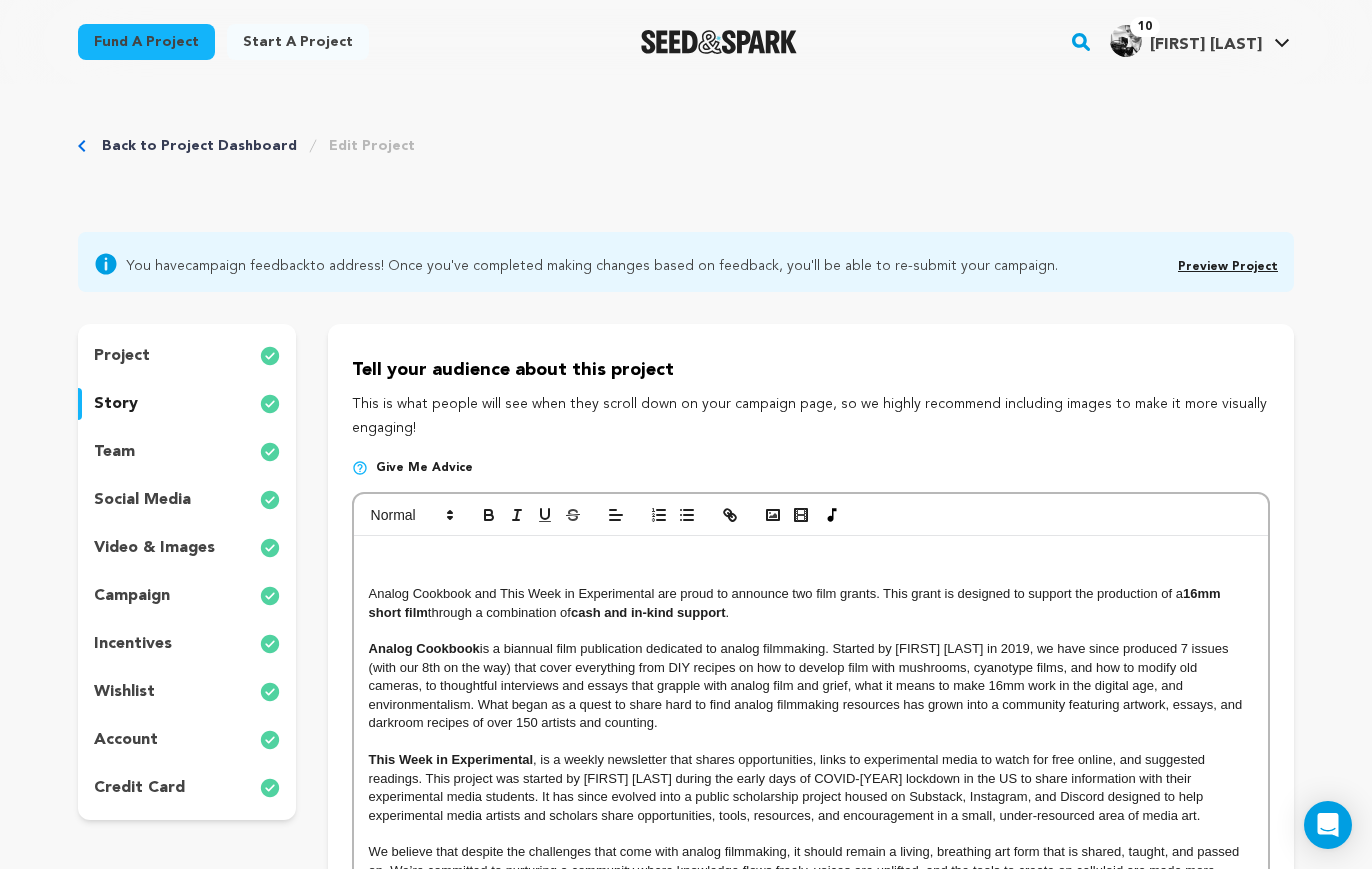click on "Analog Cookbook and This Week in Experimental are proud to announce two film grants. This grant is designed to support the production of a  16mm short film  through a combination of  cash and in-kind support .  Analog Cookbook  is a biannual film publication dedicated to analog filmmaking. Started by Kate E. Hinshaw in 2019, we have since produced 7 issues (with our 8th on the way) that cover everything from DIY recipes on how to develop film with mushrooms, cyanotype films, and how to modify old cameras, to thoughtful interviews and essays that grapple with analog film and grief, what it means to make 16mm work in the digital age, and environmentalism. What began as a quest to share hard to find analog filmmaking resources has grown into a community featuring artwork, essays, and darkroom recipes of over 150 artists and counting. This Week in Experimental About the Grant  This grant is designed to support the production of  16mm short films  through a combination of  cash and in-kind support .  Free  A" at bounding box center [811, 981] 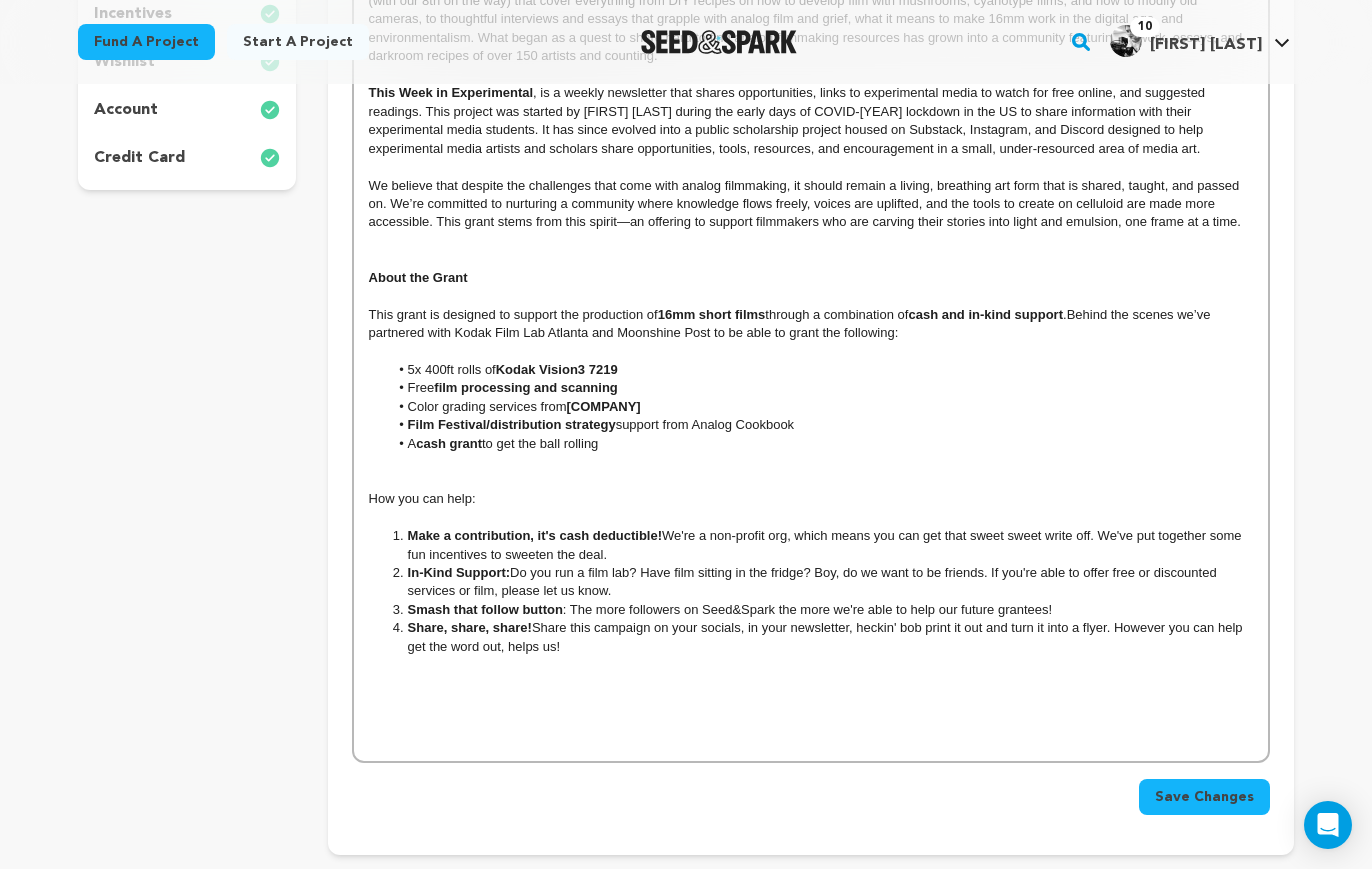 scroll, scrollTop: 898, scrollLeft: 0, axis: vertical 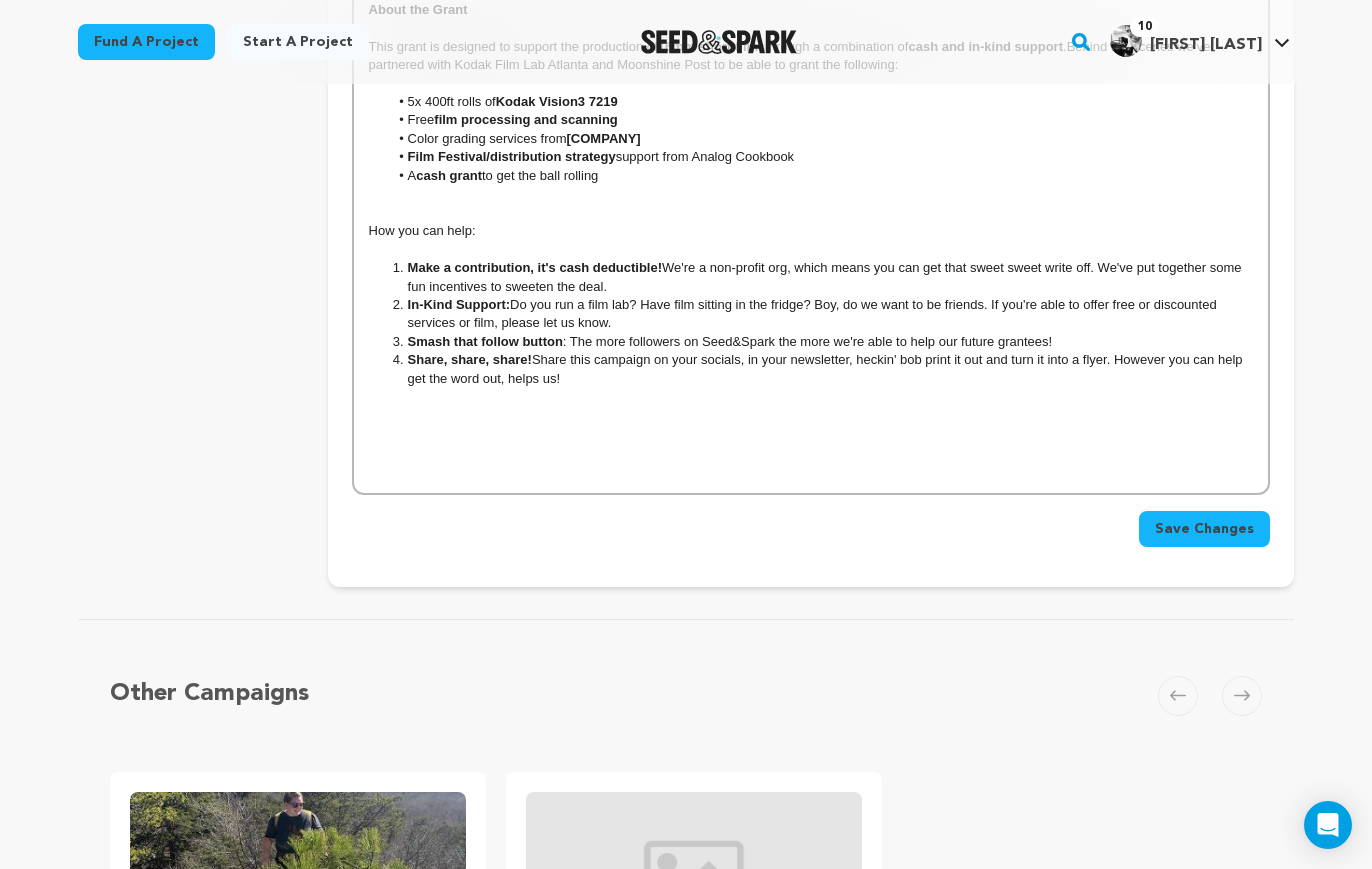 click on "Save Changes" at bounding box center [1204, 529] 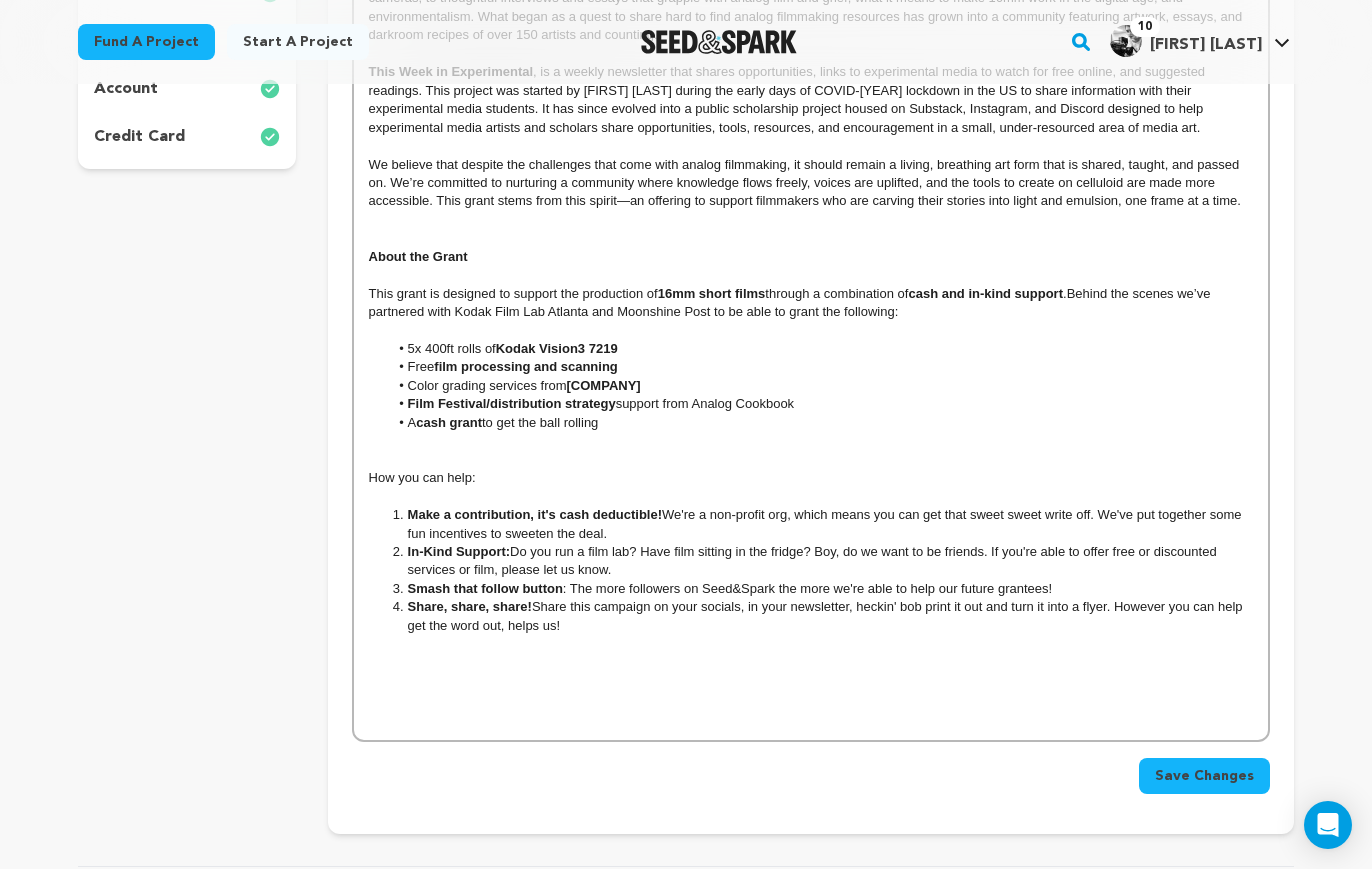 scroll, scrollTop: 652, scrollLeft: 0, axis: vertical 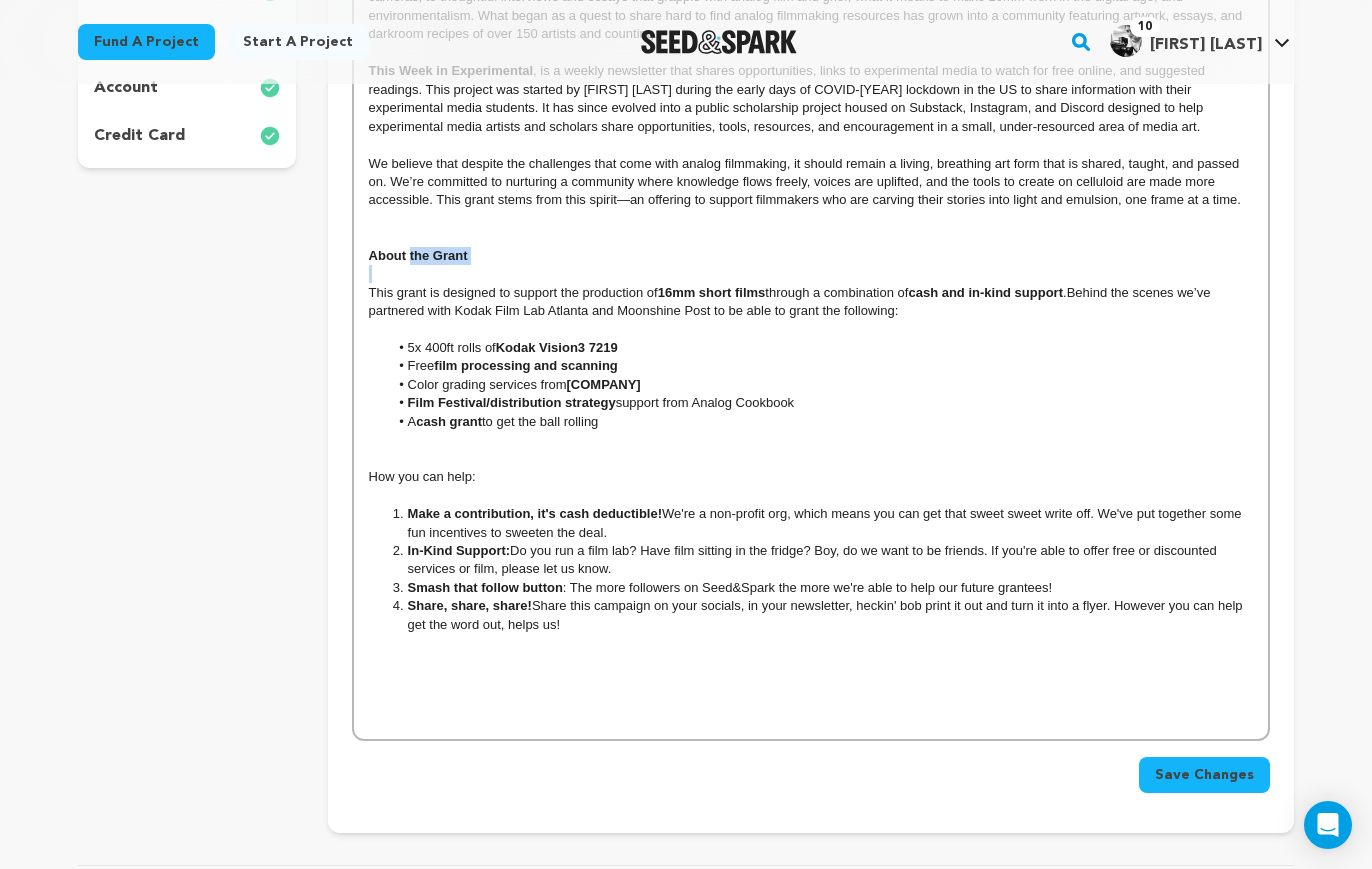 drag, startPoint x: 505, startPoint y: 265, endPoint x: 408, endPoint y: 262, distance: 97.04638 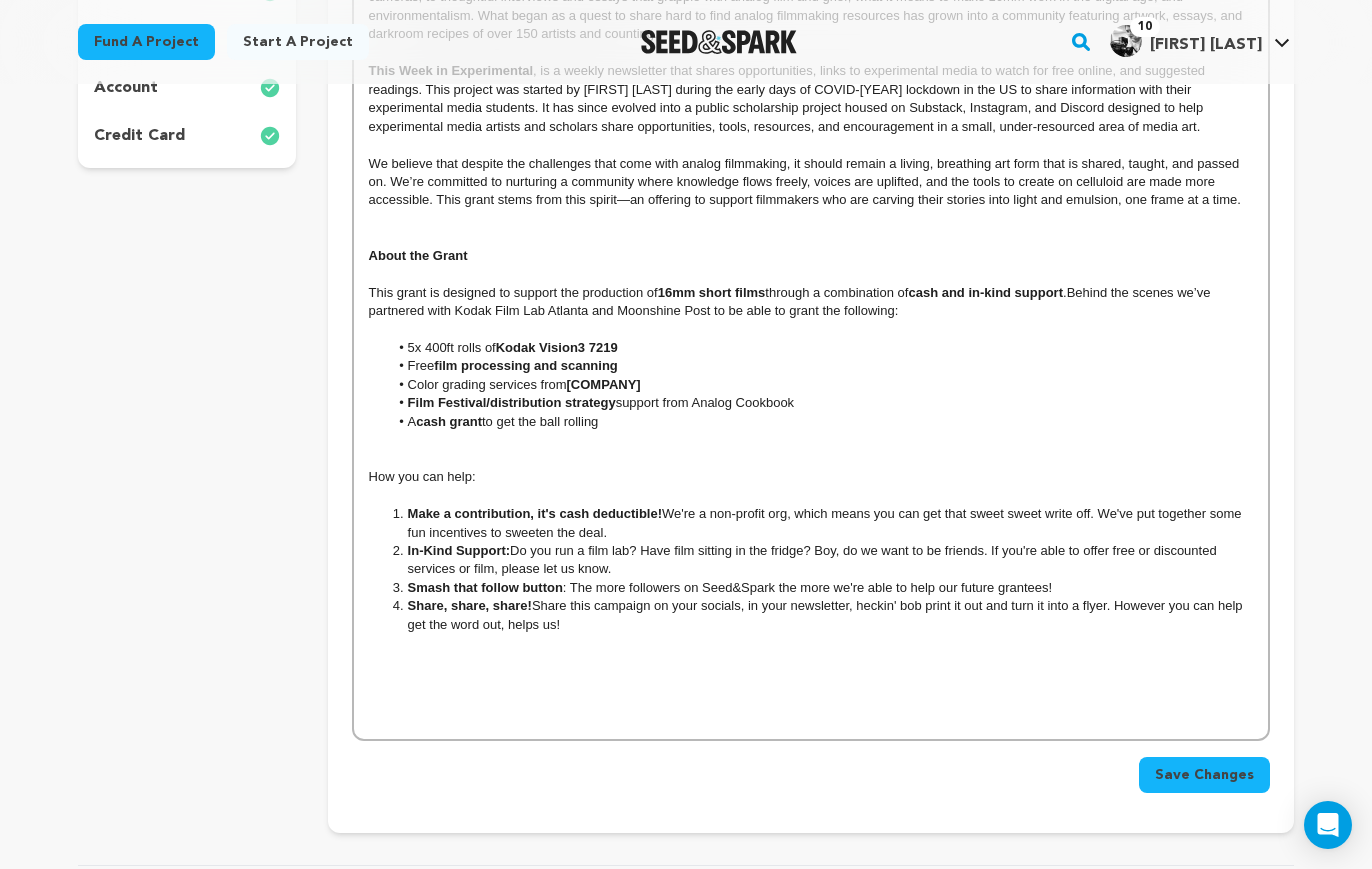 drag, startPoint x: 478, startPoint y: 256, endPoint x: 367, endPoint y: 257, distance: 111.0045 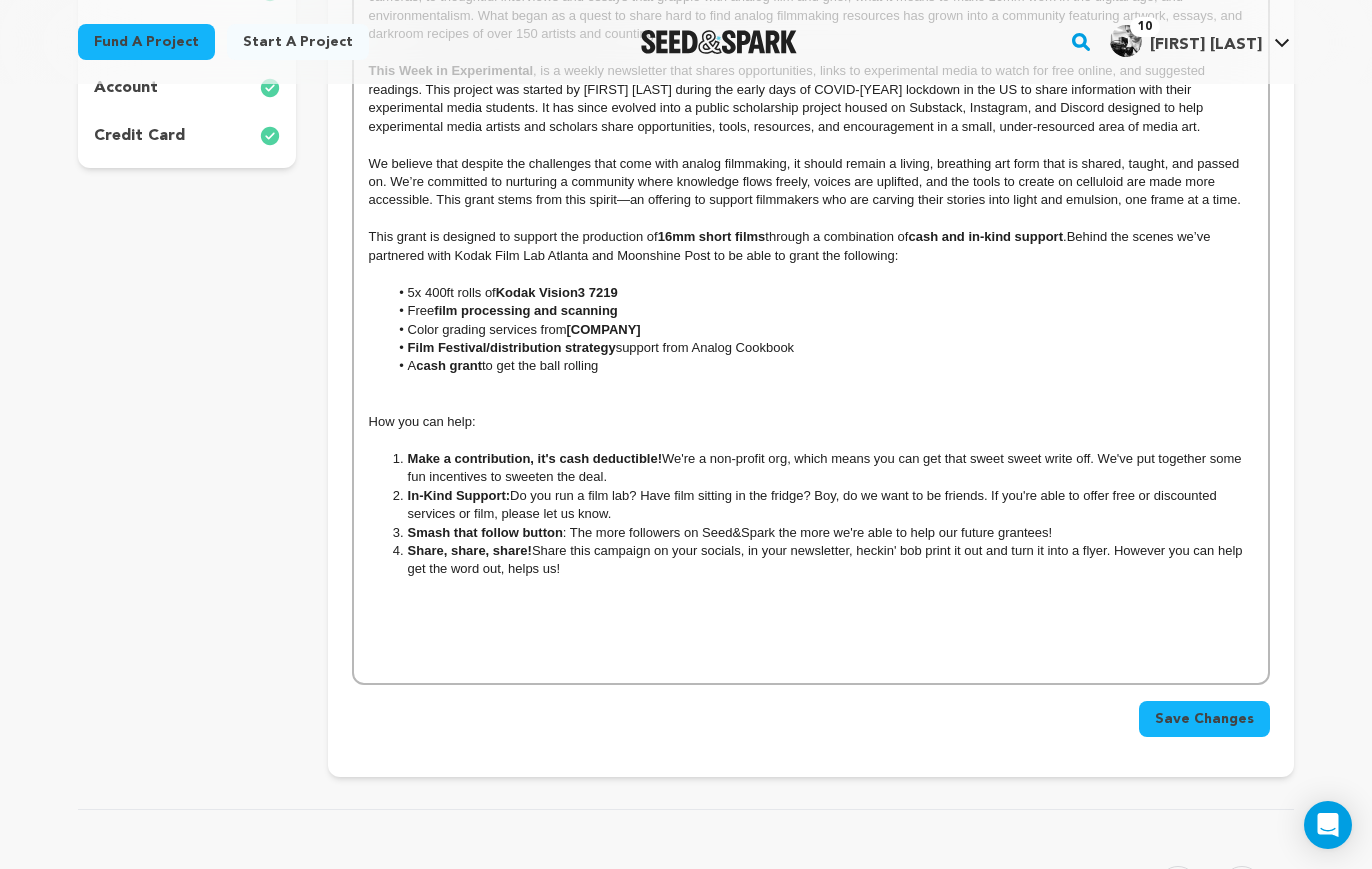 click on "We believe that despite the challenges that come with analog filmmaking, it should remain a living, breathing art form that is shared, taught, and passed on. We’re committed to nurturing a community where knowledge flows freely, voices are uplifted, and the tools to create on celluloid are made more accessible. This grant stems from this spirit—an offering to support filmmakers who are carving their stories into light and emulsion, one frame at a time." at bounding box center [811, 182] 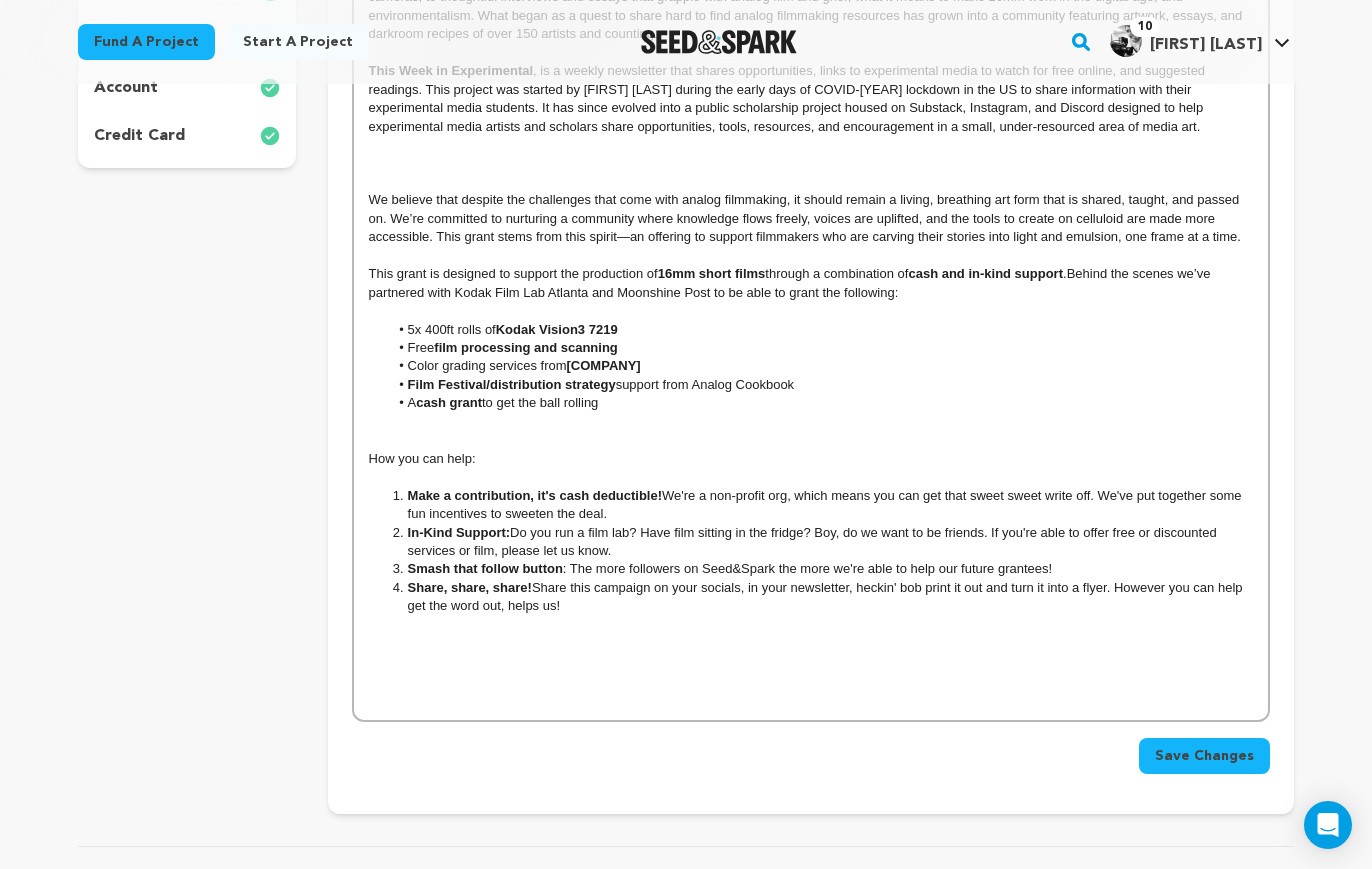 scroll, scrollTop: 0, scrollLeft: 0, axis: both 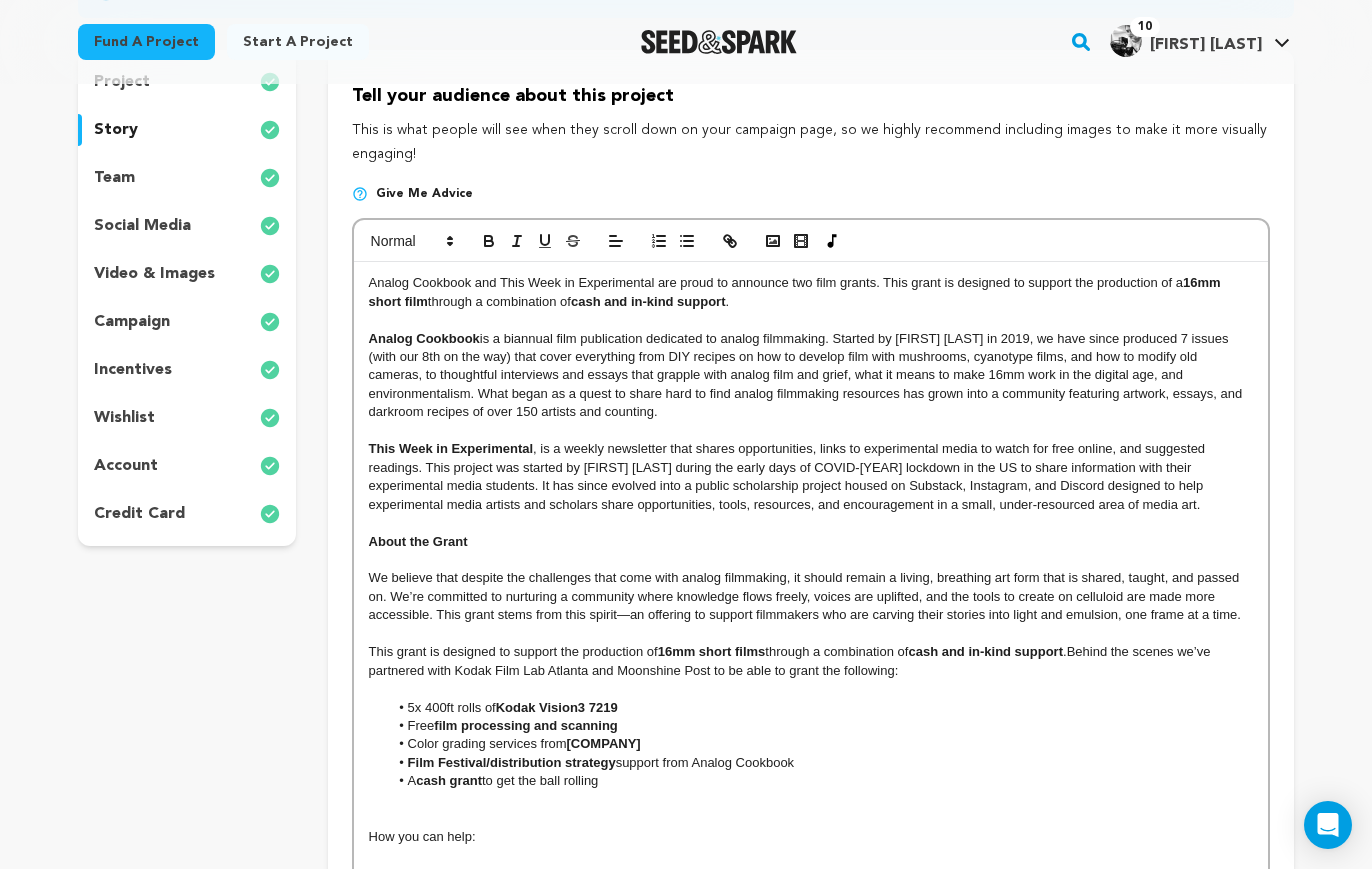 drag, startPoint x: 484, startPoint y: 548, endPoint x: 353, endPoint y: 535, distance: 131.64346 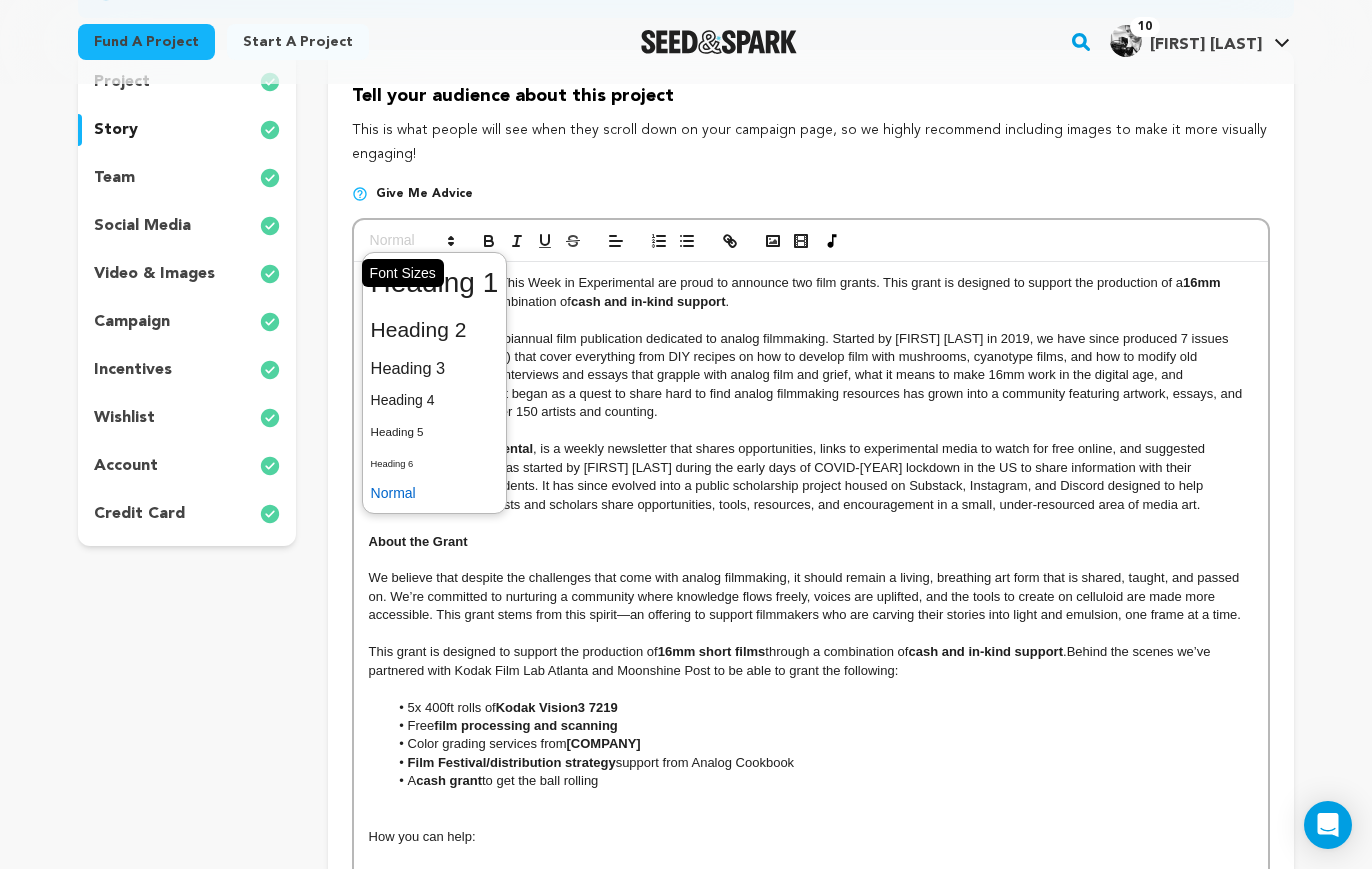 click at bounding box center [411, 241] 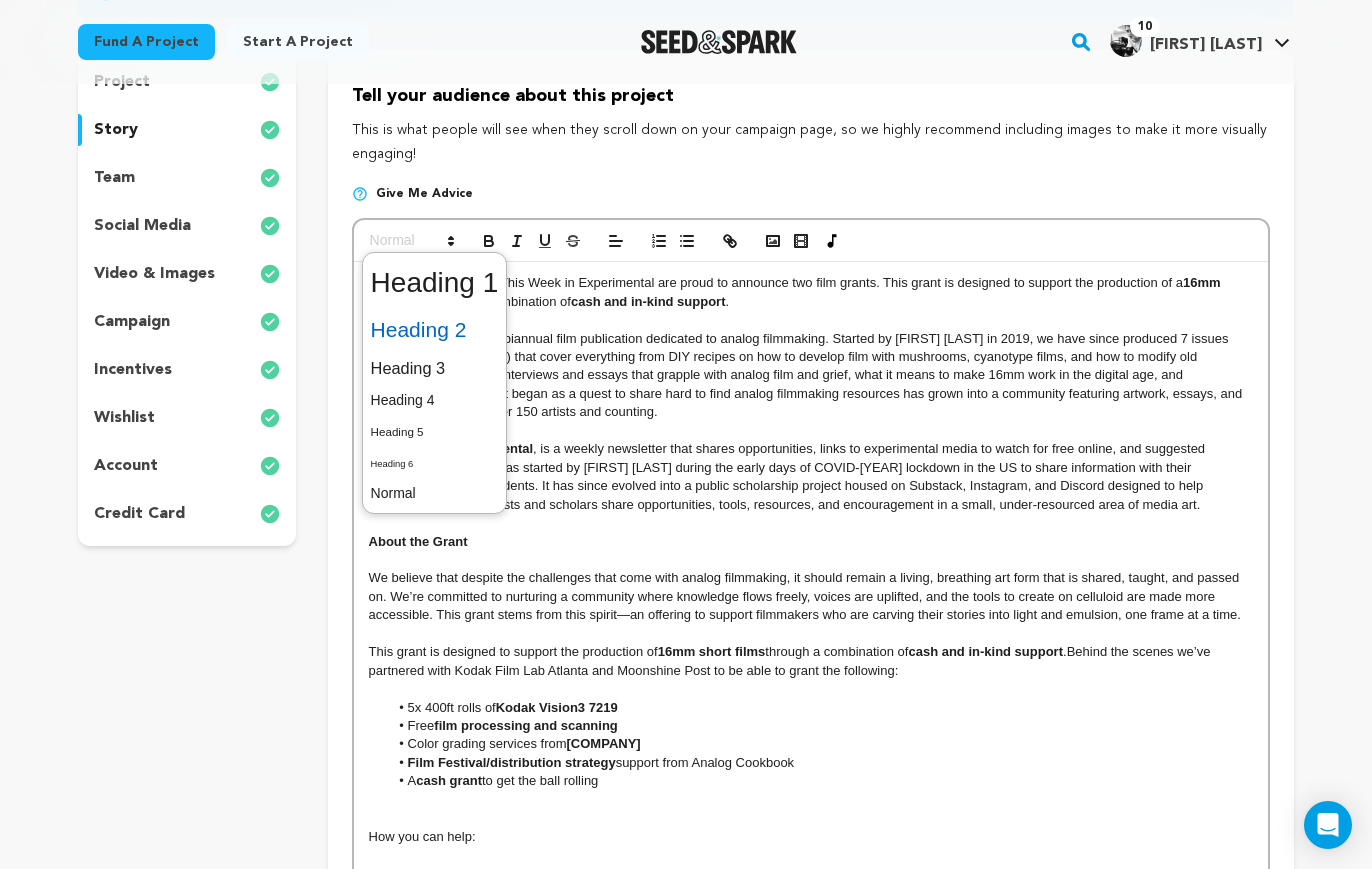 click at bounding box center [435, 330] 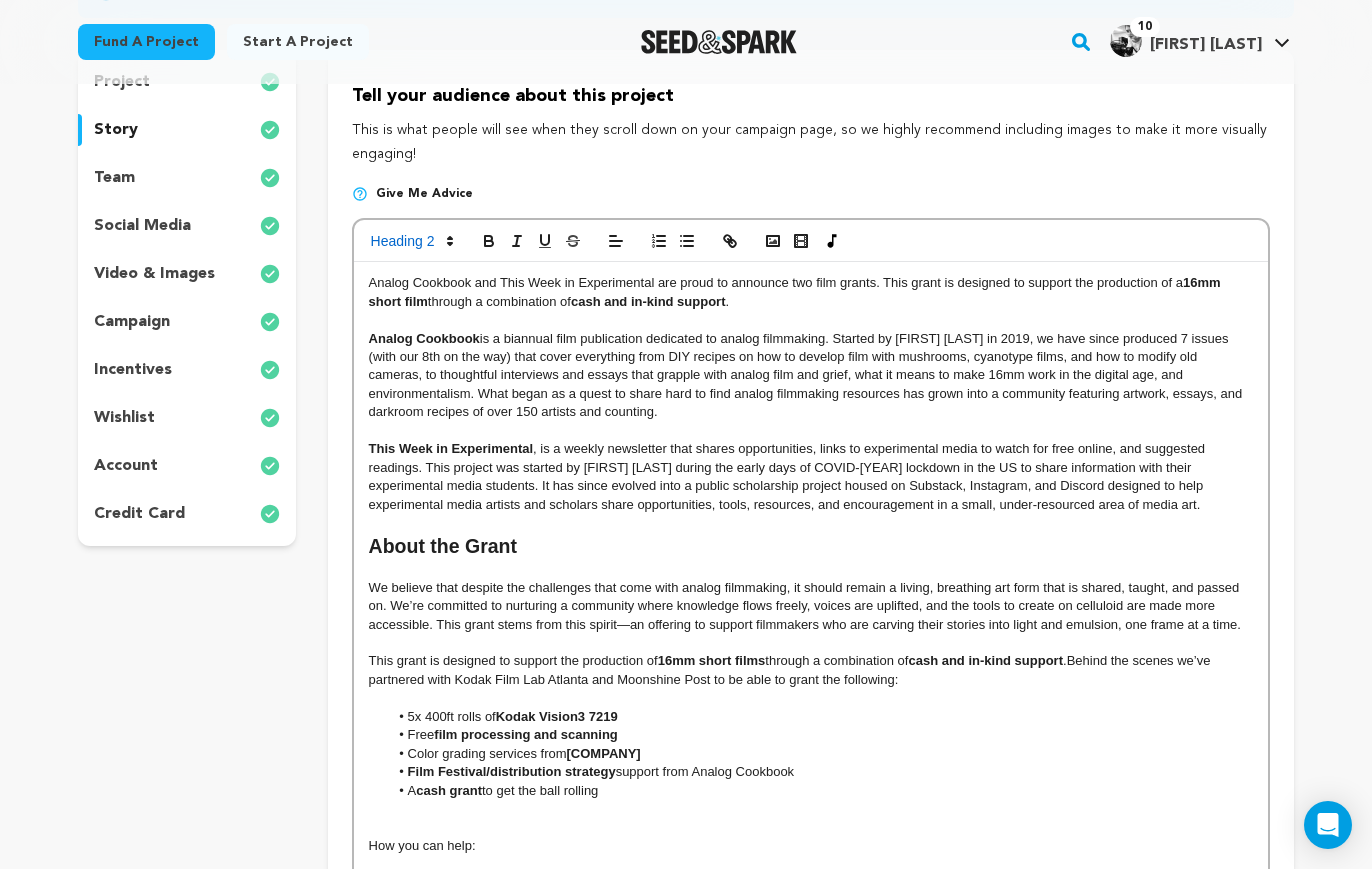click on "About the Grant" at bounding box center (811, 547) 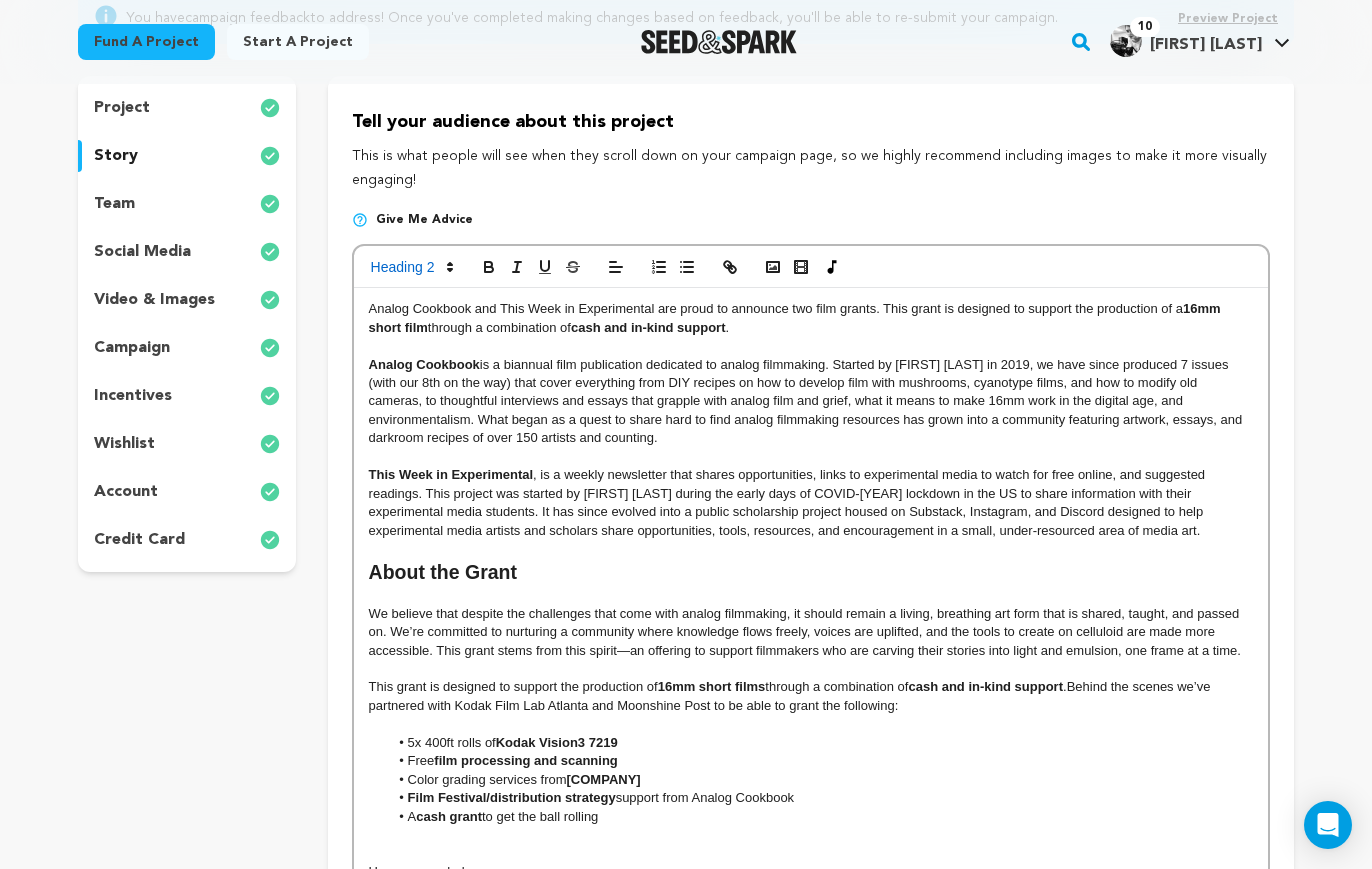 scroll, scrollTop: 504, scrollLeft: 0, axis: vertical 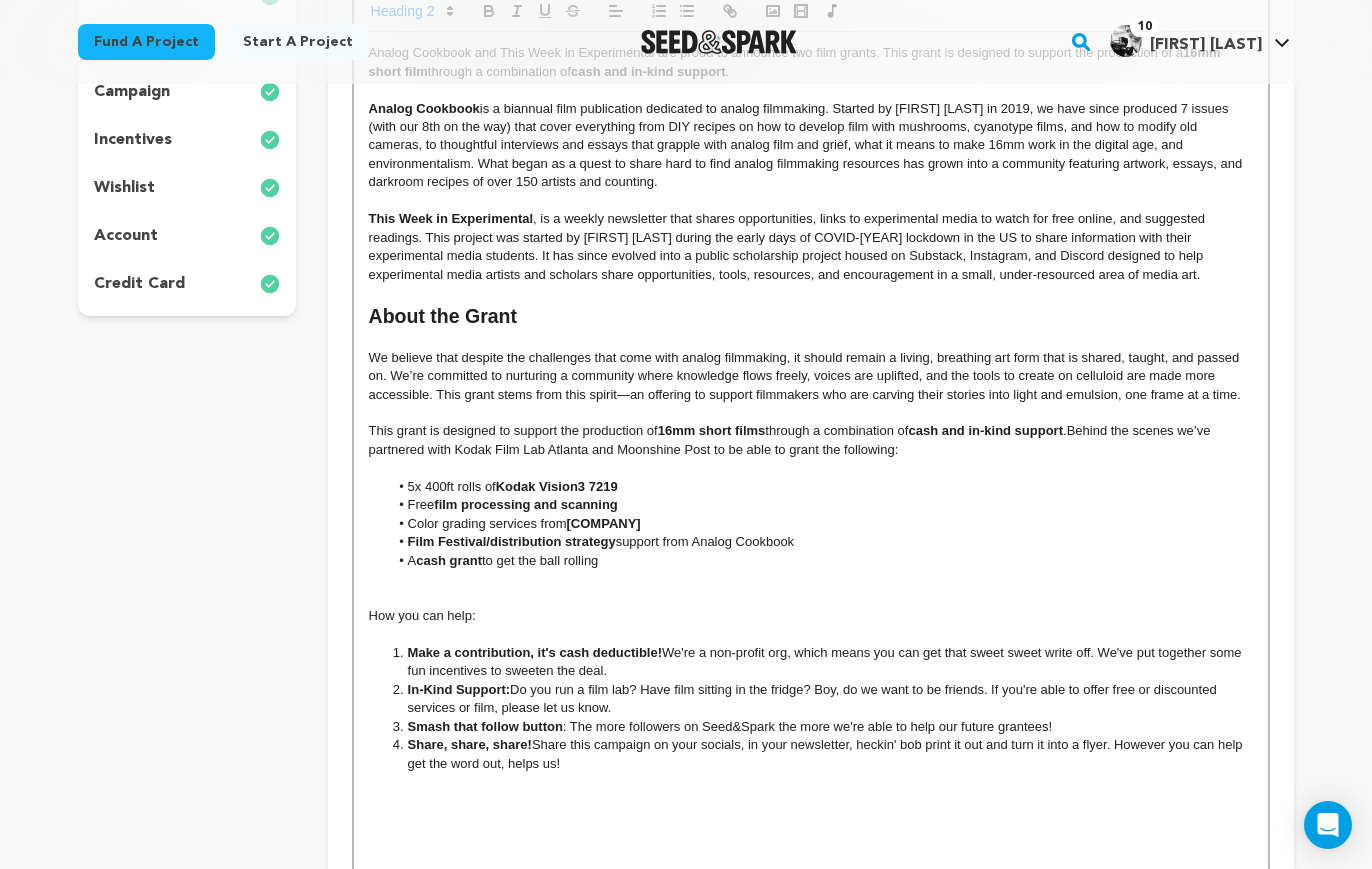 drag, startPoint x: 511, startPoint y: 616, endPoint x: 367, endPoint y: 614, distance: 144.01389 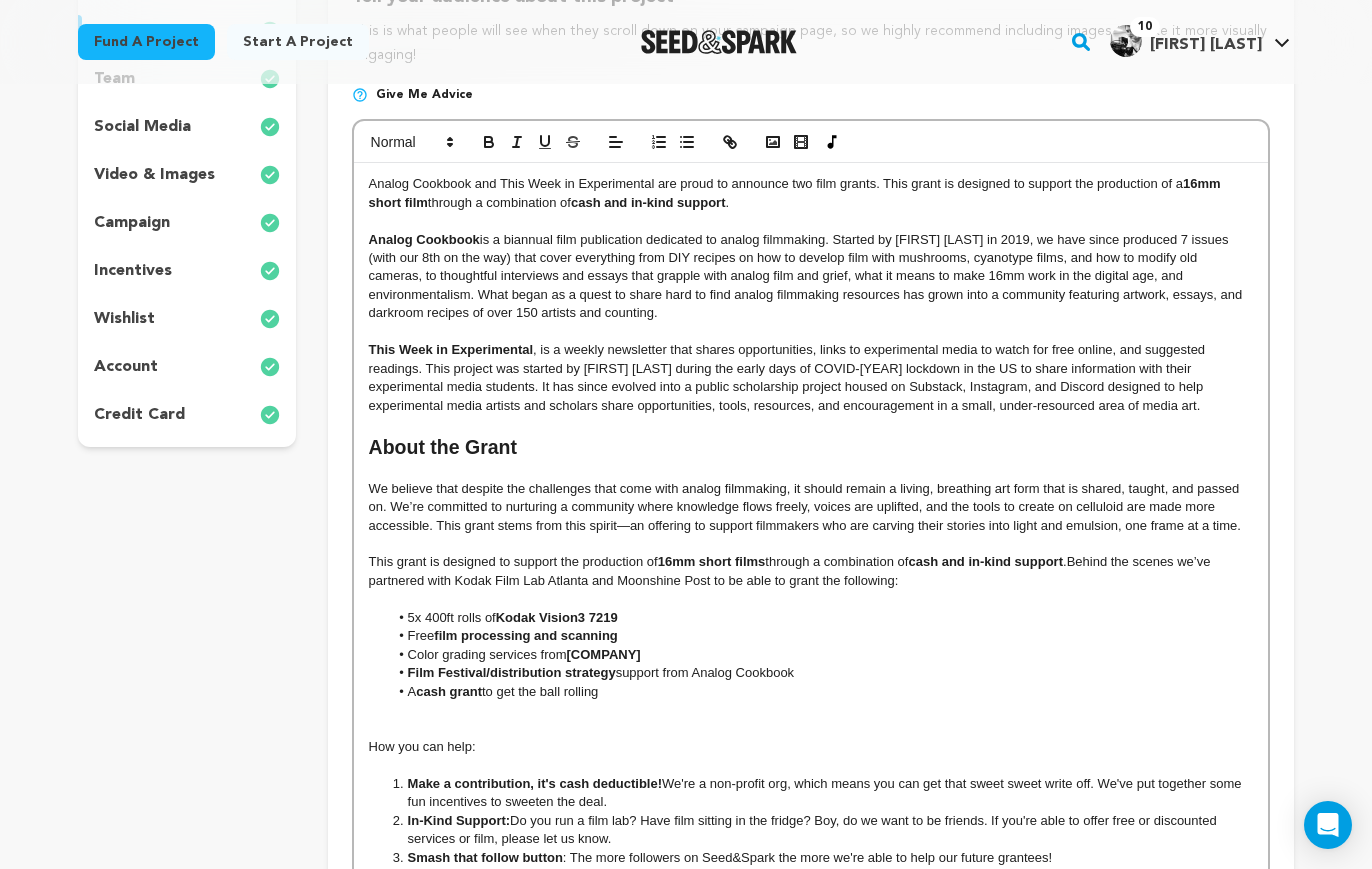 scroll, scrollTop: 327, scrollLeft: 0, axis: vertical 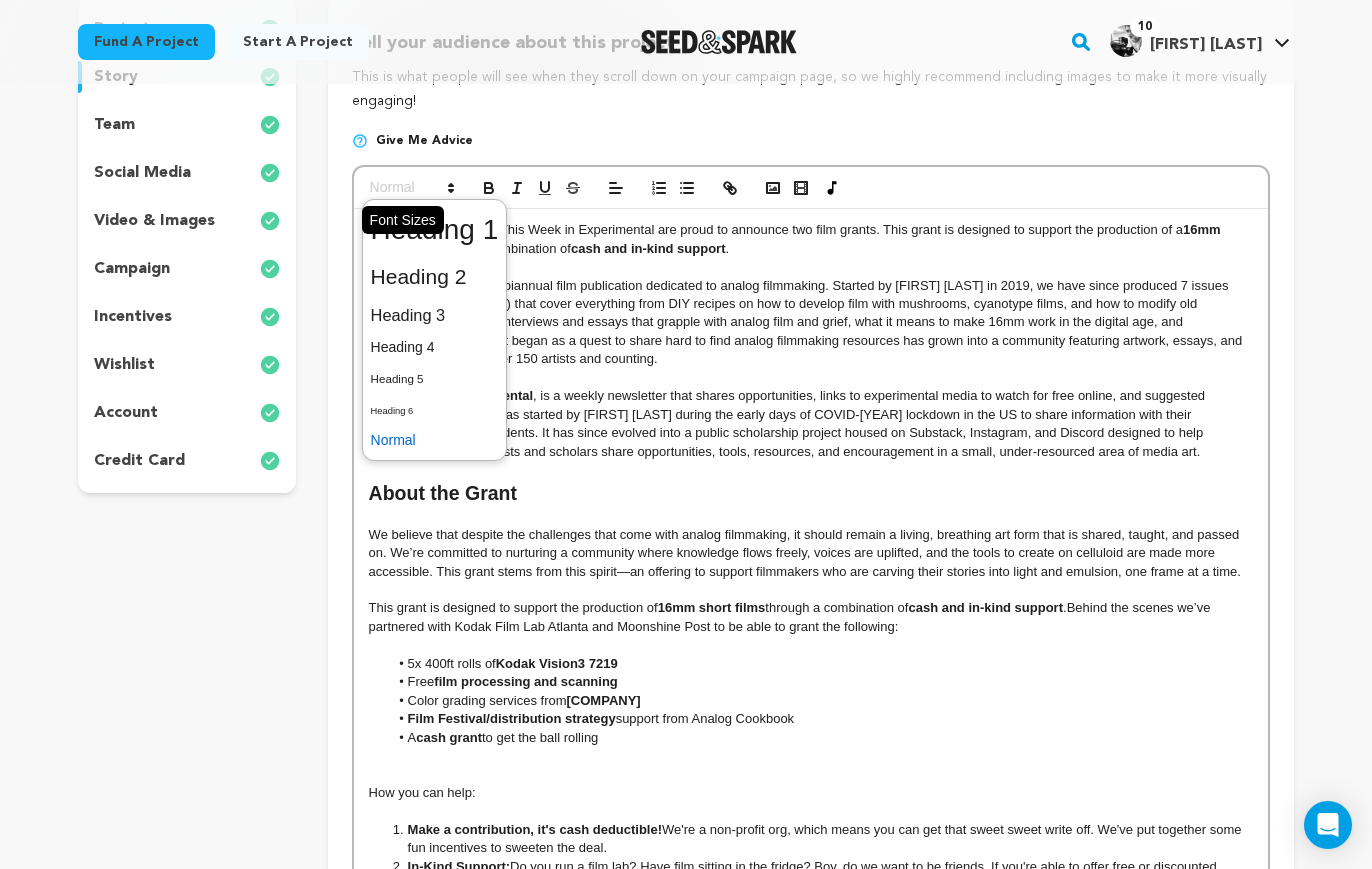 click at bounding box center [411, 188] 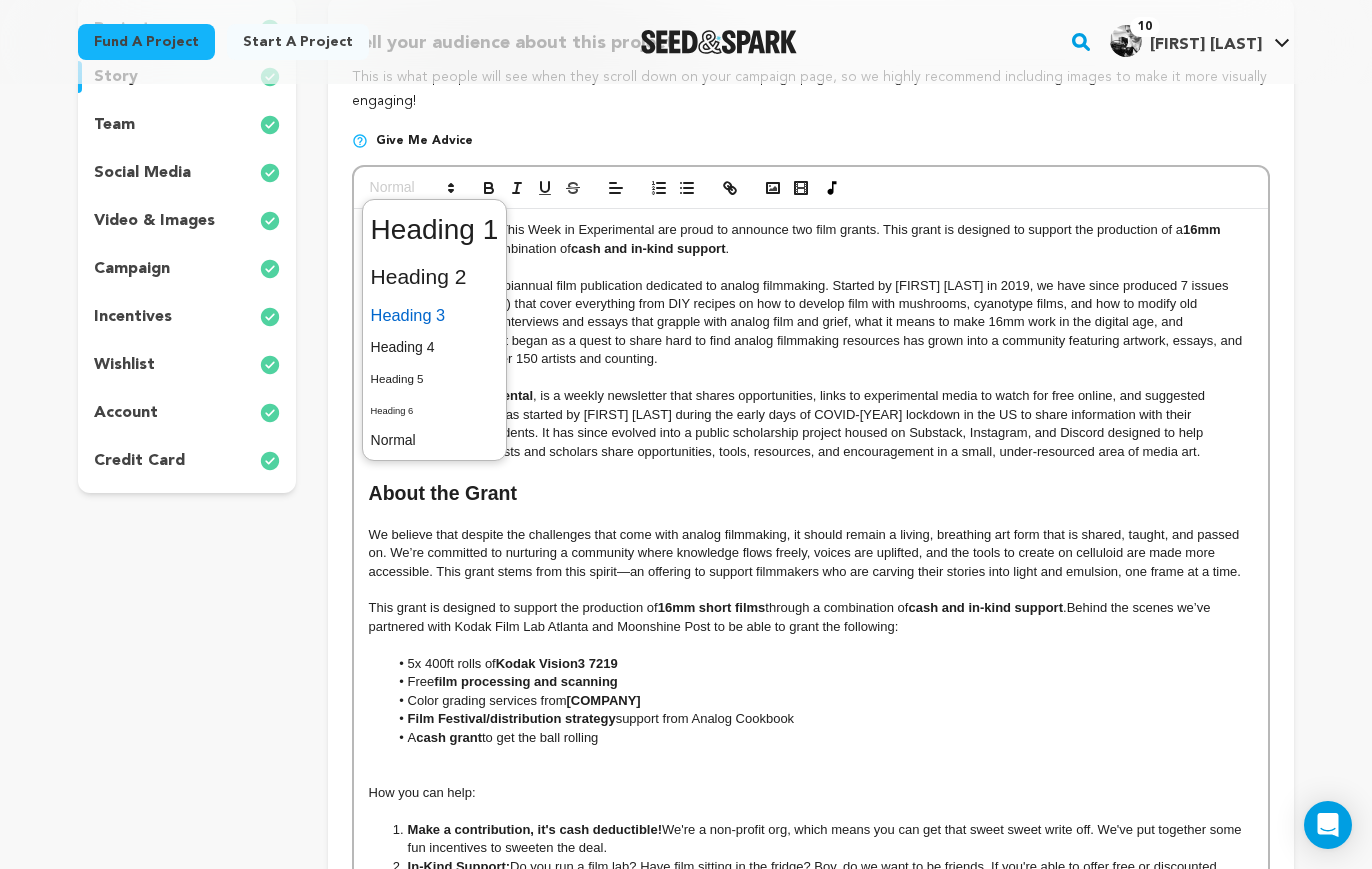 click at bounding box center [435, 315] 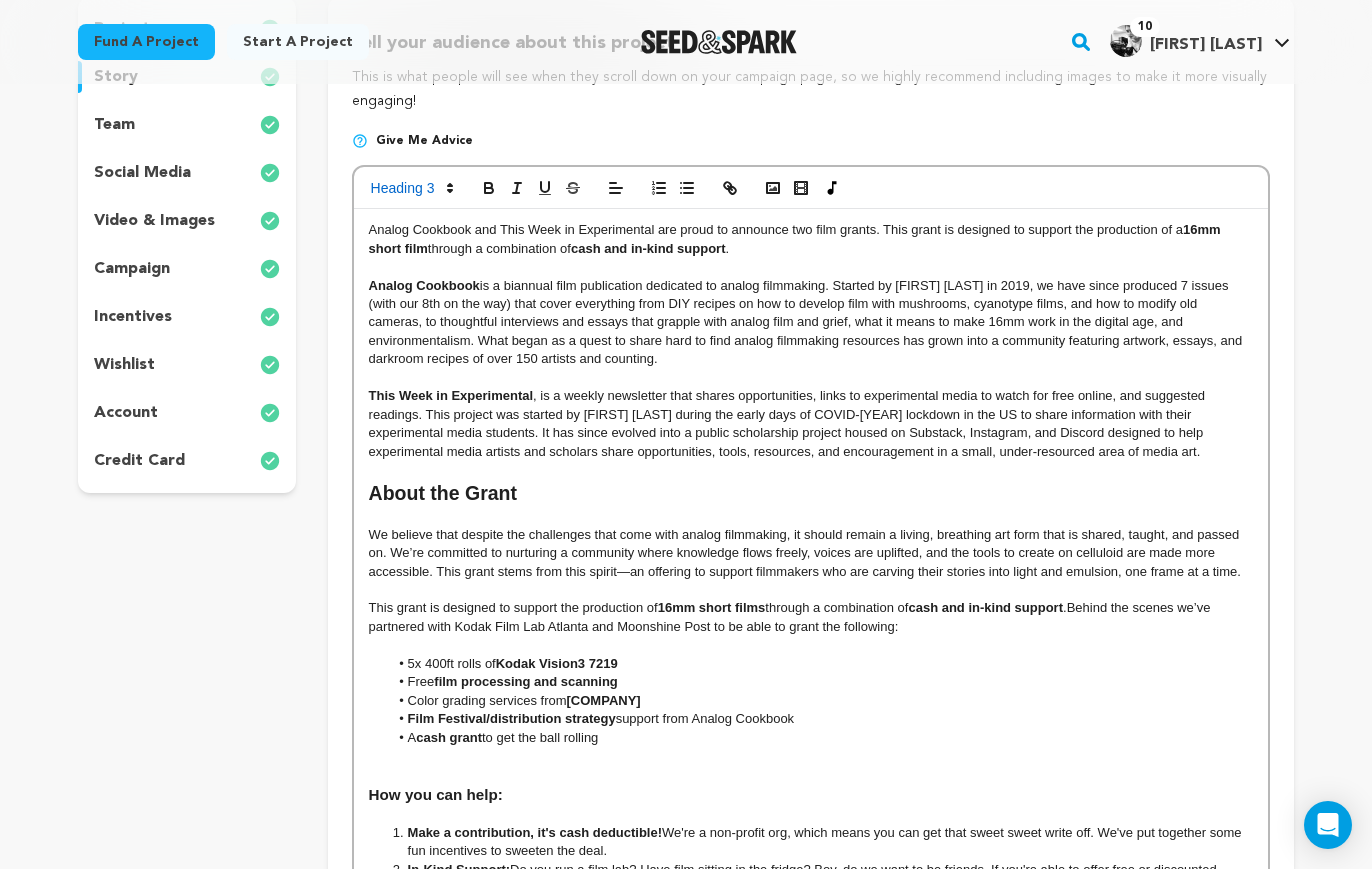 click on "This grant is designed to support the production of  16mm short films  through a combination of  cash and in-kind support .  Behind the scenes we’ve partnered with Kodak Film Lab Atlanta and Moonshine Post to be able to grant the following:" at bounding box center [811, 617] 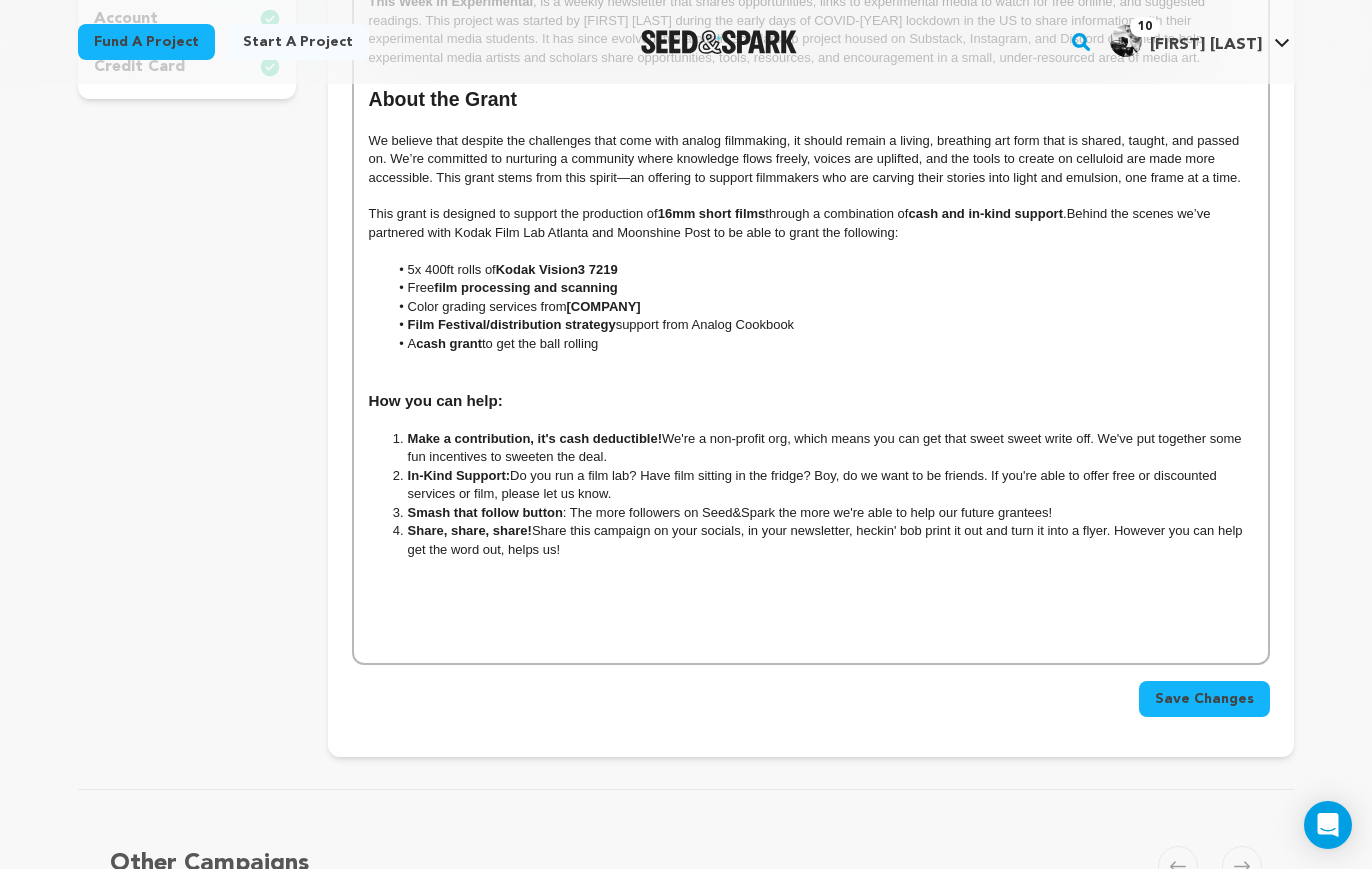scroll, scrollTop: 992, scrollLeft: 0, axis: vertical 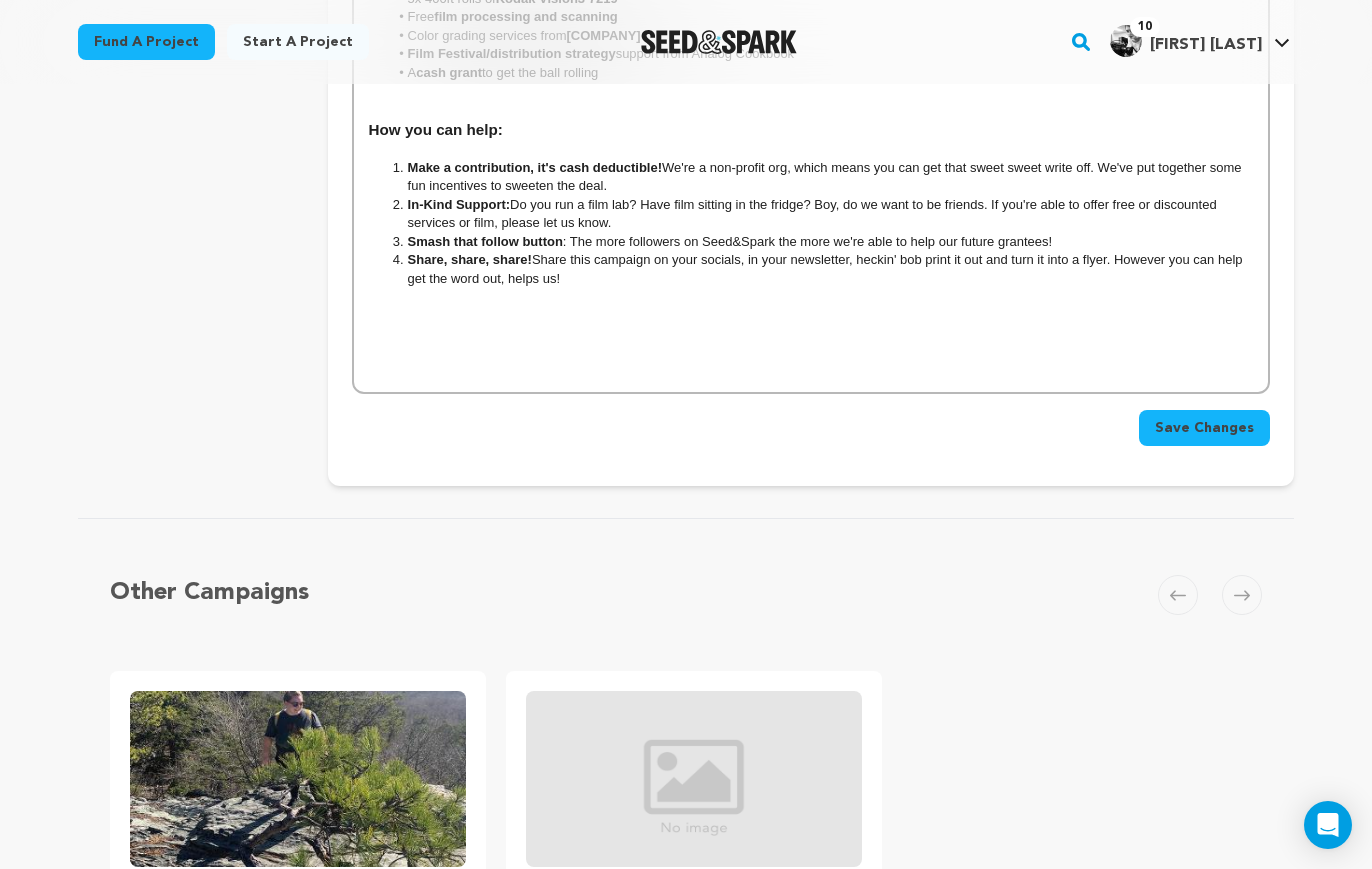 click on "Save Changes" at bounding box center (1204, 428) 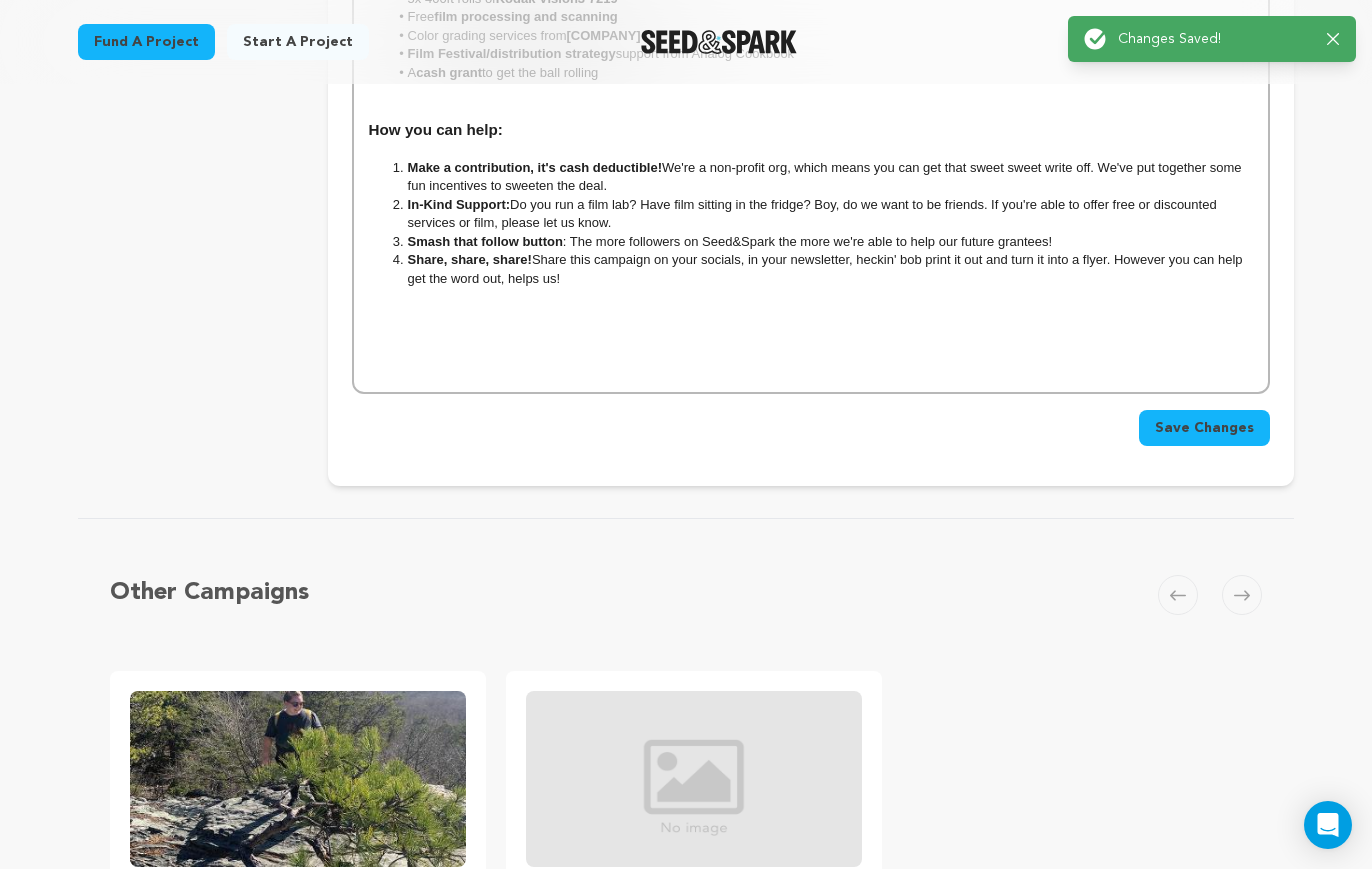scroll, scrollTop: 975, scrollLeft: 0, axis: vertical 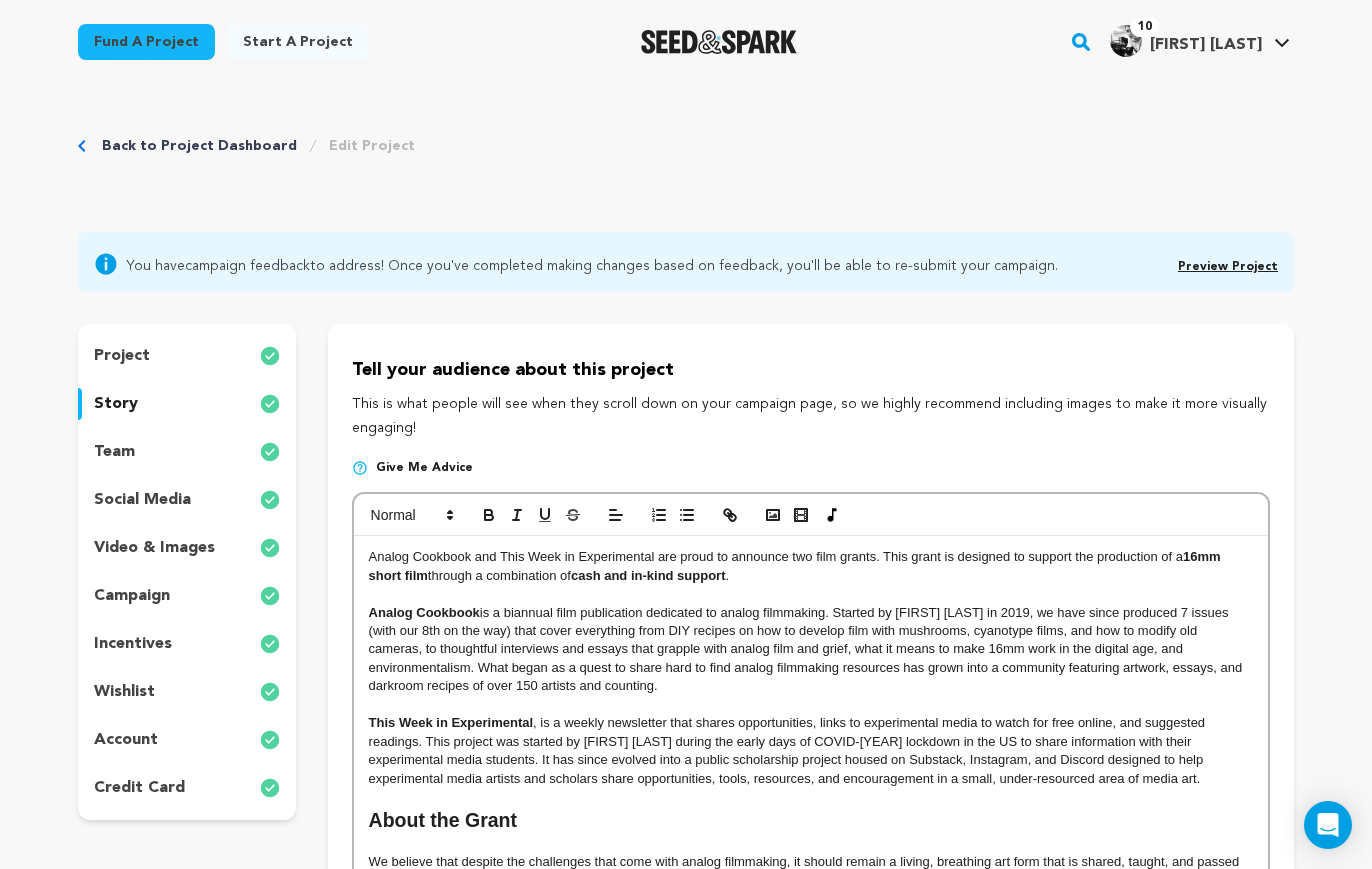click on "team" at bounding box center (187, 452) 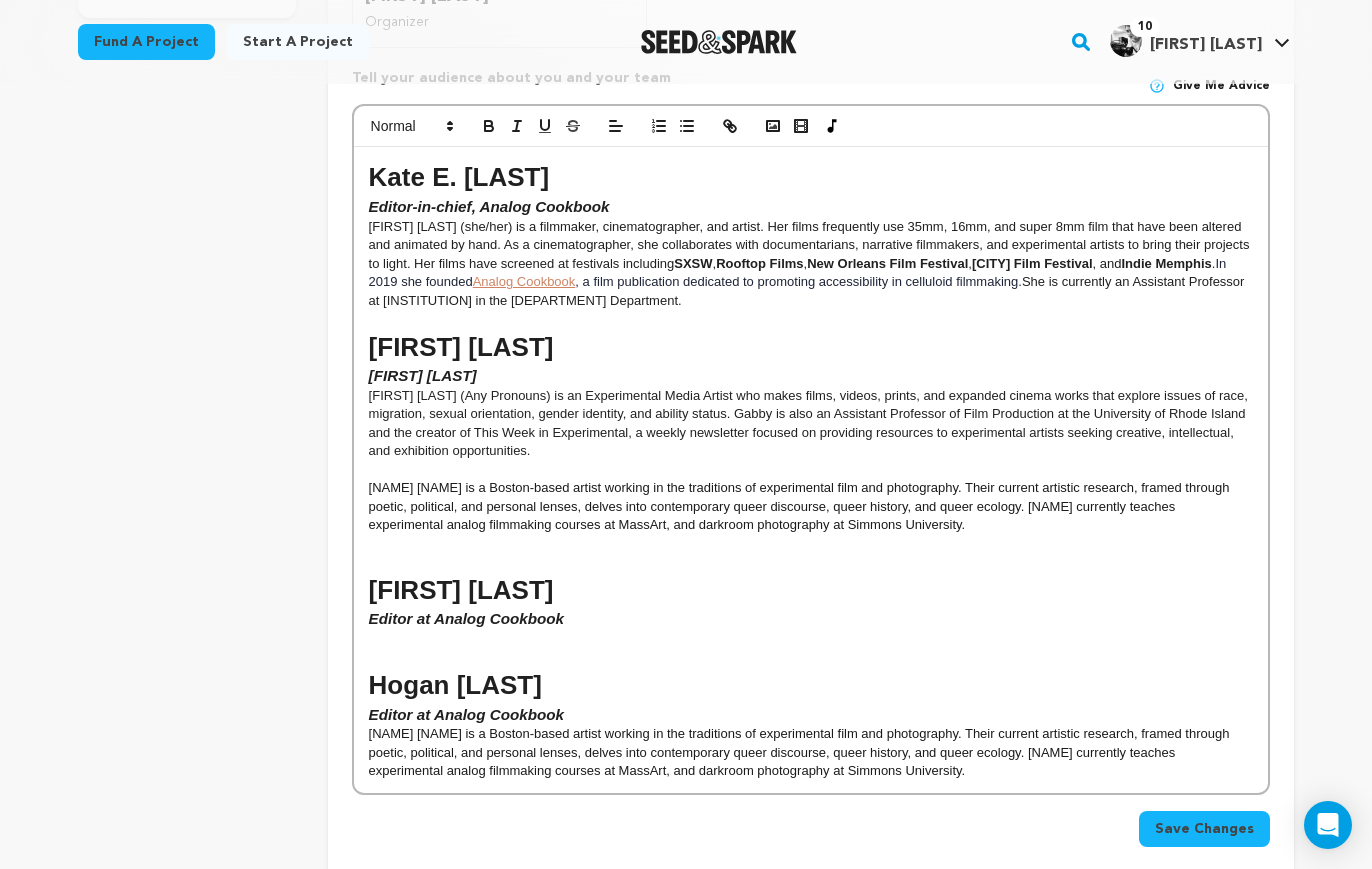 scroll, scrollTop: 804, scrollLeft: 0, axis: vertical 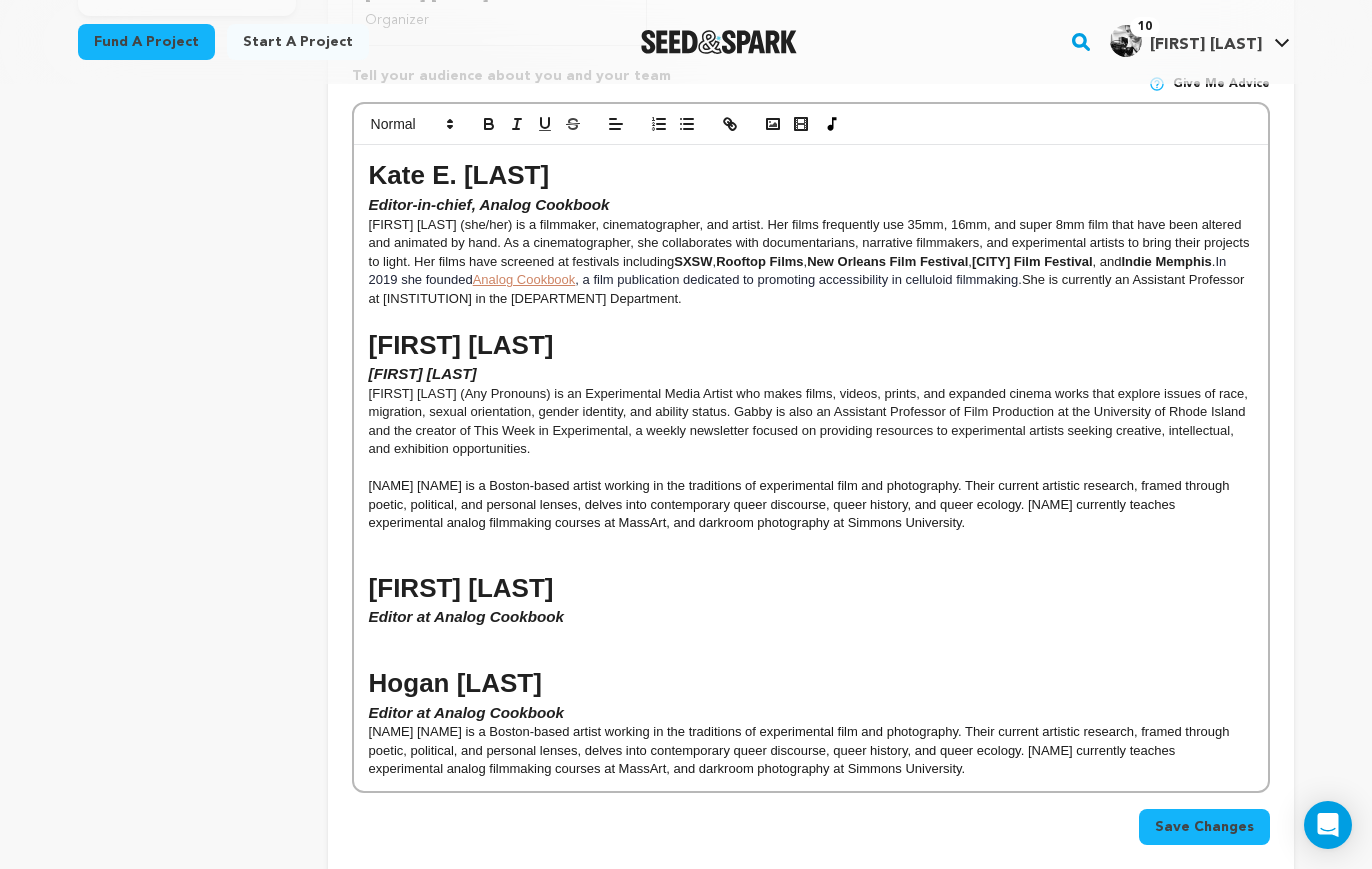 click on "Editor at Analog Cookbook" at bounding box center (811, 617) 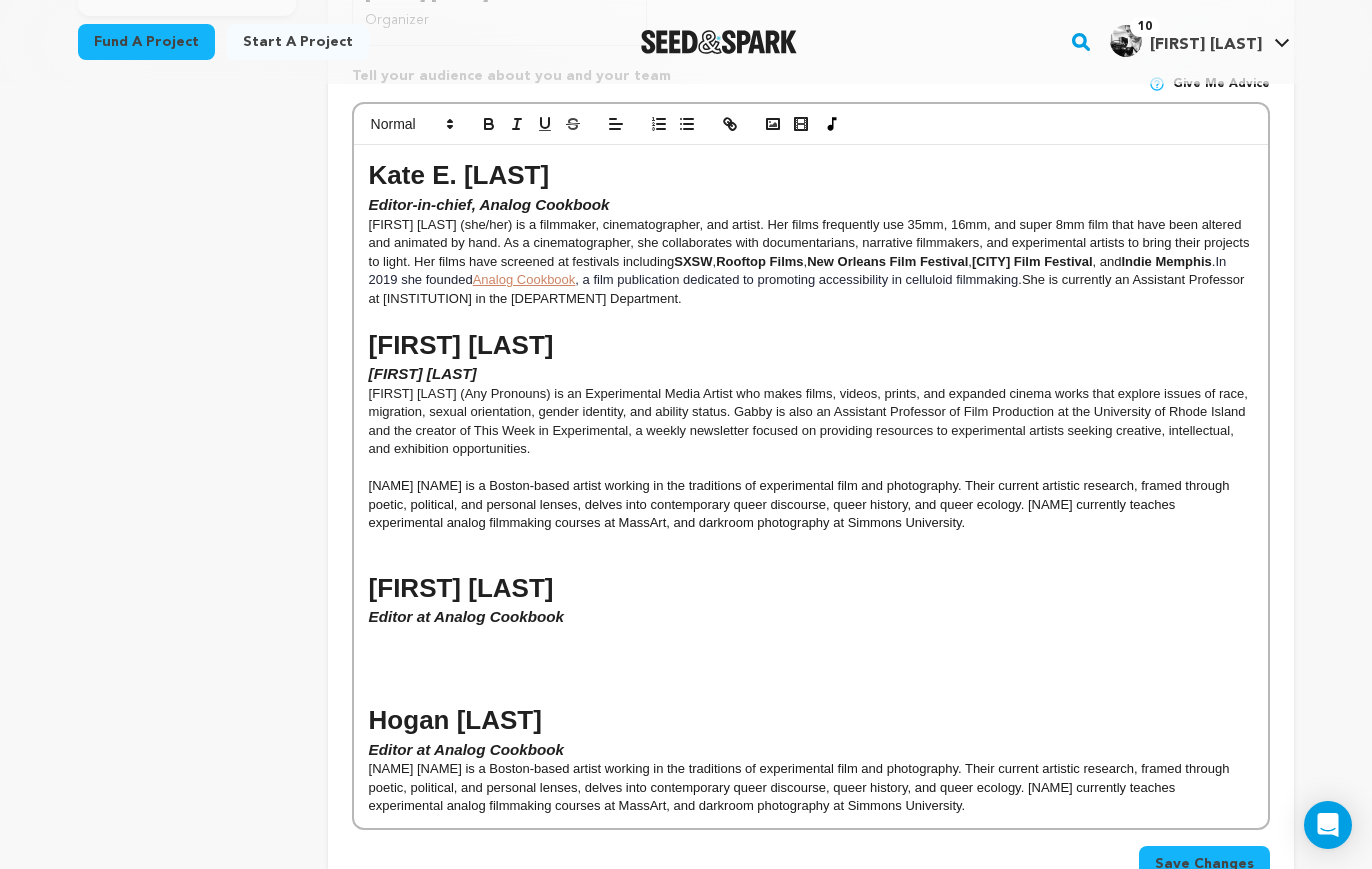 scroll, scrollTop: 0, scrollLeft: 0, axis: both 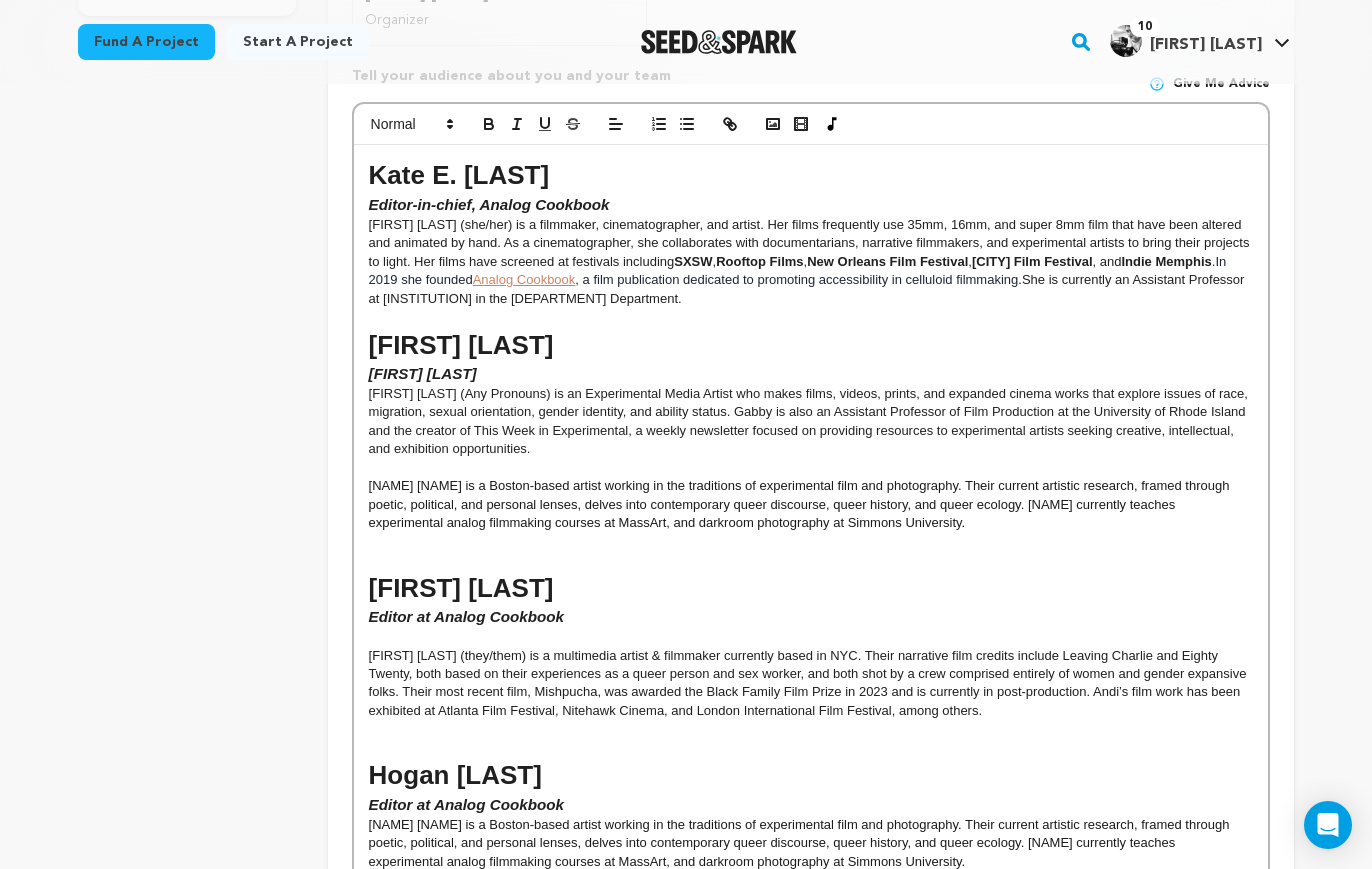 click at bounding box center (811, 637) 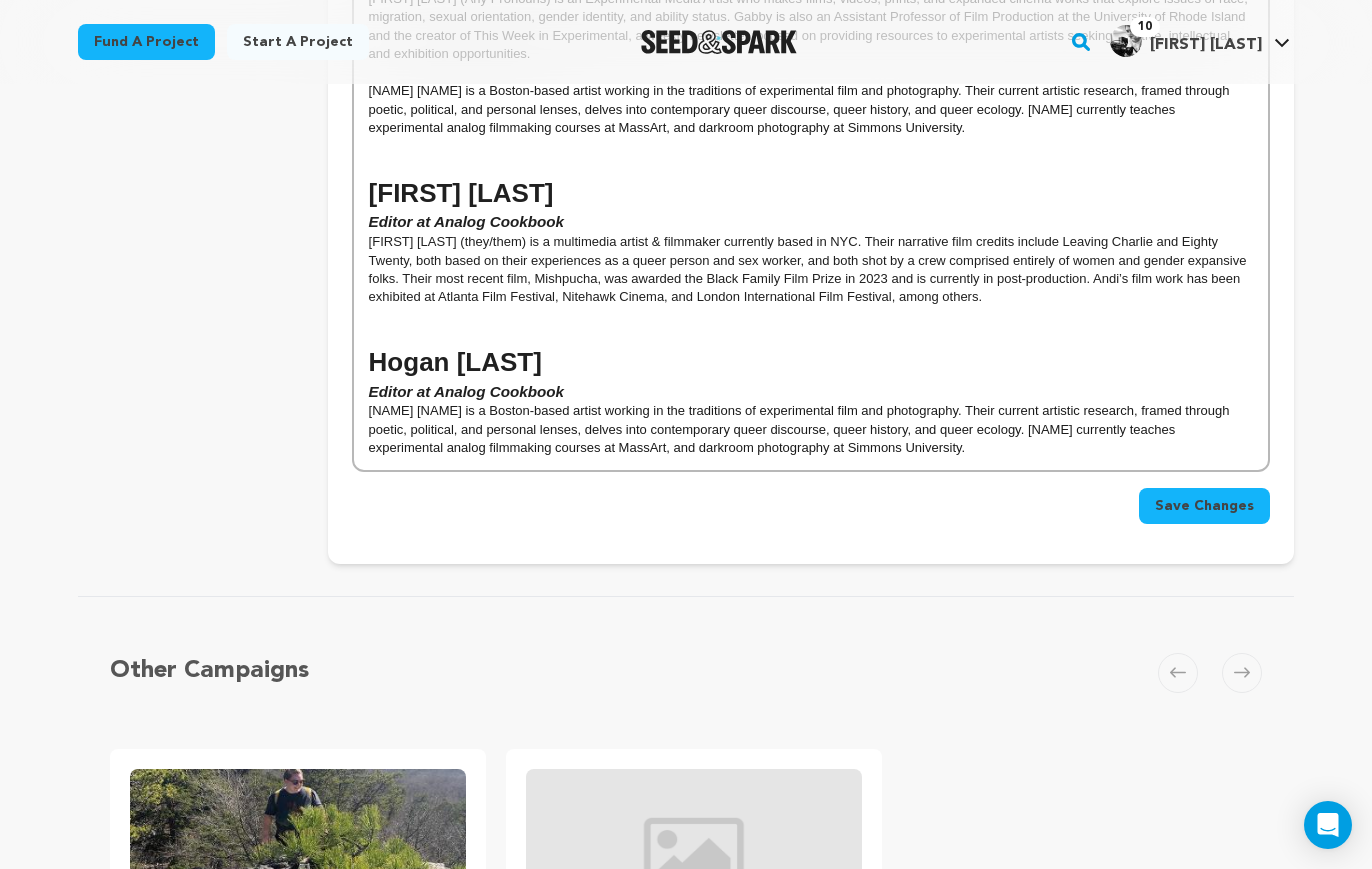scroll, scrollTop: 1065, scrollLeft: 0, axis: vertical 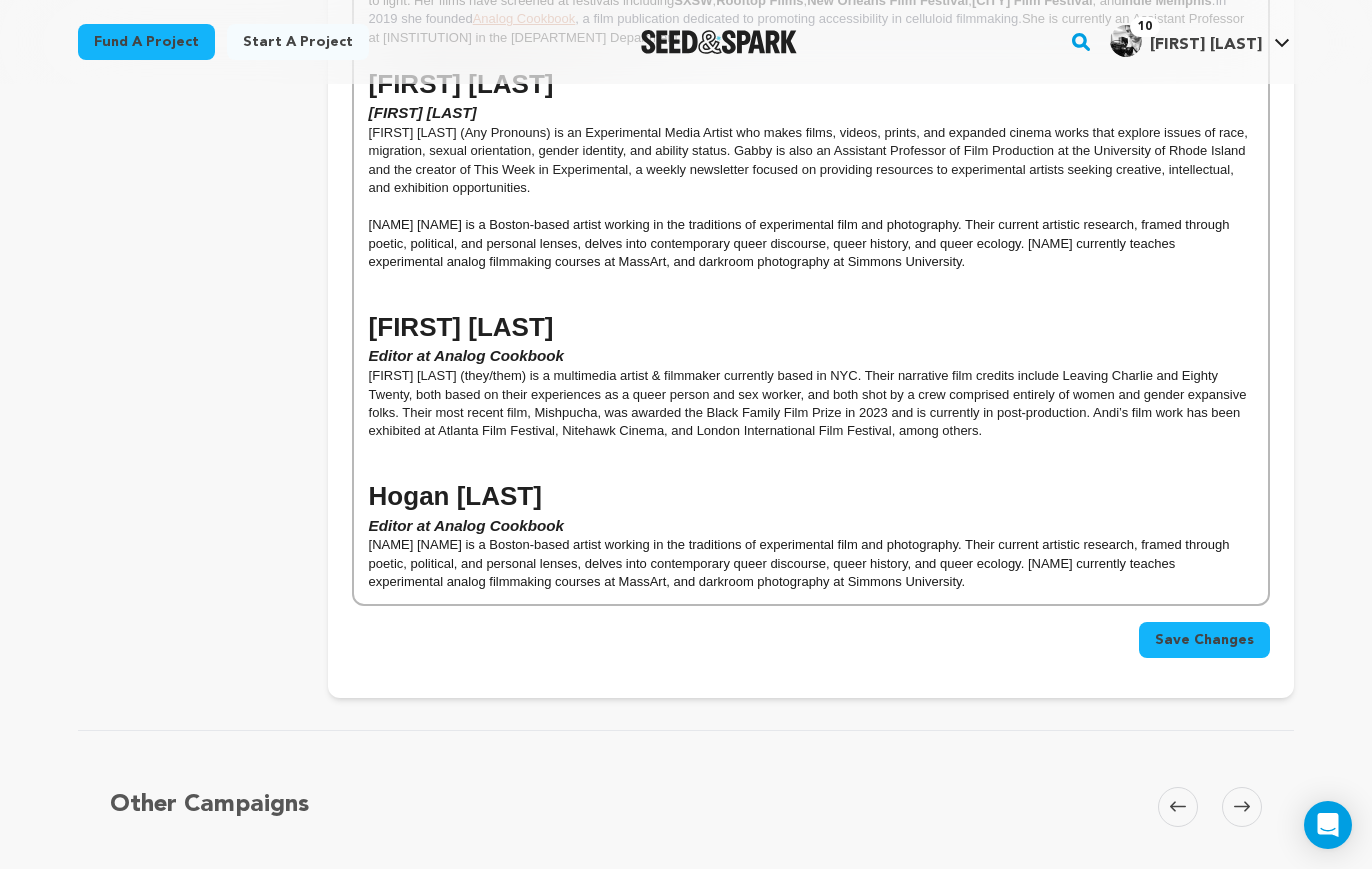 click on "Save Changes" at bounding box center [1204, 640] 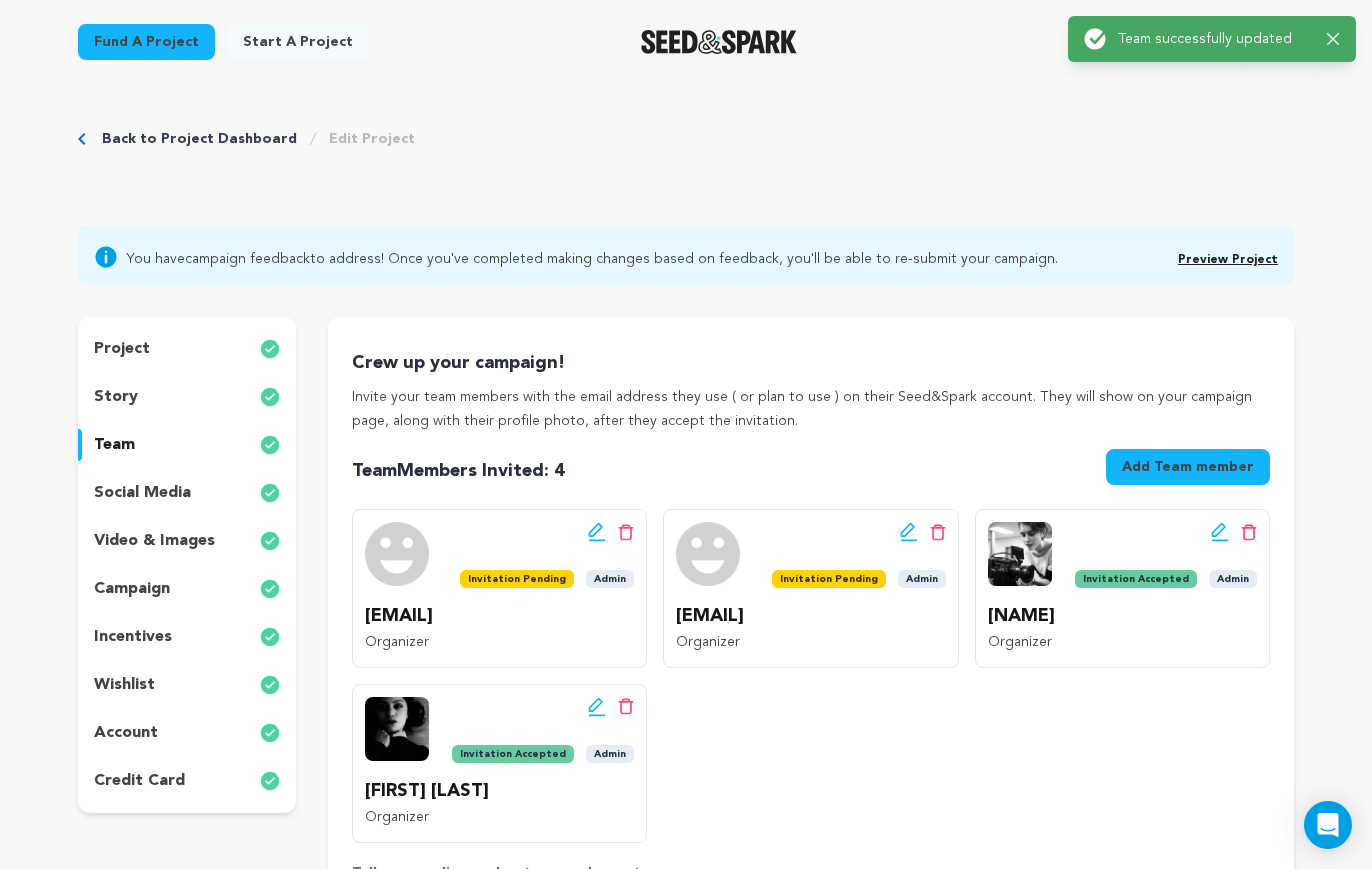 scroll, scrollTop: 0, scrollLeft: 0, axis: both 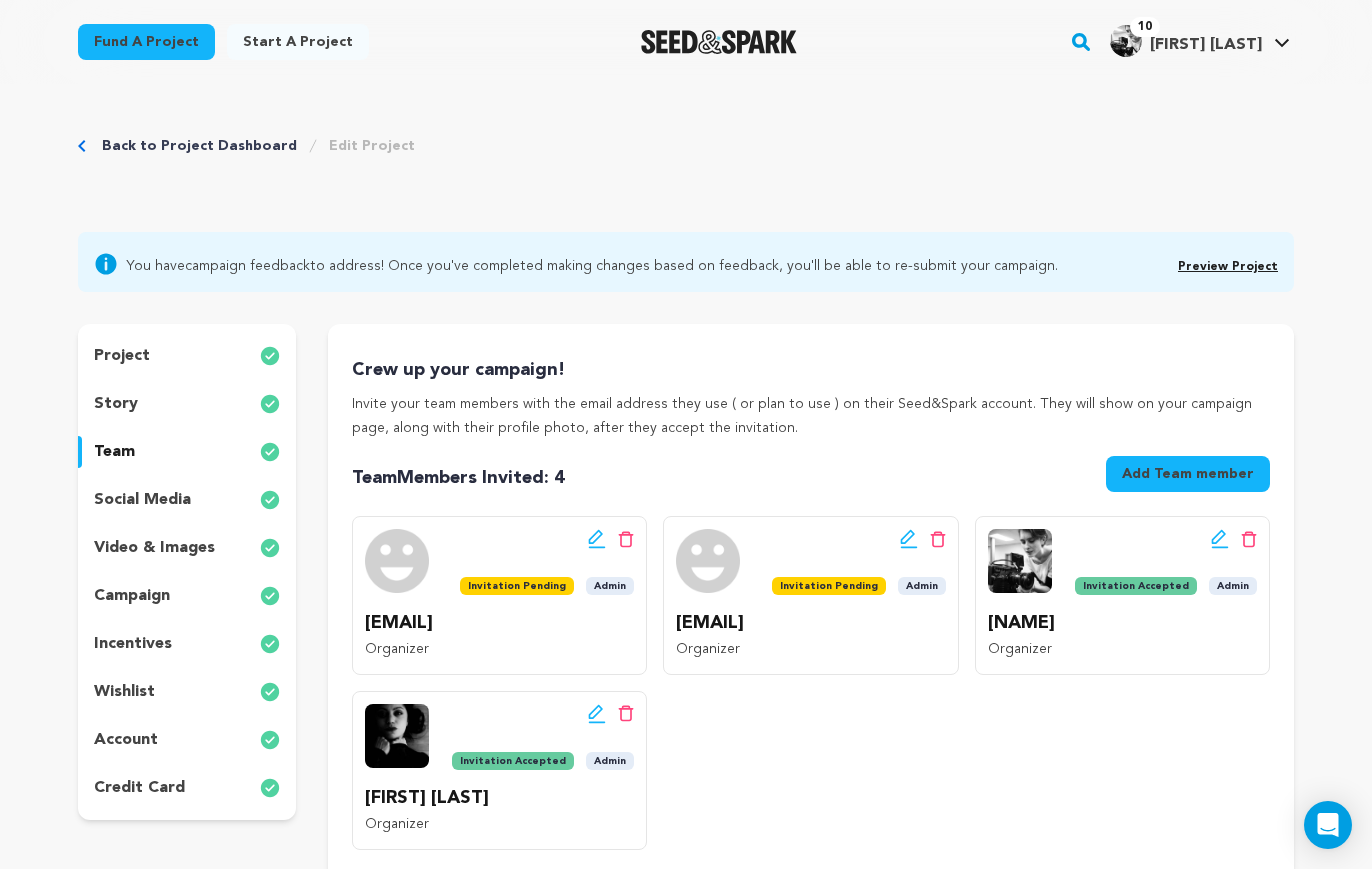 click on "Preview Project" at bounding box center [1228, 267] 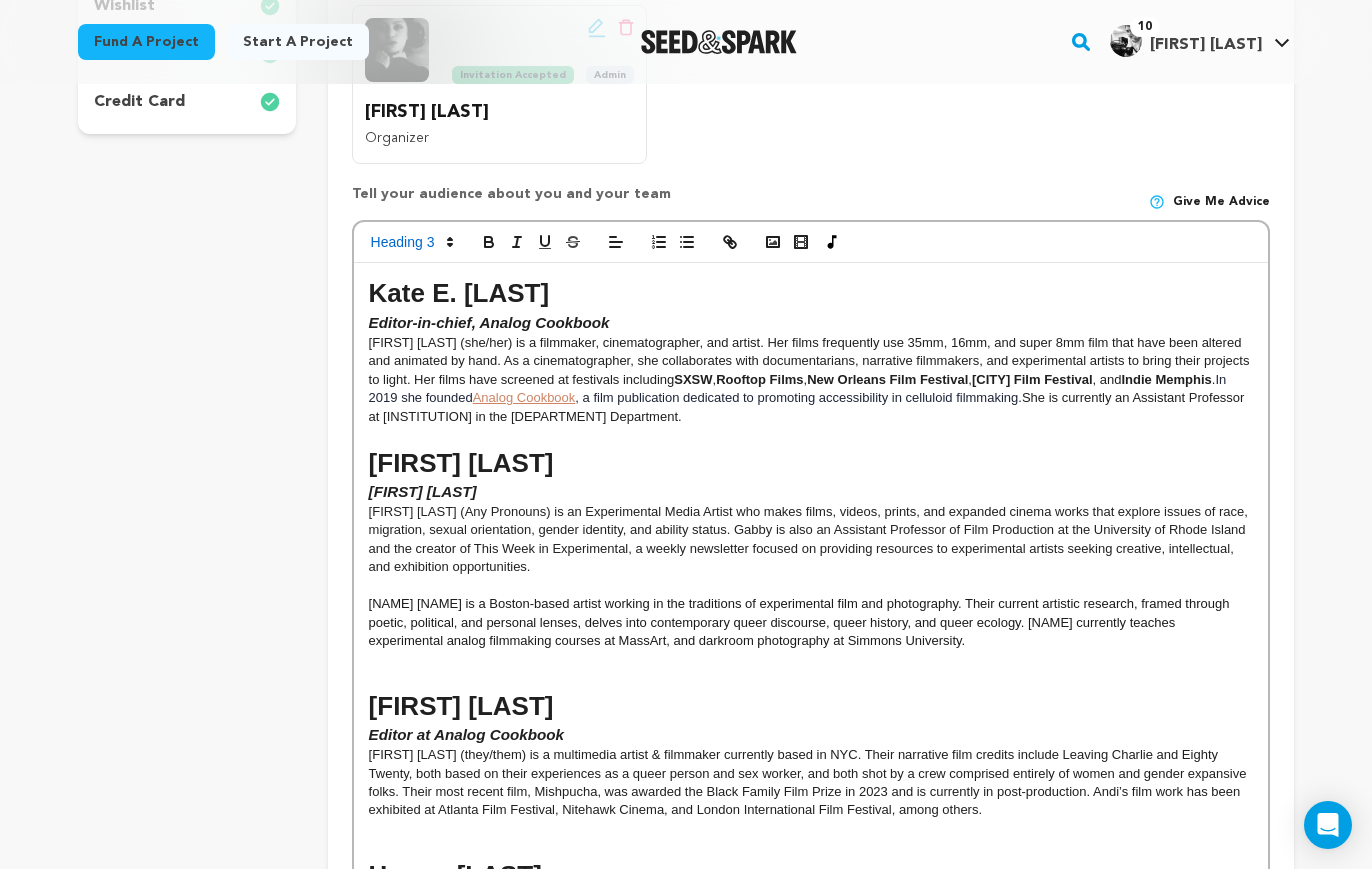 scroll, scrollTop: 713, scrollLeft: 0, axis: vertical 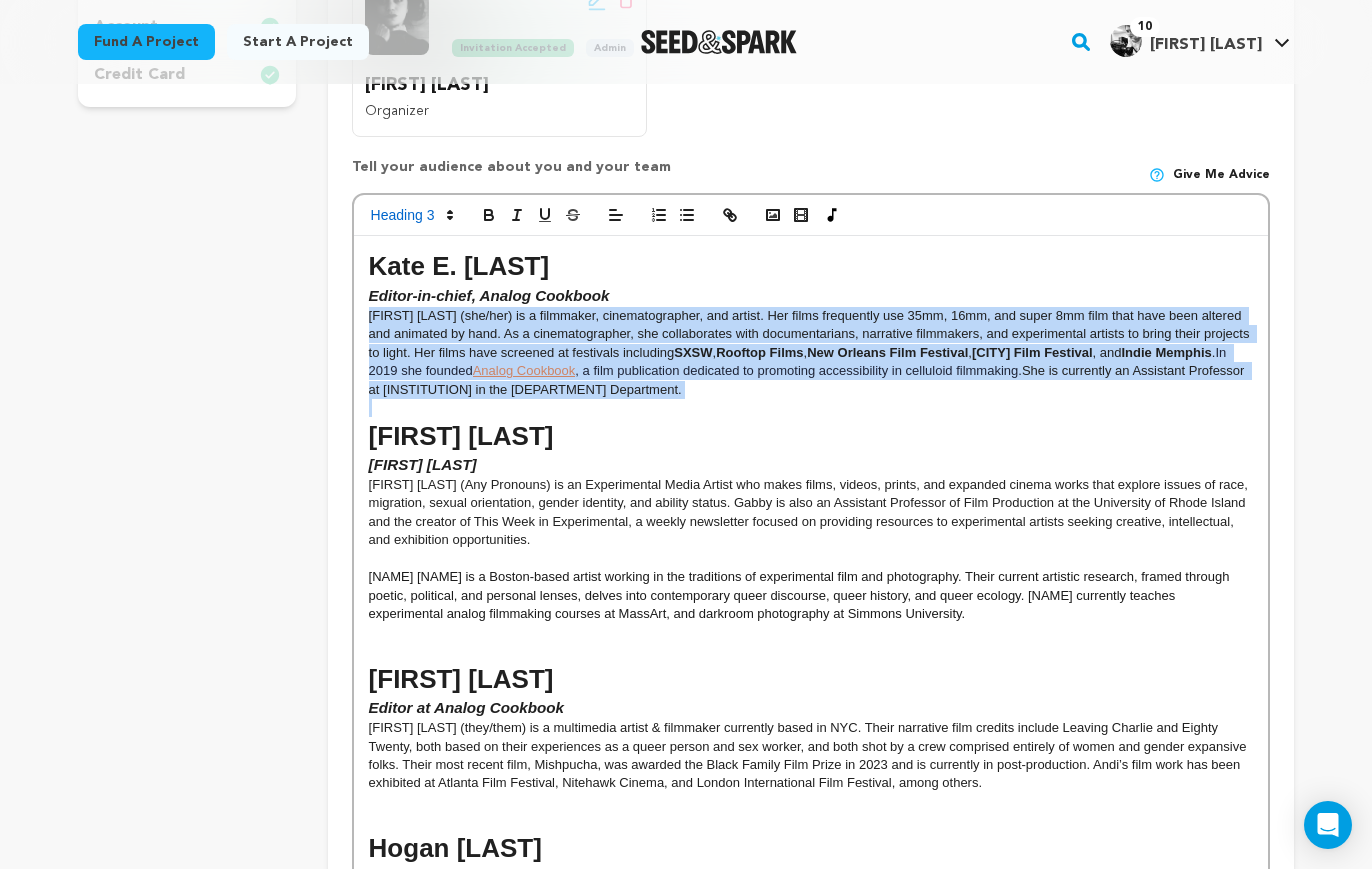 drag, startPoint x: 766, startPoint y: 399, endPoint x: 356, endPoint y: 315, distance: 418.51642 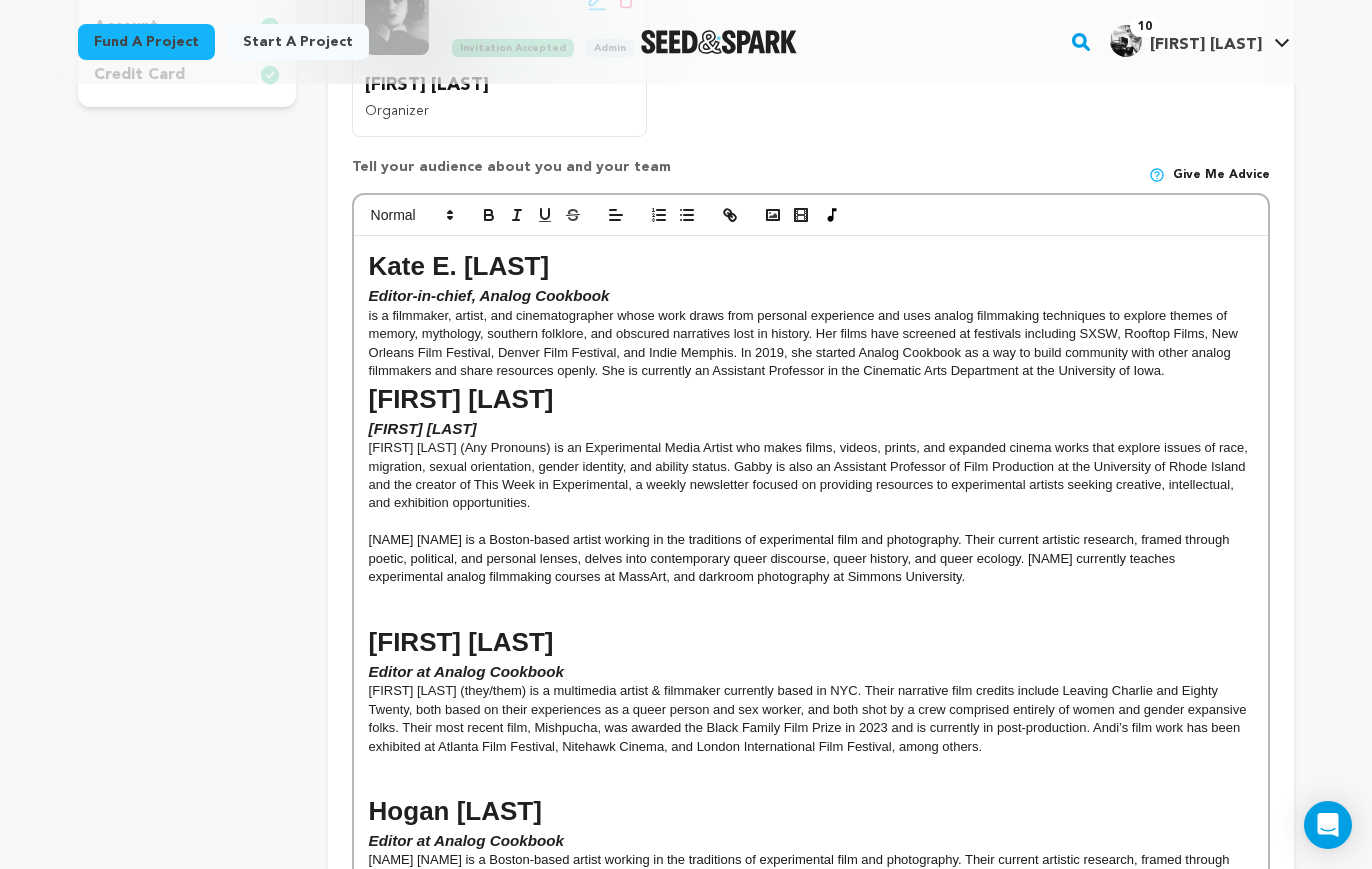 scroll, scrollTop: 0, scrollLeft: 0, axis: both 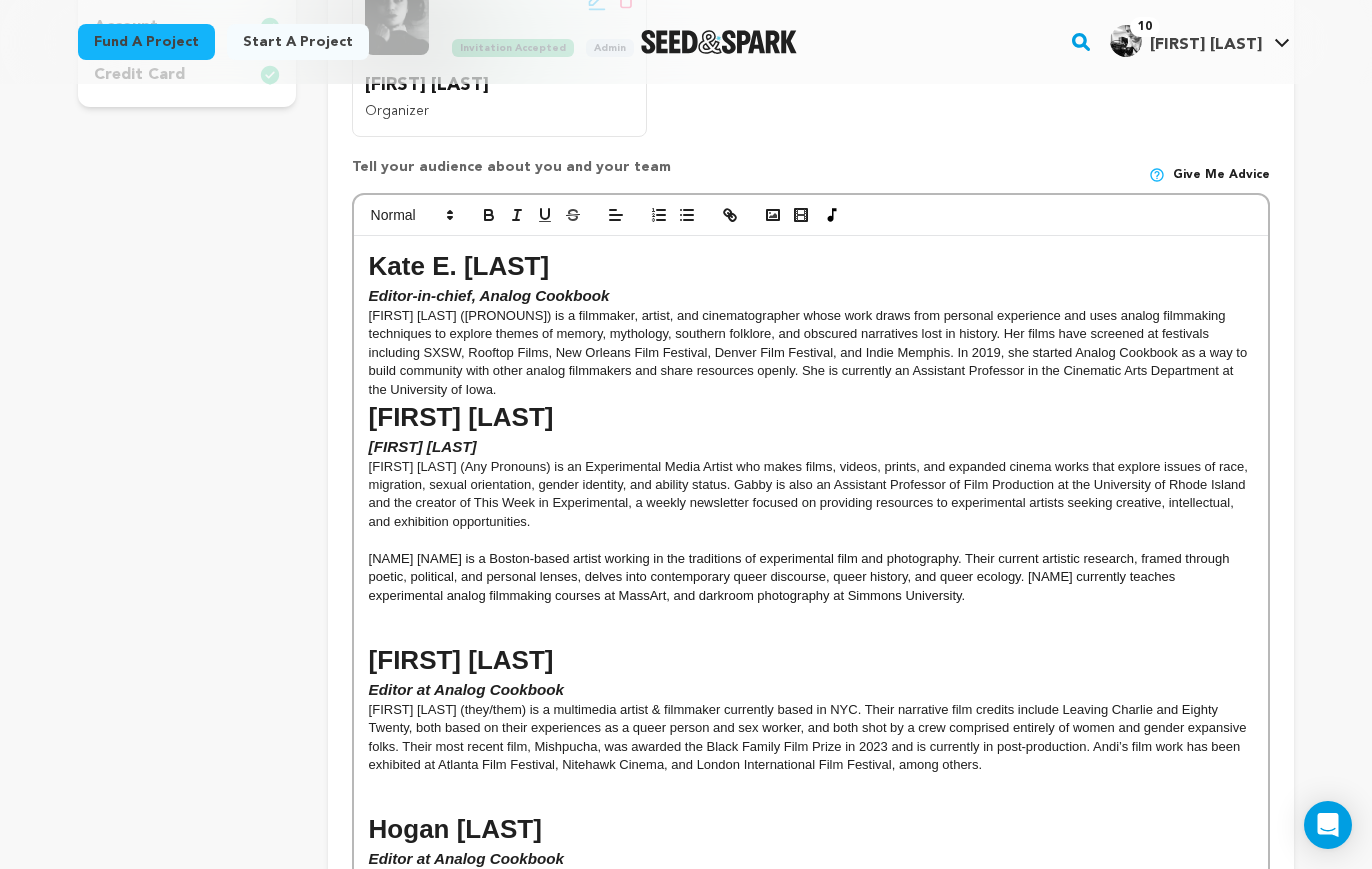 click on "[FIRST] [LAST]" at bounding box center [811, 417] 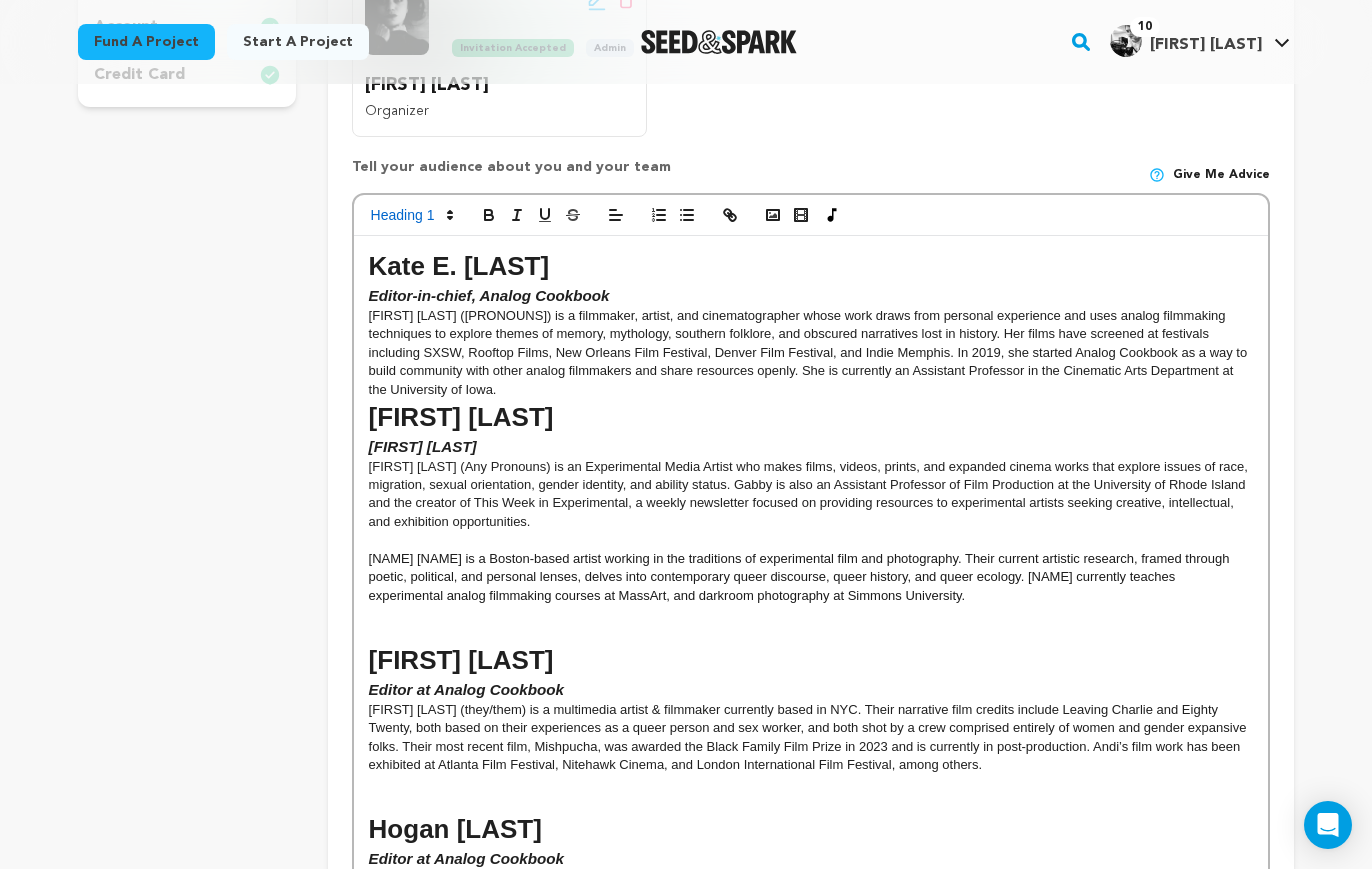 click on "[FIRST] [LAST] (She/Her) is a filmmaker, artist, and cinematographer whose work draws from personal experience and uses analog filmmaking techniques to explore themes of memory, mythology, southern folklore, and obscured narratives lost in history. Her films have screened at festivals including SXSW, Rooftop Films, New Orleans Film Festival, Denver Film Festival, and Indie Memphis. In [YEAR], she started Analog Cookbook as a way to build community with other analog filmmakers and share resources openly. She is currently an Assistant Professor in the Cinematic Arts Department at the University of [STATE]." at bounding box center [811, 353] 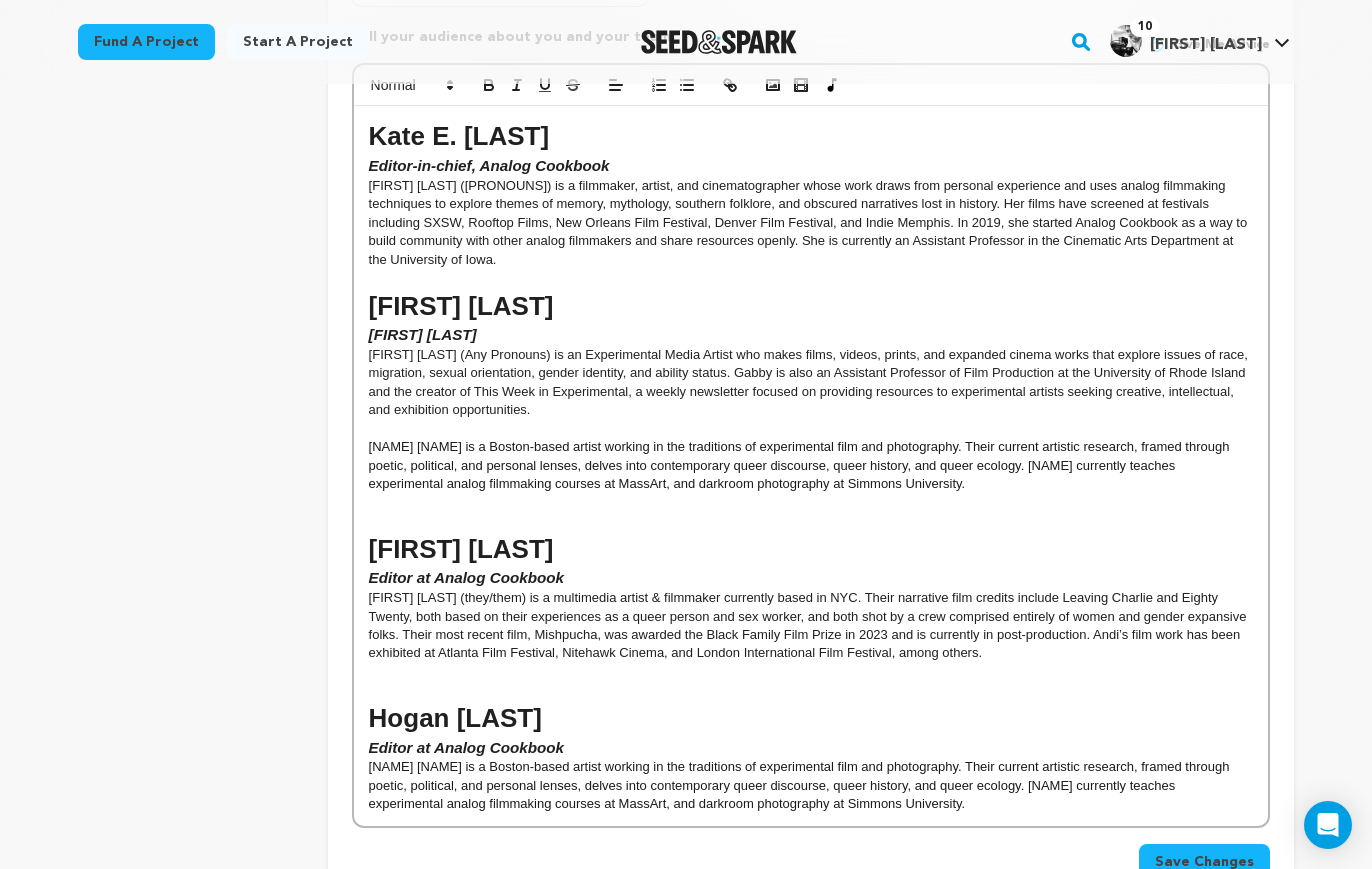 scroll, scrollTop: 896, scrollLeft: 0, axis: vertical 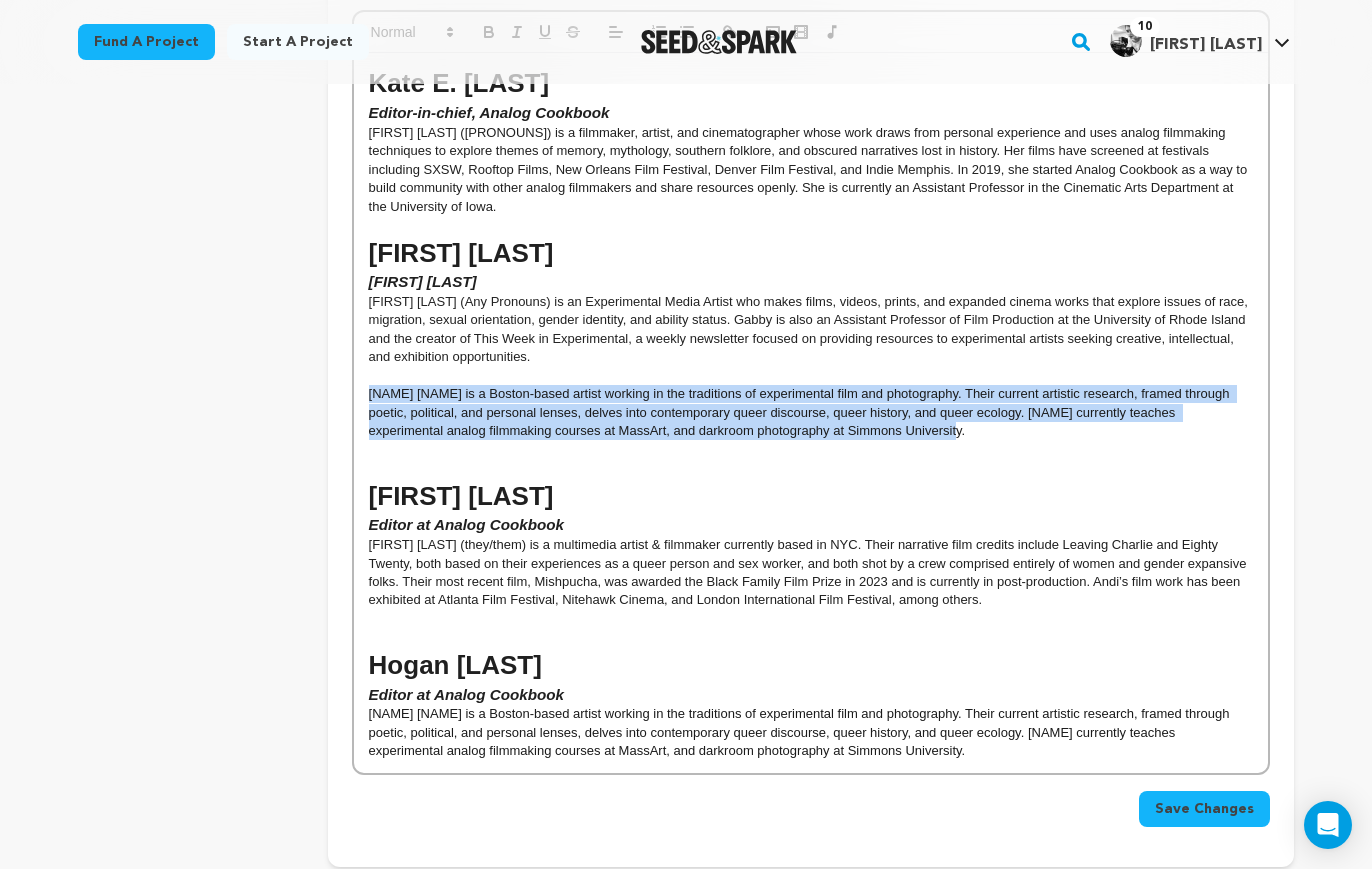 drag, startPoint x: 898, startPoint y: 432, endPoint x: 364, endPoint y: 387, distance: 535.8927 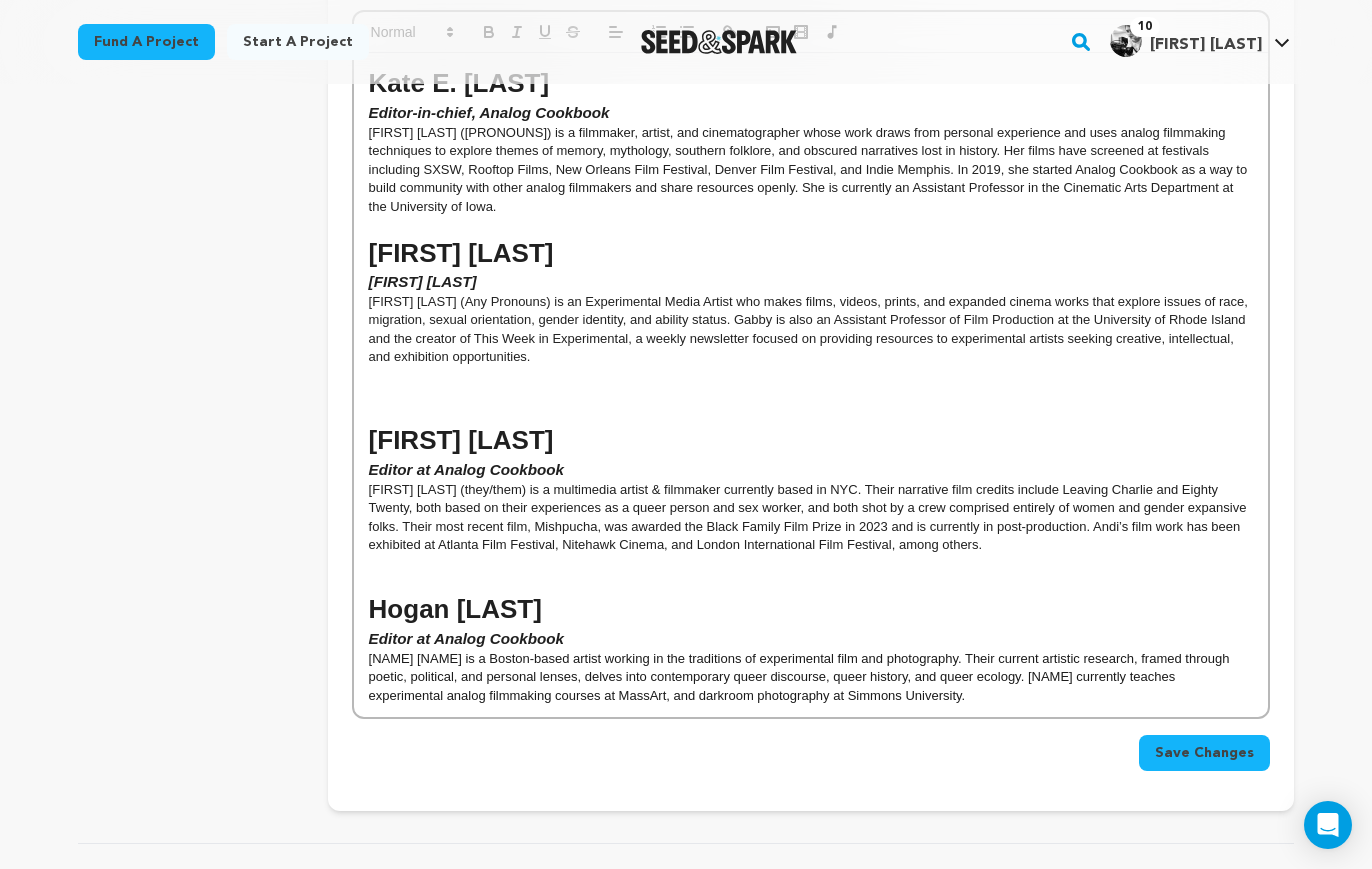 click at bounding box center (811, 413) 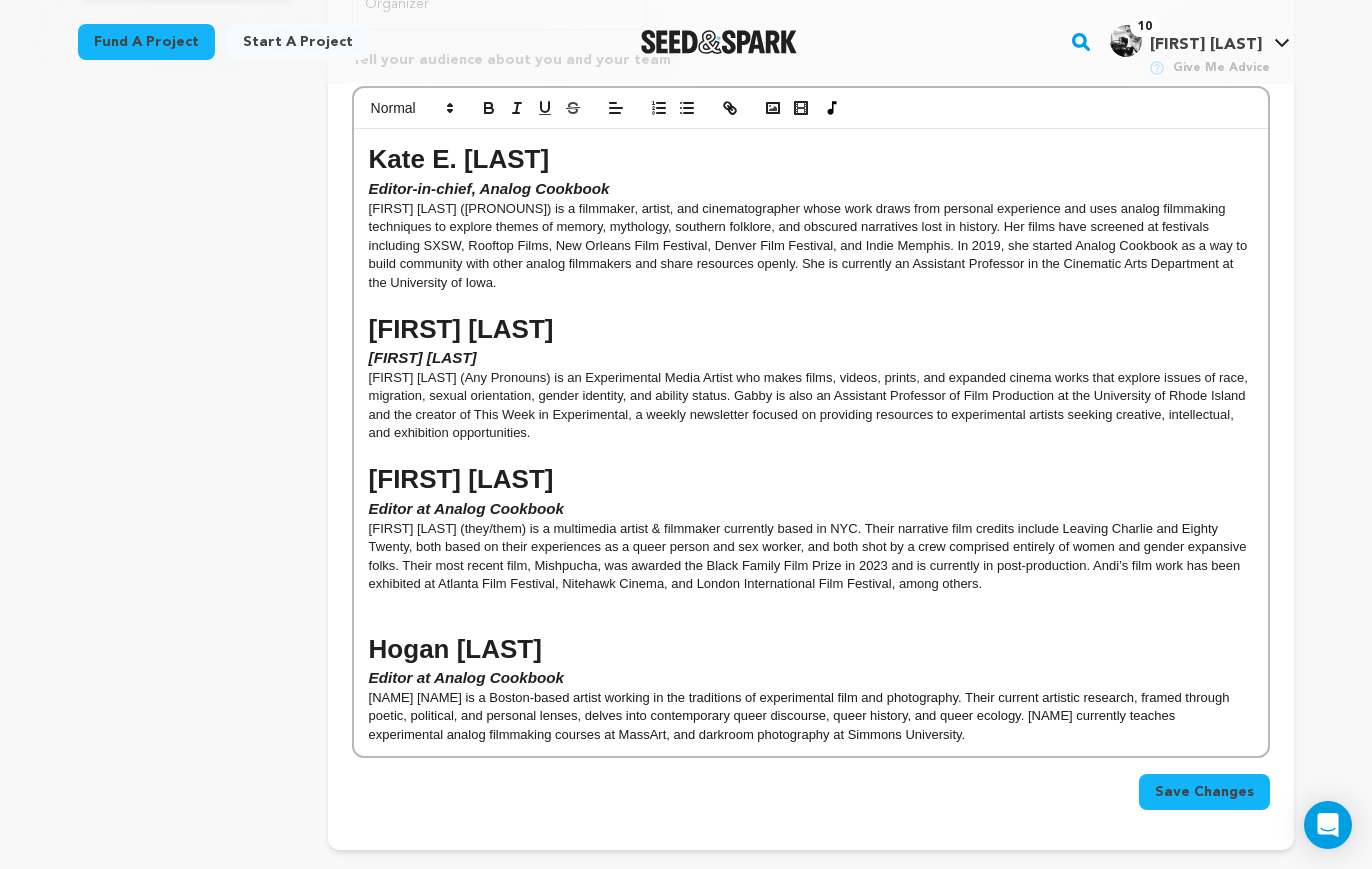 scroll, scrollTop: 825, scrollLeft: 0, axis: vertical 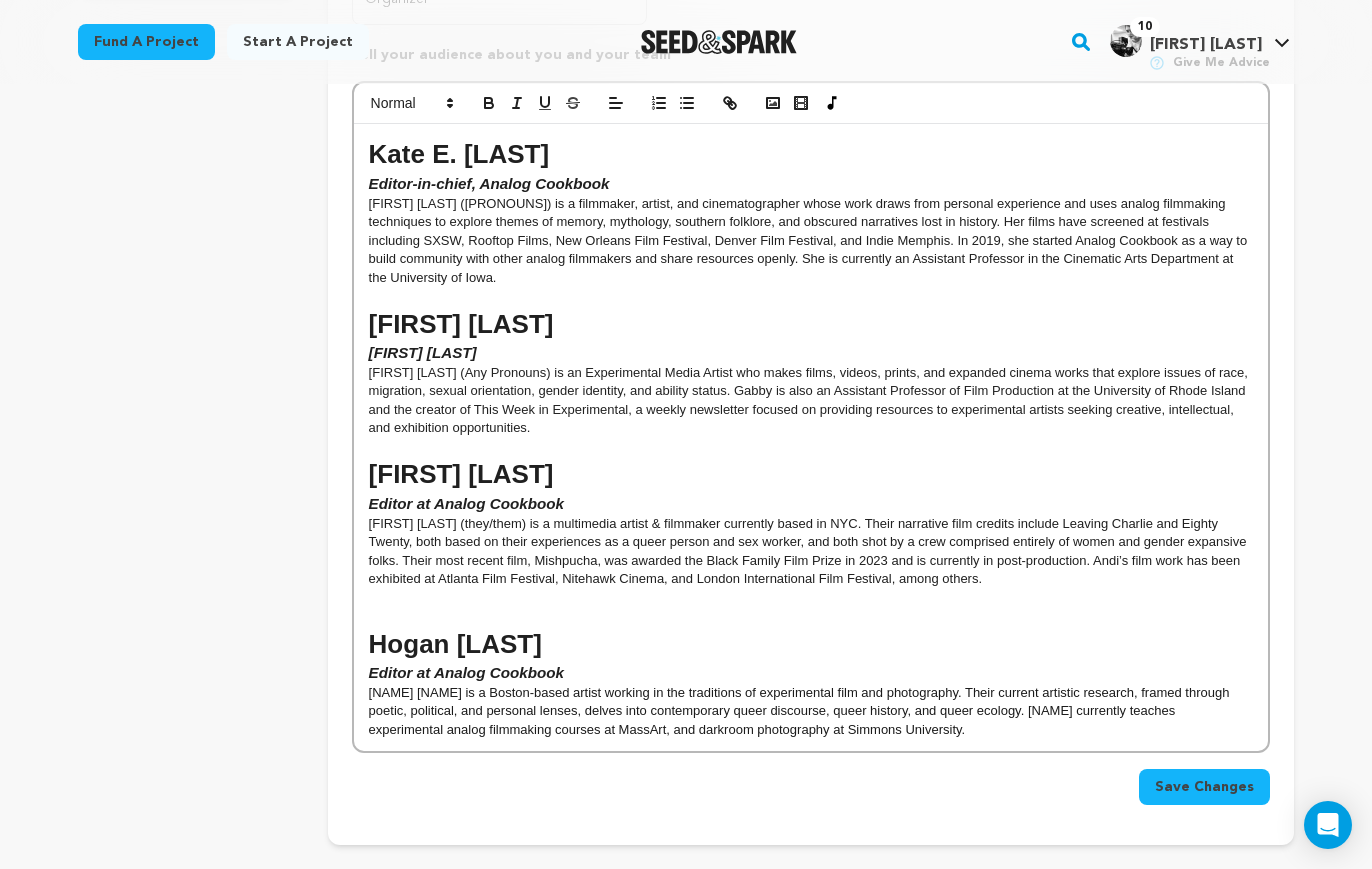click on "Save Changes" at bounding box center (1204, 787) 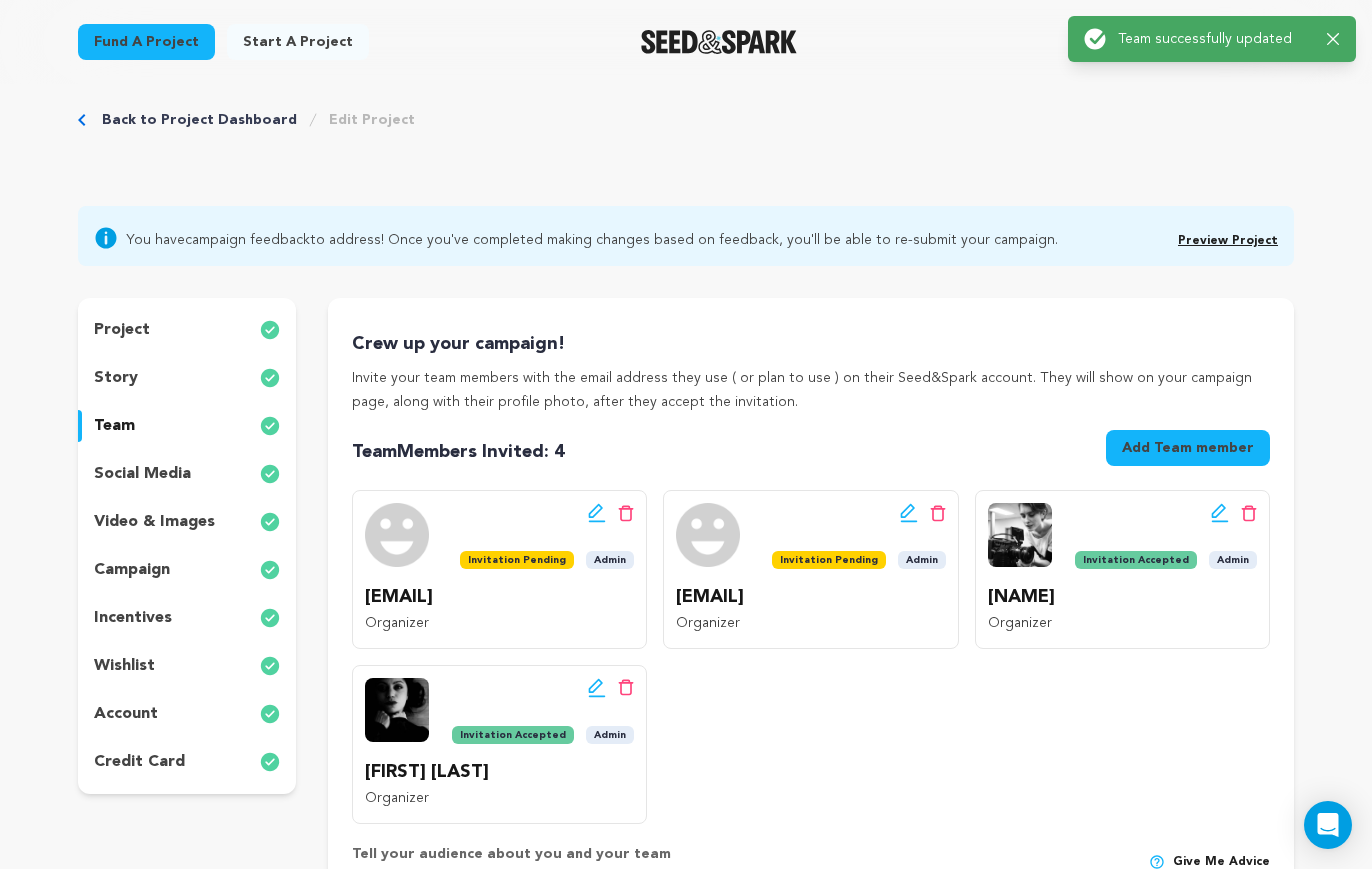 scroll, scrollTop: 0, scrollLeft: 0, axis: both 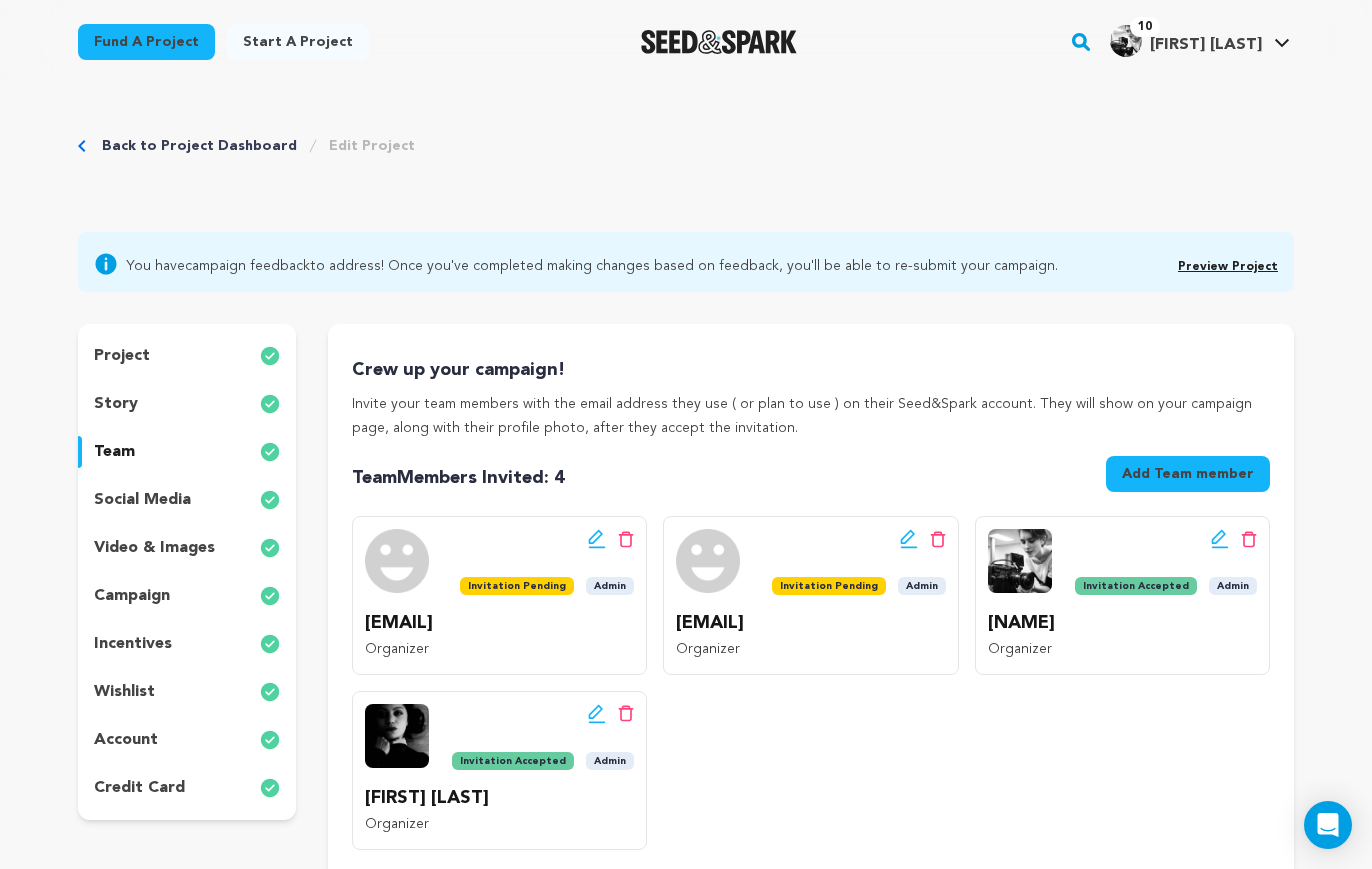 click on "Preview Project" at bounding box center [1228, 267] 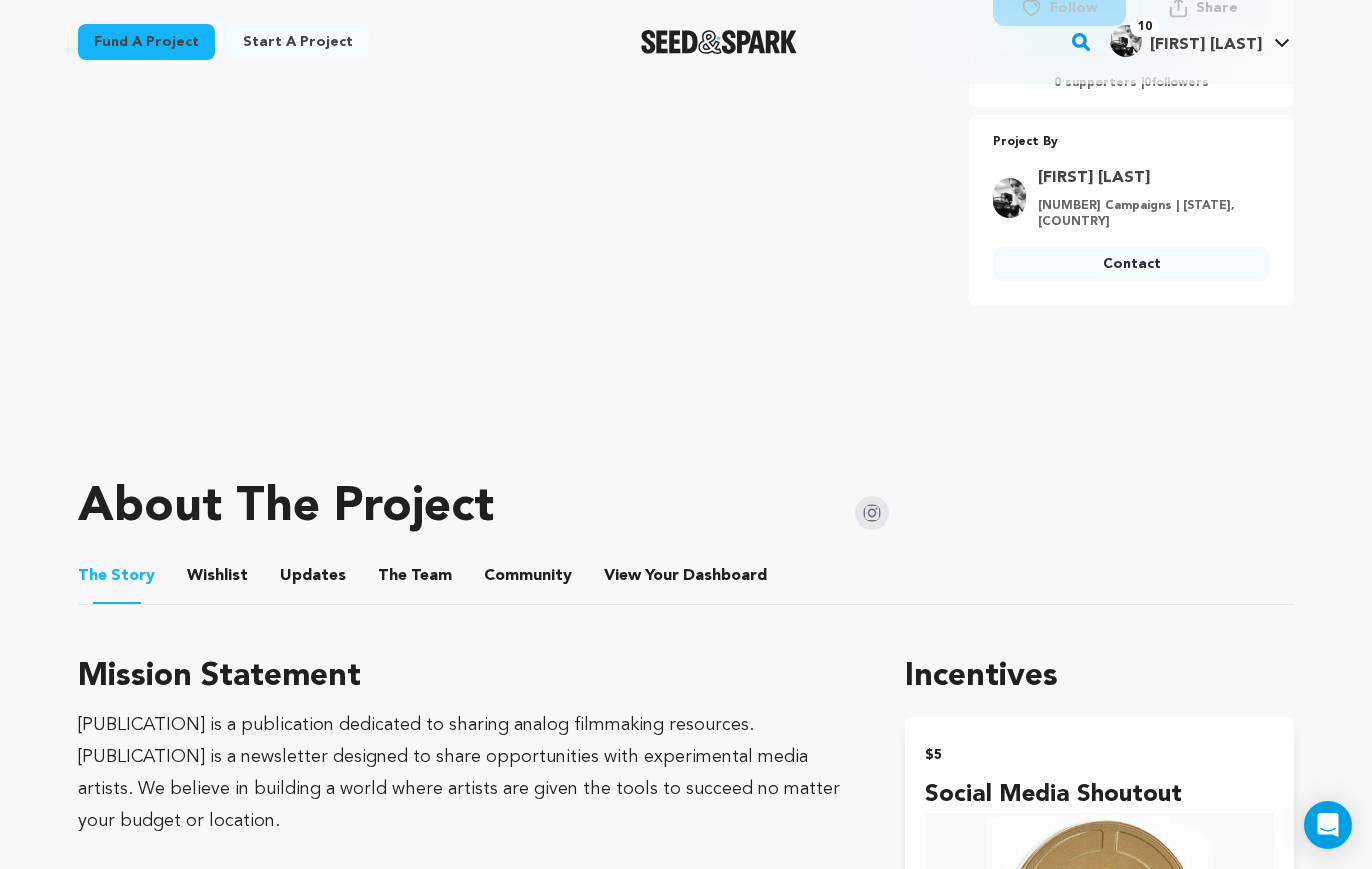 scroll, scrollTop: 505, scrollLeft: 0, axis: vertical 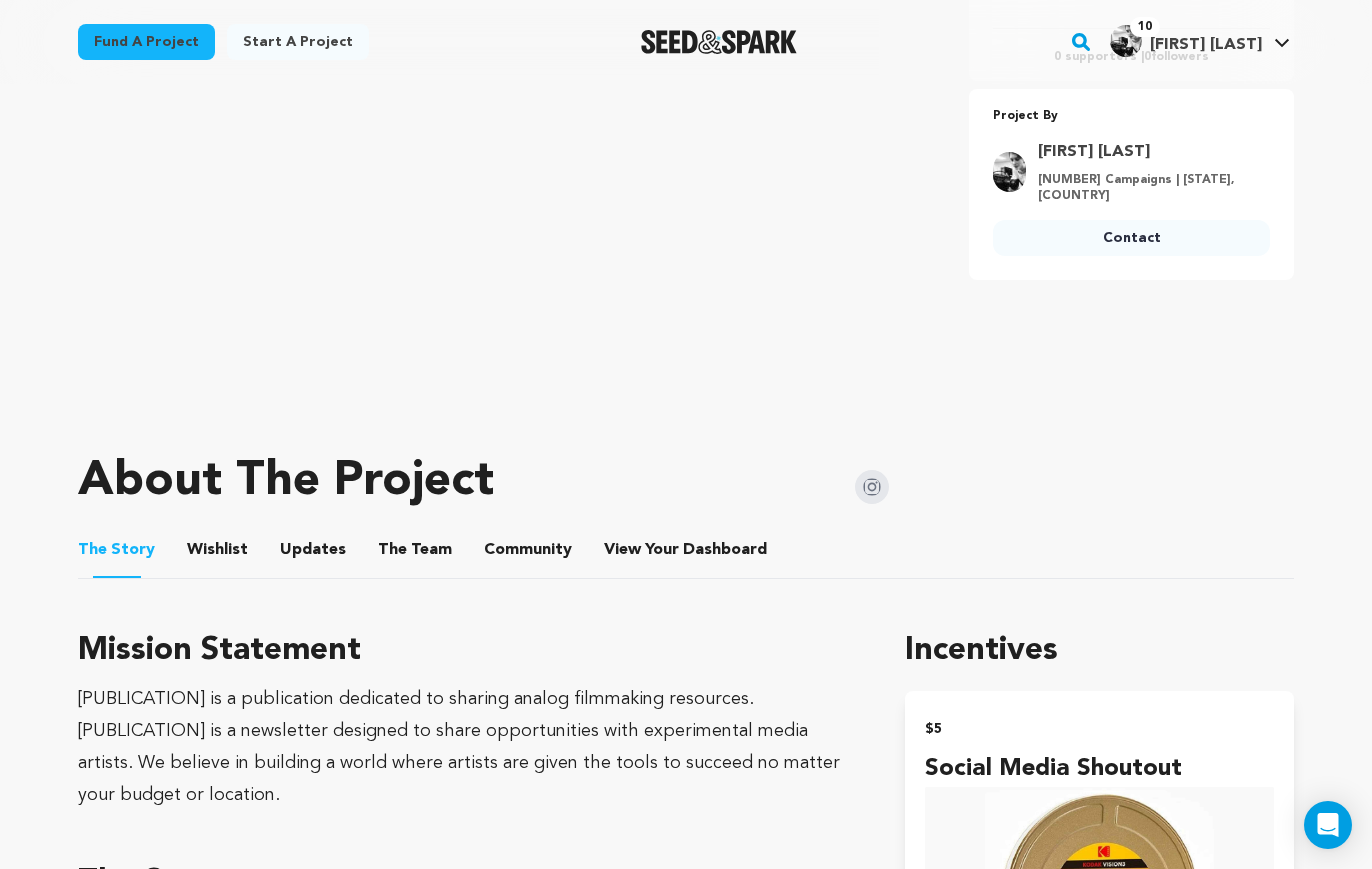 click on "Wishlist" at bounding box center [218, 554] 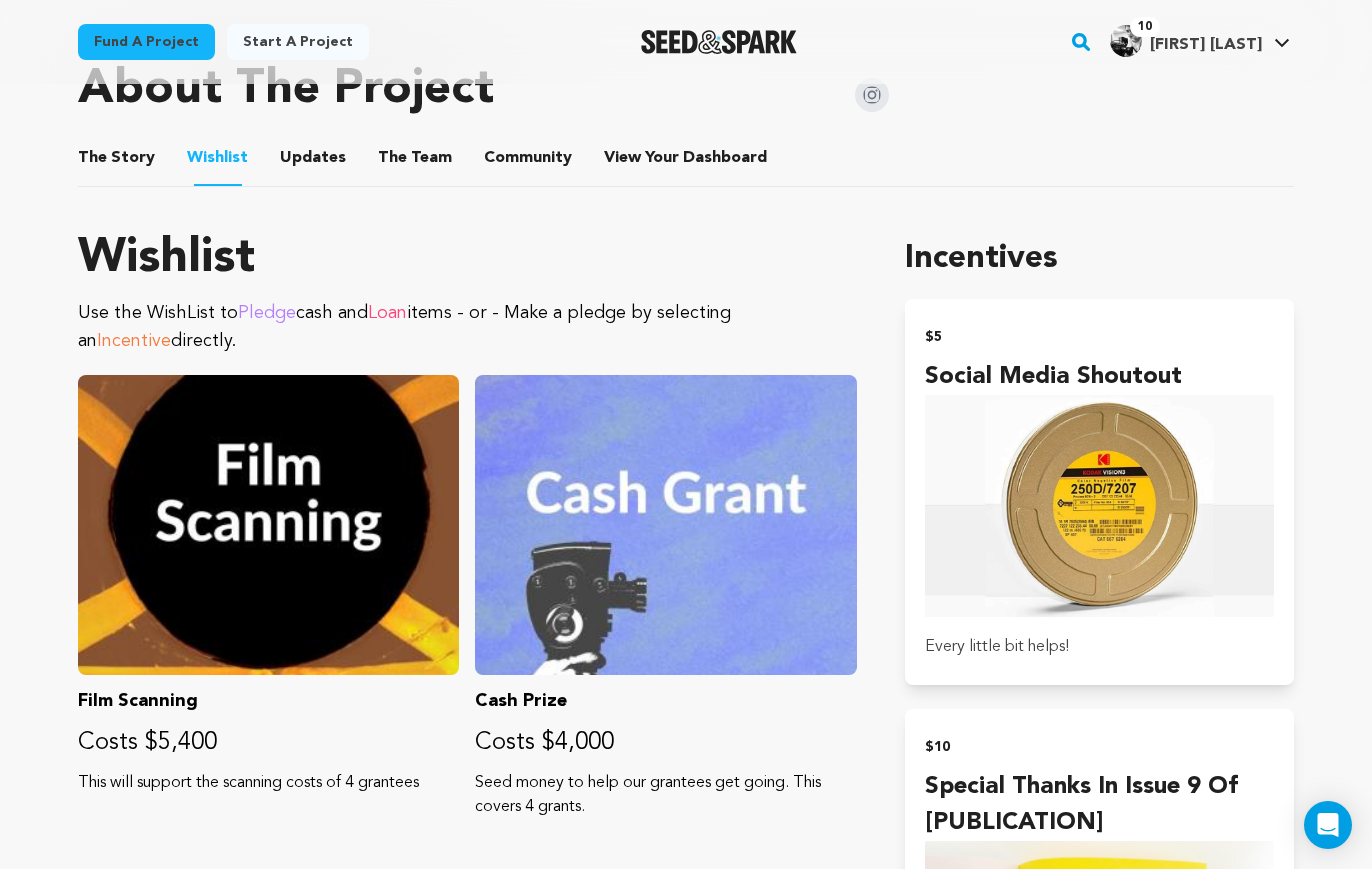 scroll, scrollTop: 875, scrollLeft: 0, axis: vertical 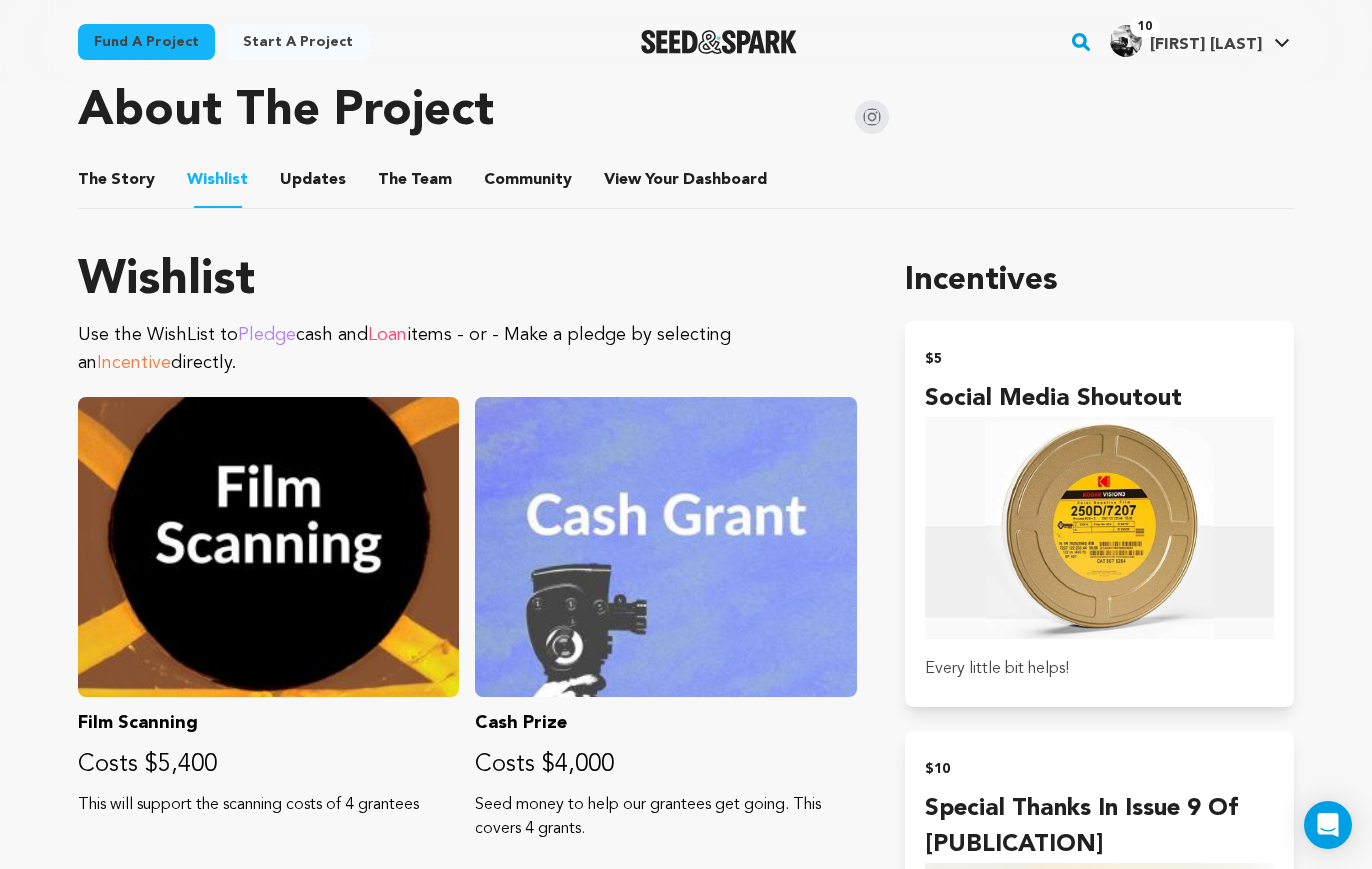 click on "Updates" at bounding box center [313, 184] 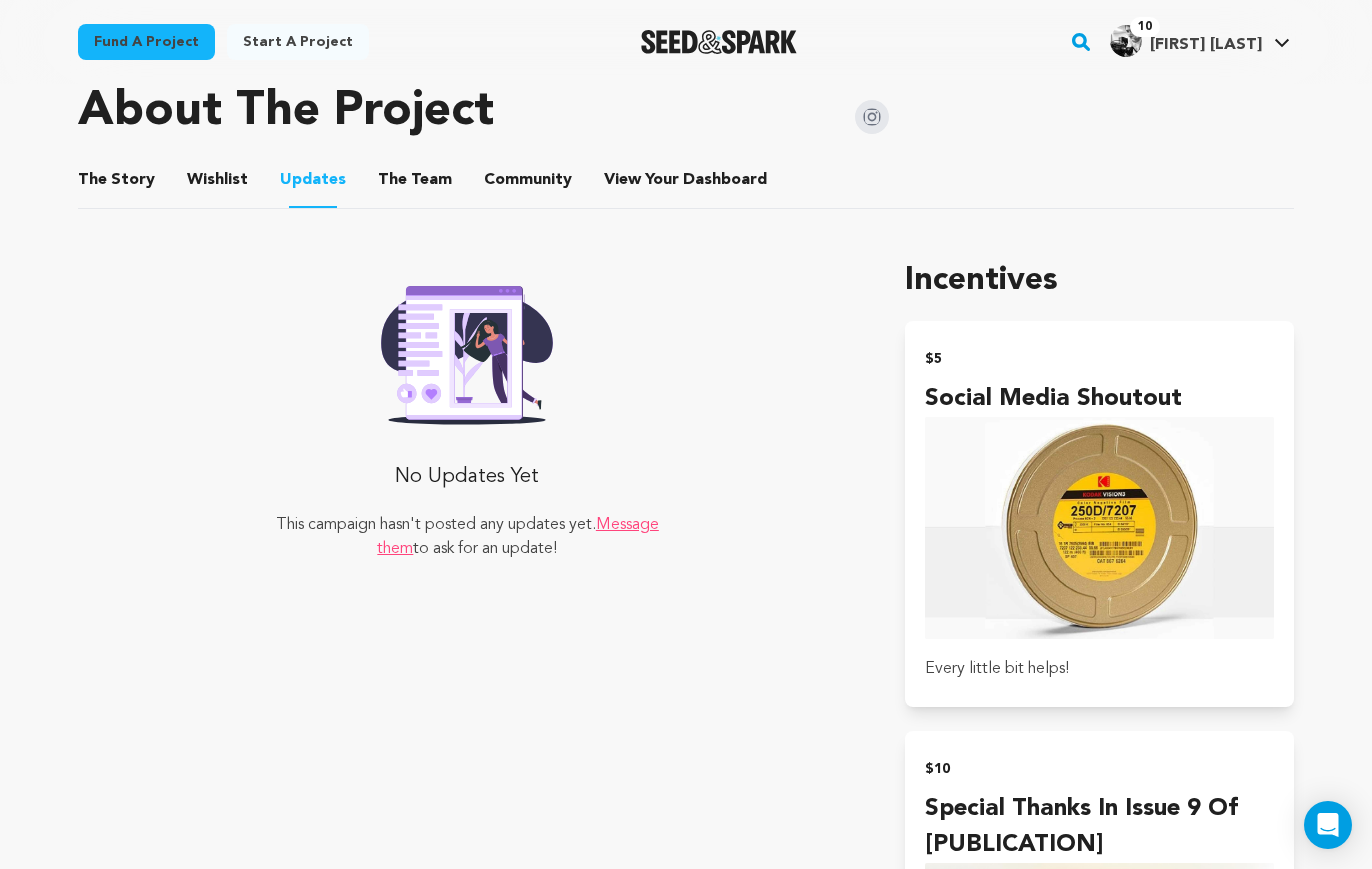 click on "The Team" at bounding box center (415, 184) 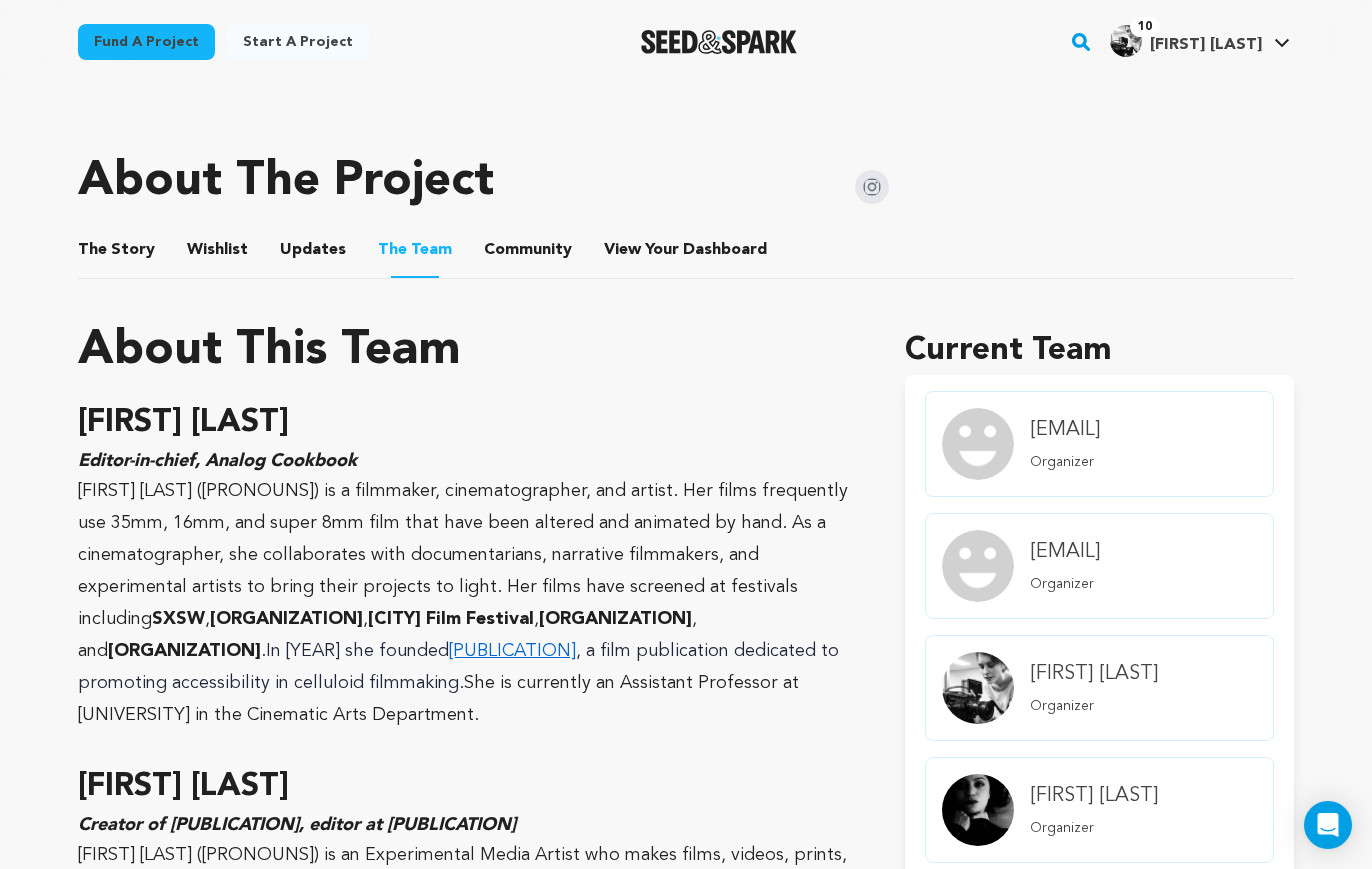 scroll, scrollTop: 792, scrollLeft: 0, axis: vertical 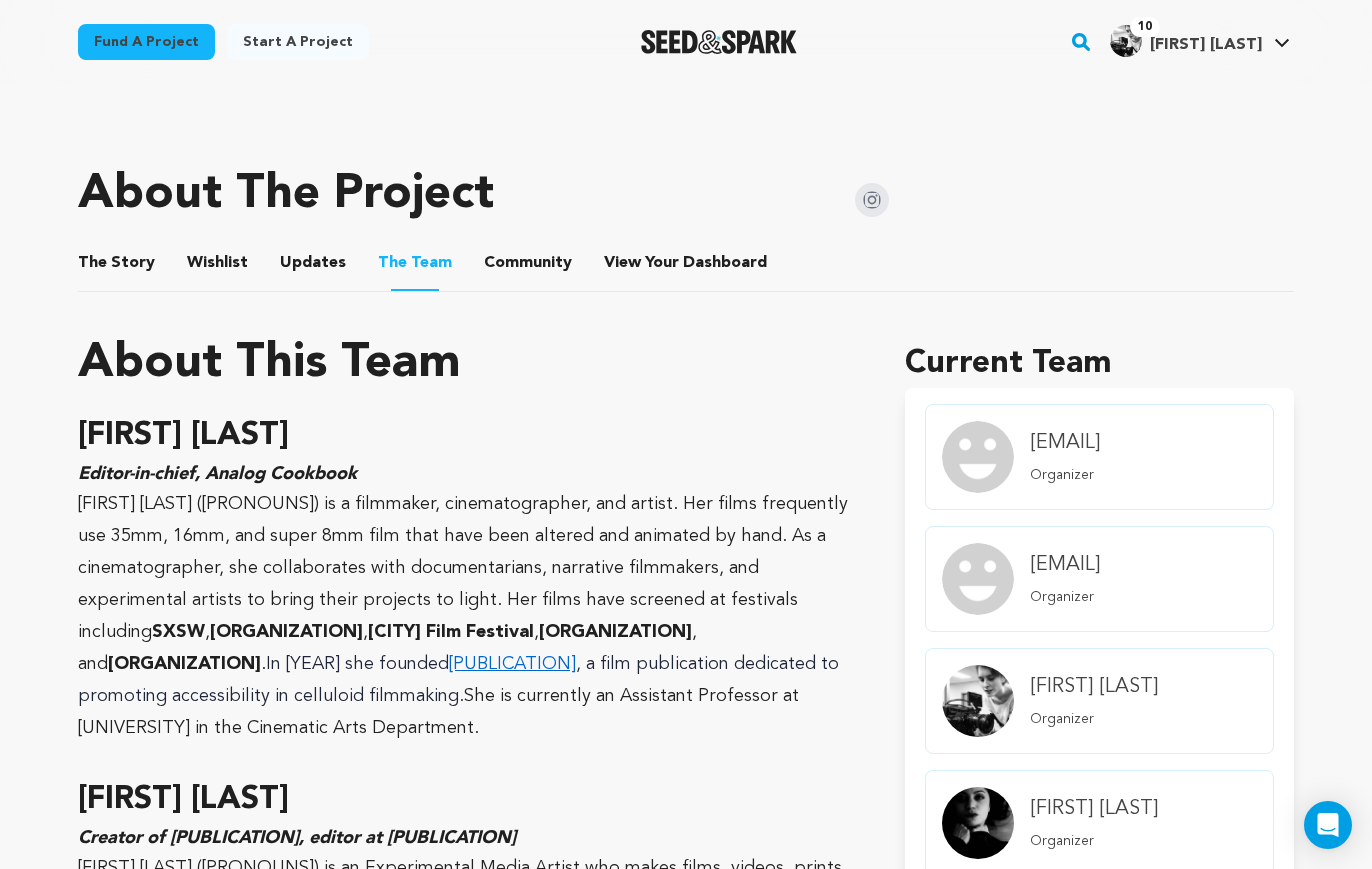click on "Community" at bounding box center (528, 267) 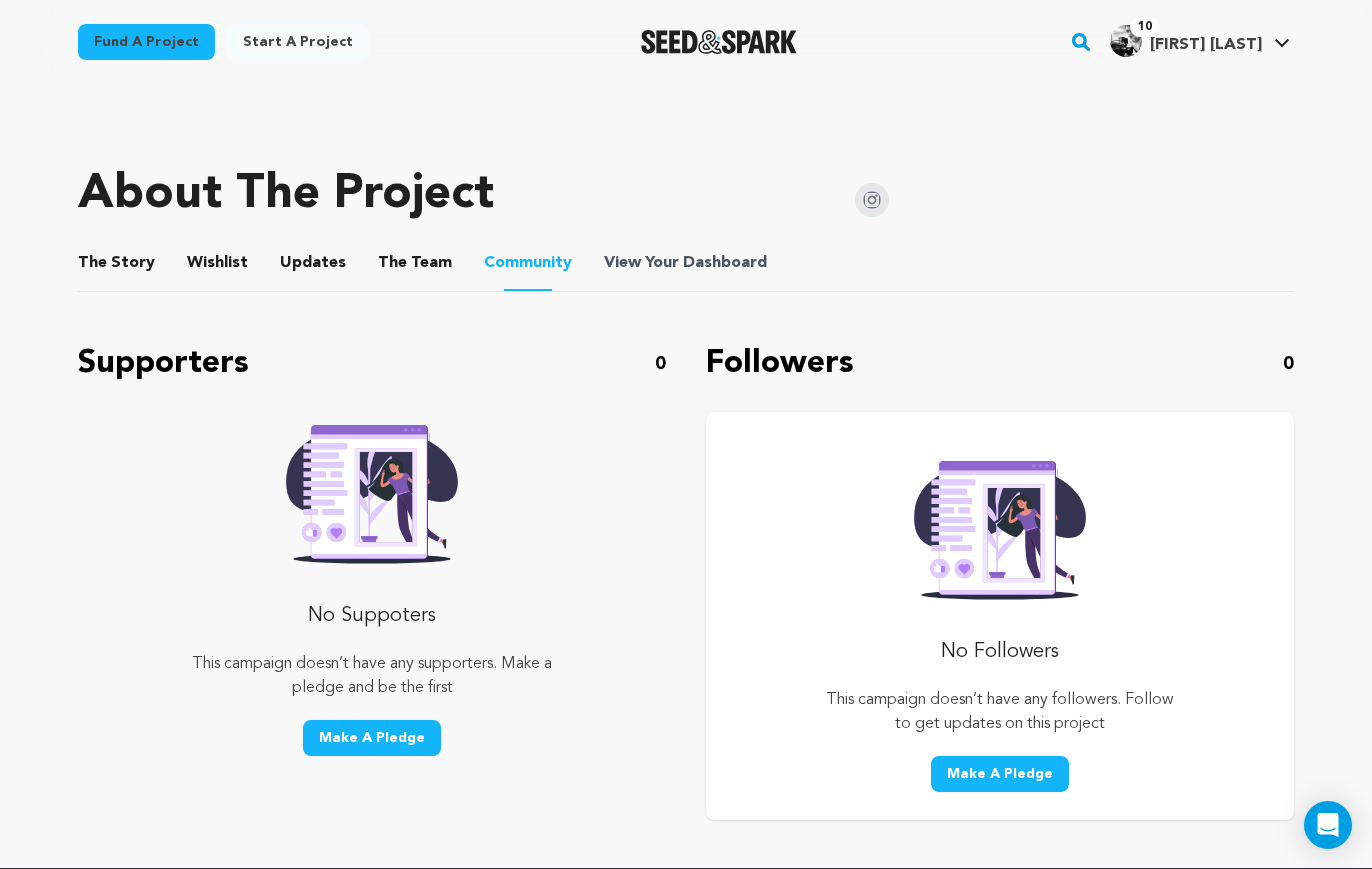 click on "View   Your   Dashboard" at bounding box center (687, 263) 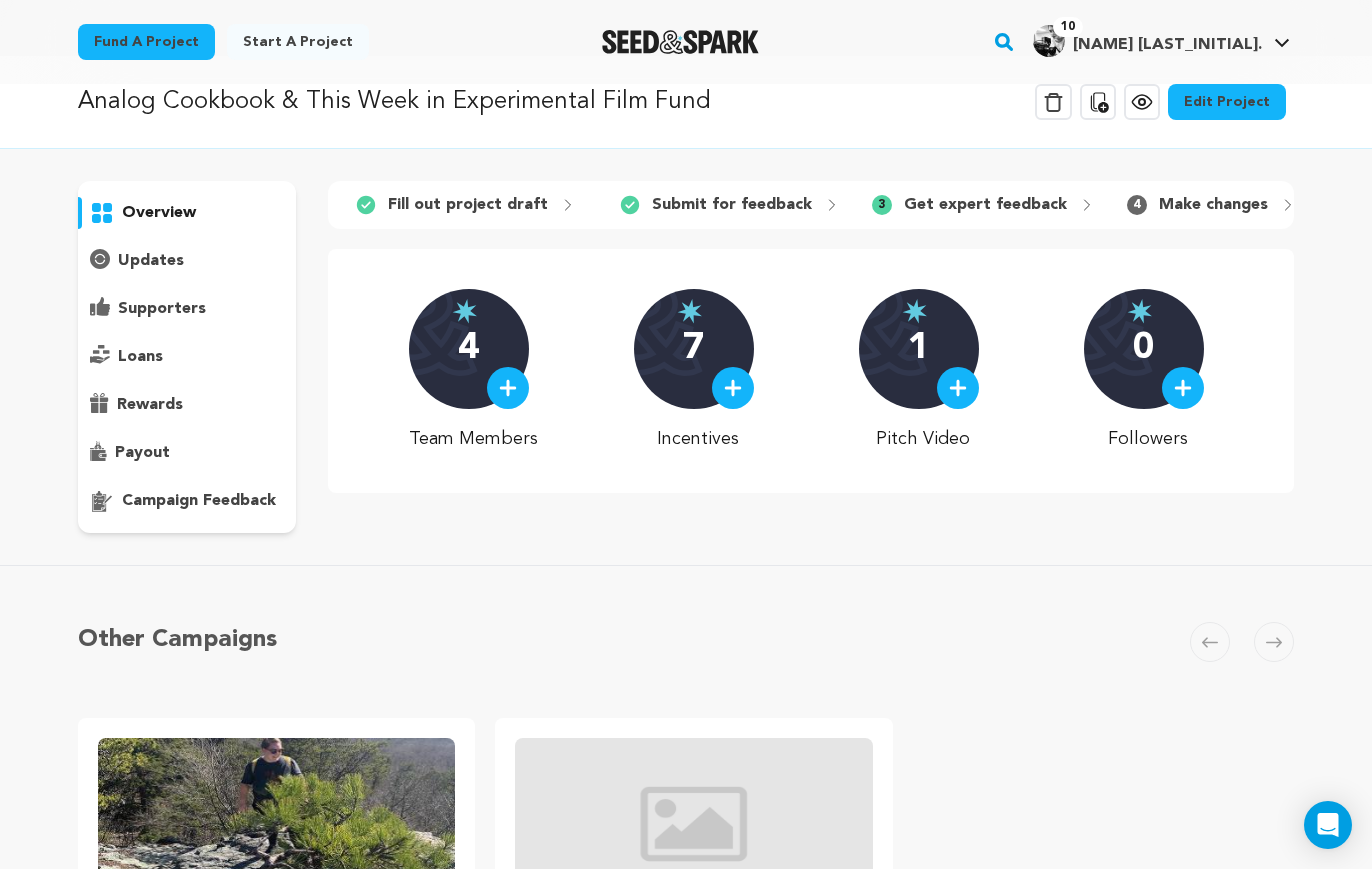 scroll, scrollTop: 34, scrollLeft: 0, axis: vertical 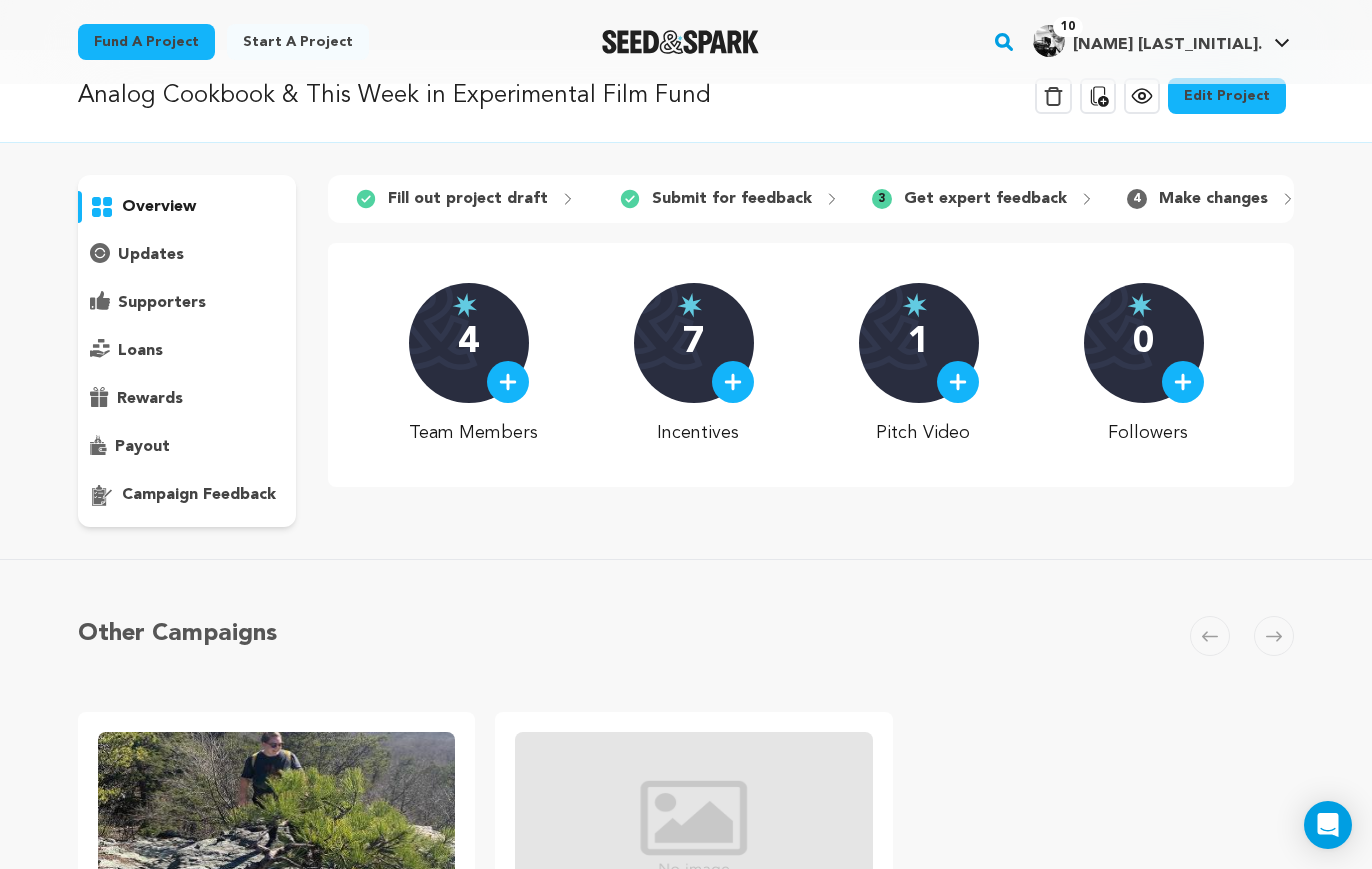 click on "payout" at bounding box center (142, 447) 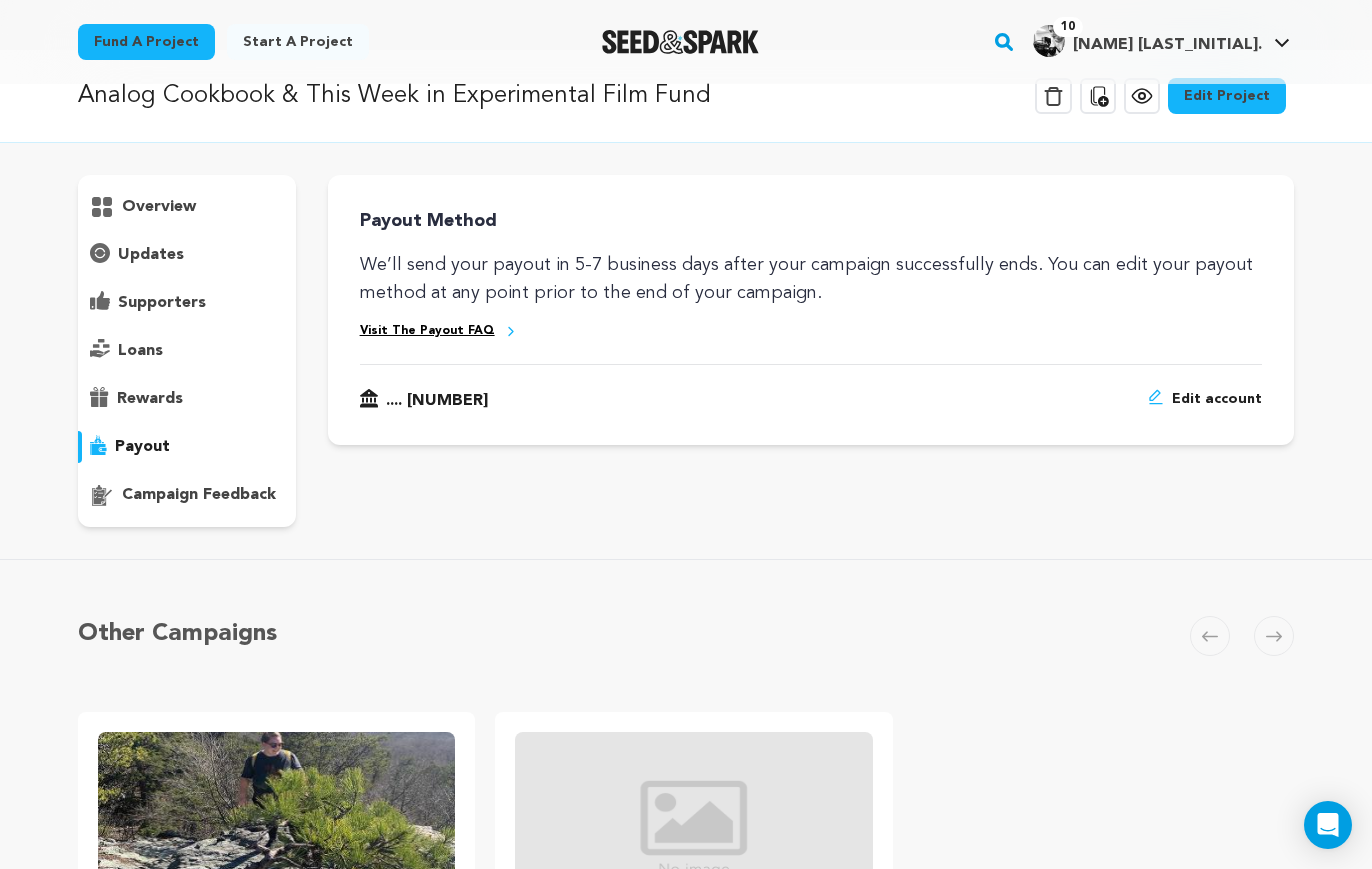 click on "rewards" at bounding box center (150, 399) 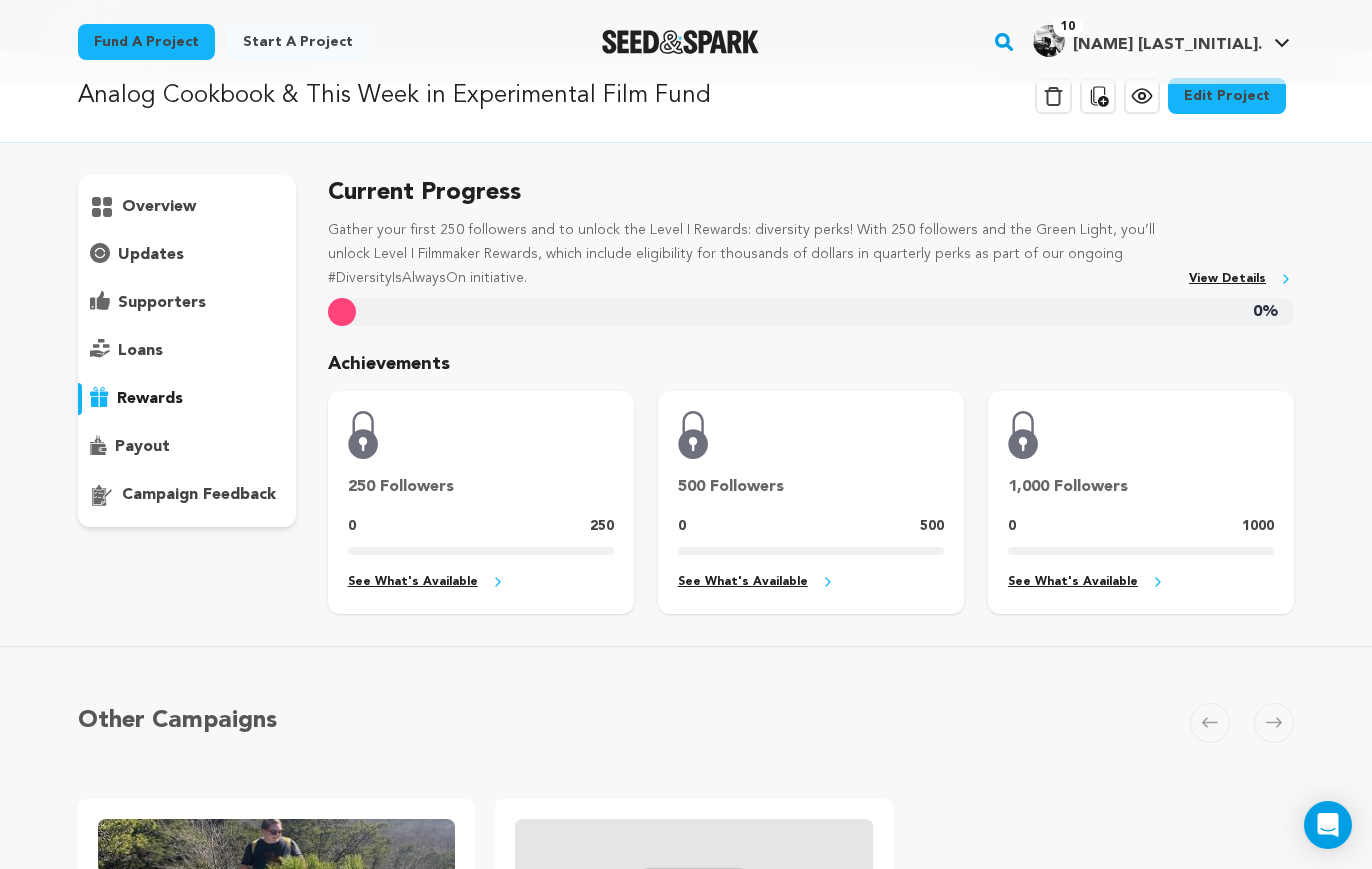 click on "See What's Available" at bounding box center [481, 582] 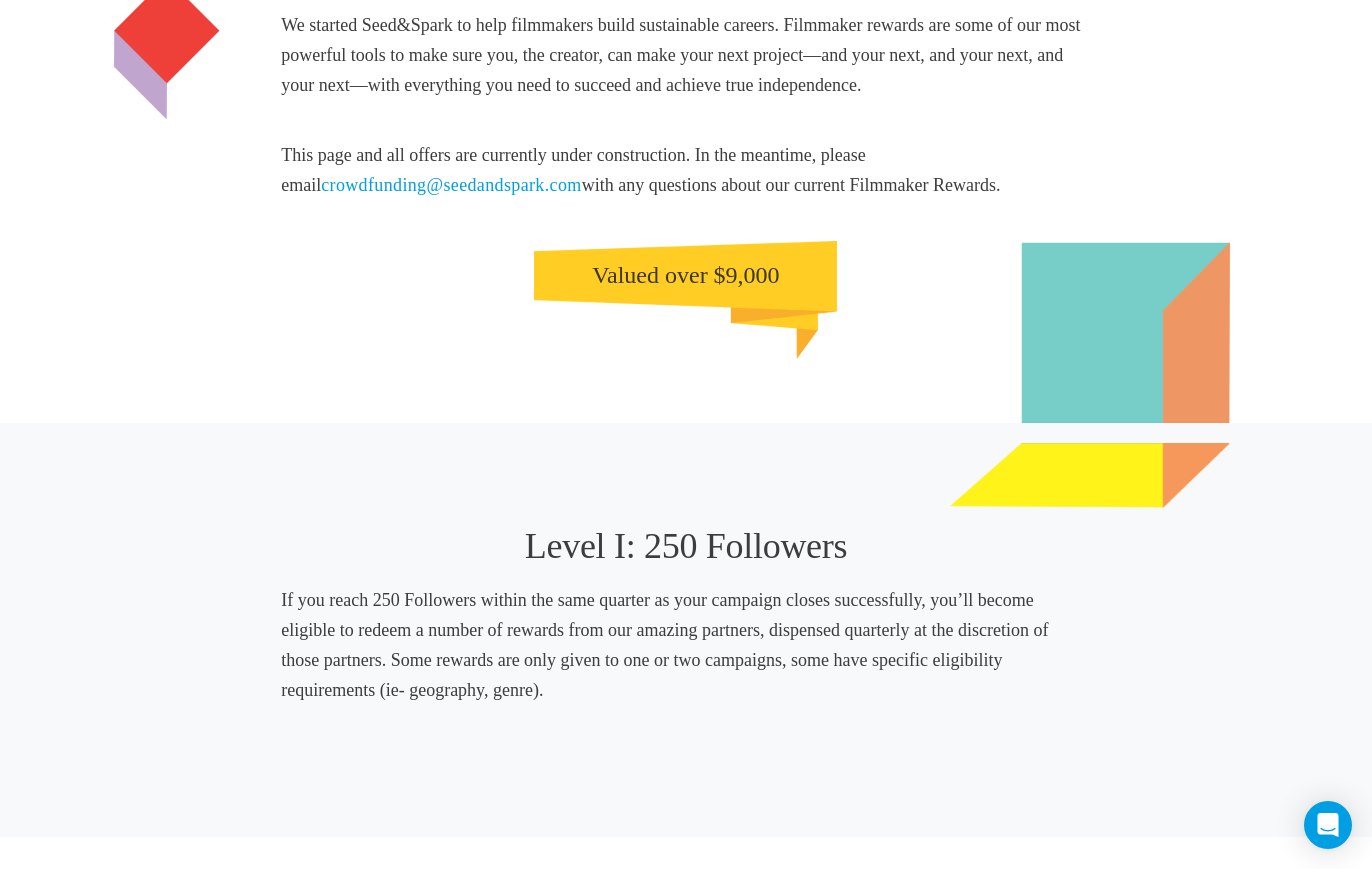 scroll, scrollTop: 0, scrollLeft: 0, axis: both 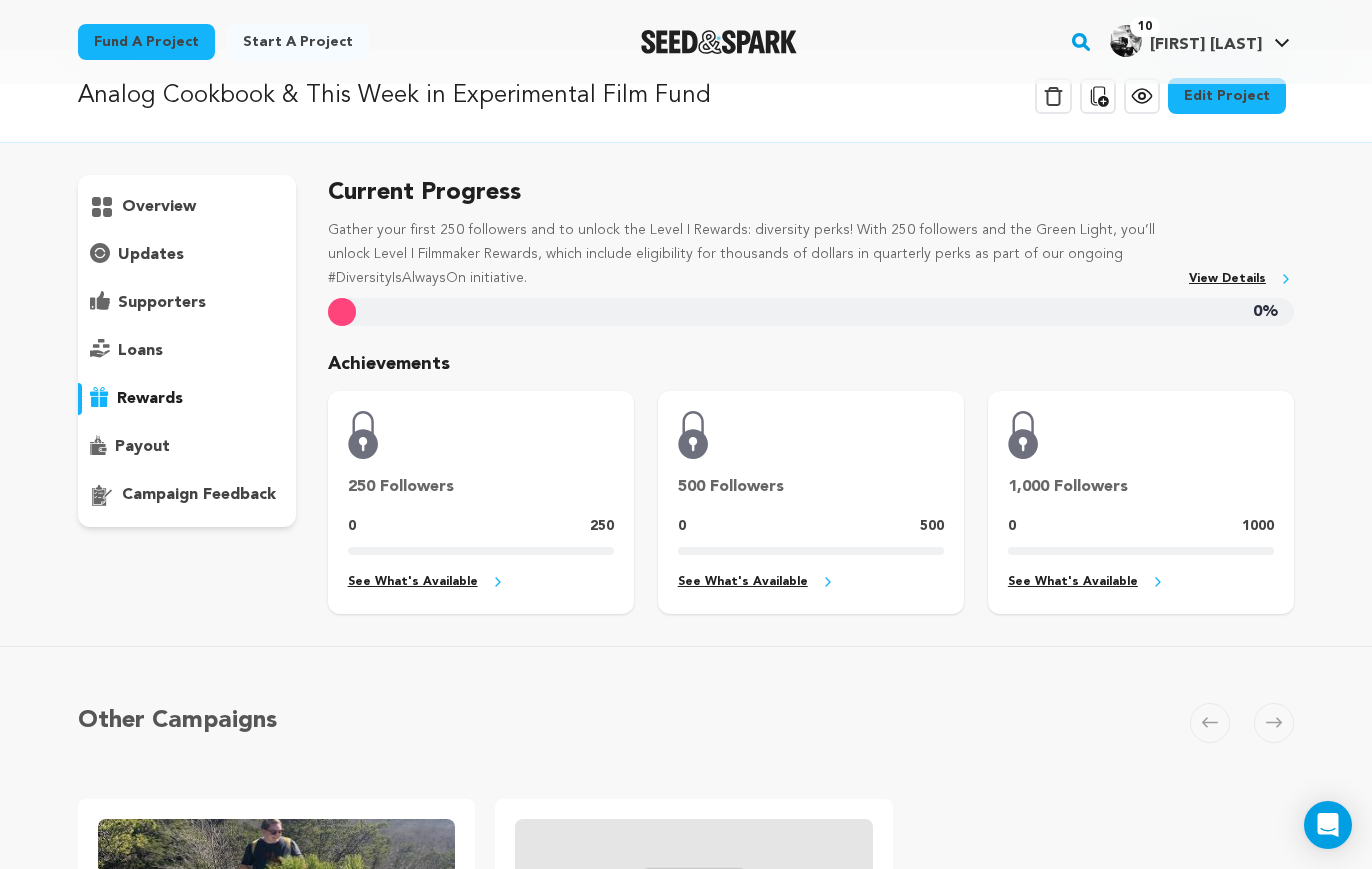 click on "overview" at bounding box center [159, 207] 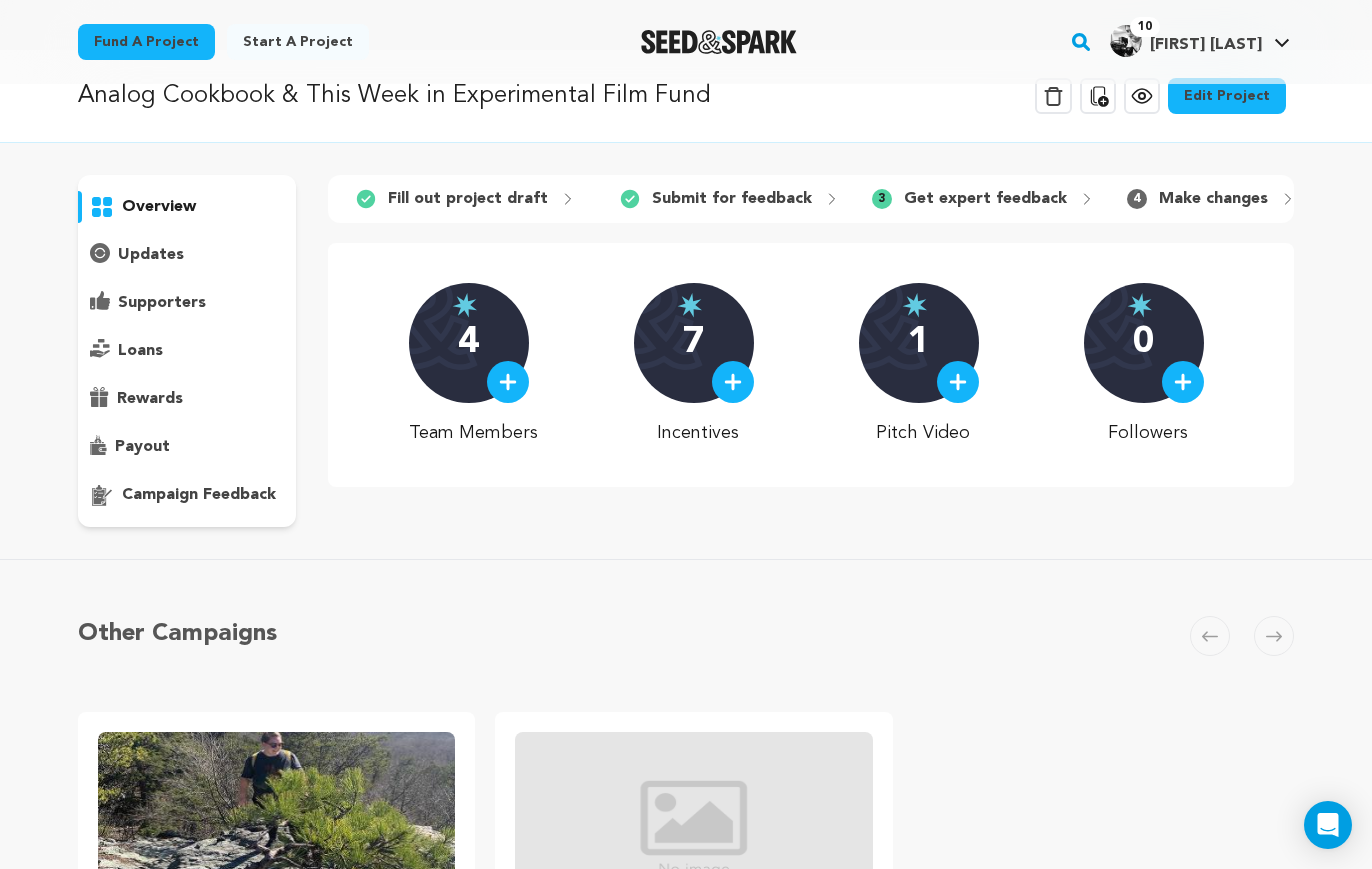 scroll, scrollTop: 0, scrollLeft: 0, axis: both 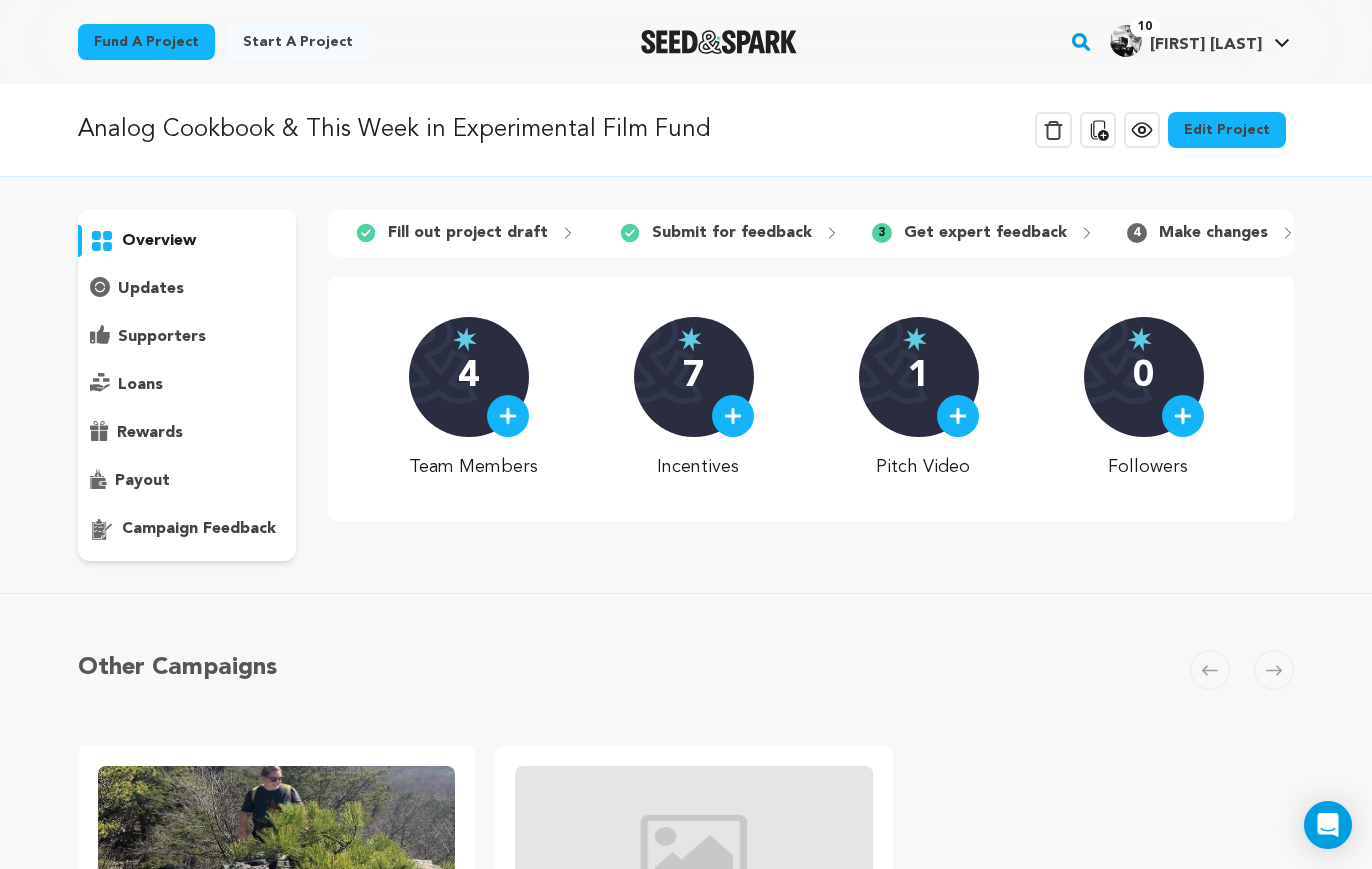 click on "updates" at bounding box center [151, 289] 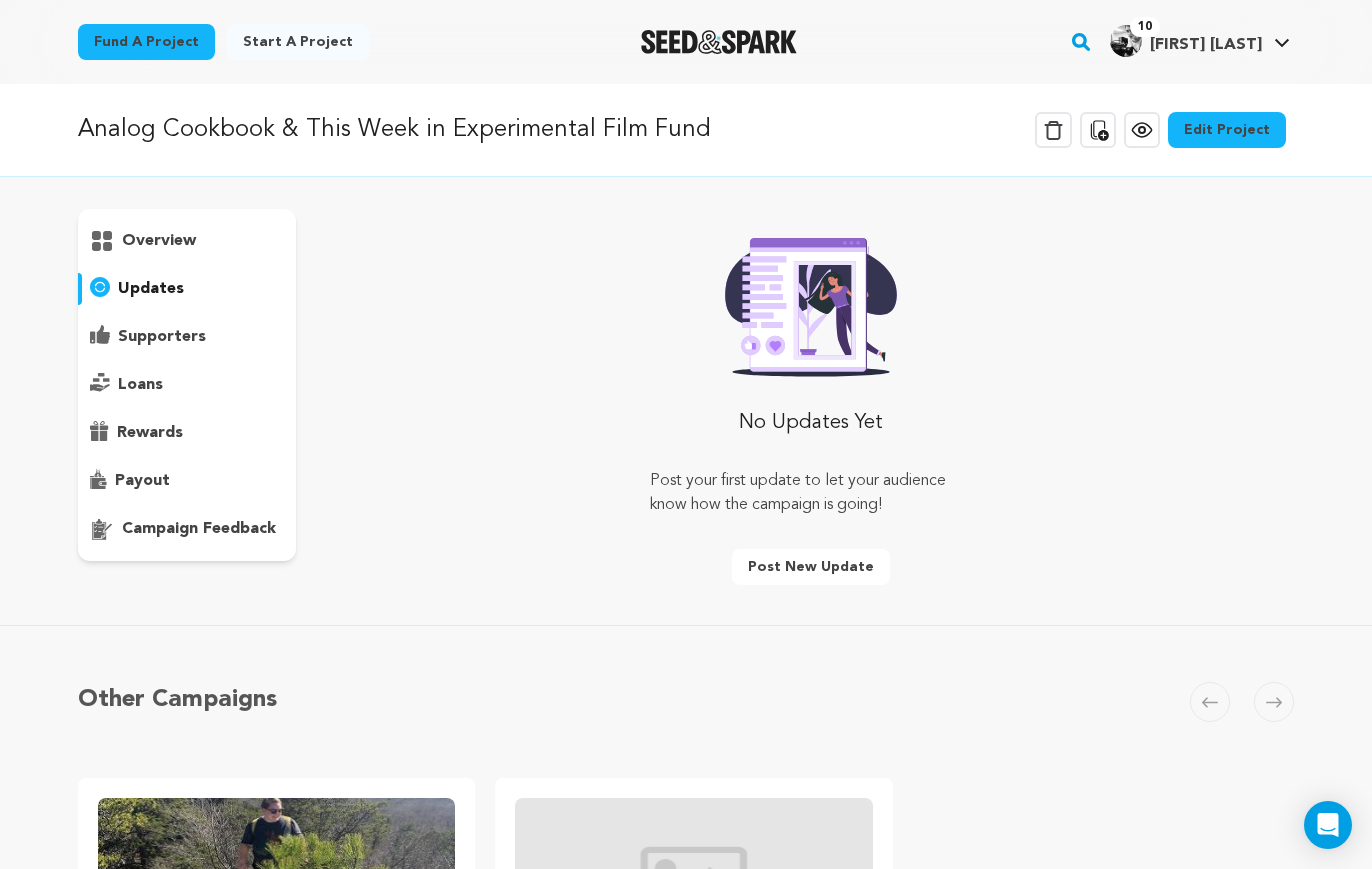 click on "supporters" at bounding box center (162, 337) 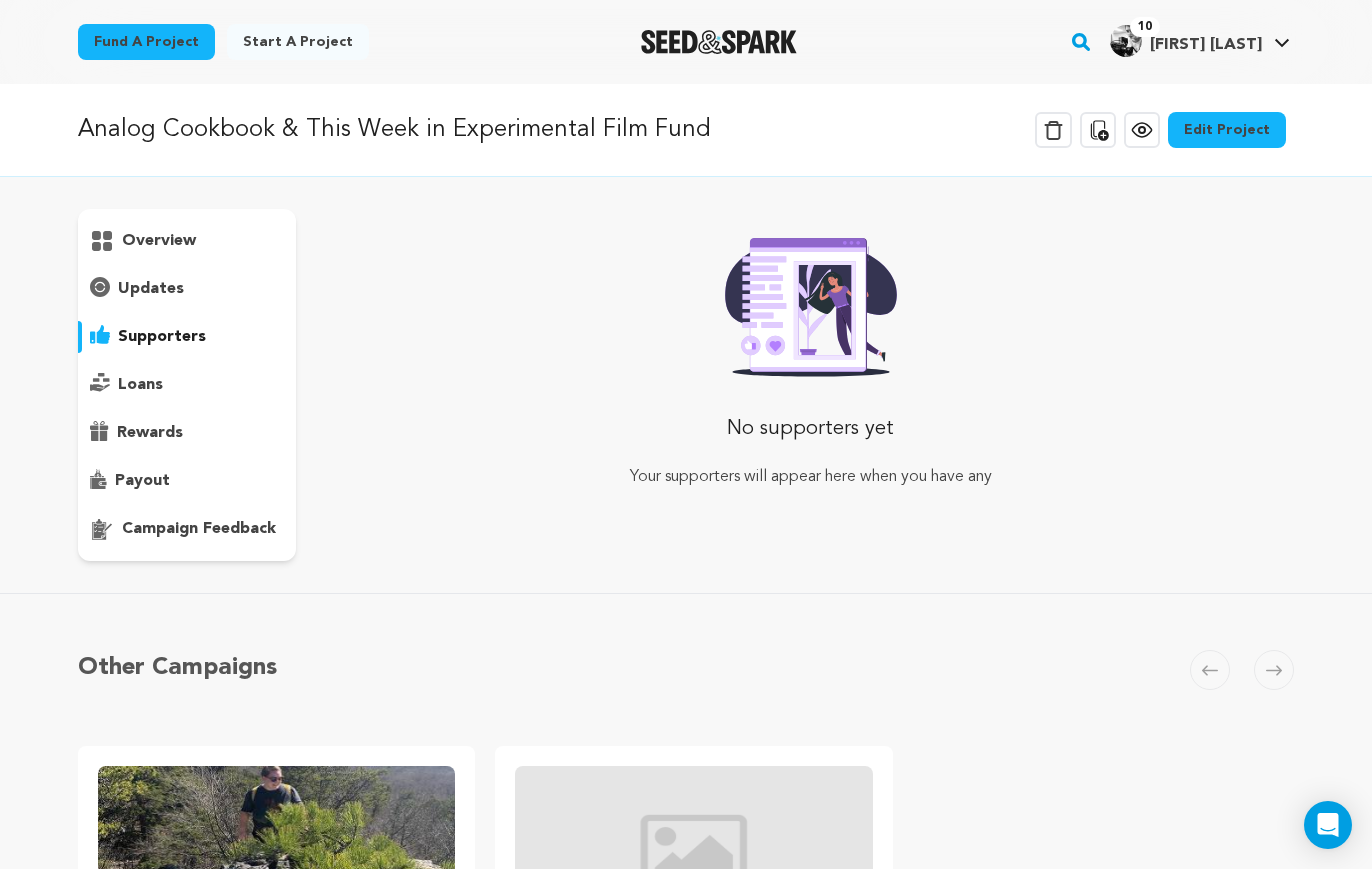 click 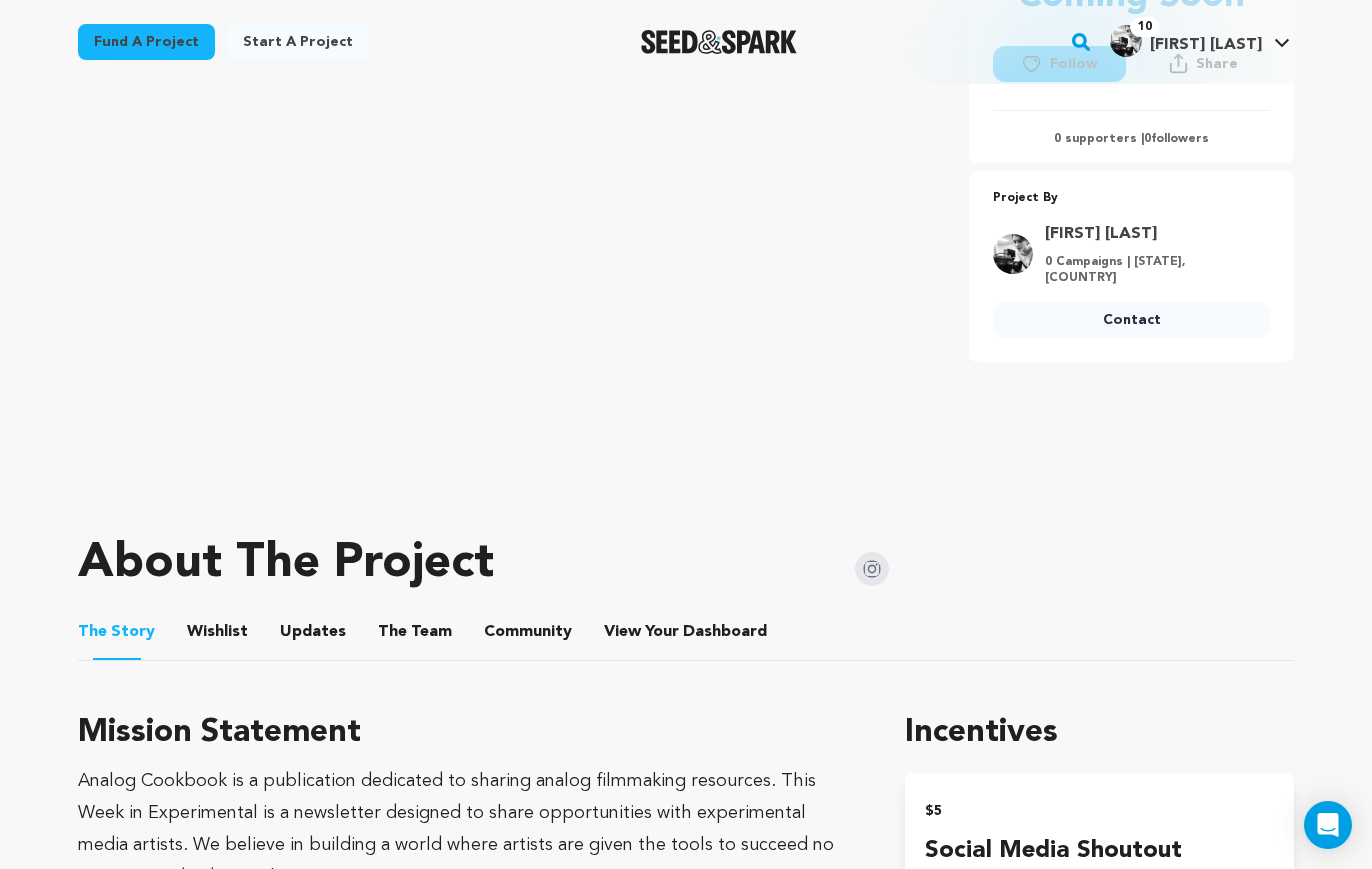 scroll, scrollTop: 0, scrollLeft: 0, axis: both 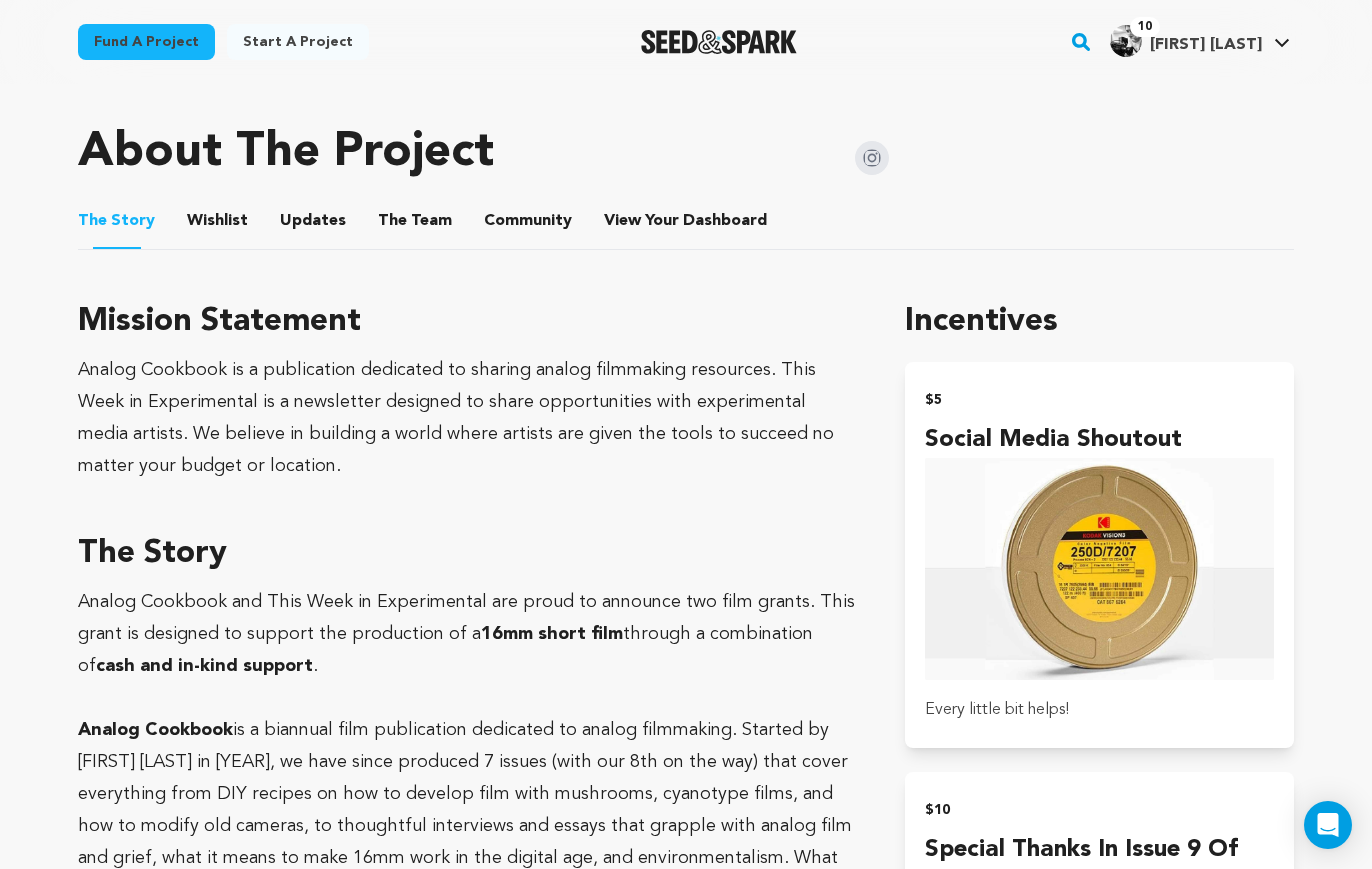 click on "The Team" at bounding box center (415, 225) 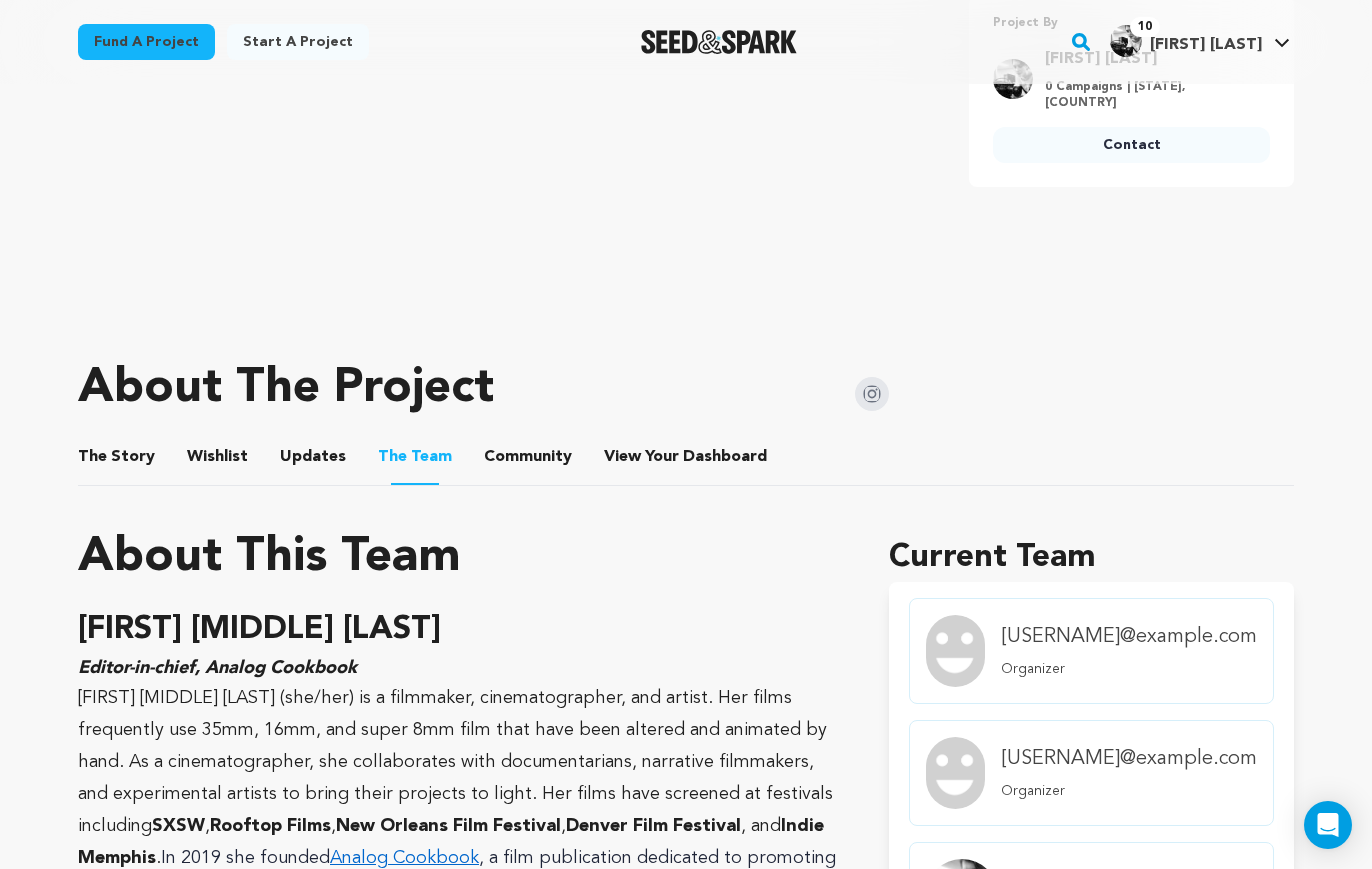 scroll, scrollTop: 594, scrollLeft: 0, axis: vertical 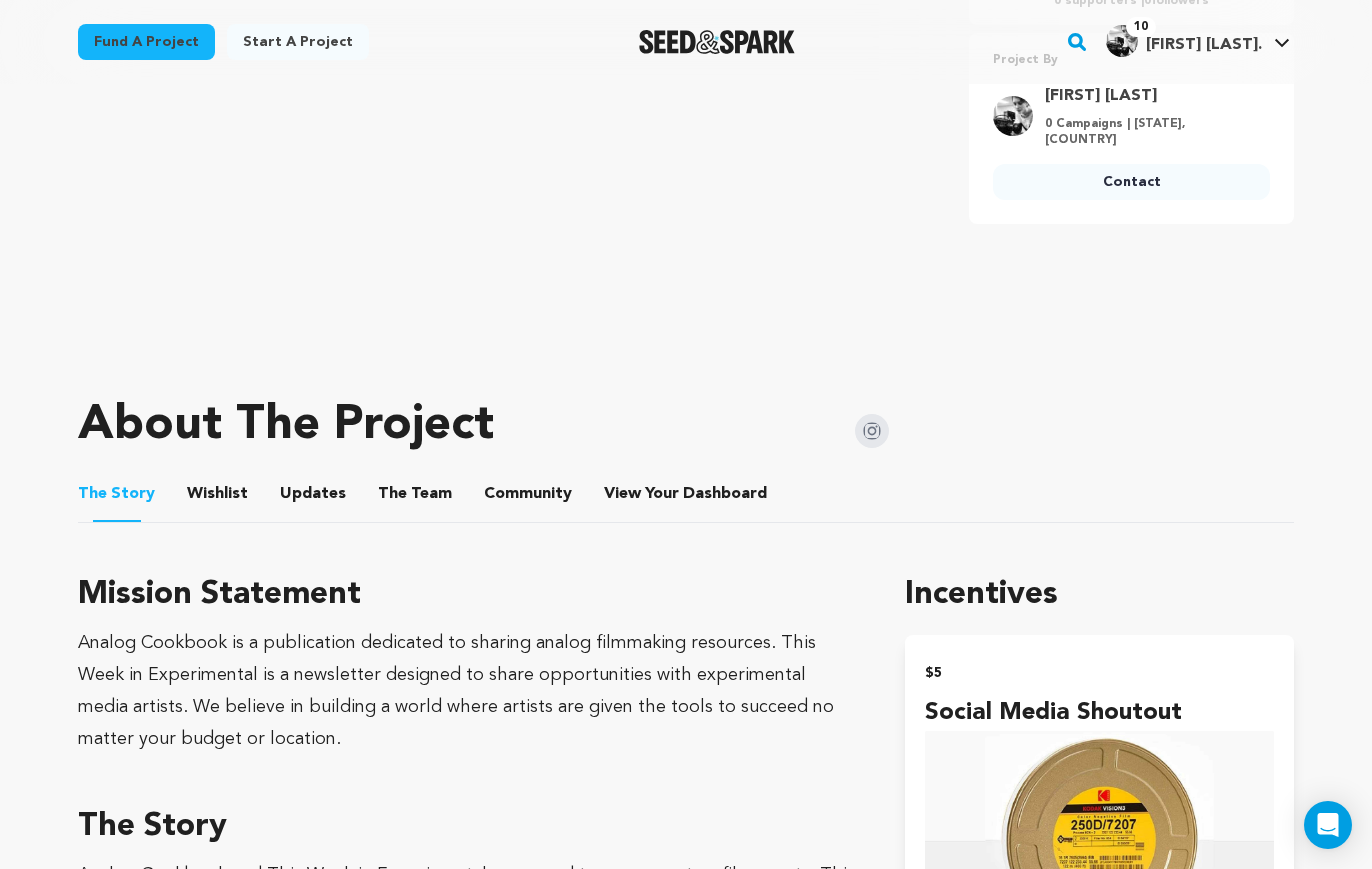 click on "The Team" at bounding box center [415, 498] 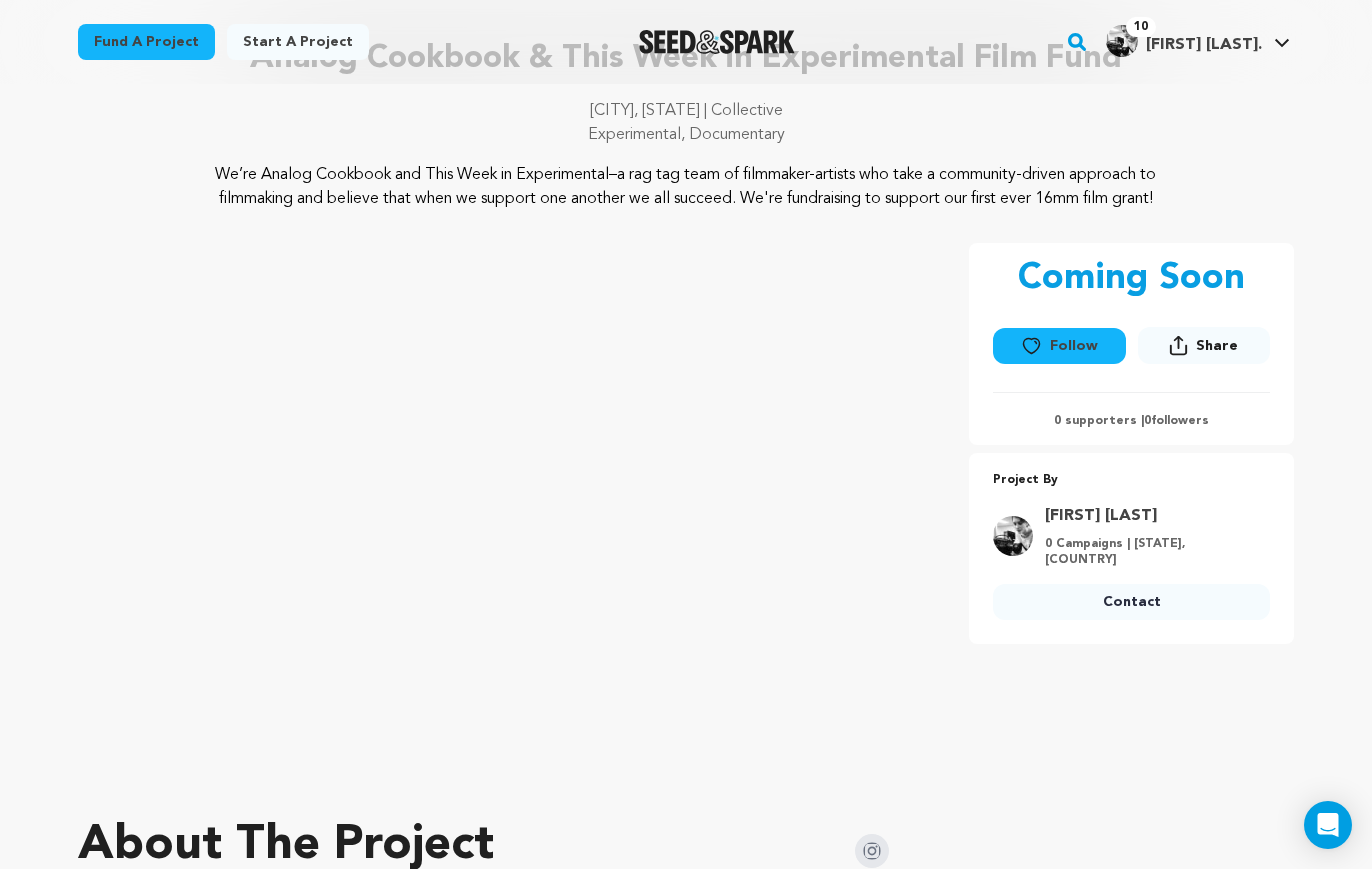 scroll, scrollTop: 79, scrollLeft: 0, axis: vertical 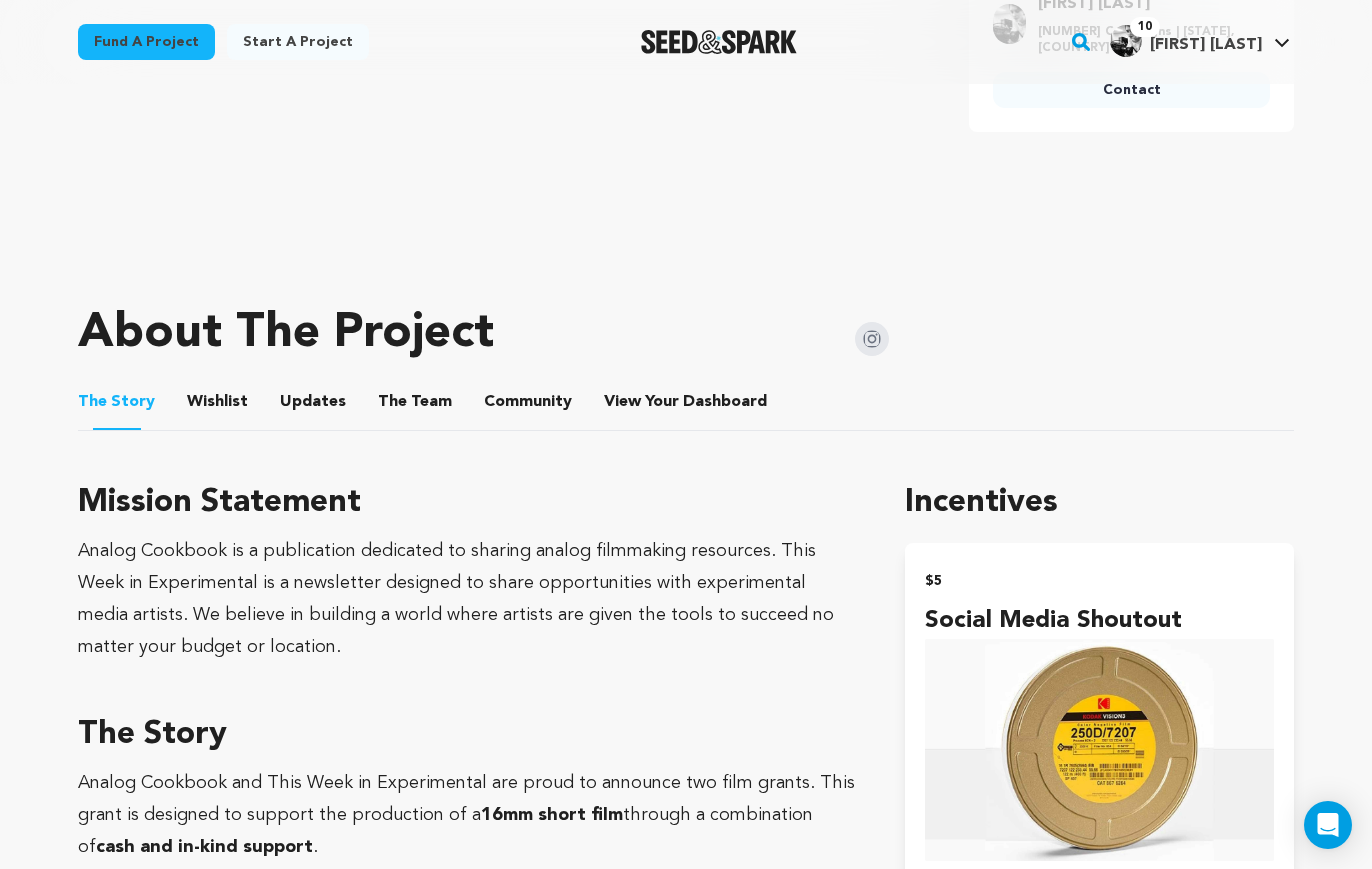 click on "Wishlist" at bounding box center (218, 406) 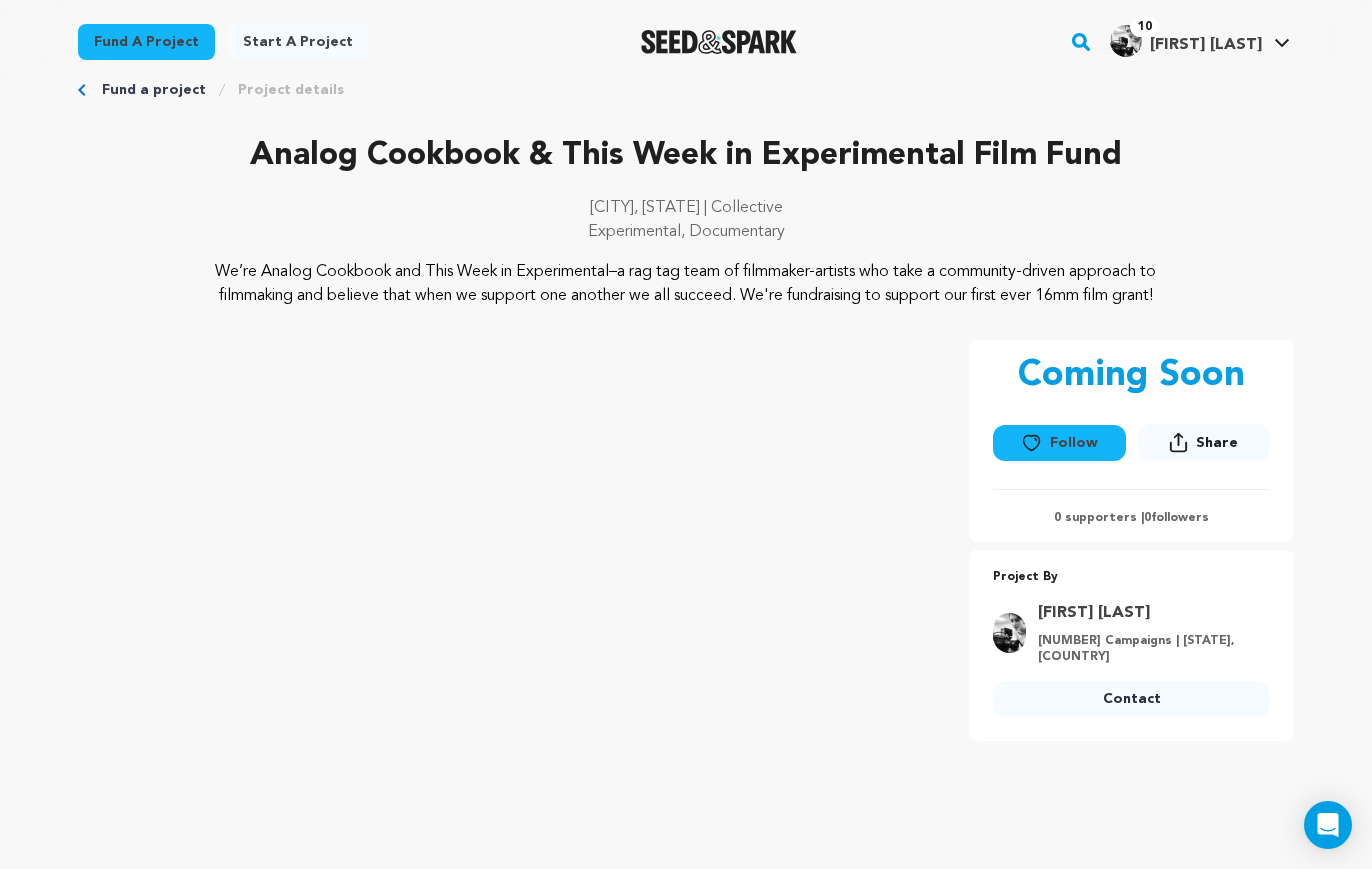scroll, scrollTop: 0, scrollLeft: 0, axis: both 